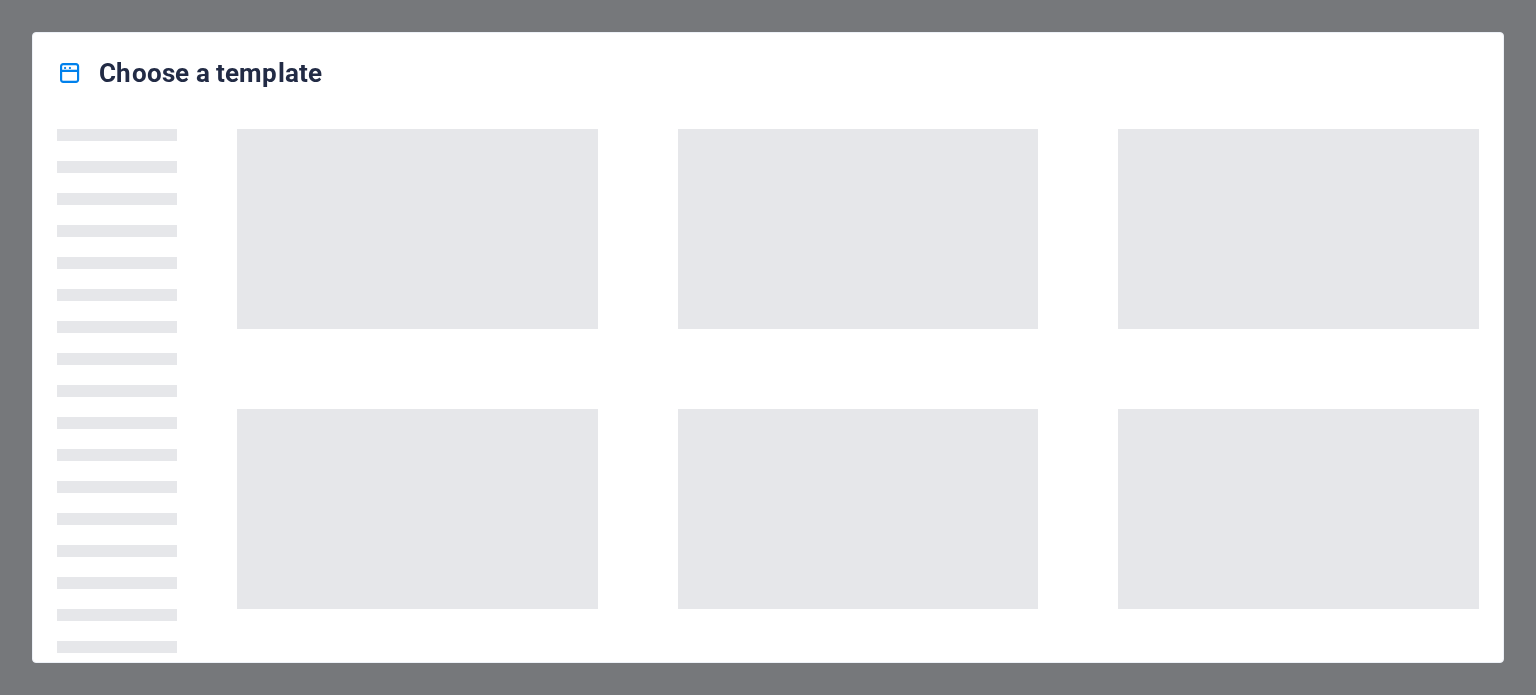 scroll, scrollTop: 0, scrollLeft: 0, axis: both 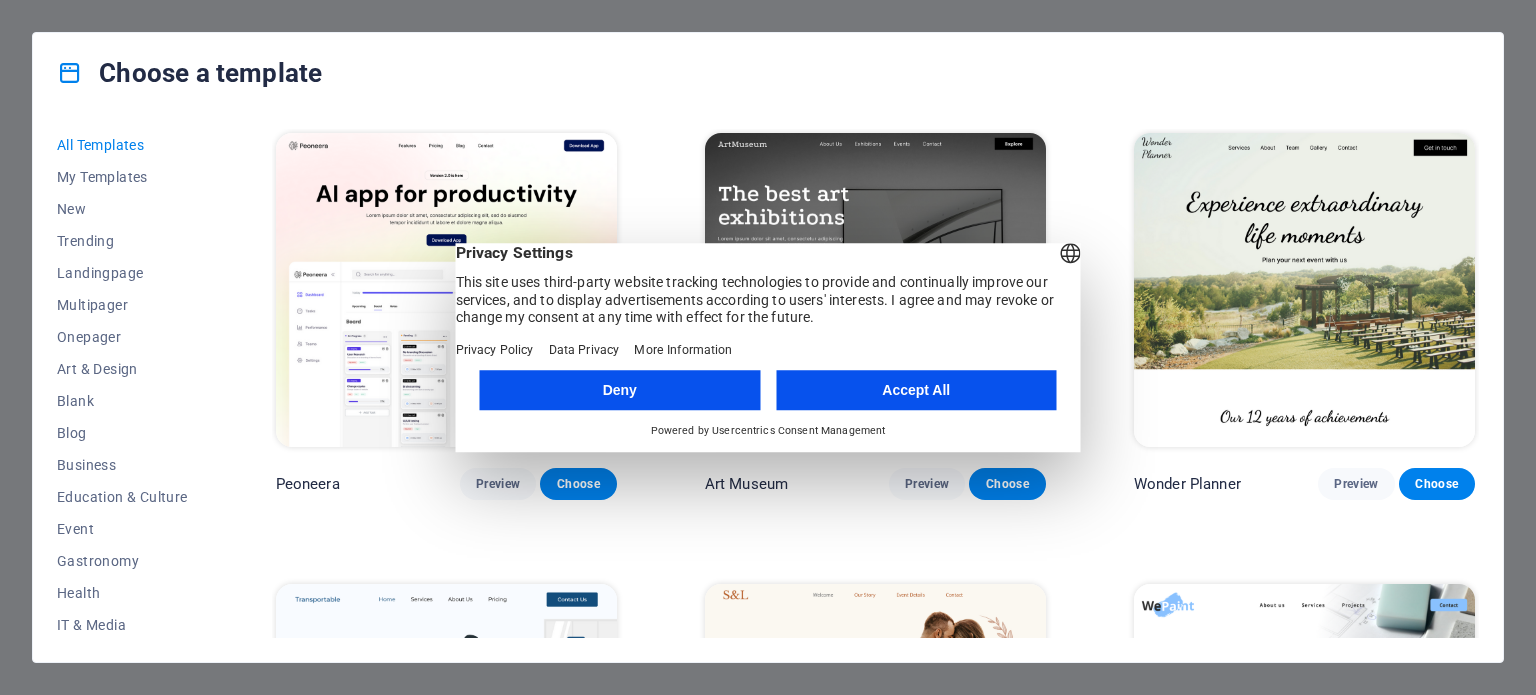 click on "Accept All" at bounding box center (916, 390) 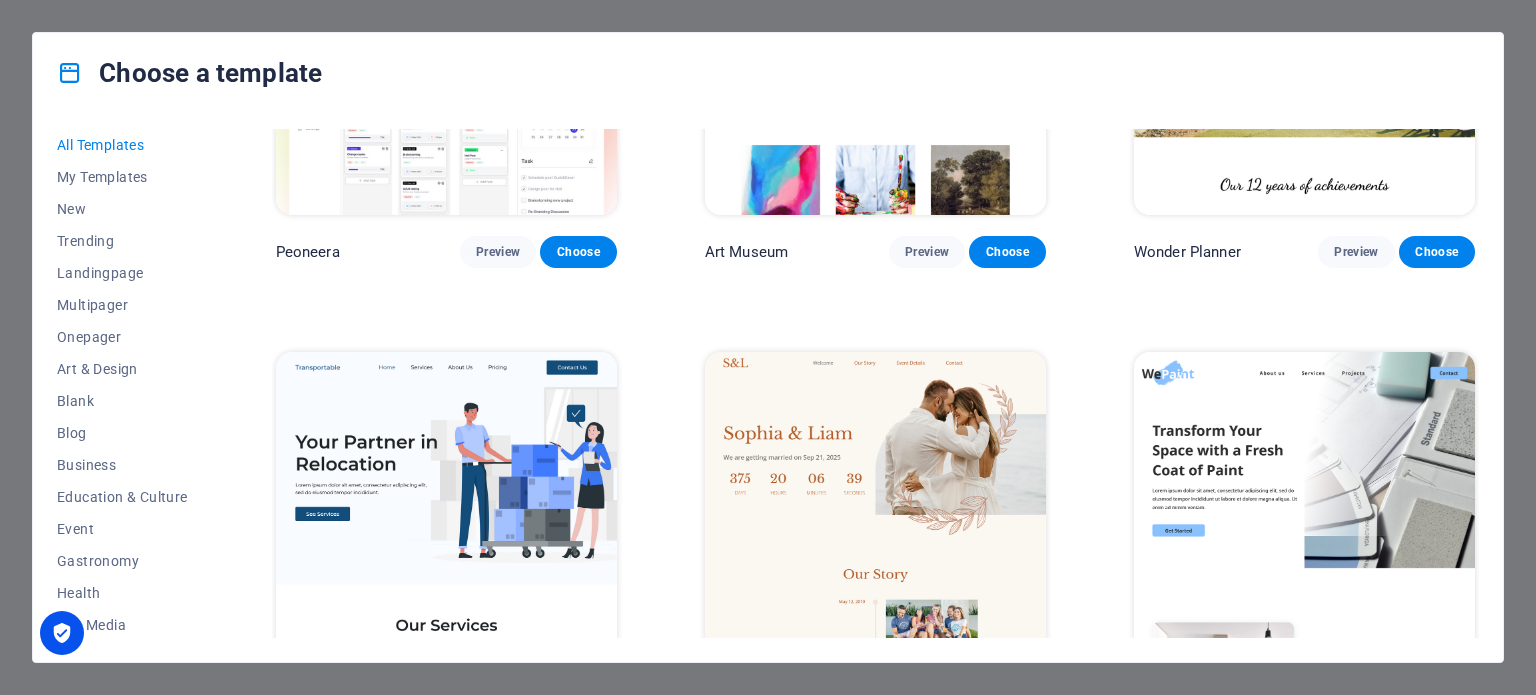 scroll, scrollTop: 386, scrollLeft: 0, axis: vertical 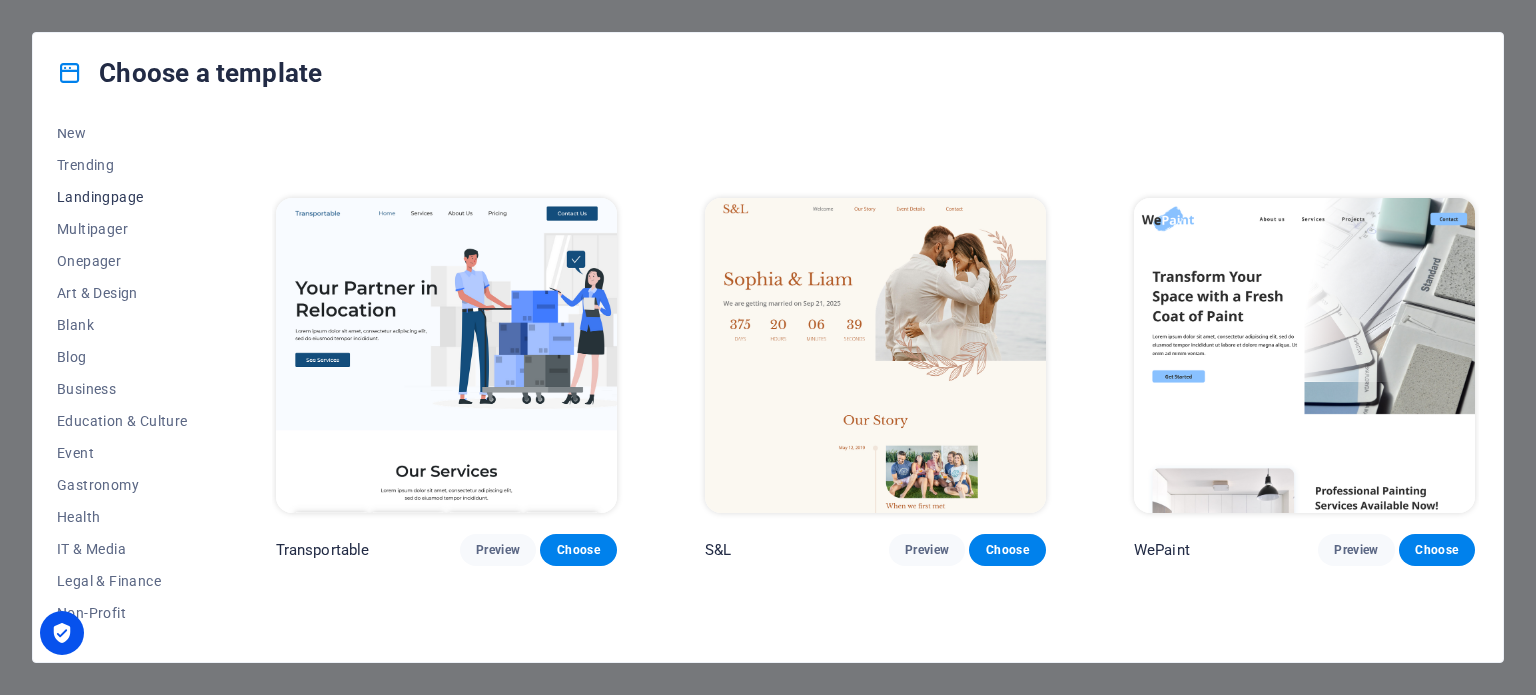 click on "Landingpage" at bounding box center [122, 197] 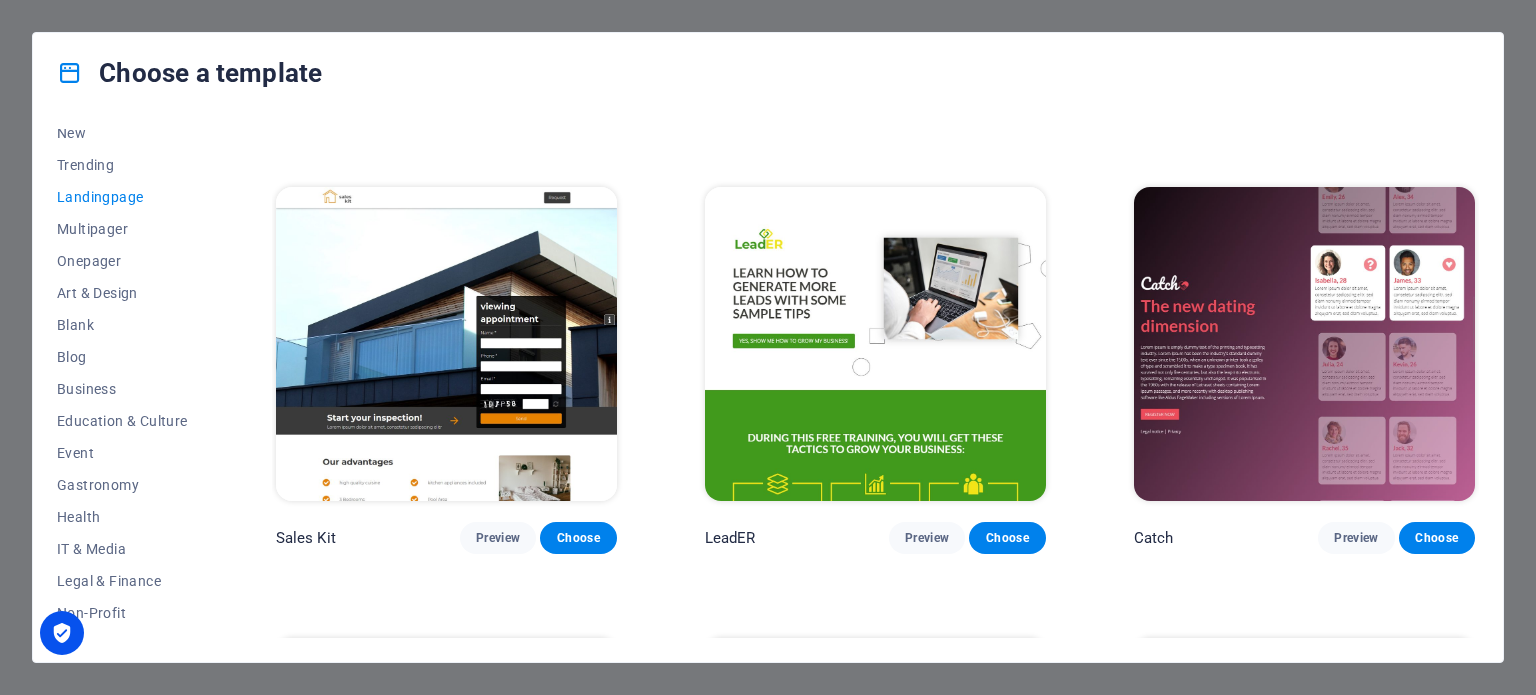 scroll, scrollTop: 2640, scrollLeft: 0, axis: vertical 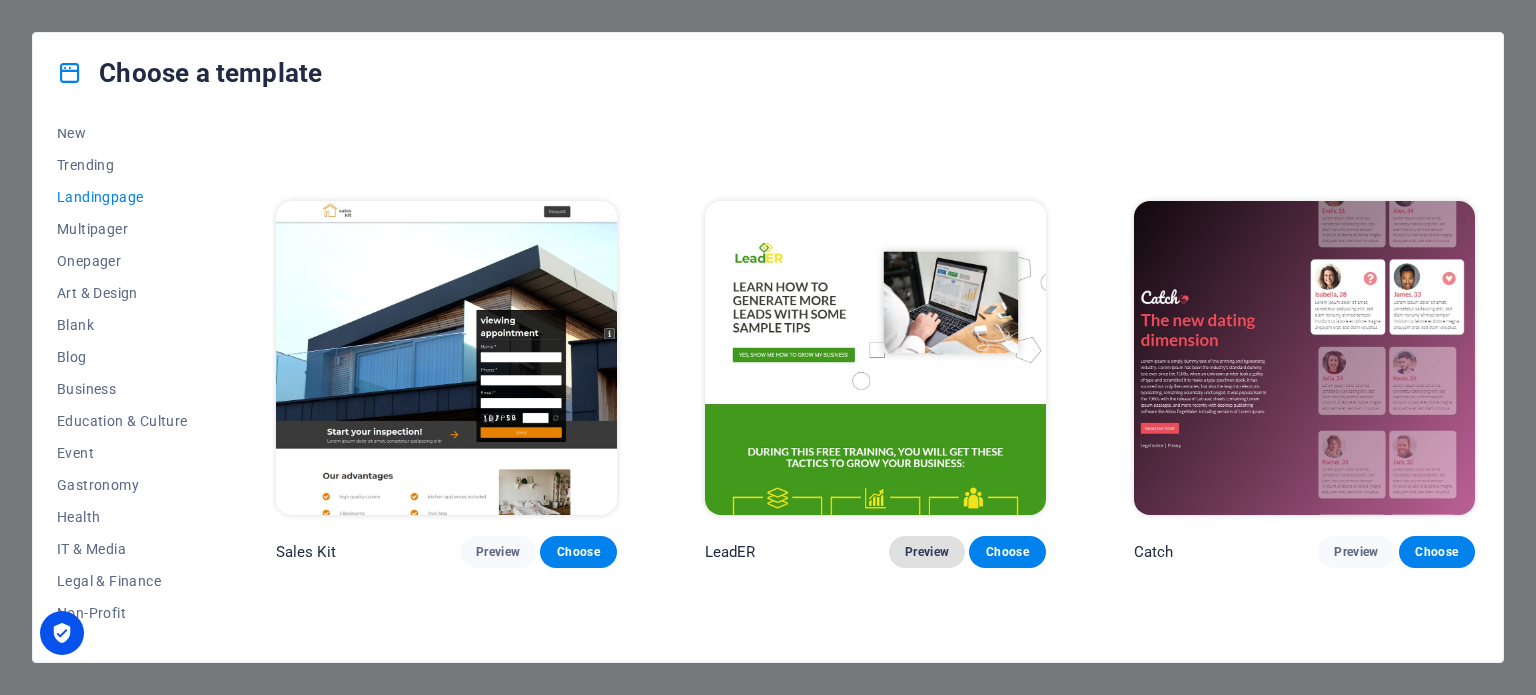 click on "Preview" at bounding box center [927, 552] 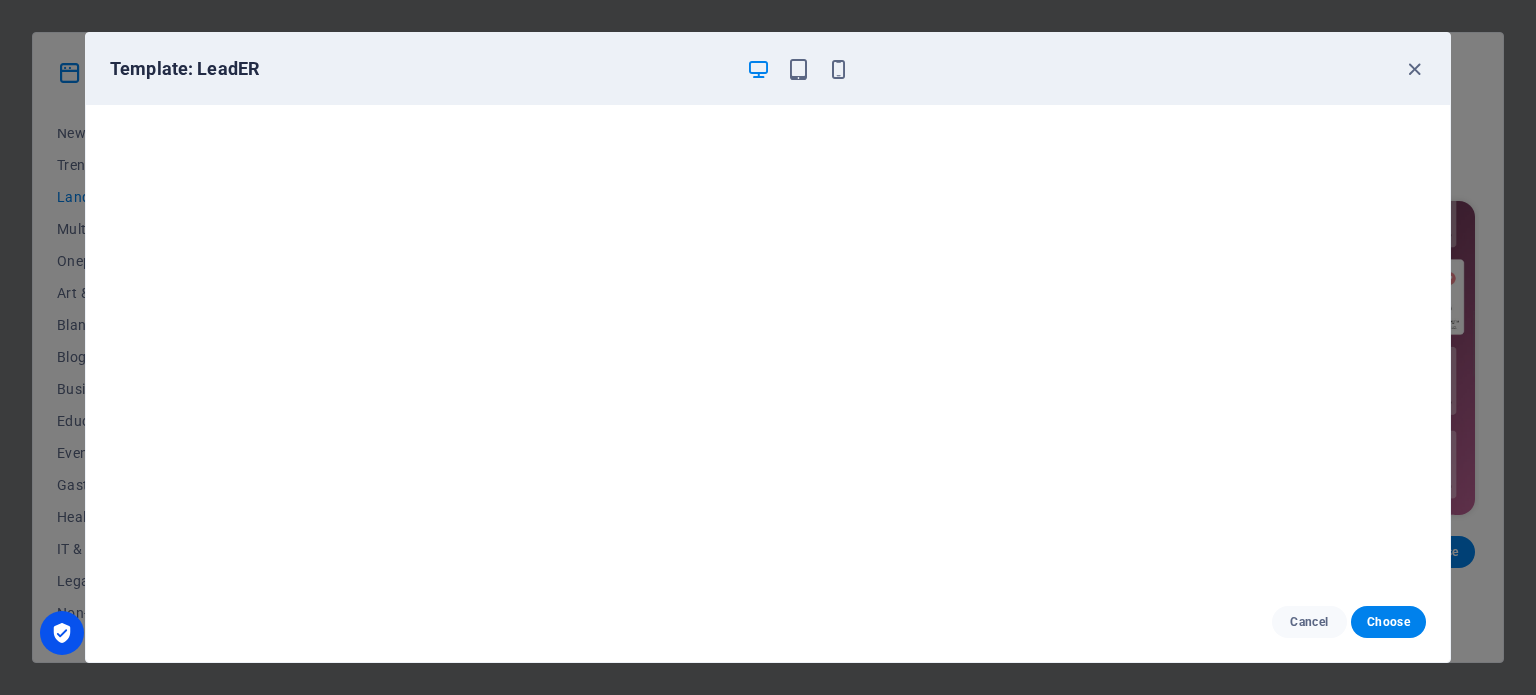 scroll, scrollTop: 0, scrollLeft: 0, axis: both 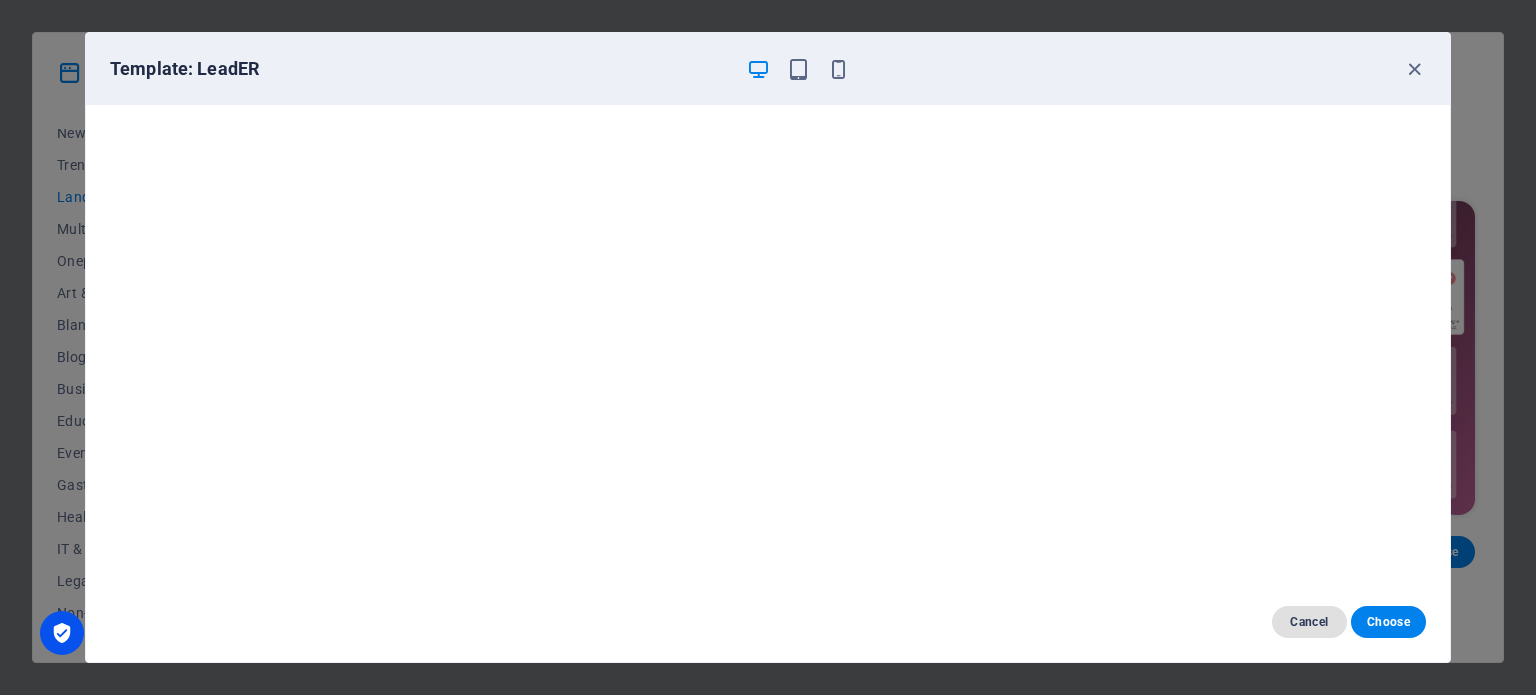 click on "Cancel" at bounding box center (1309, 622) 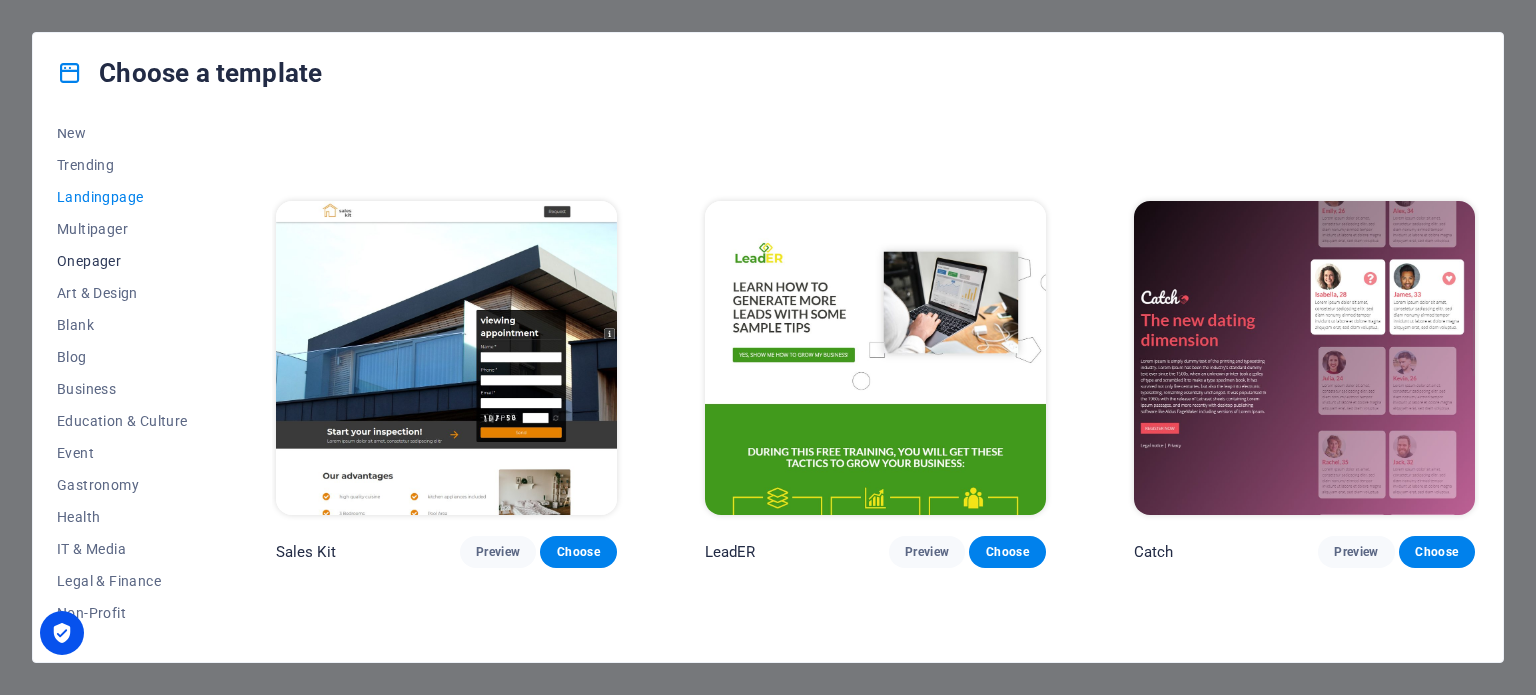 click on "Onepager" at bounding box center (122, 261) 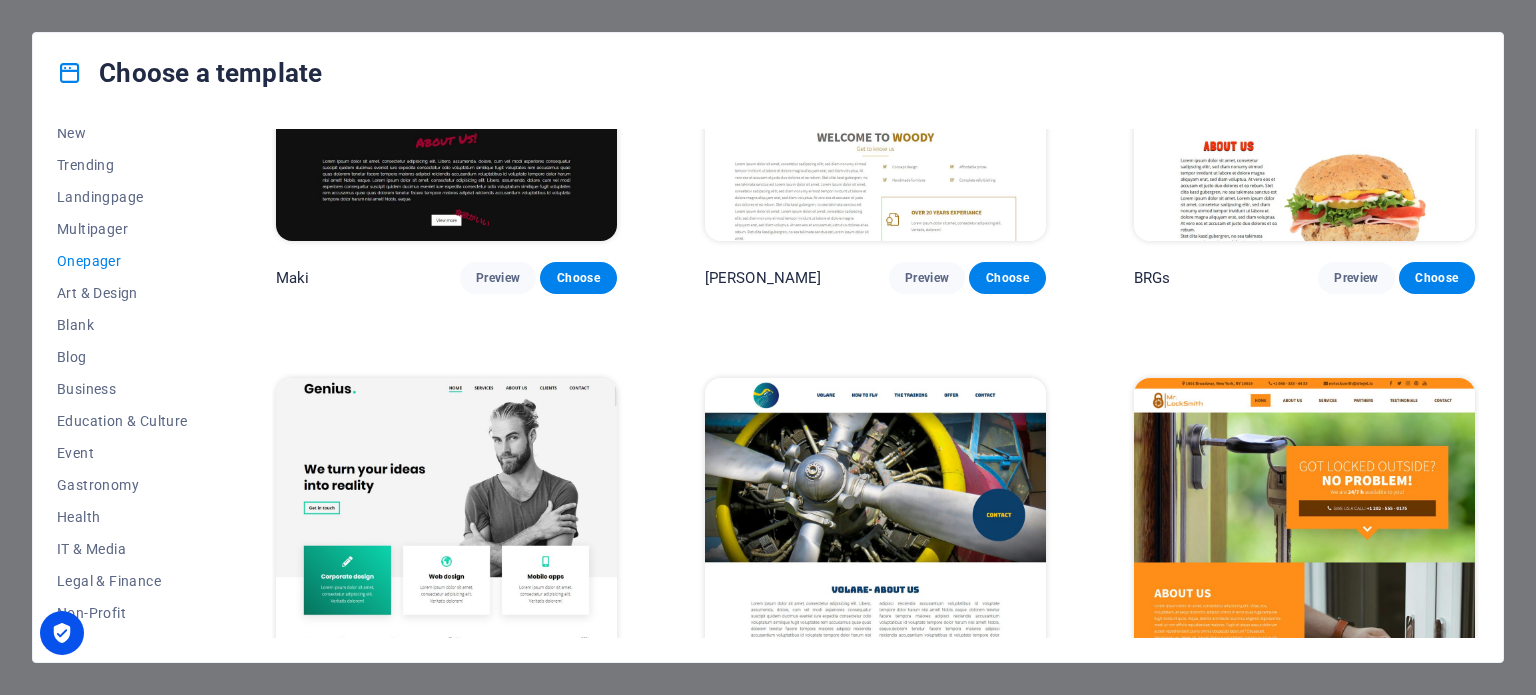 scroll, scrollTop: 4438, scrollLeft: 0, axis: vertical 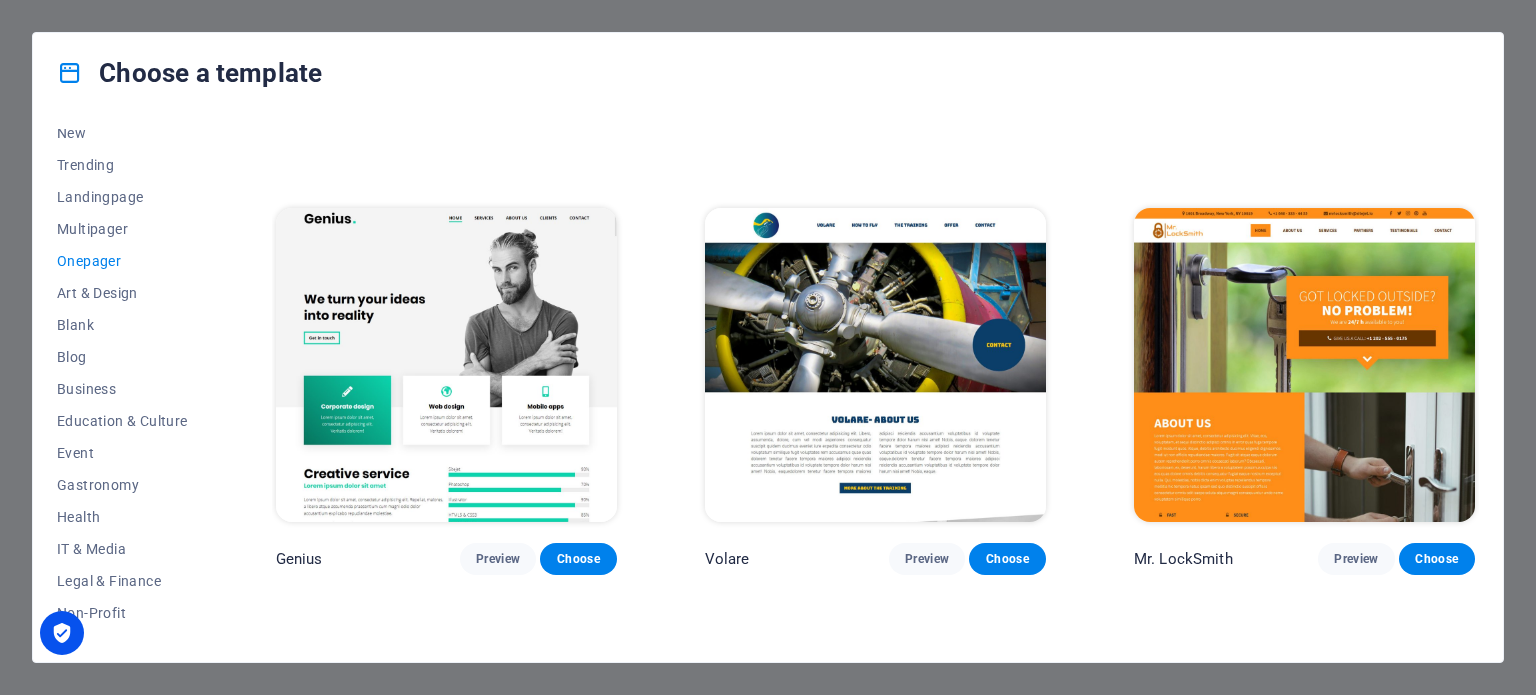 click at bounding box center (1304, 365) 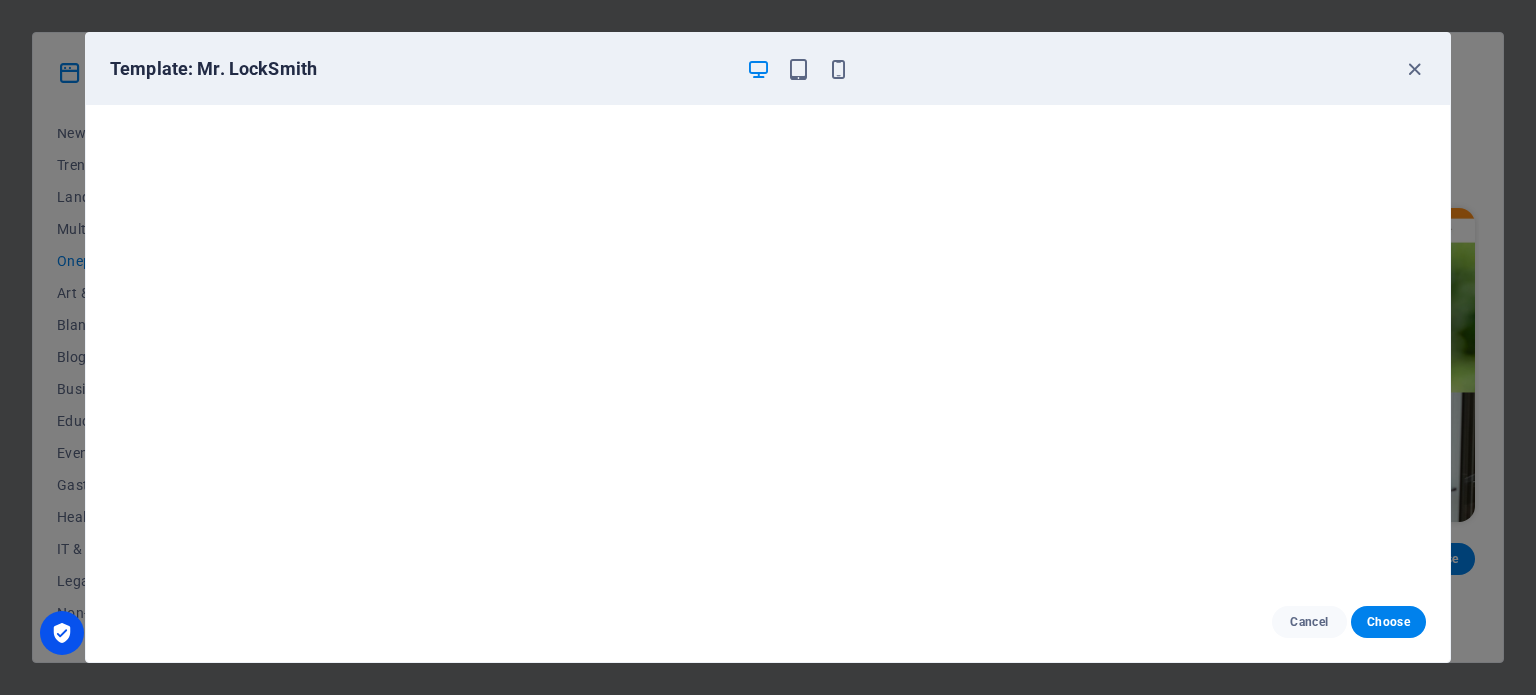 scroll, scrollTop: 0, scrollLeft: 0, axis: both 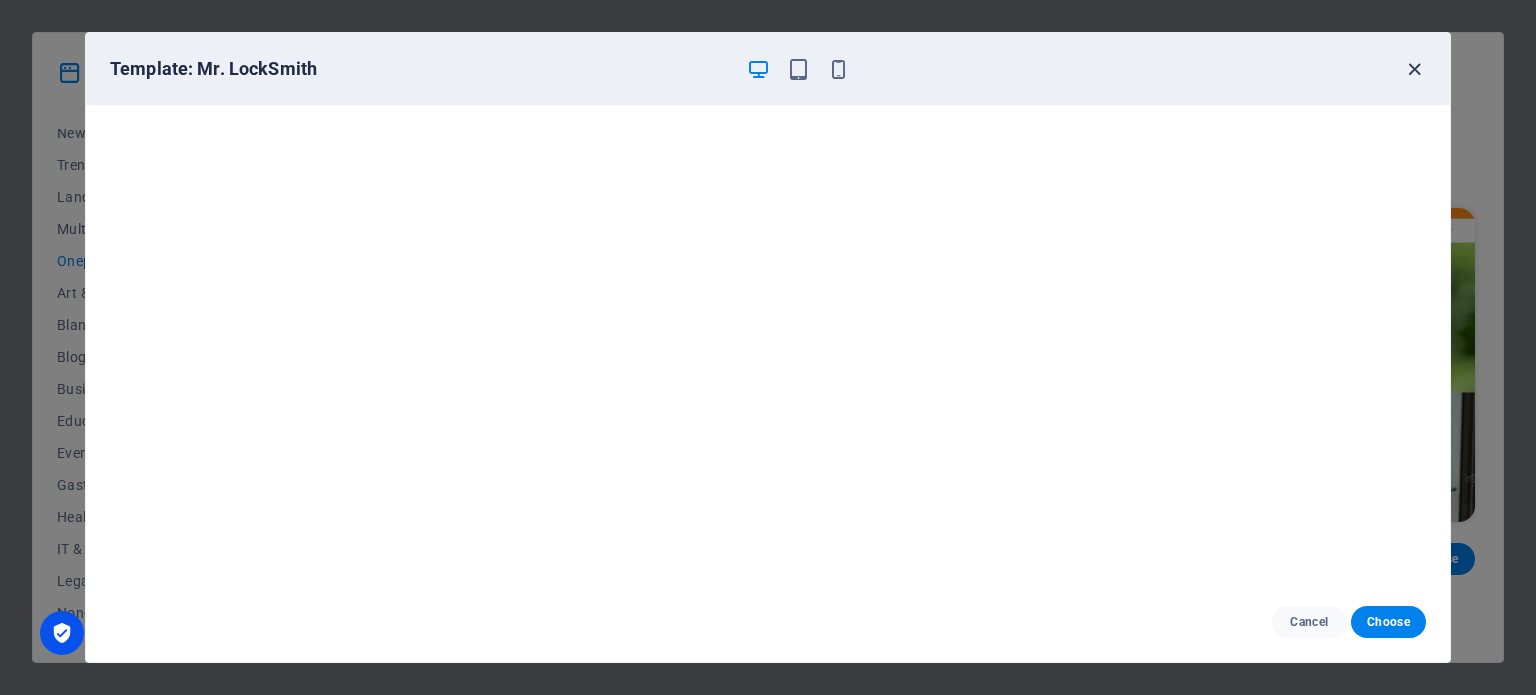 click at bounding box center [1414, 69] 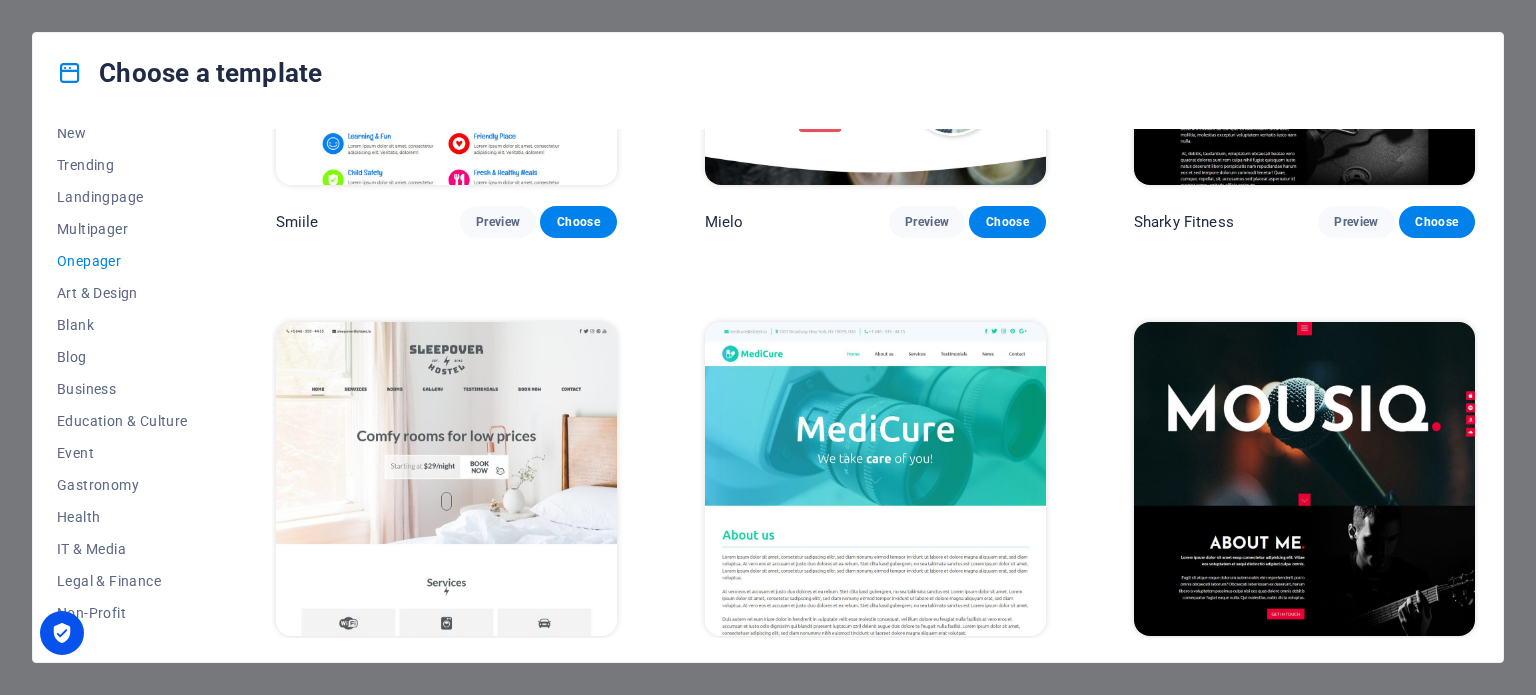 scroll, scrollTop: 6278, scrollLeft: 0, axis: vertical 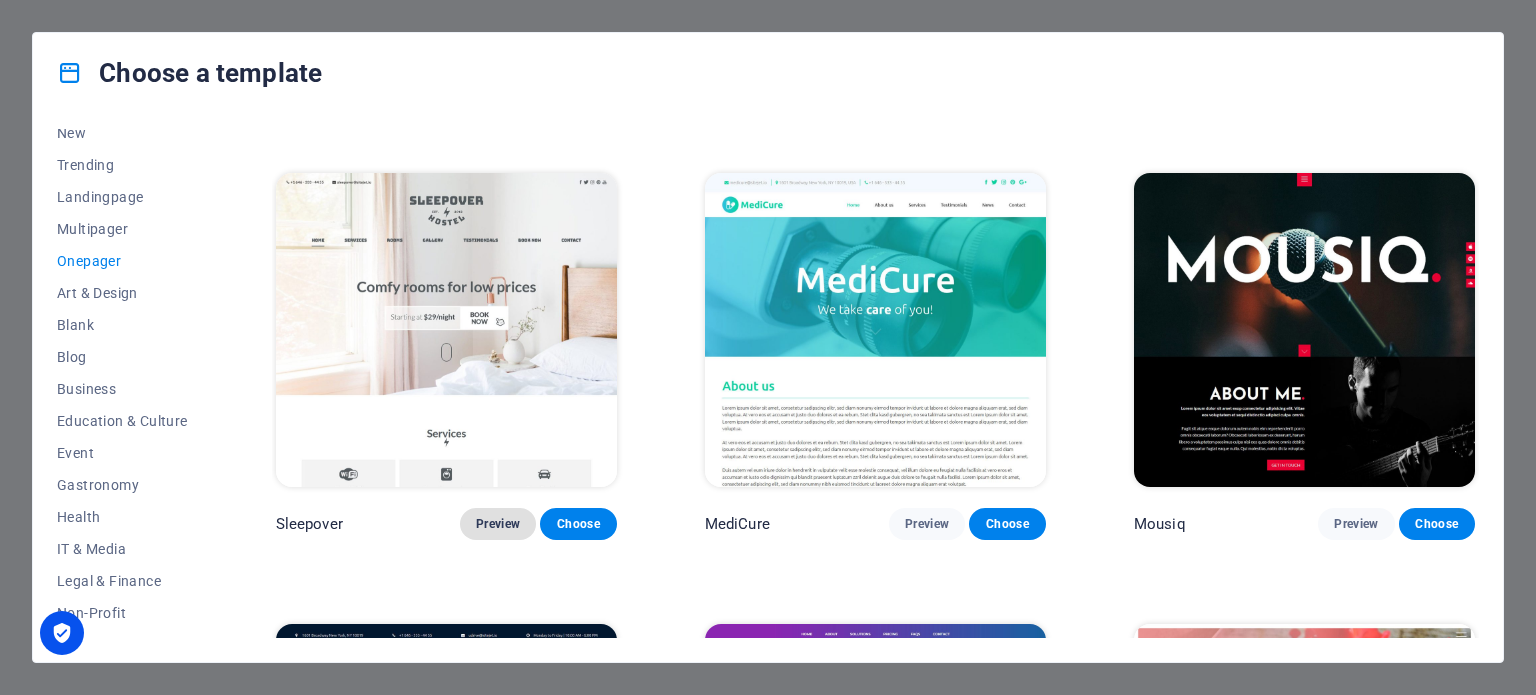 click on "Preview" at bounding box center (498, 524) 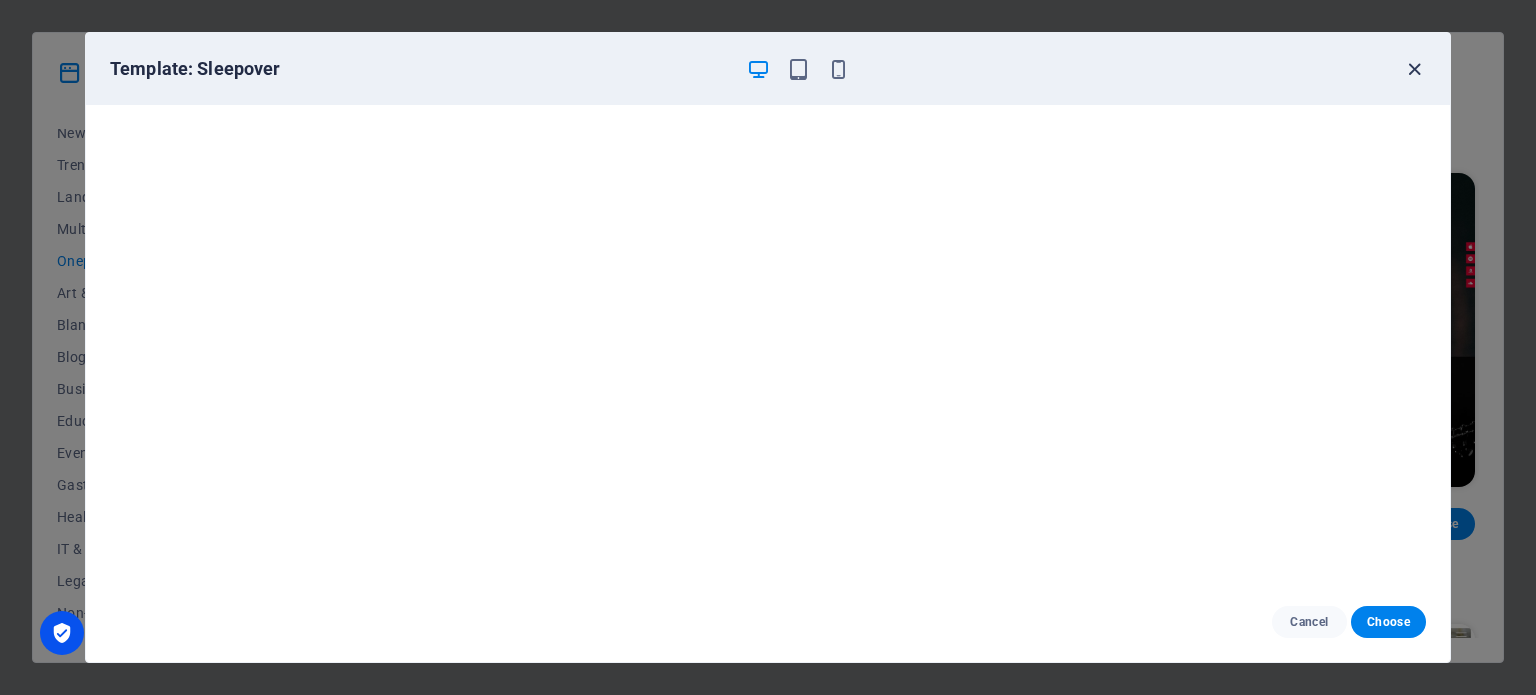 click at bounding box center (1414, 69) 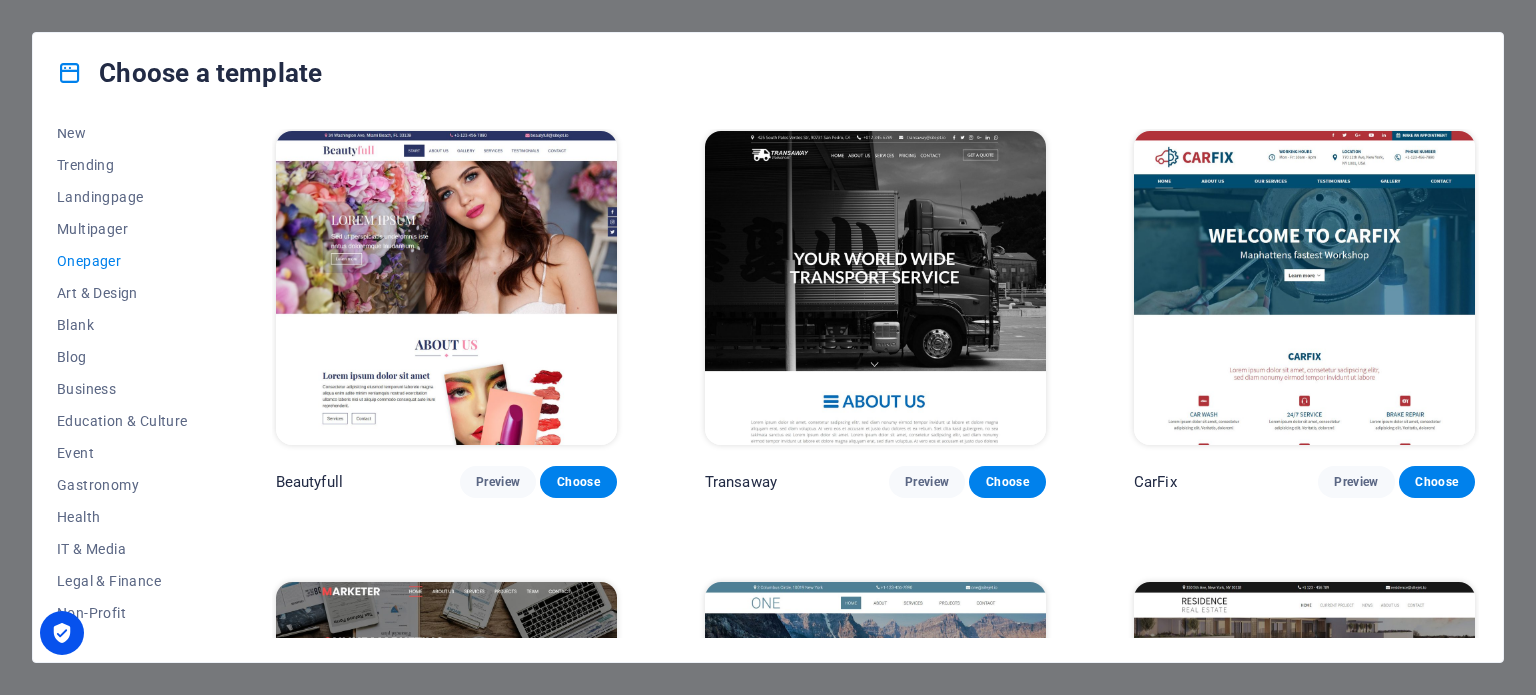 click on "CarFix Preview Choose" at bounding box center [1304, 482] 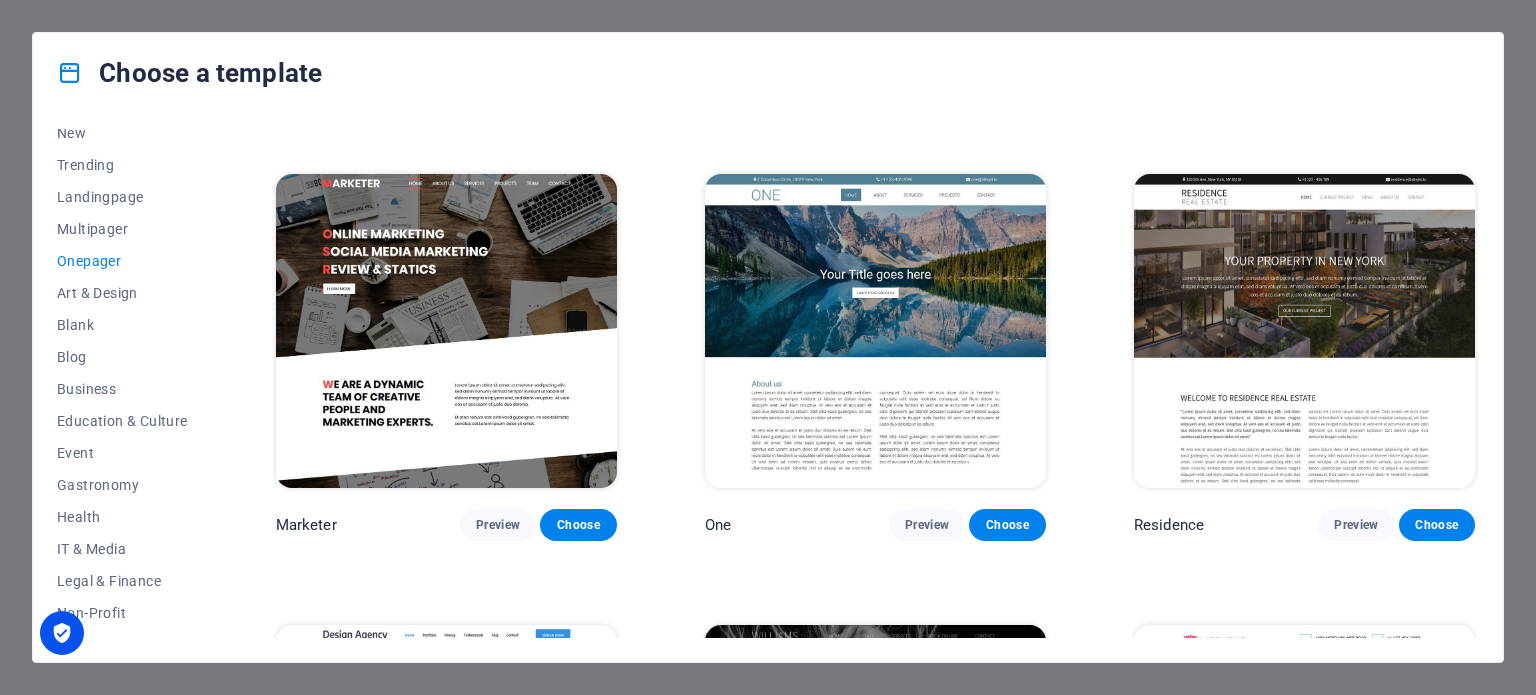 scroll, scrollTop: 8984, scrollLeft: 0, axis: vertical 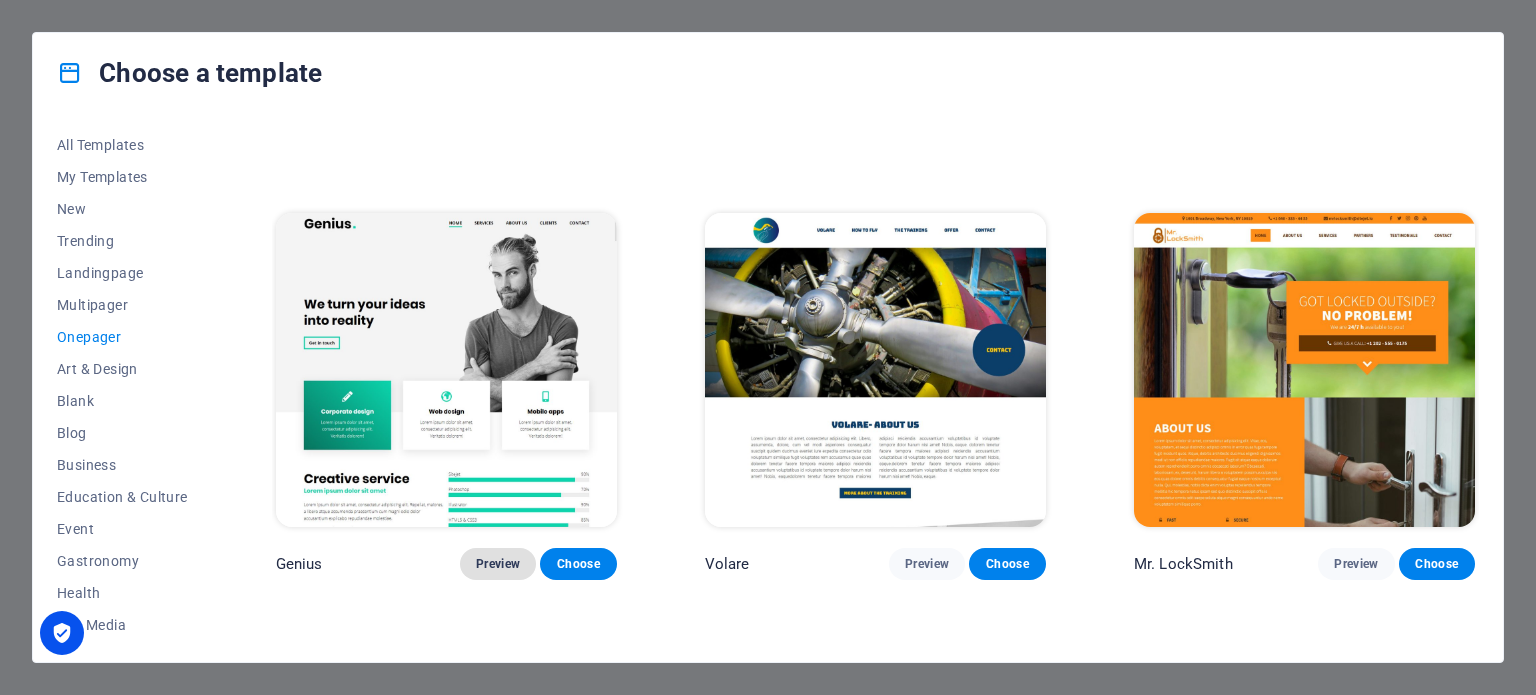 click on "Preview" at bounding box center (498, 564) 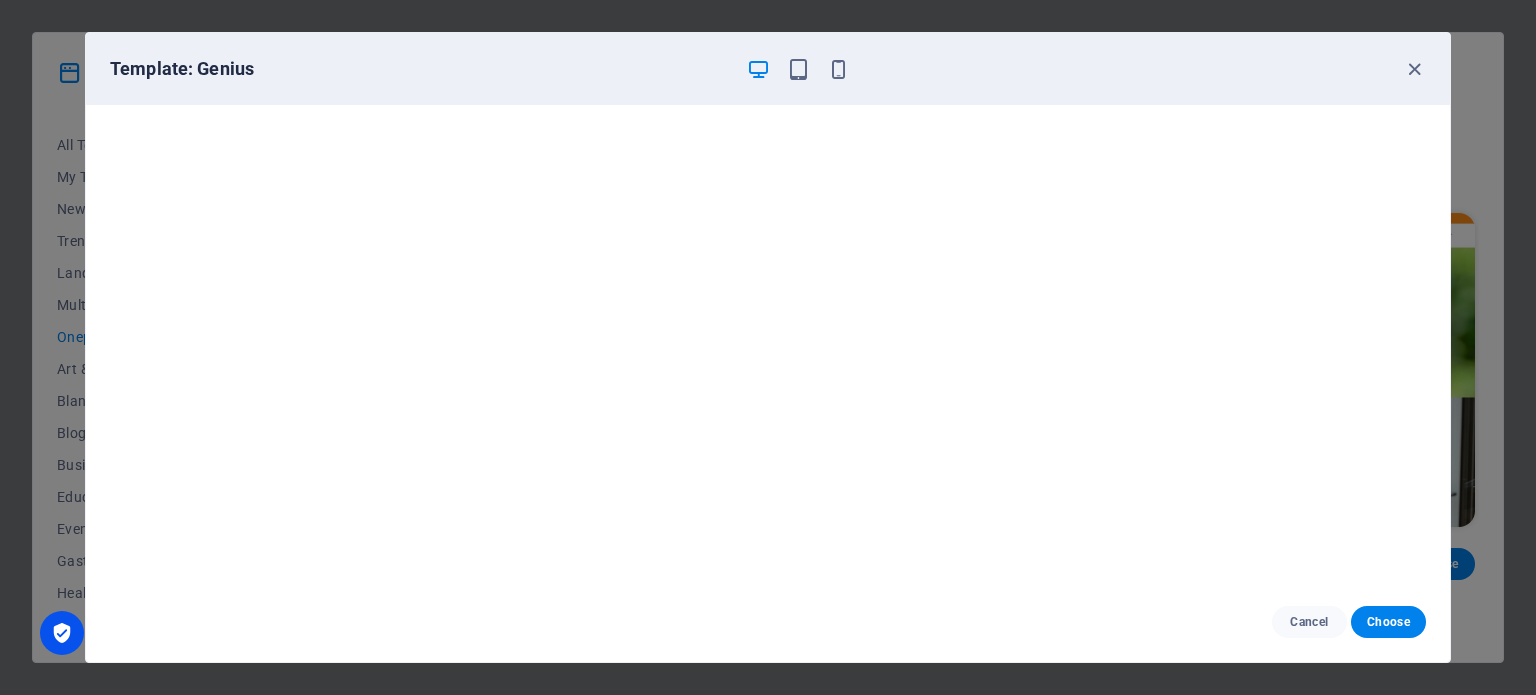 scroll, scrollTop: 0, scrollLeft: 0, axis: both 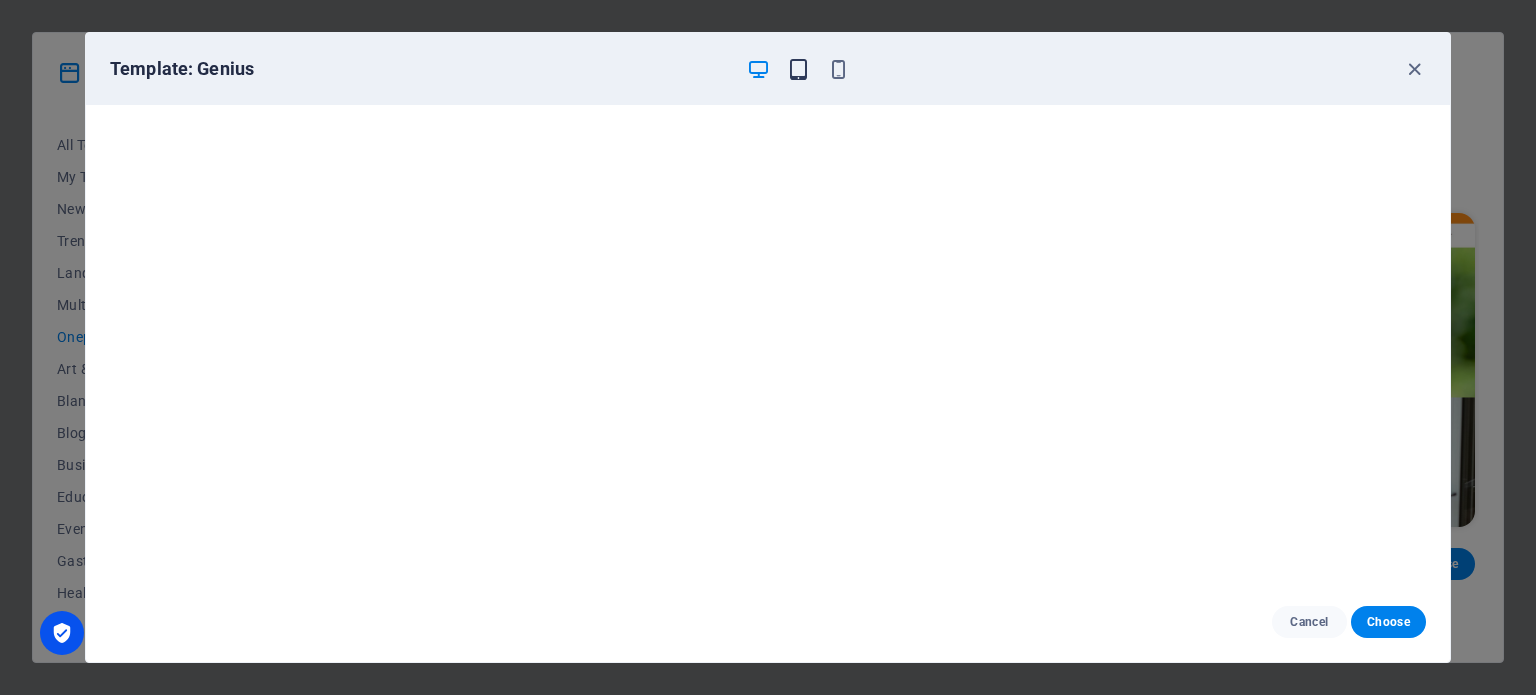 click at bounding box center [798, 69] 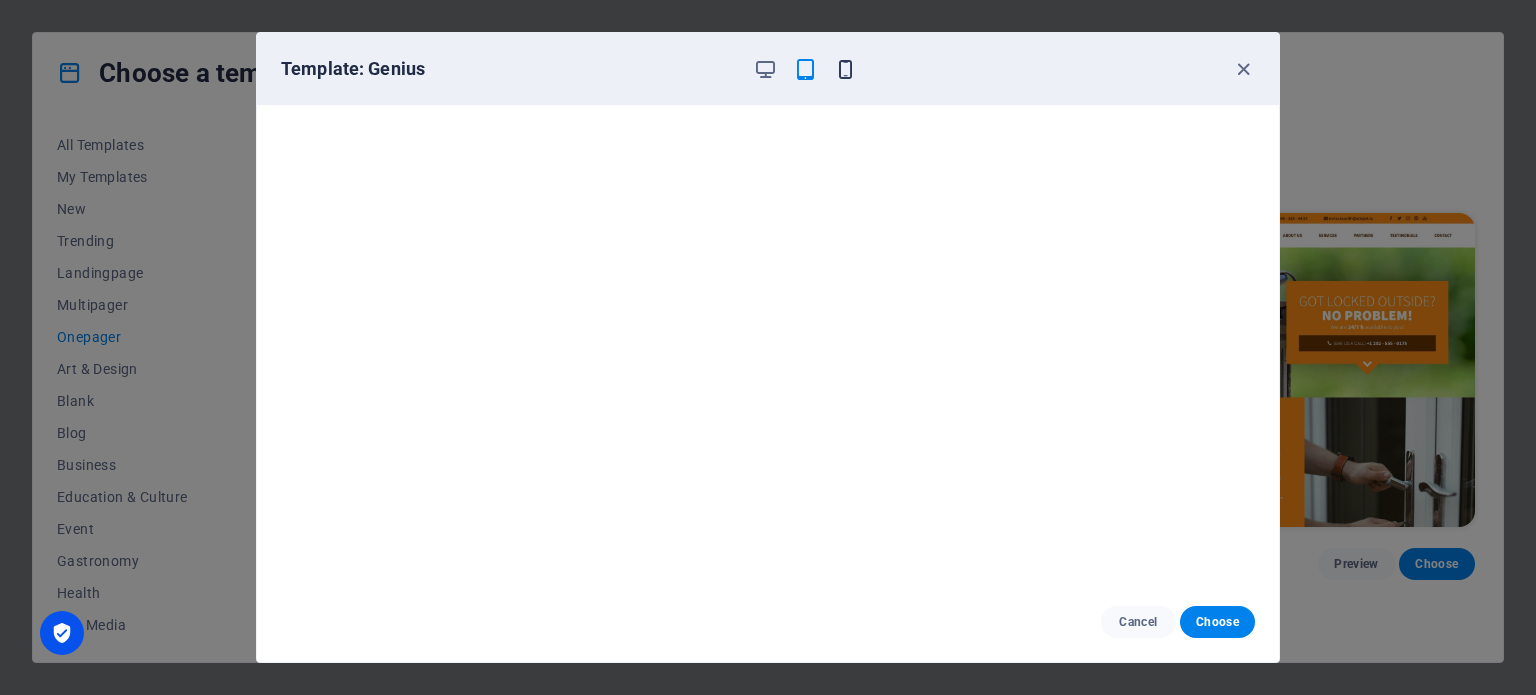 click at bounding box center (845, 69) 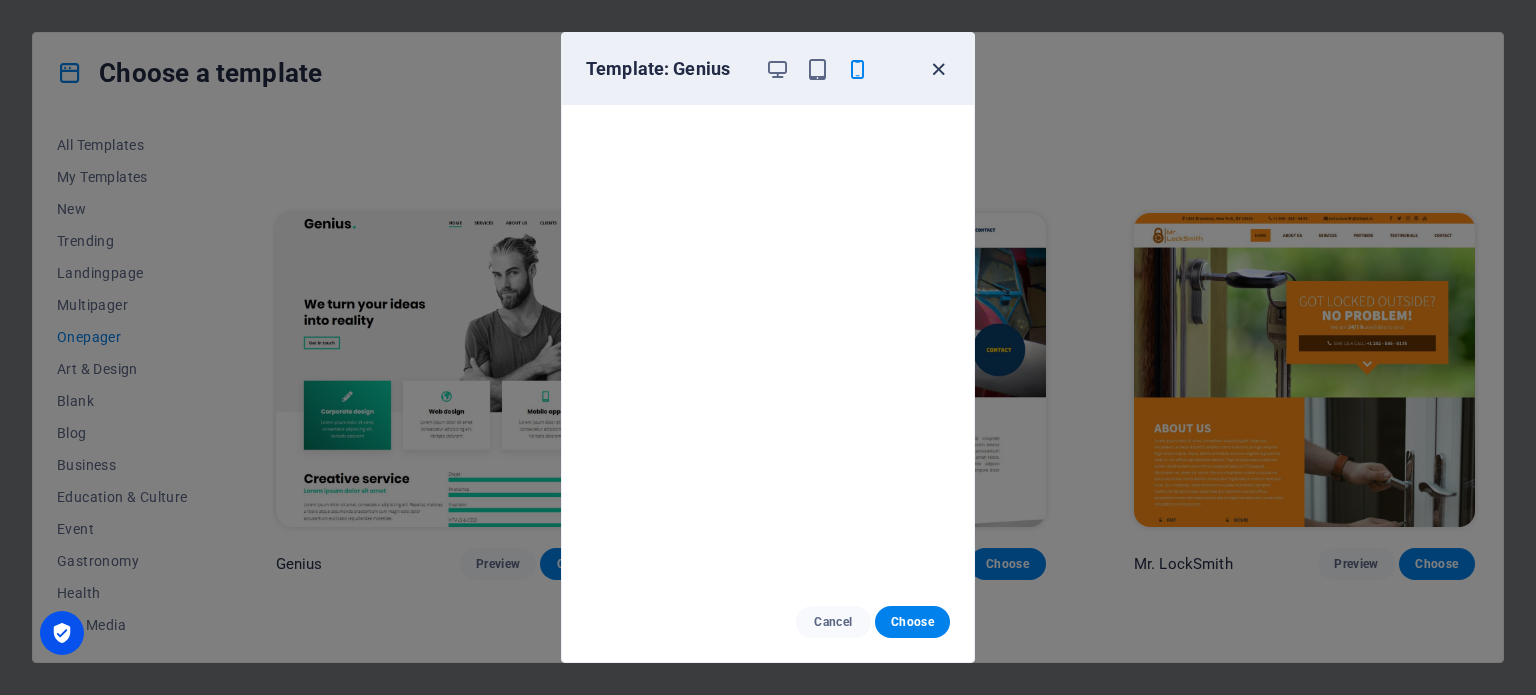 click at bounding box center (938, 69) 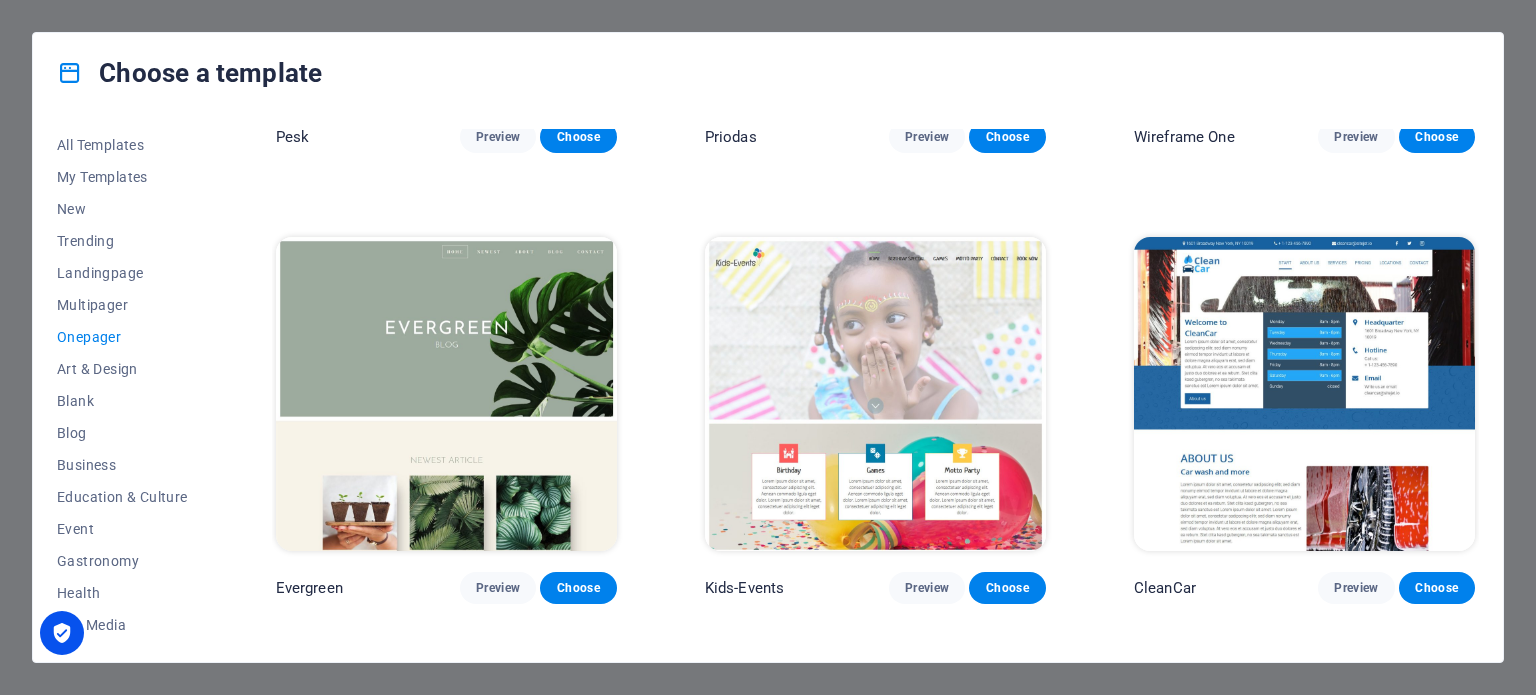 scroll, scrollTop: 3054, scrollLeft: 0, axis: vertical 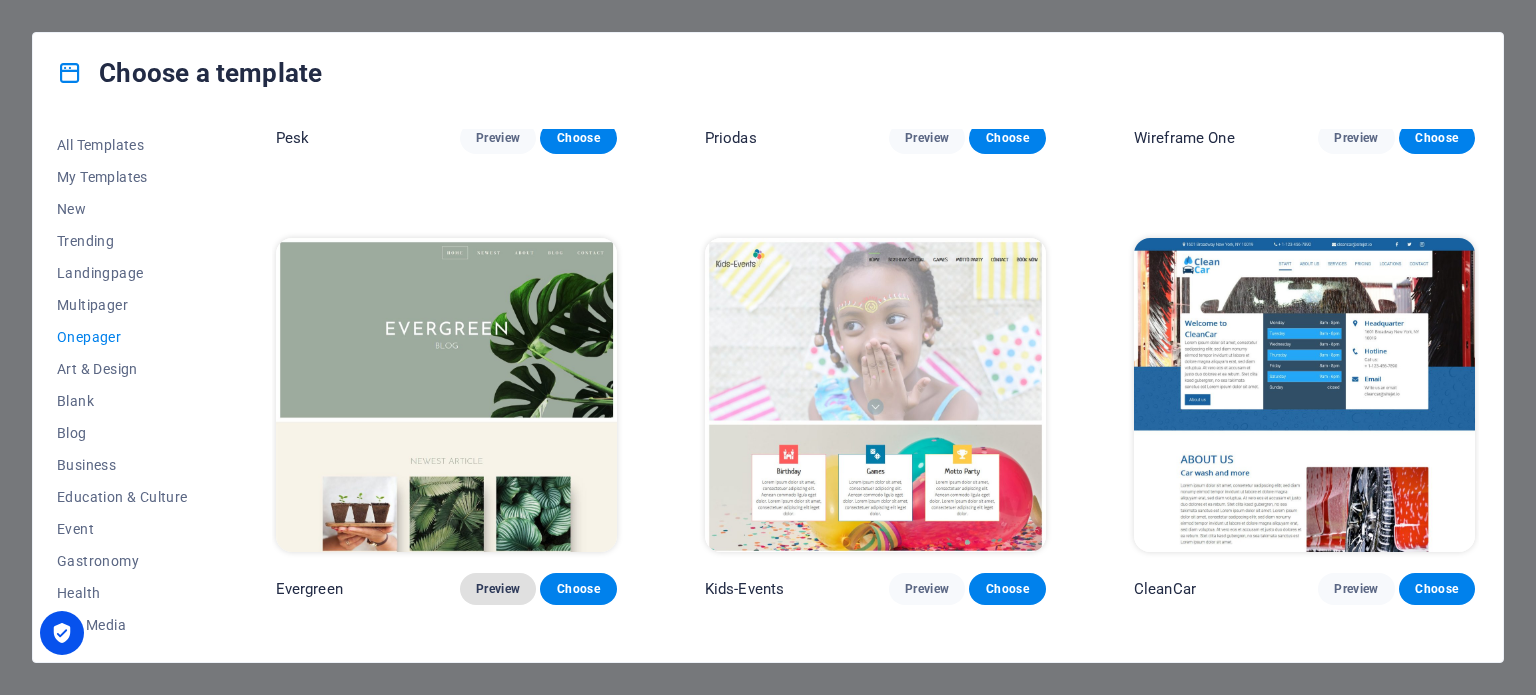 click on "Preview" at bounding box center (498, 589) 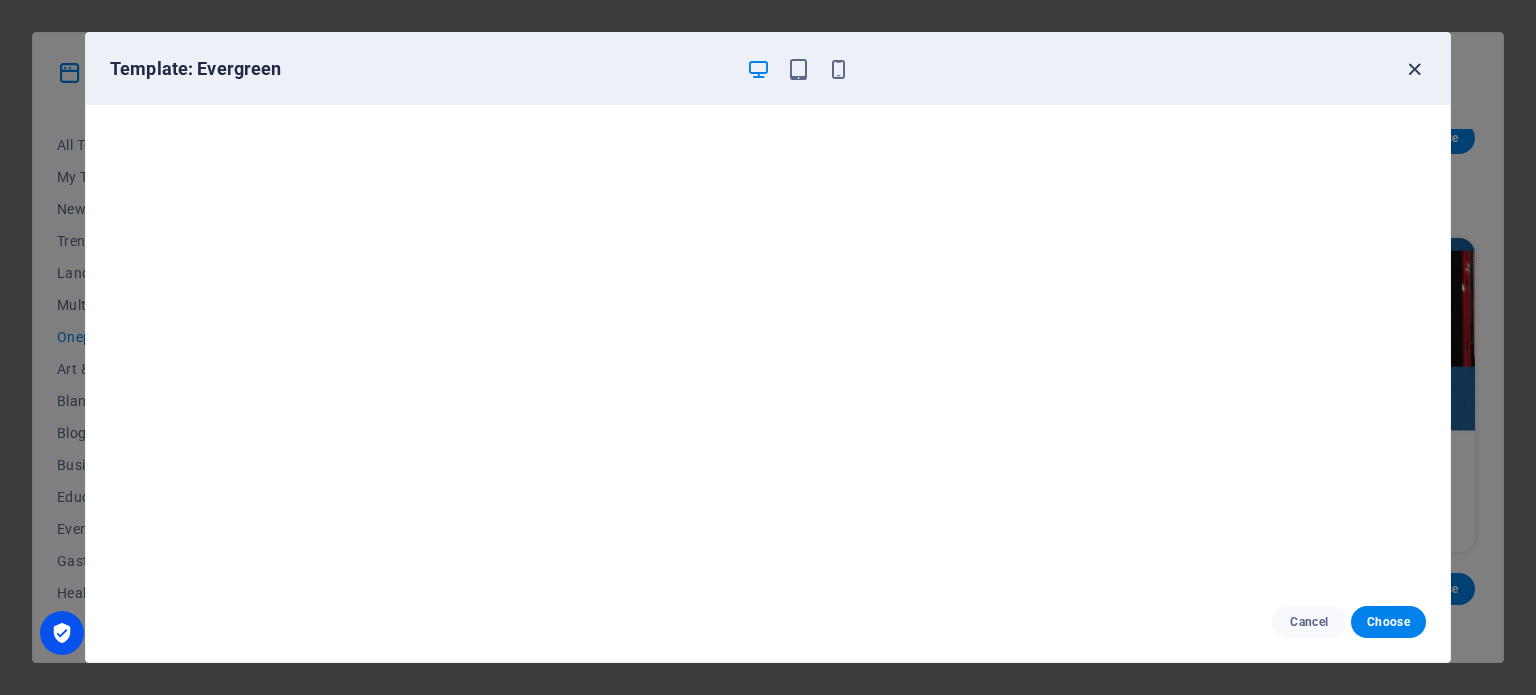 click at bounding box center [1414, 69] 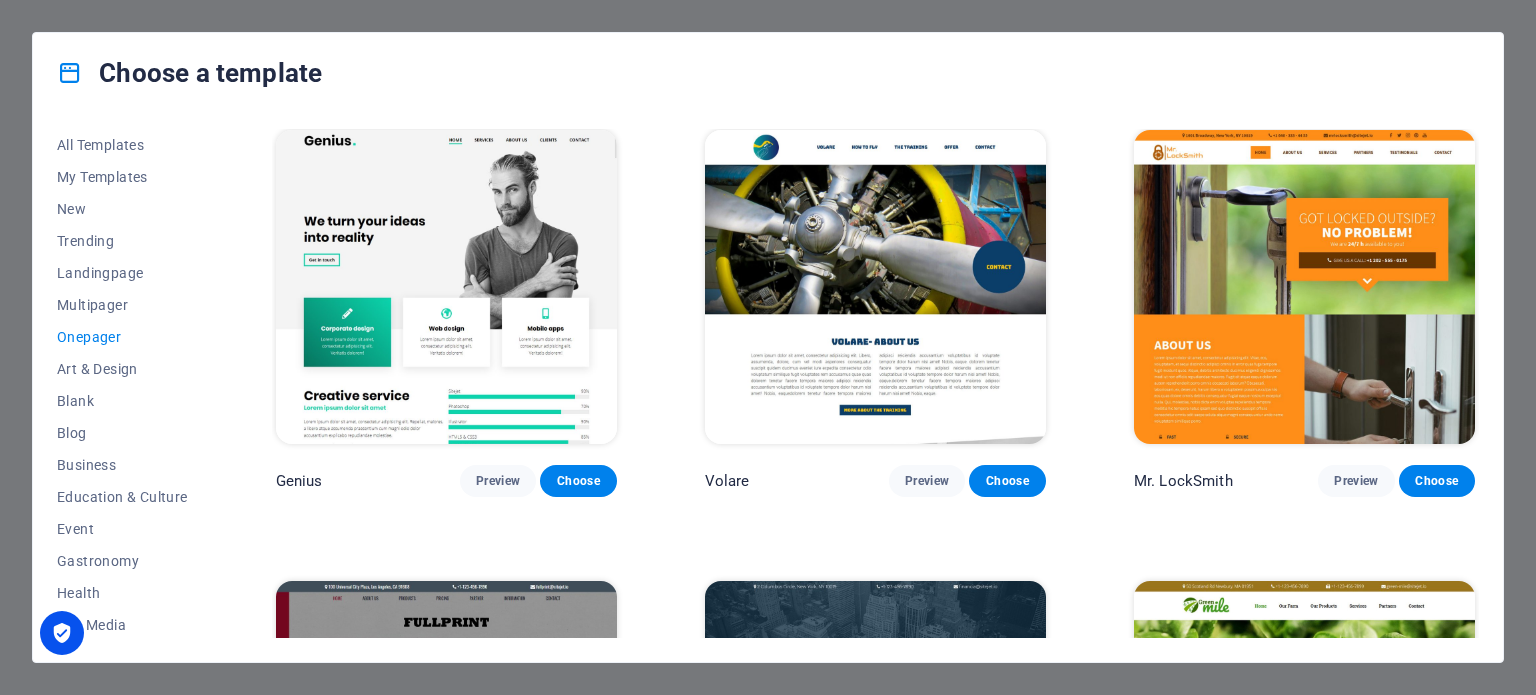 scroll, scrollTop: 4511, scrollLeft: 0, axis: vertical 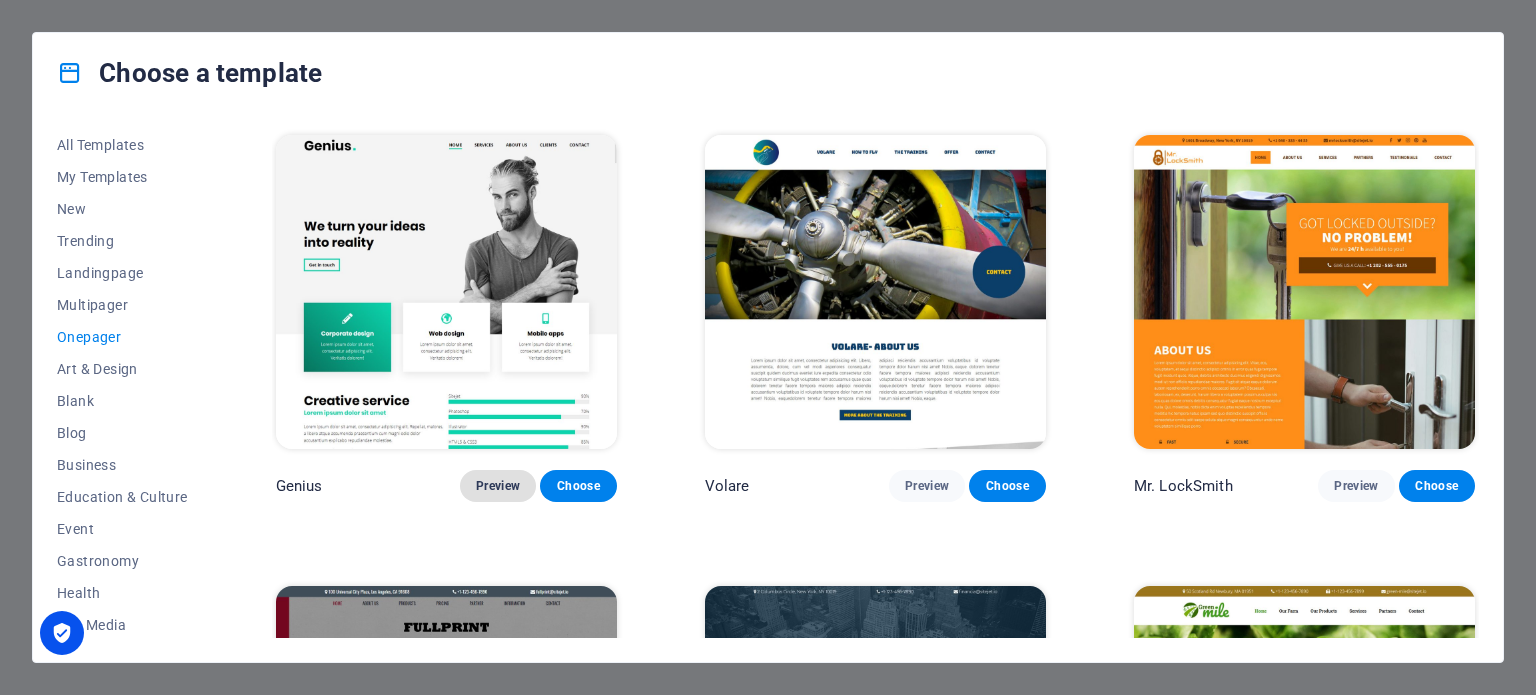 click on "Preview" at bounding box center [498, 486] 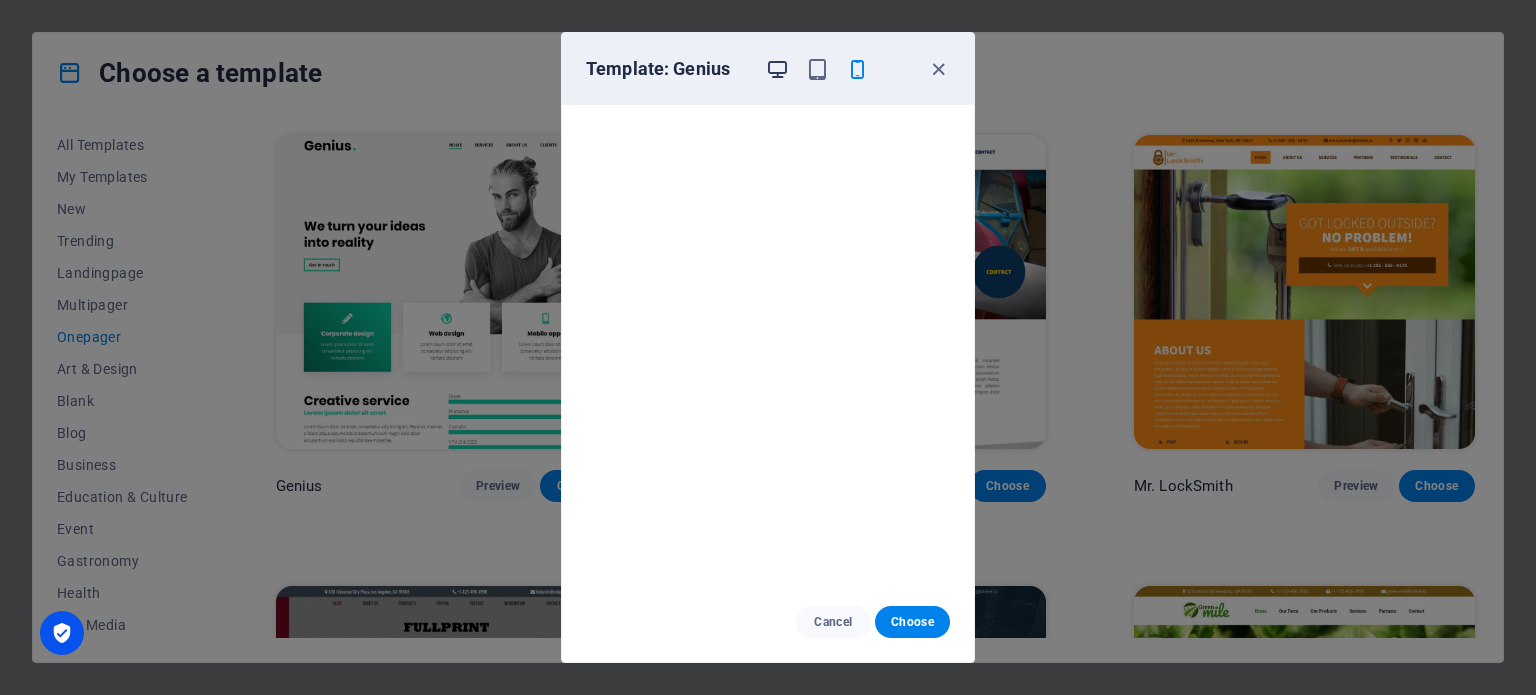 click at bounding box center (777, 69) 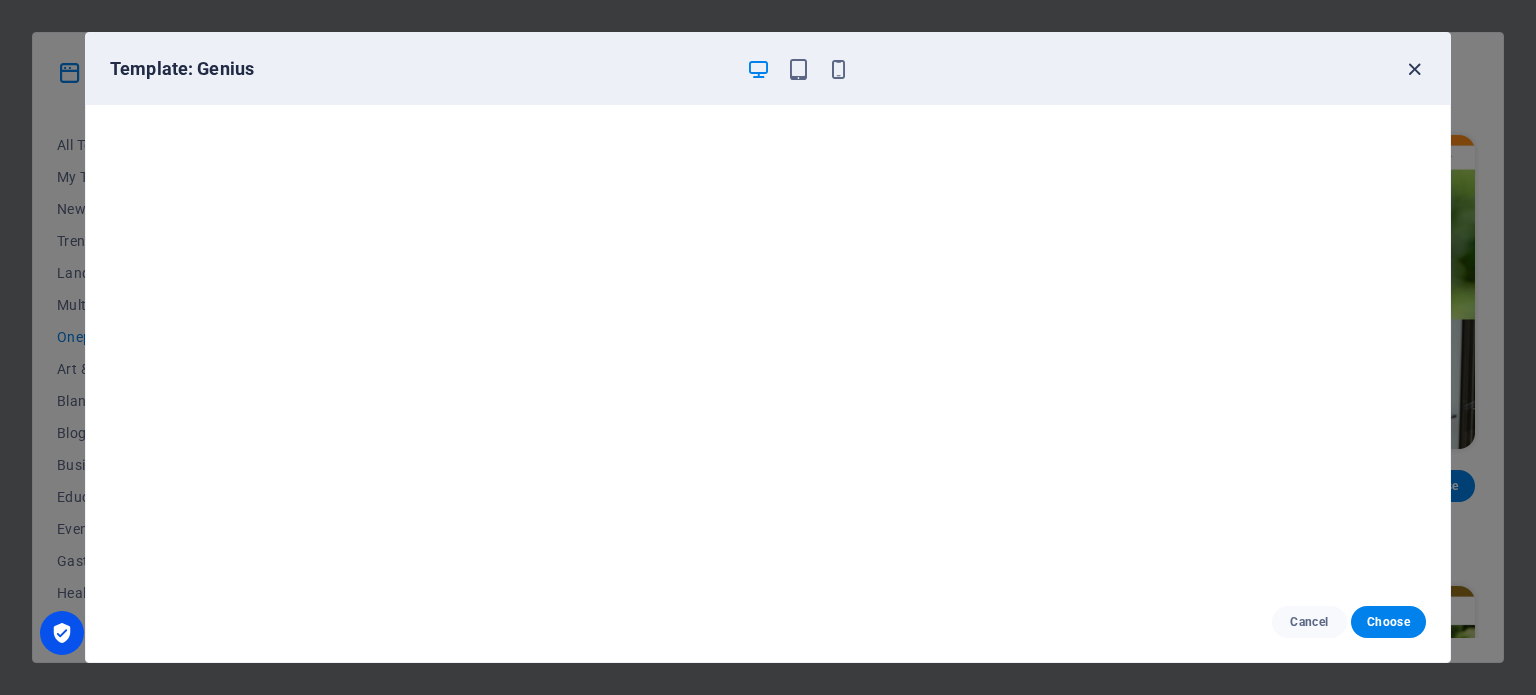 click at bounding box center [1414, 69] 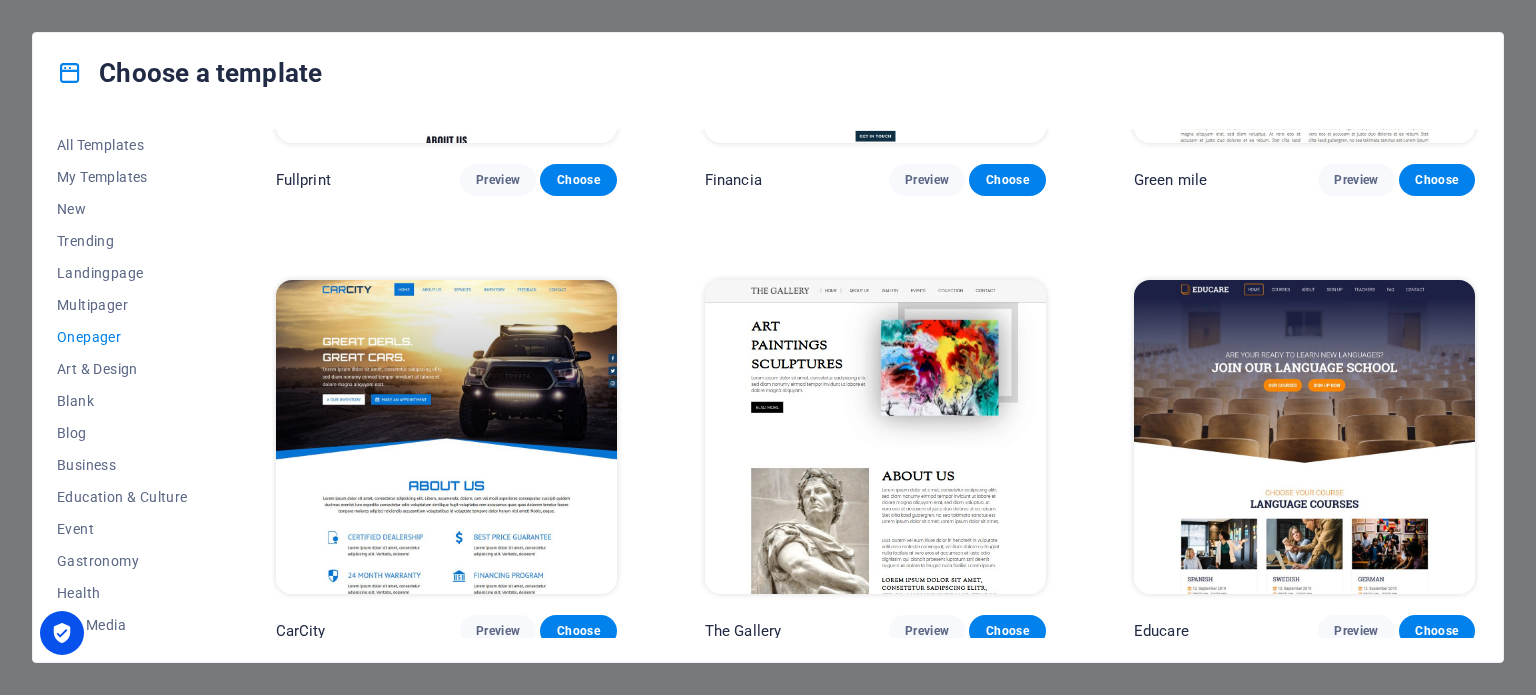 scroll, scrollTop: 5286, scrollLeft: 0, axis: vertical 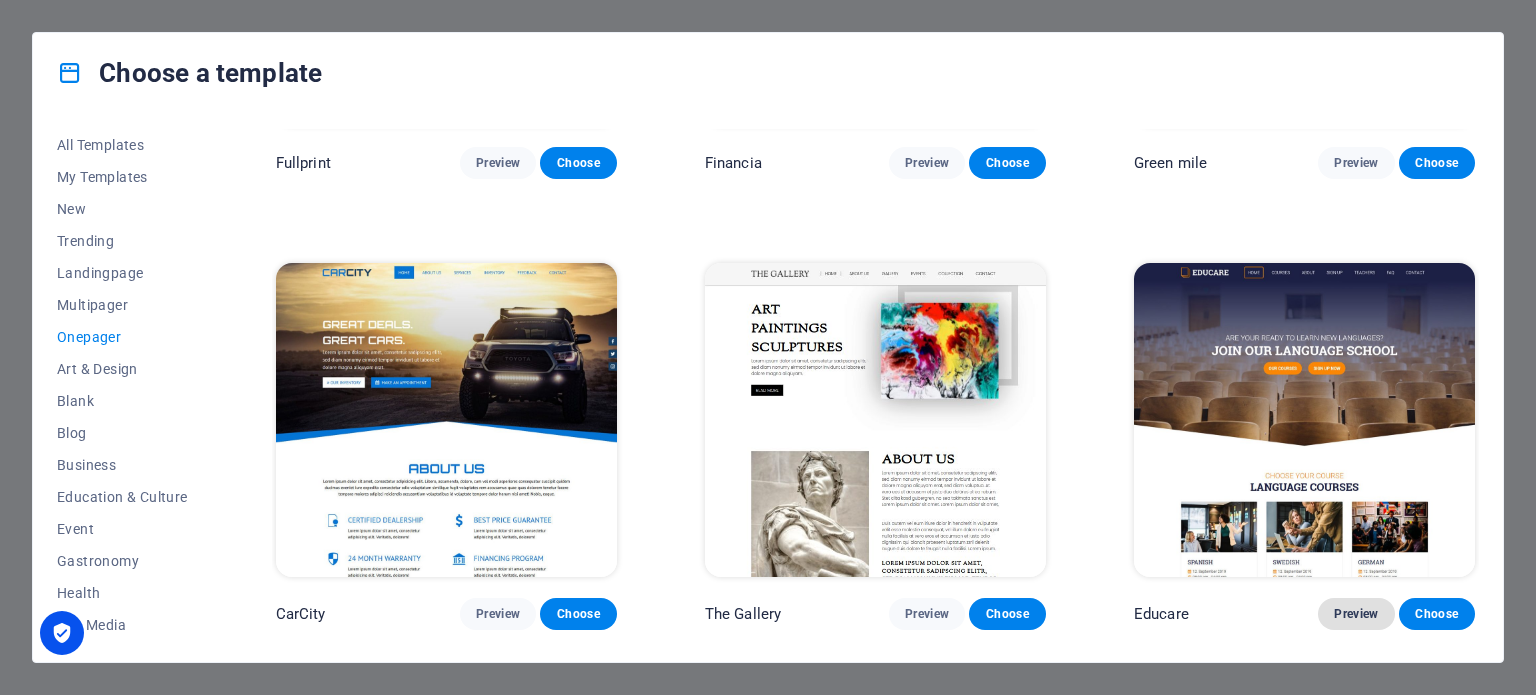 click on "Preview" at bounding box center (1356, 614) 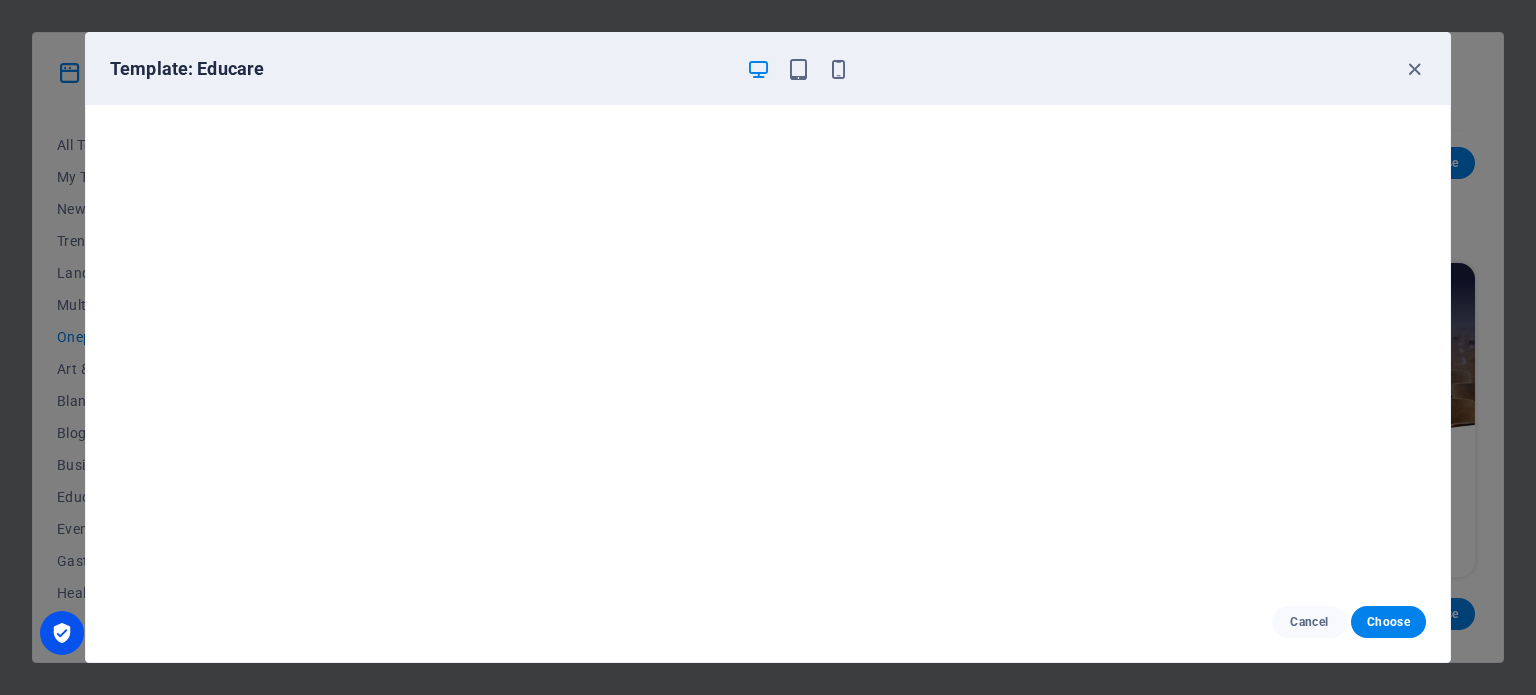 scroll, scrollTop: 0, scrollLeft: 0, axis: both 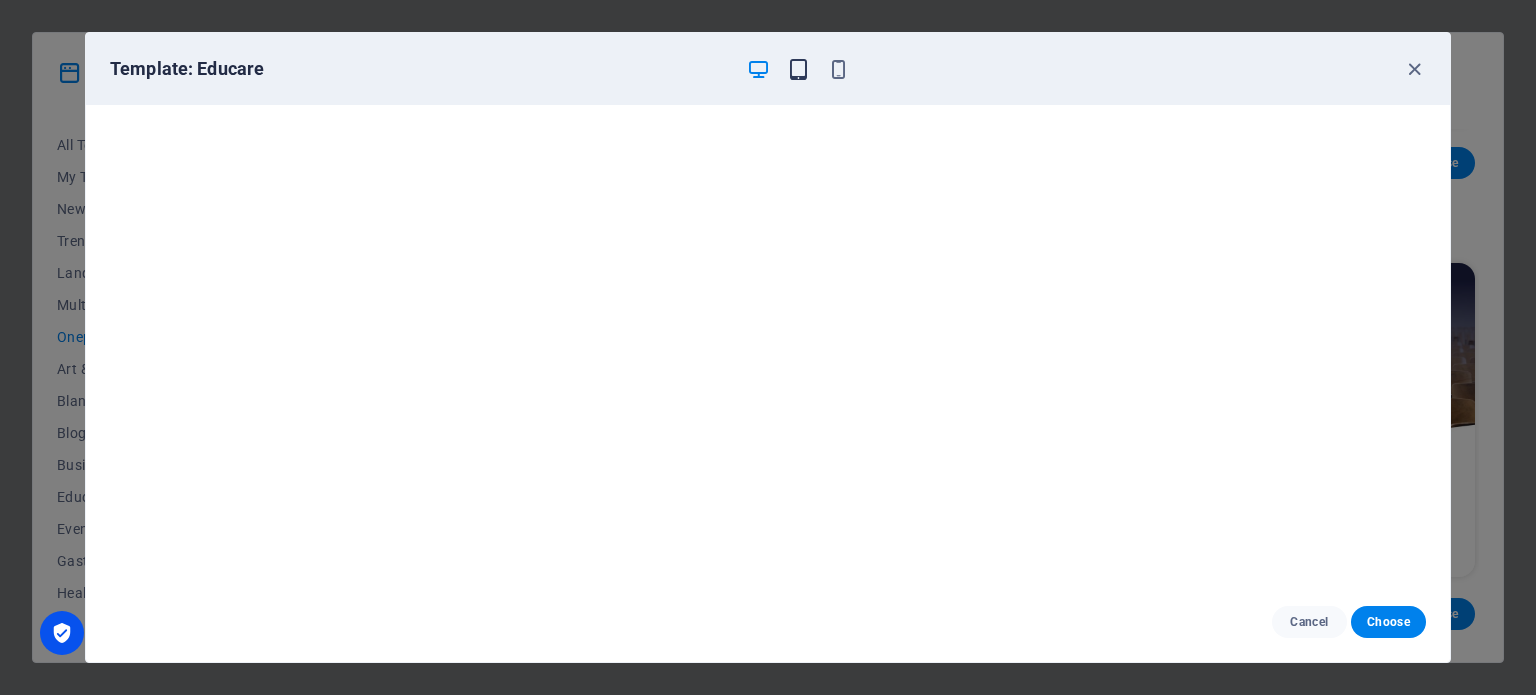 click at bounding box center (798, 69) 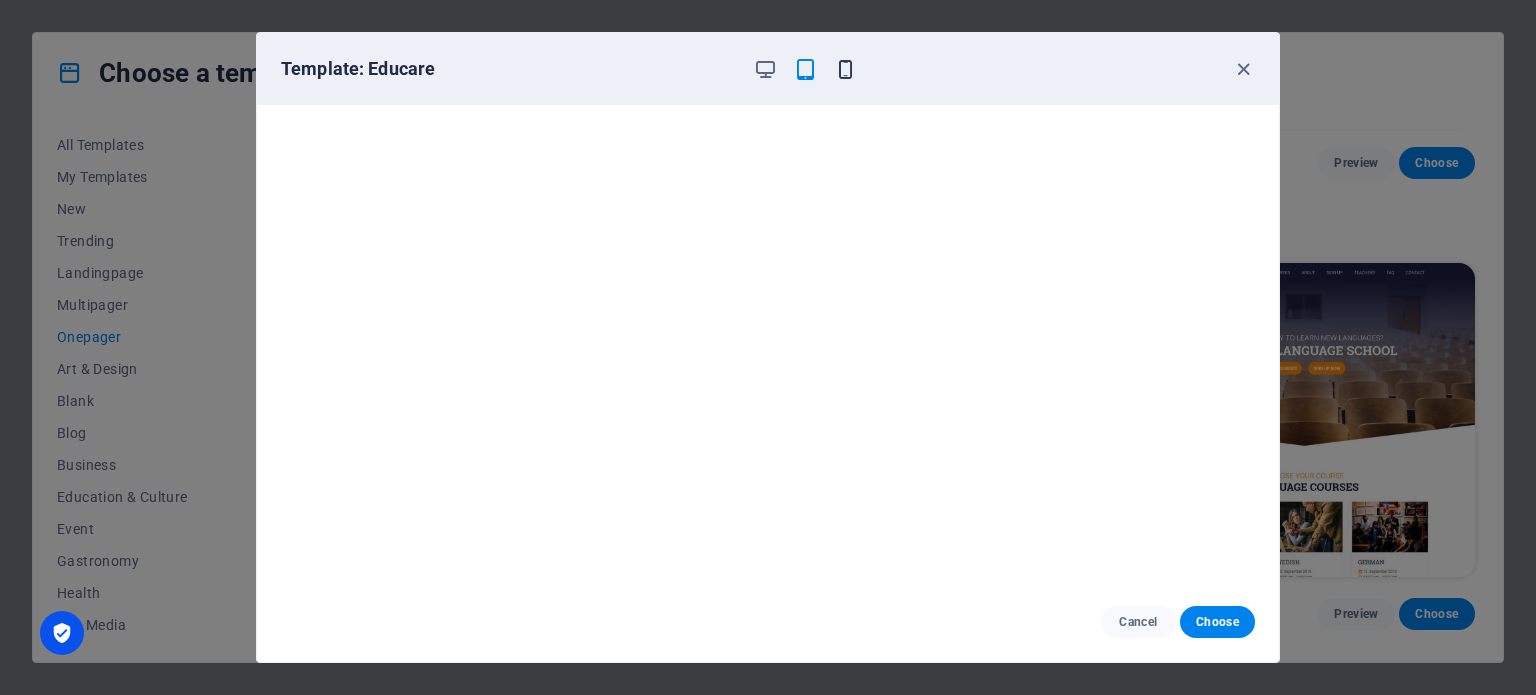 click at bounding box center [845, 69] 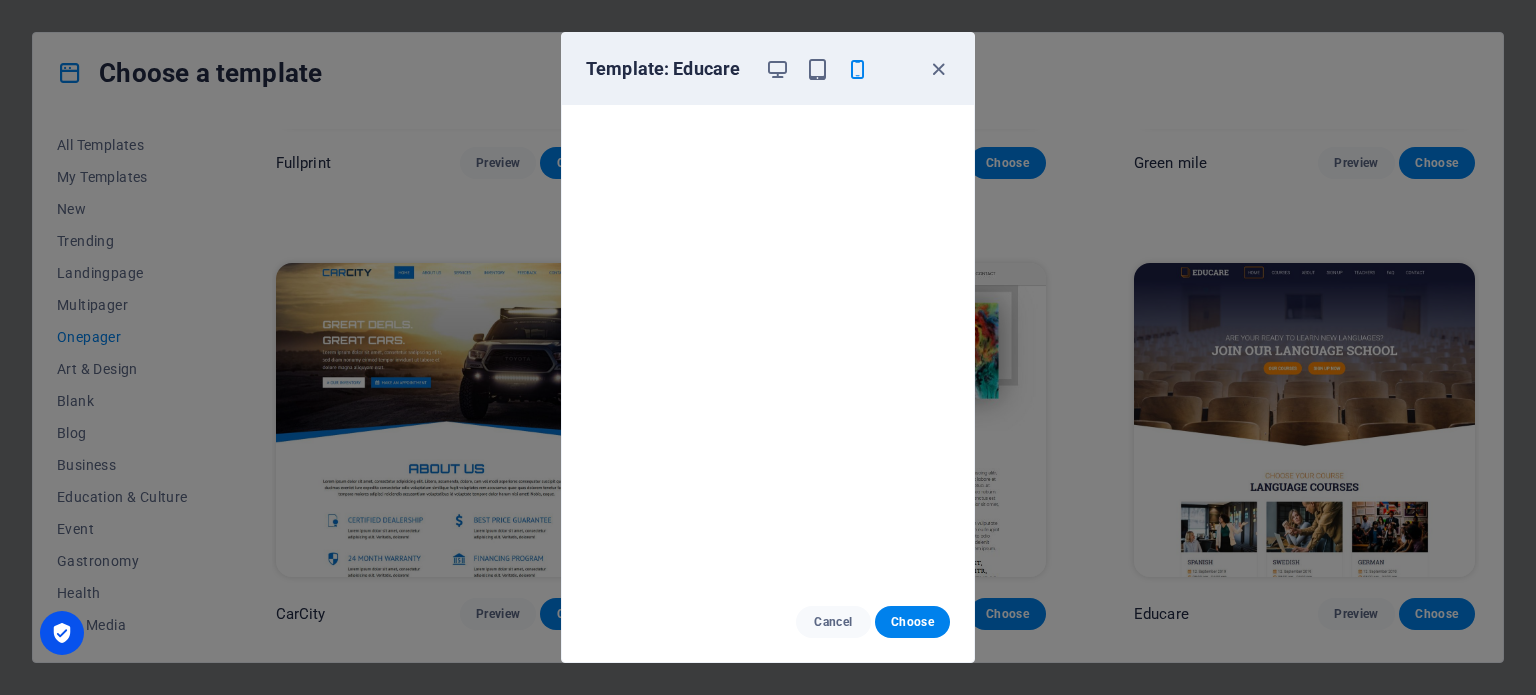 click at bounding box center [817, 69] 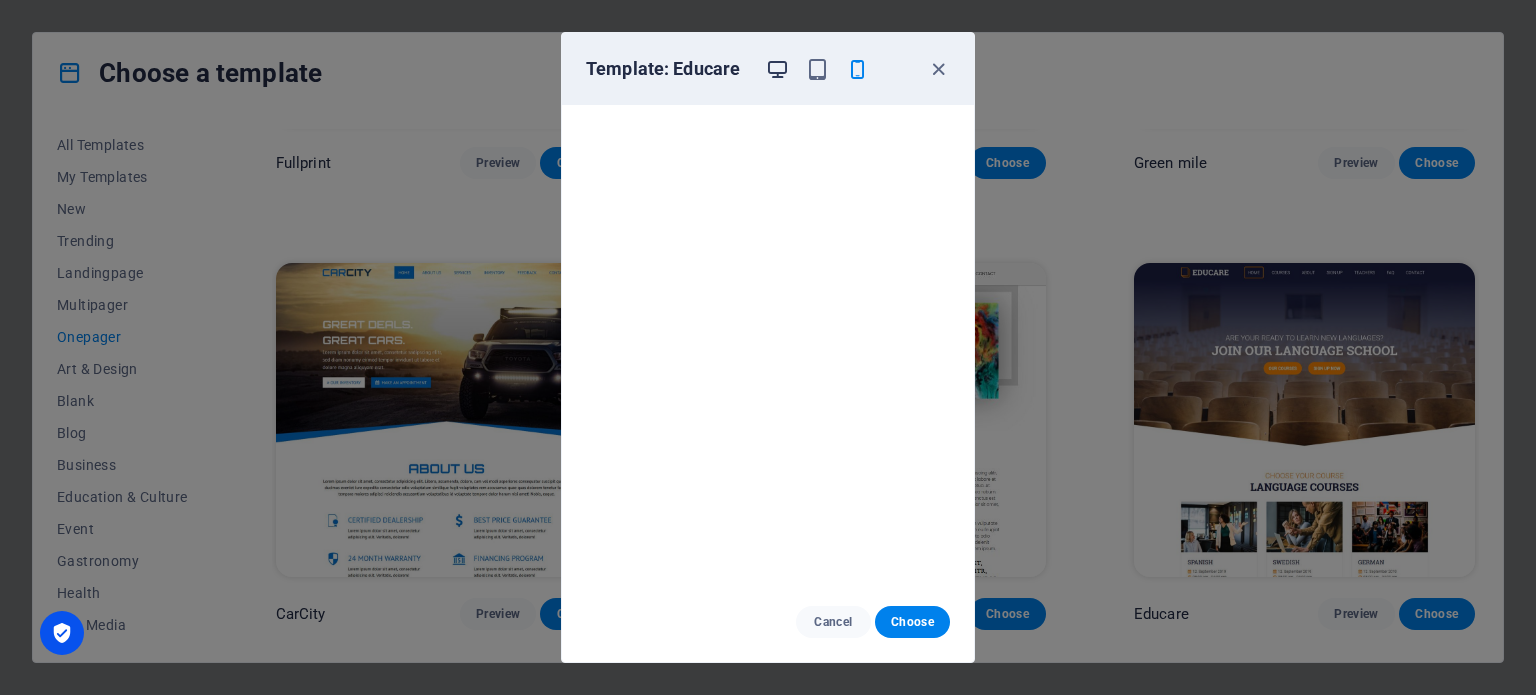 click at bounding box center (777, 69) 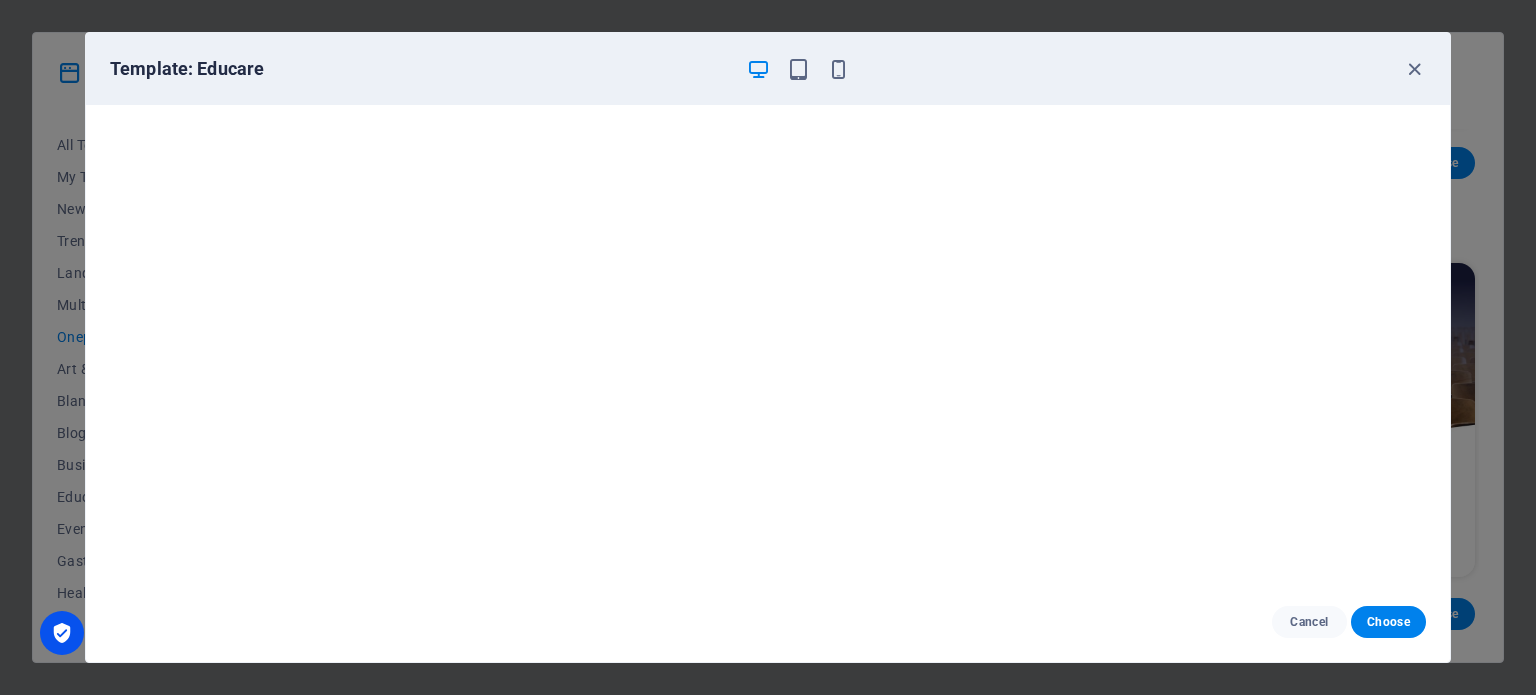 scroll, scrollTop: 0, scrollLeft: 0, axis: both 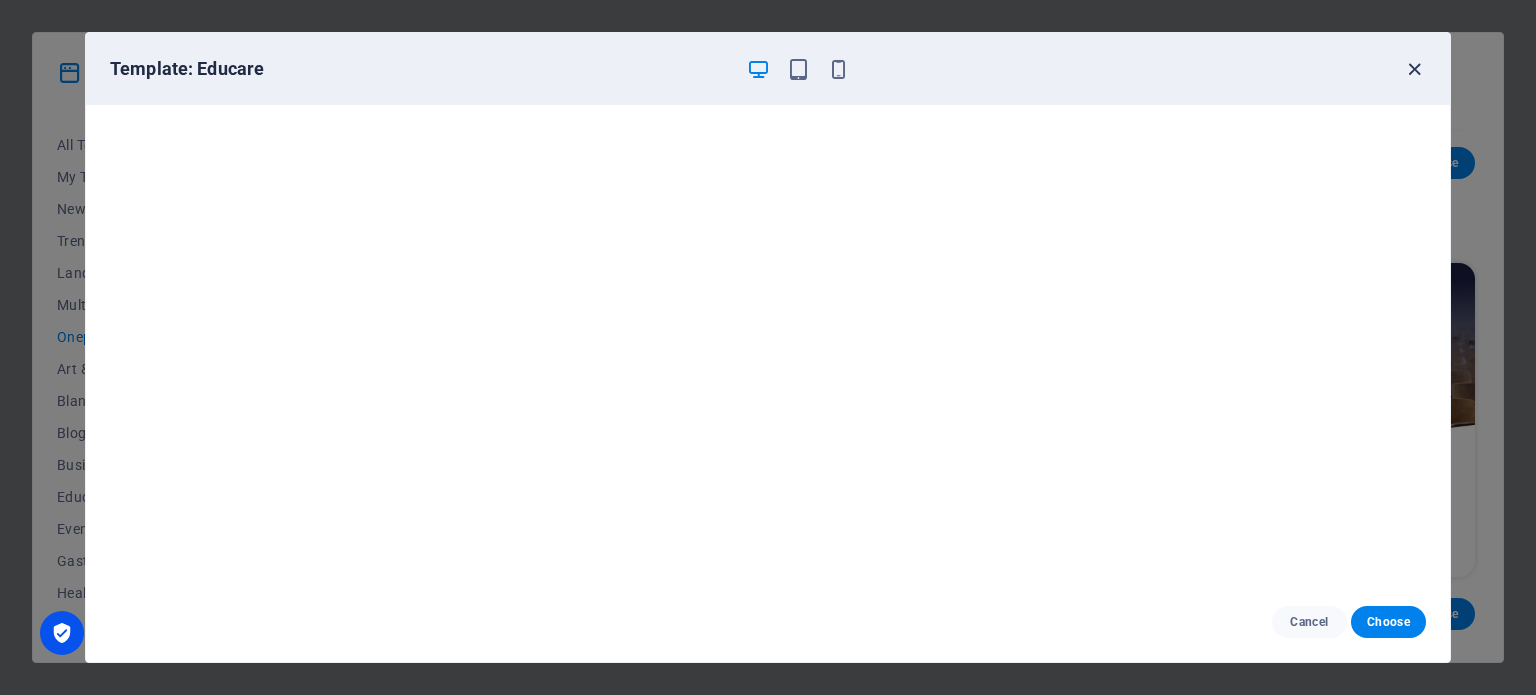 click at bounding box center (1414, 69) 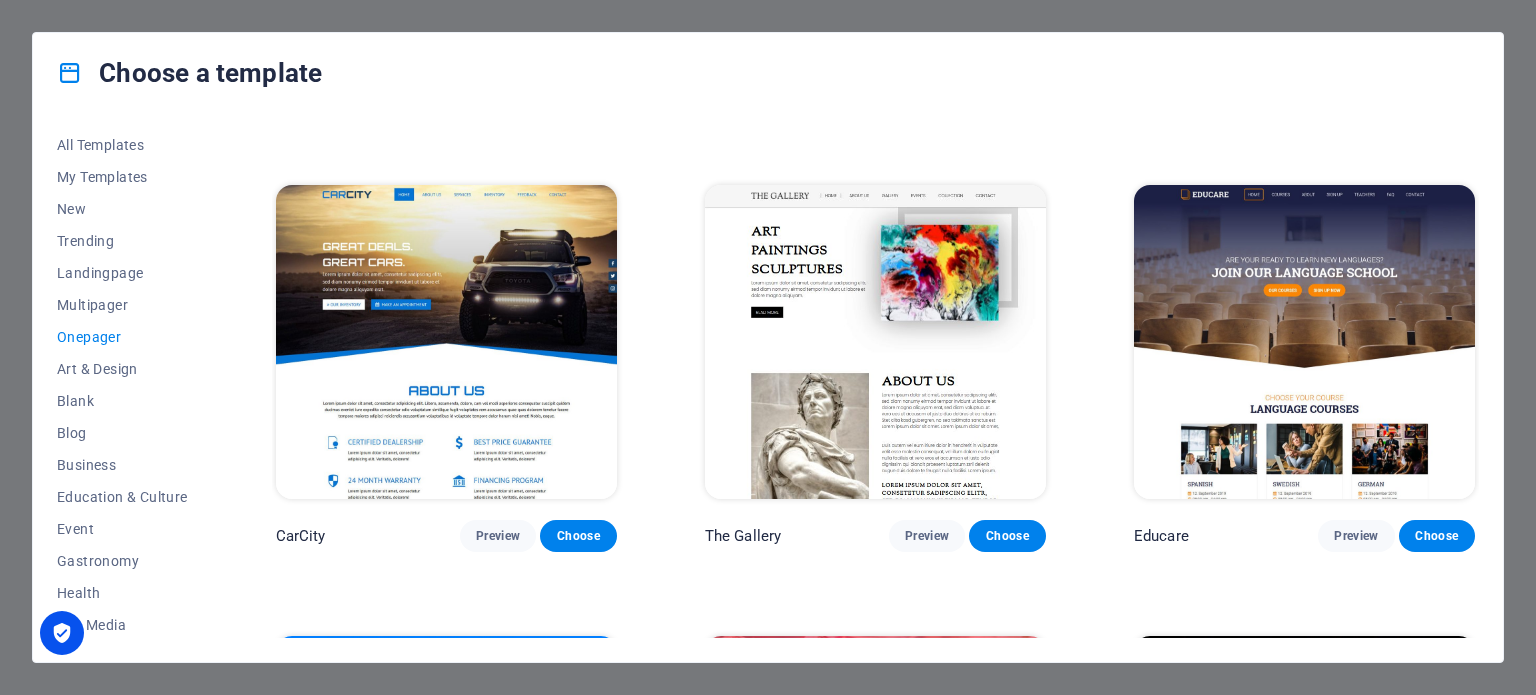 scroll, scrollTop: 5363, scrollLeft: 0, axis: vertical 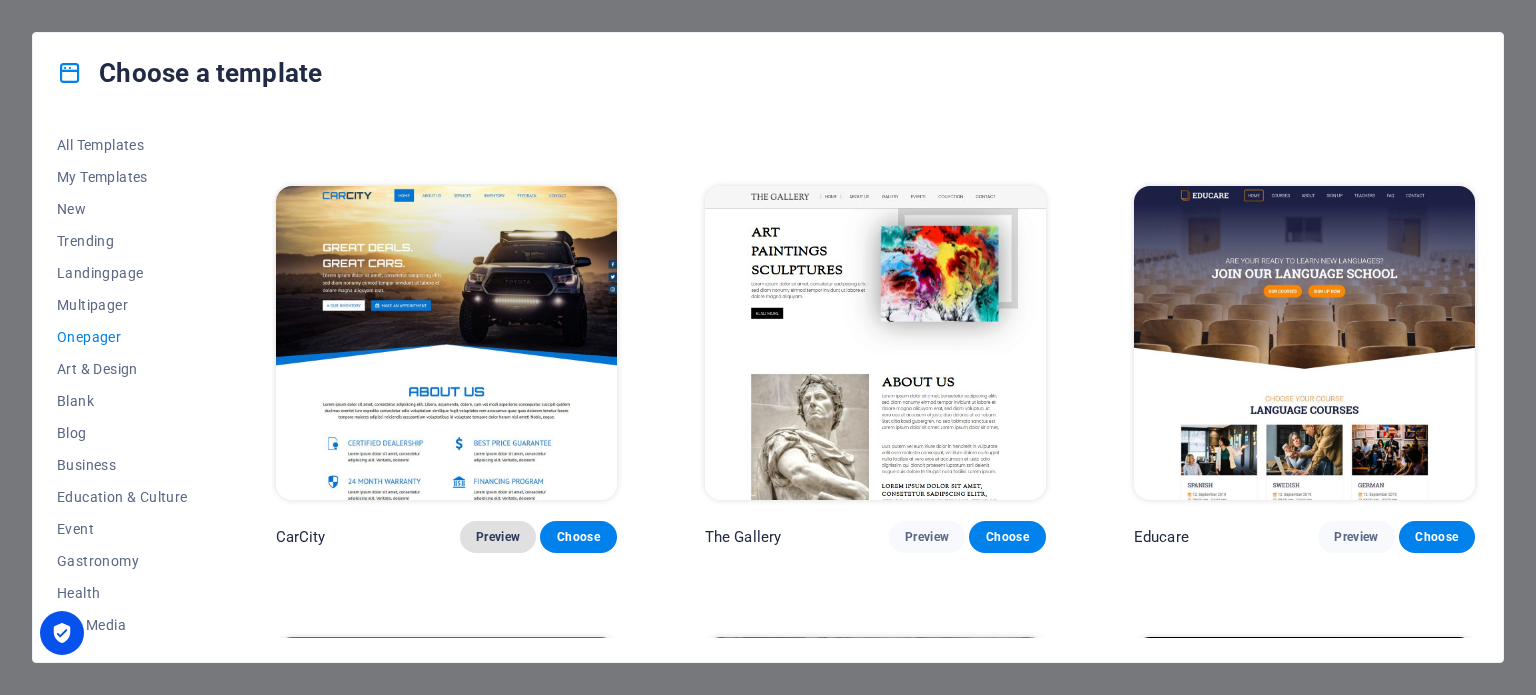 click on "Preview" at bounding box center [498, 537] 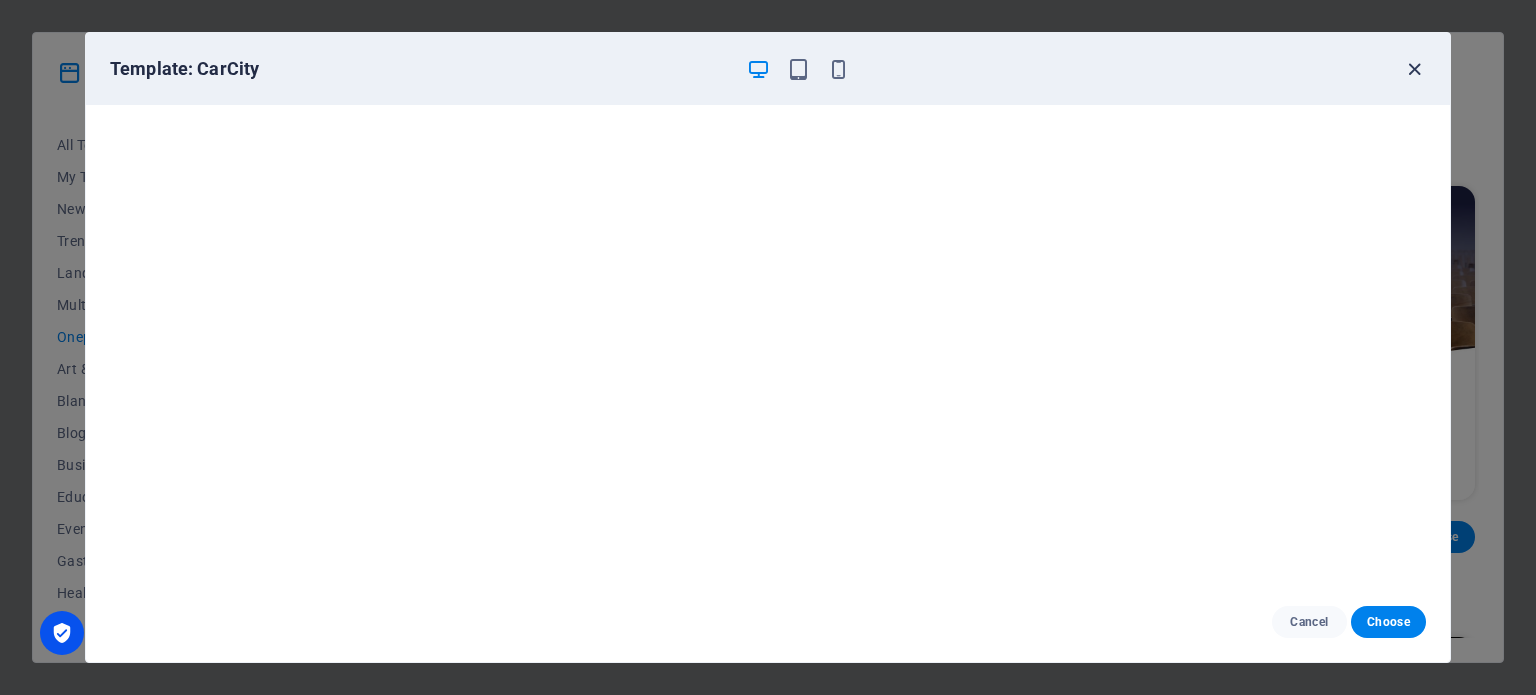 click at bounding box center [1414, 69] 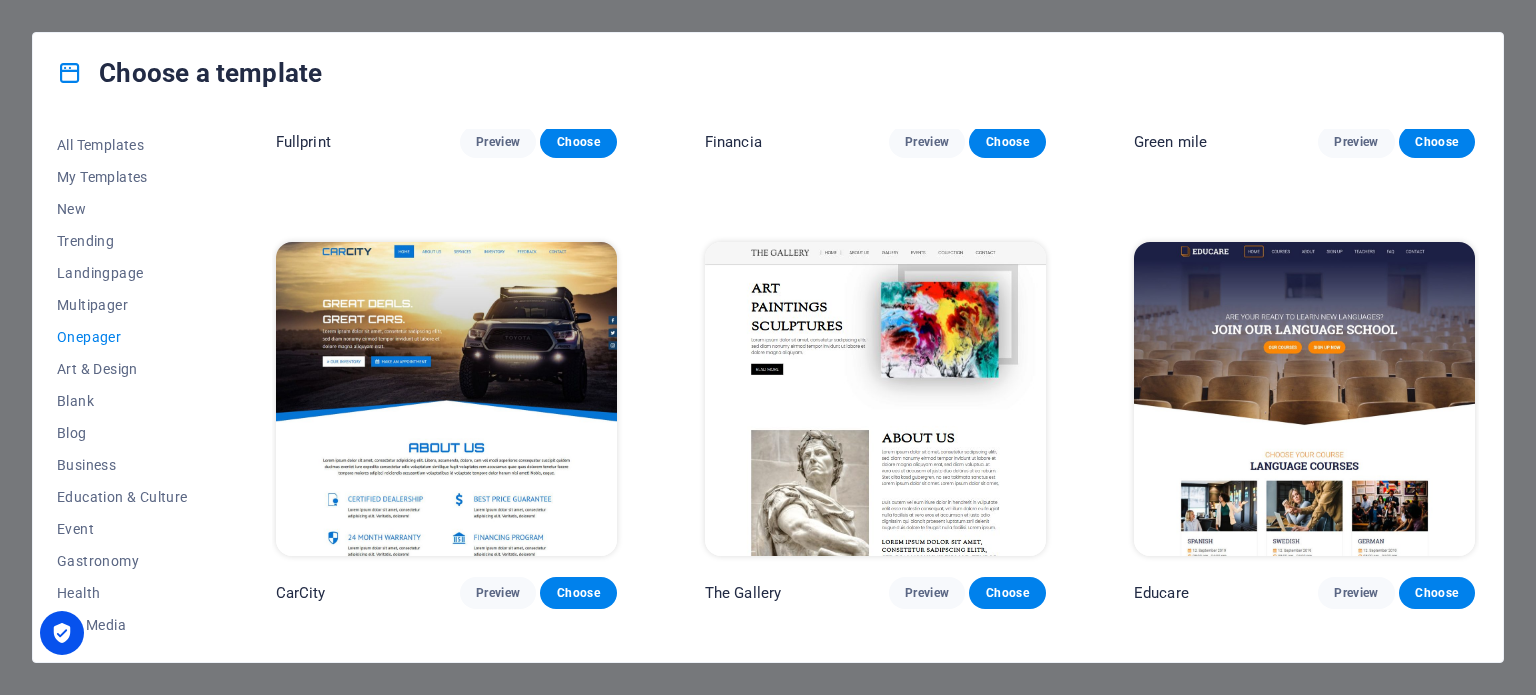 scroll, scrollTop: 5306, scrollLeft: 0, axis: vertical 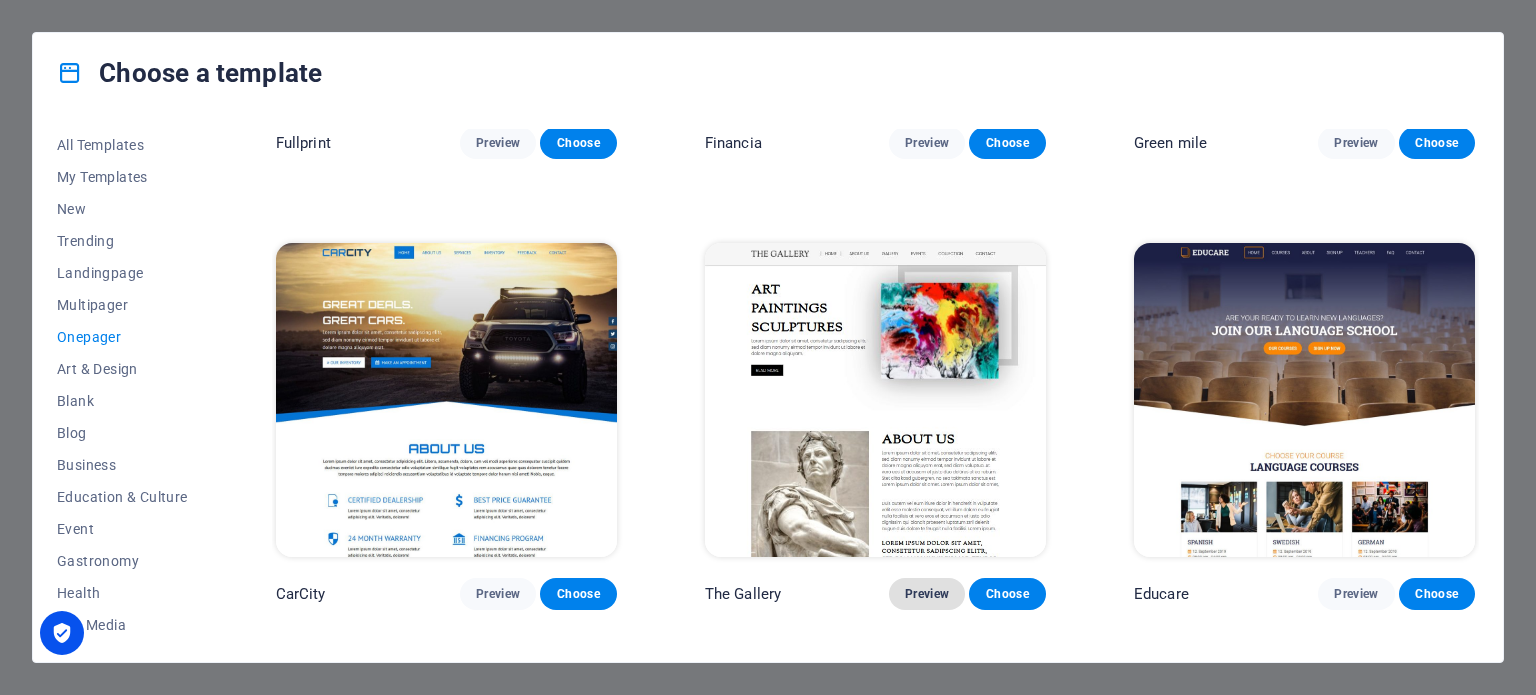 click on "Preview" at bounding box center [927, 594] 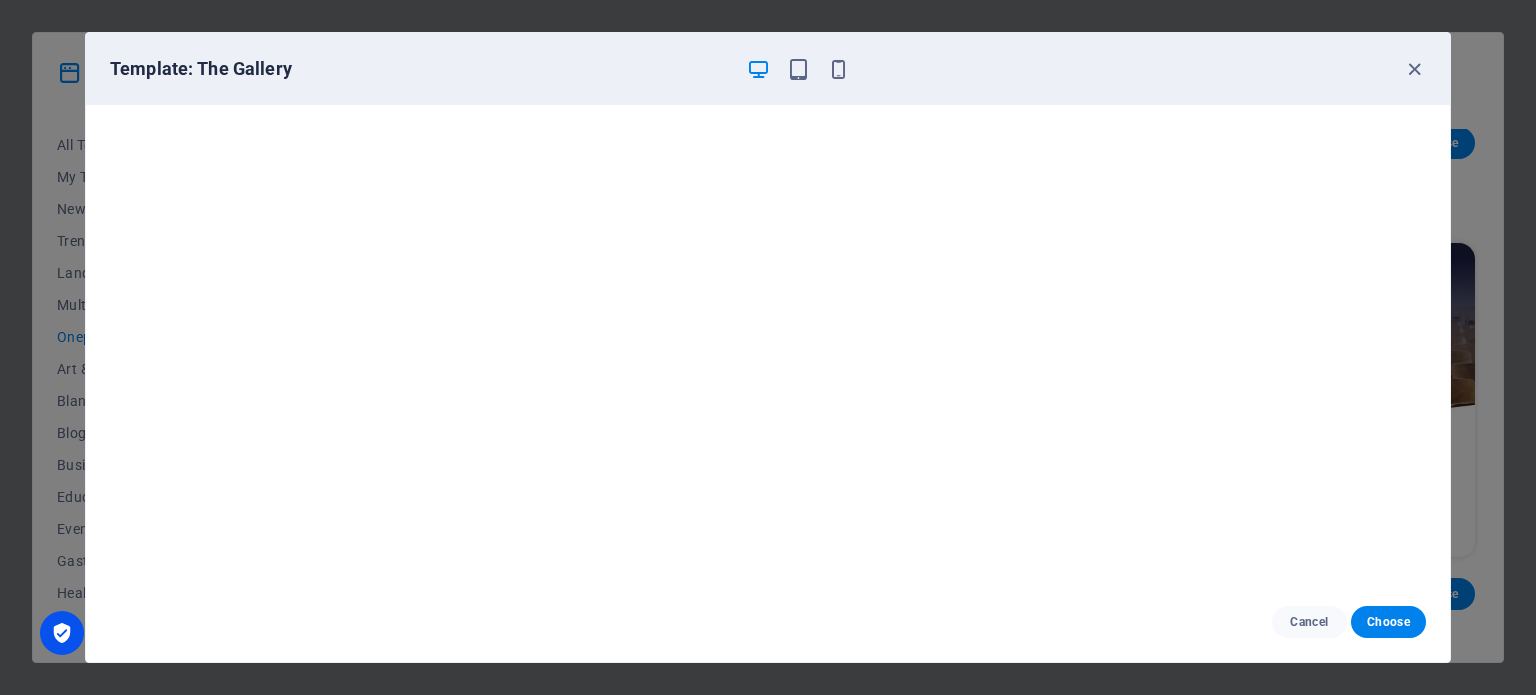 scroll, scrollTop: 0, scrollLeft: 0, axis: both 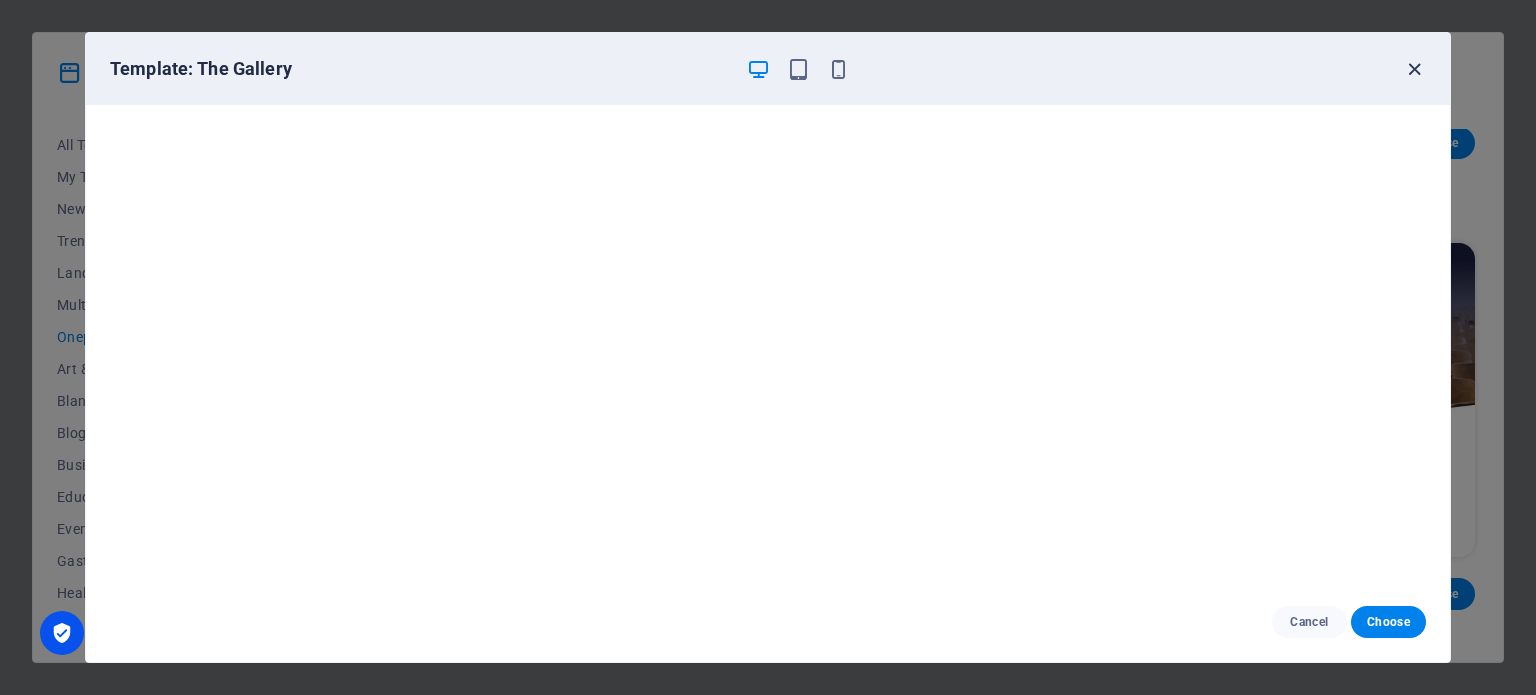 click at bounding box center (1414, 69) 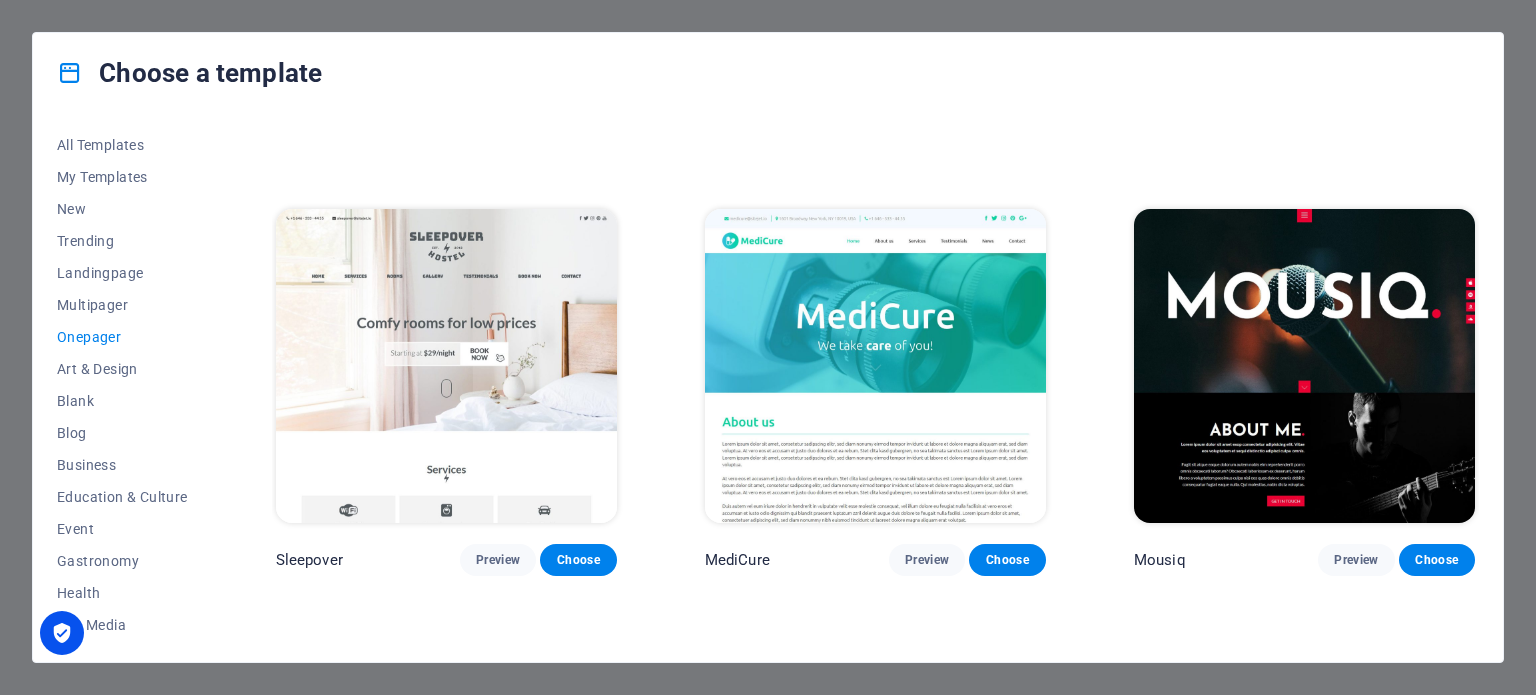 scroll, scrollTop: 6241, scrollLeft: 0, axis: vertical 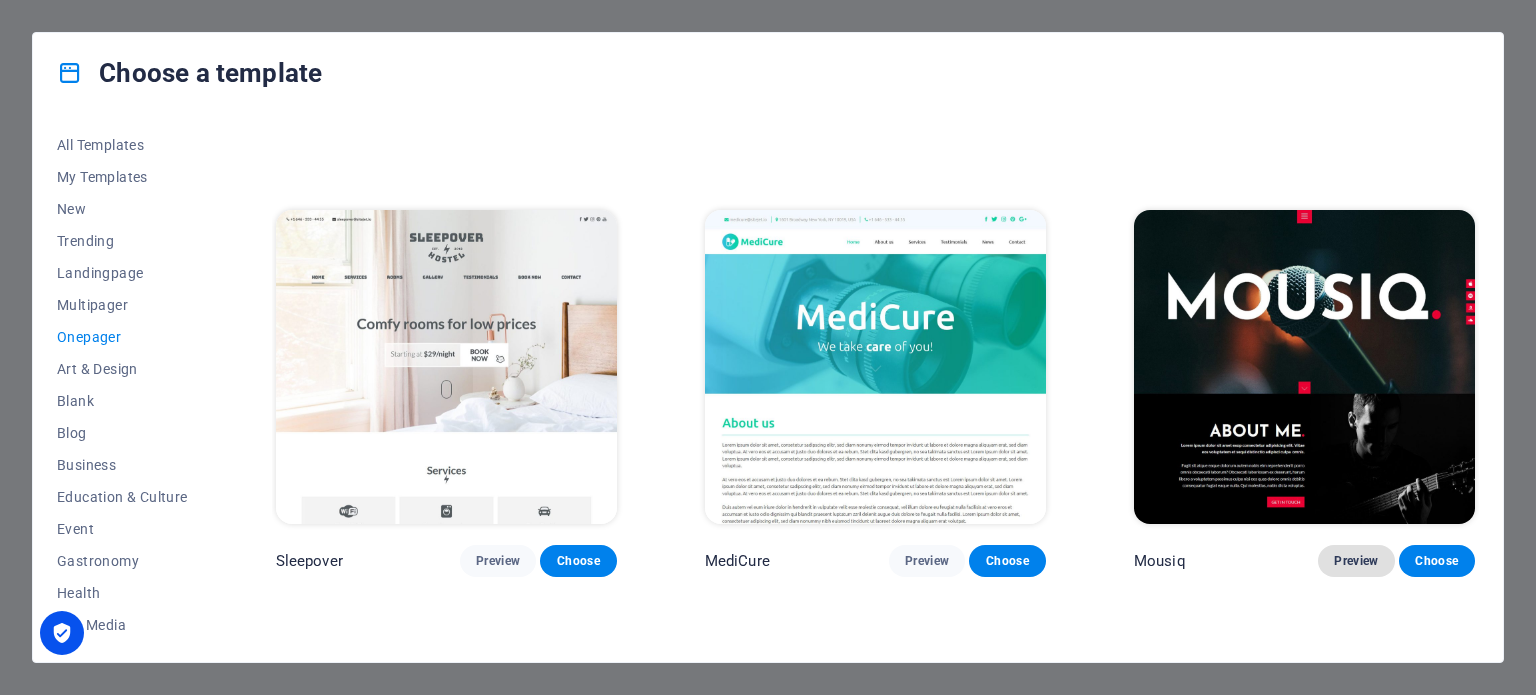 click on "Preview" at bounding box center (1356, 561) 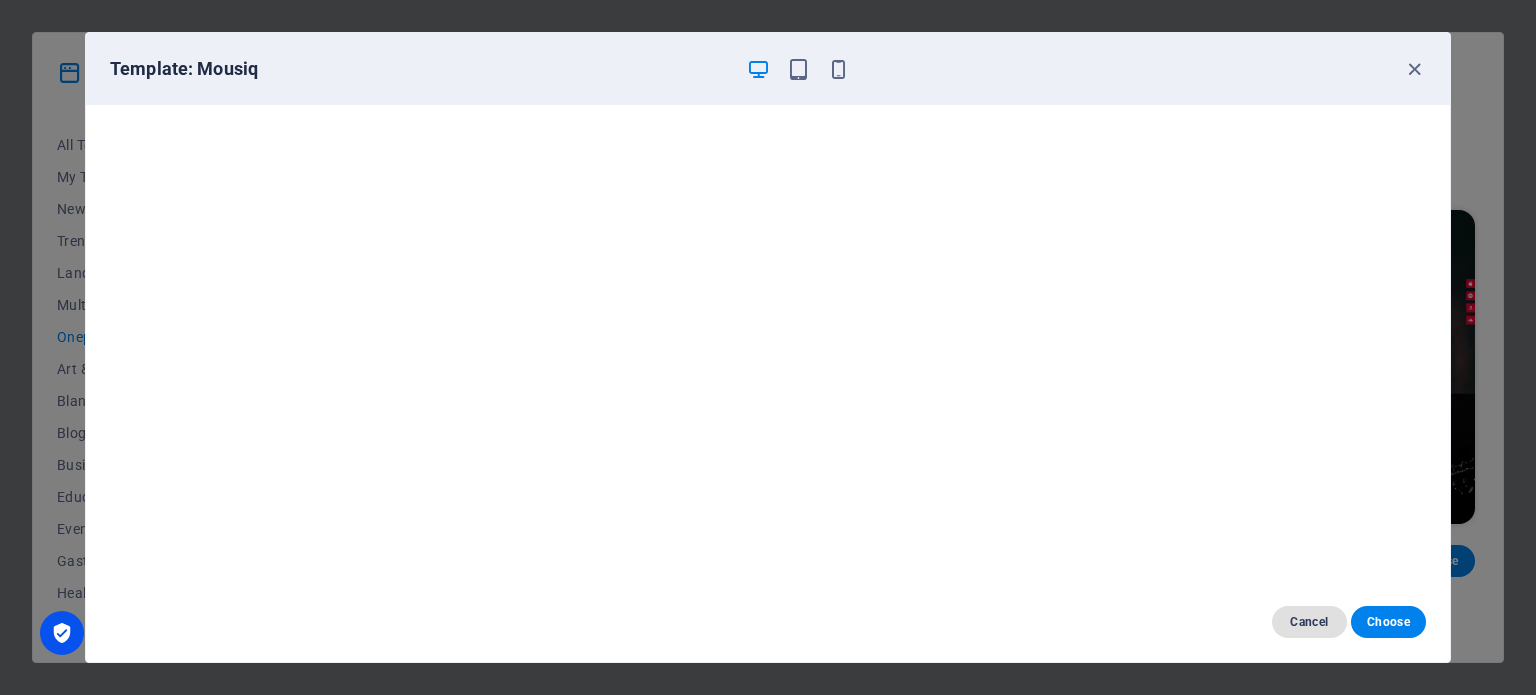click on "Cancel" at bounding box center [1309, 622] 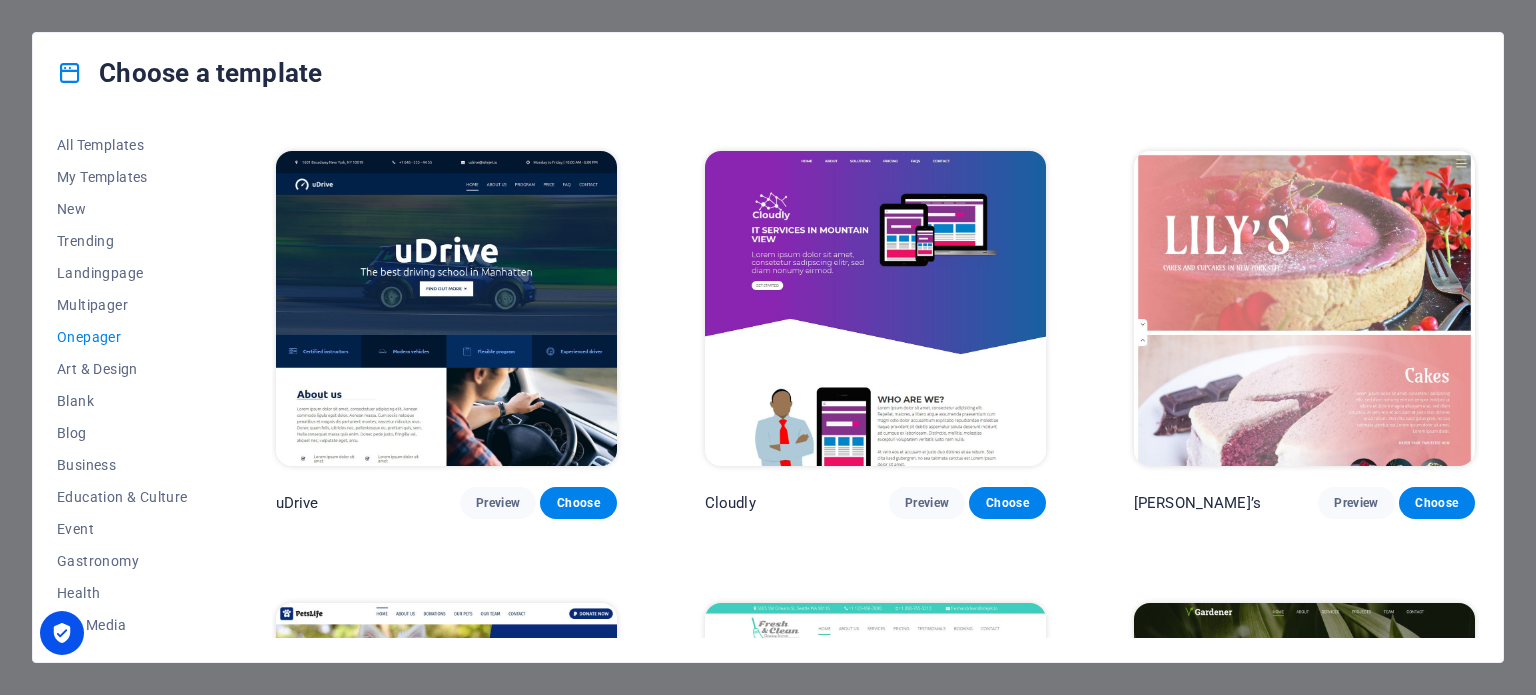 scroll, scrollTop: 6752, scrollLeft: 0, axis: vertical 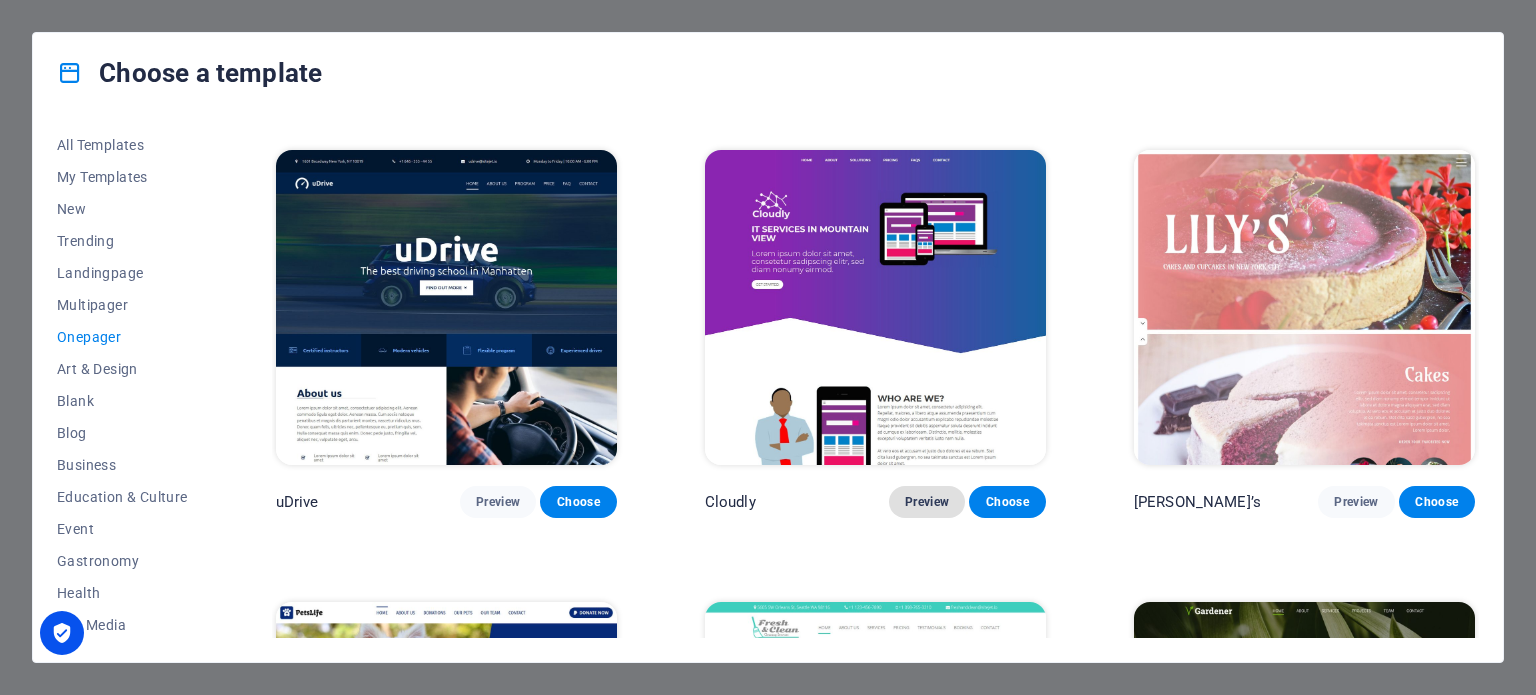click on "Preview" at bounding box center [927, 502] 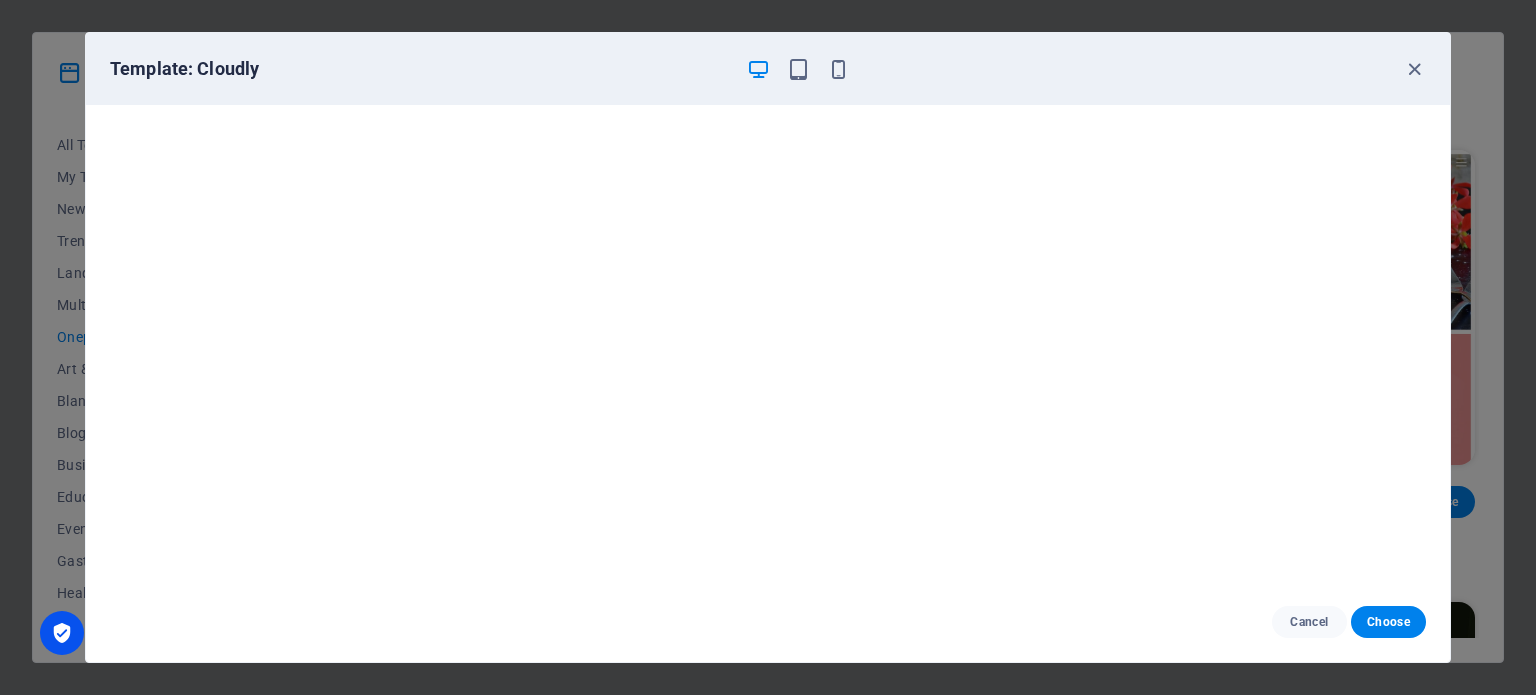 scroll, scrollTop: 0, scrollLeft: 0, axis: both 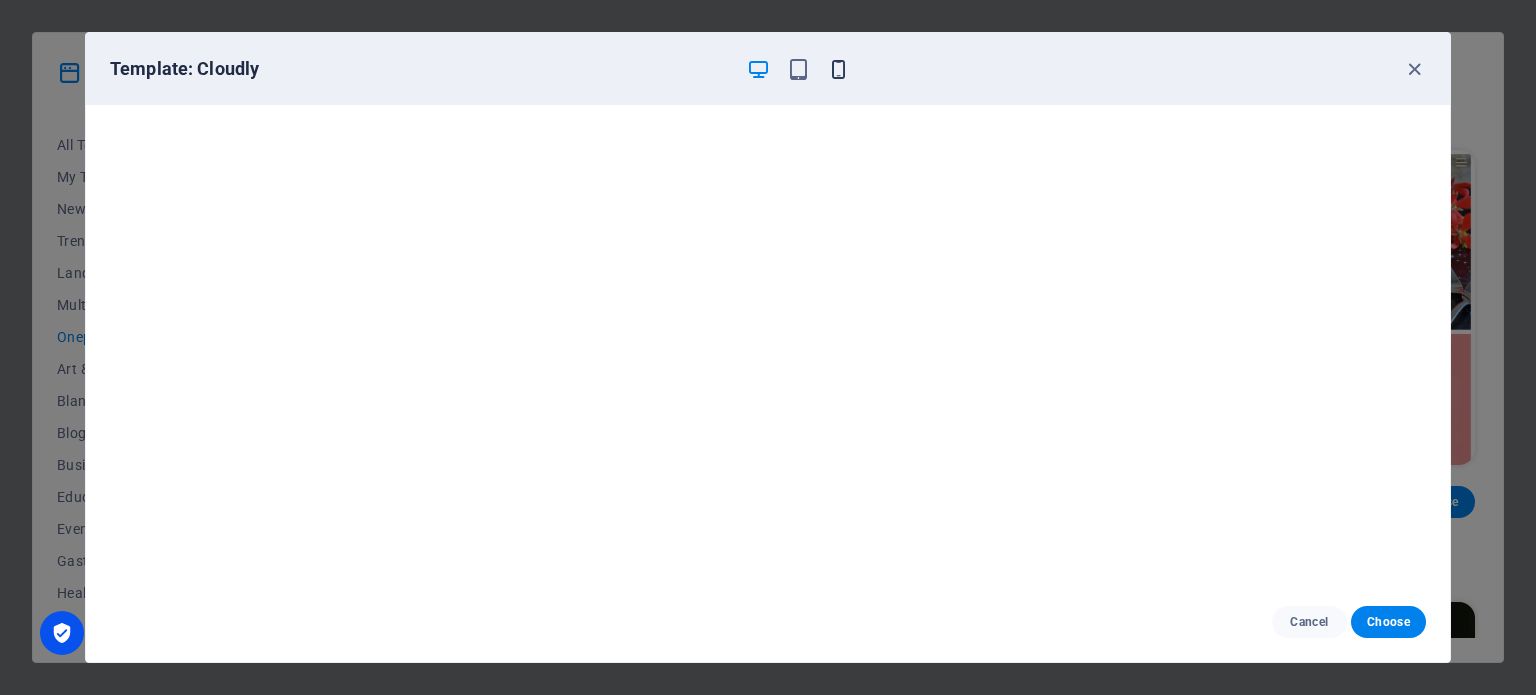 click at bounding box center (838, 69) 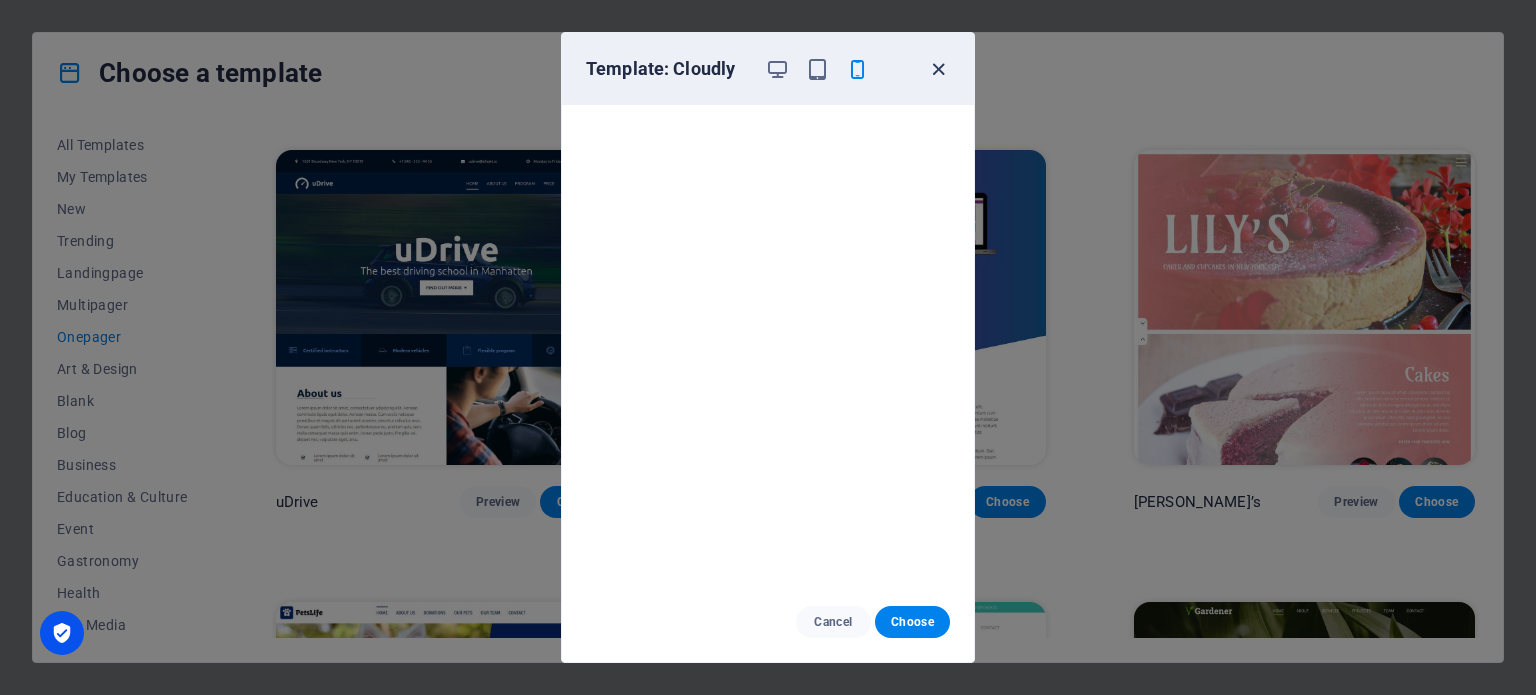 click at bounding box center [938, 69] 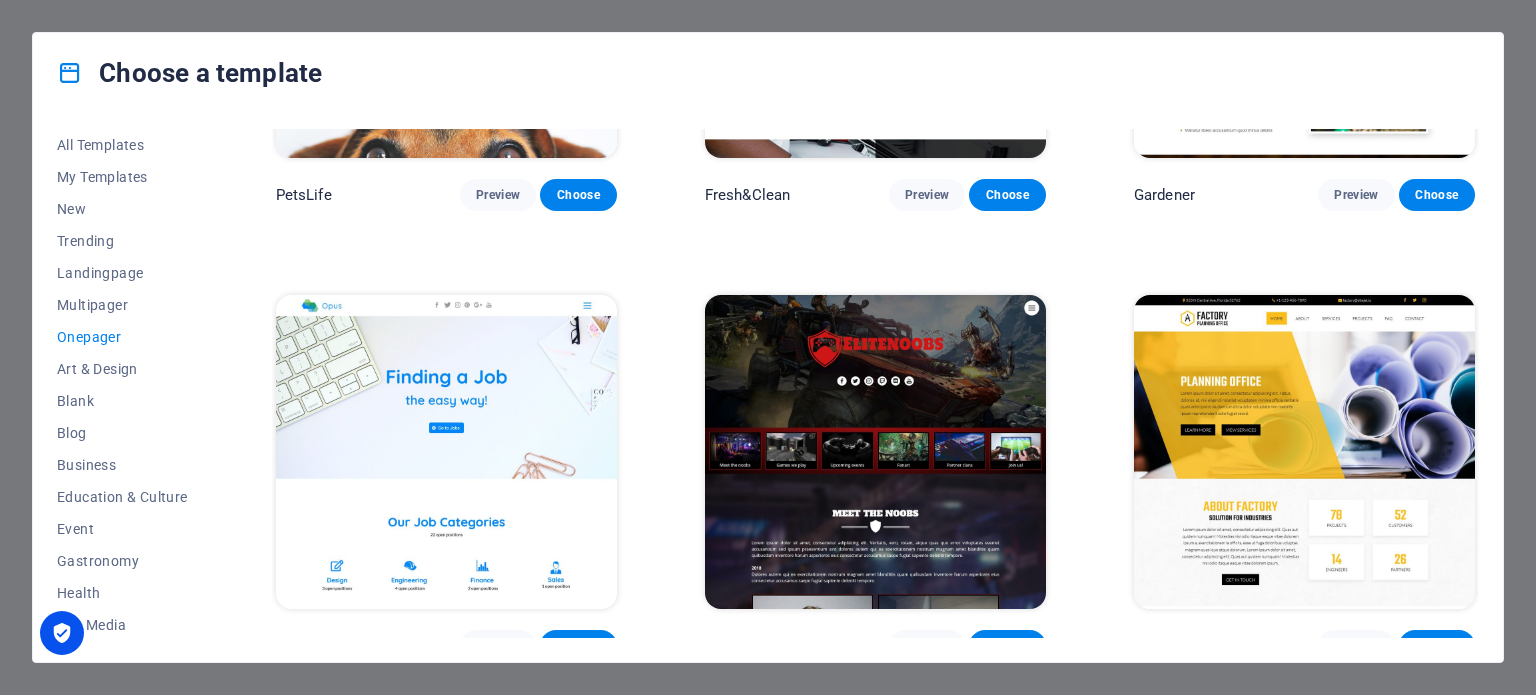 scroll, scrollTop: 7512, scrollLeft: 0, axis: vertical 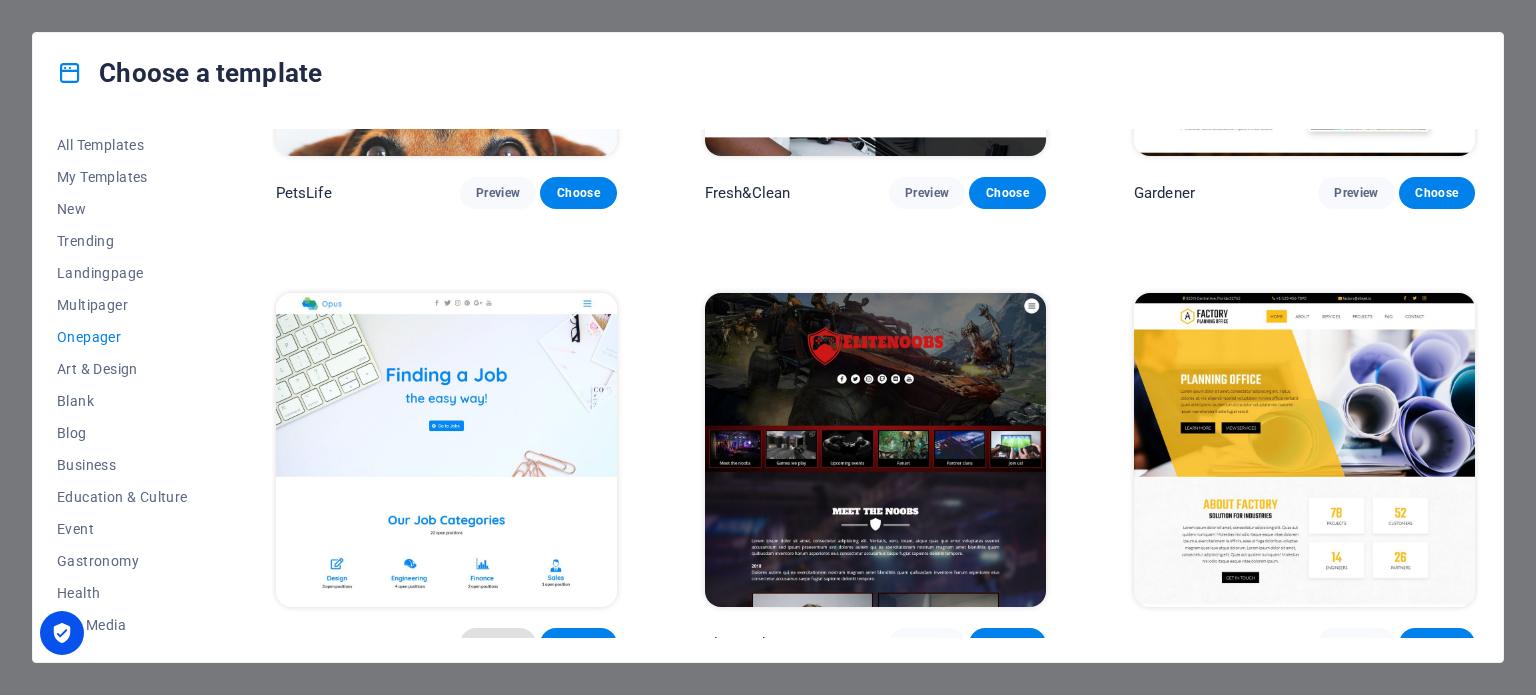 click on "Preview" at bounding box center [498, 644] 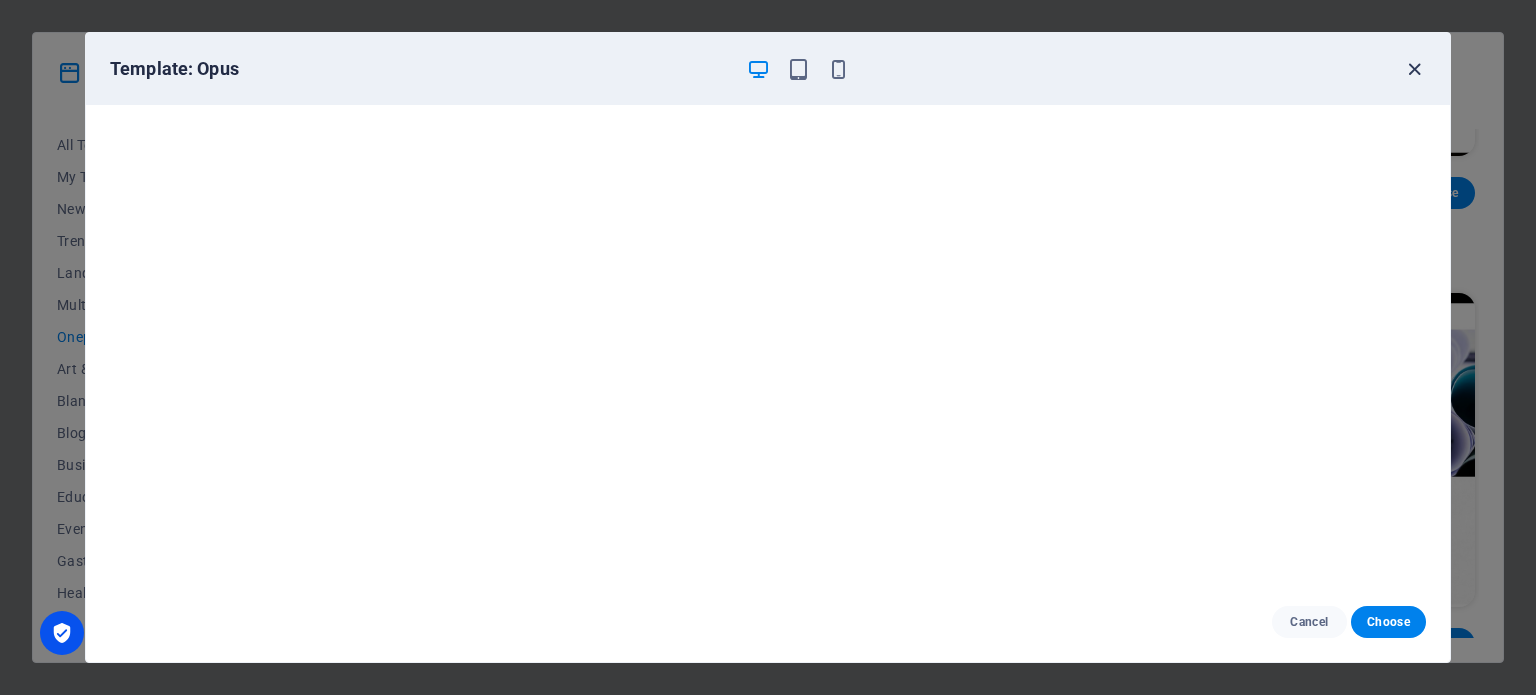 click at bounding box center [1414, 69] 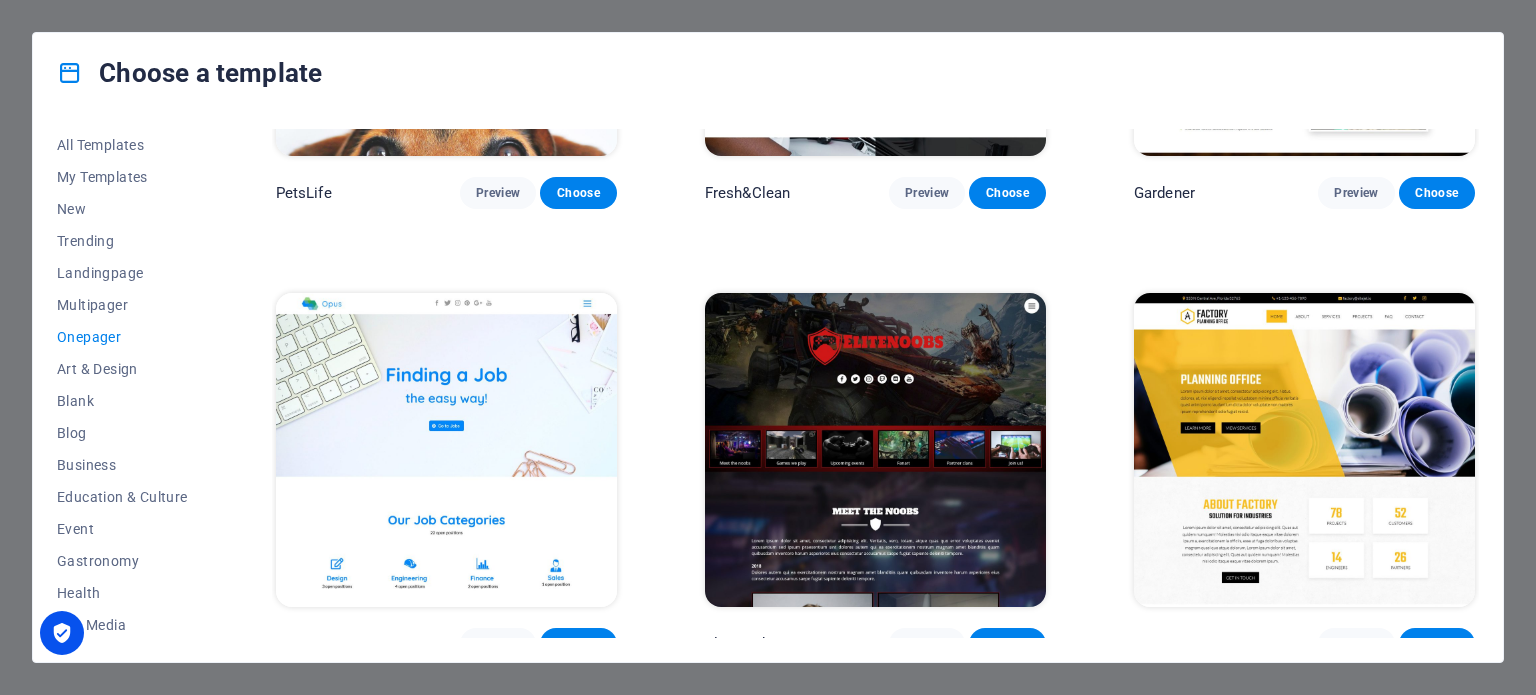 click at bounding box center (1304, 450) 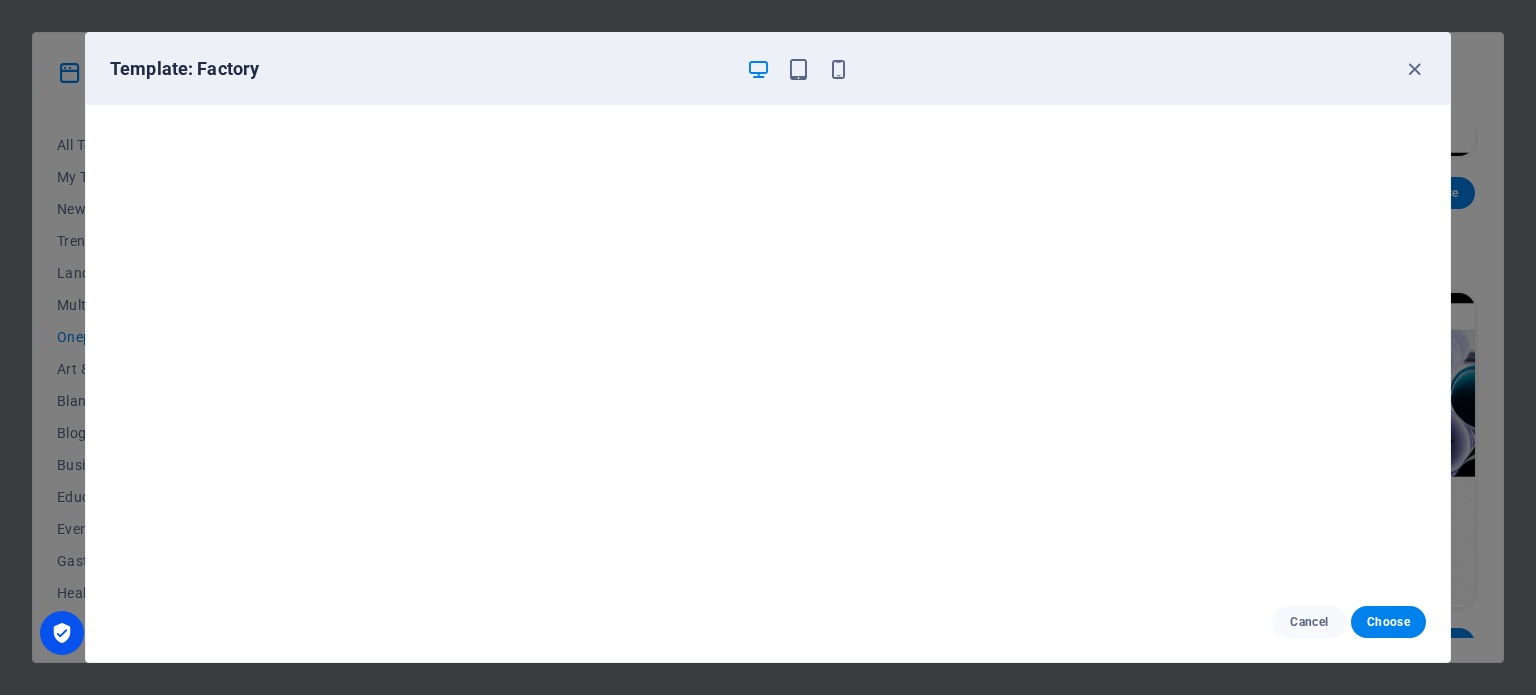 scroll, scrollTop: 0, scrollLeft: 0, axis: both 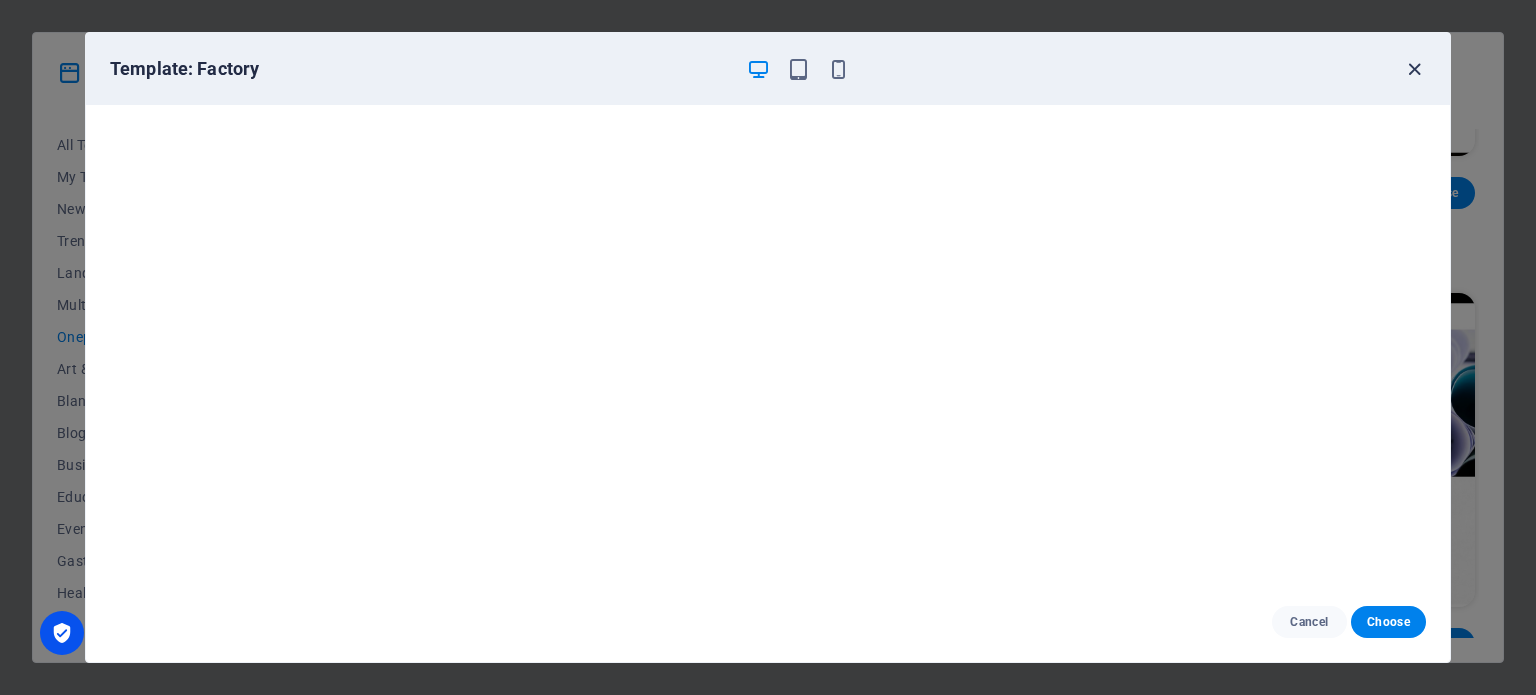 click at bounding box center [1414, 69] 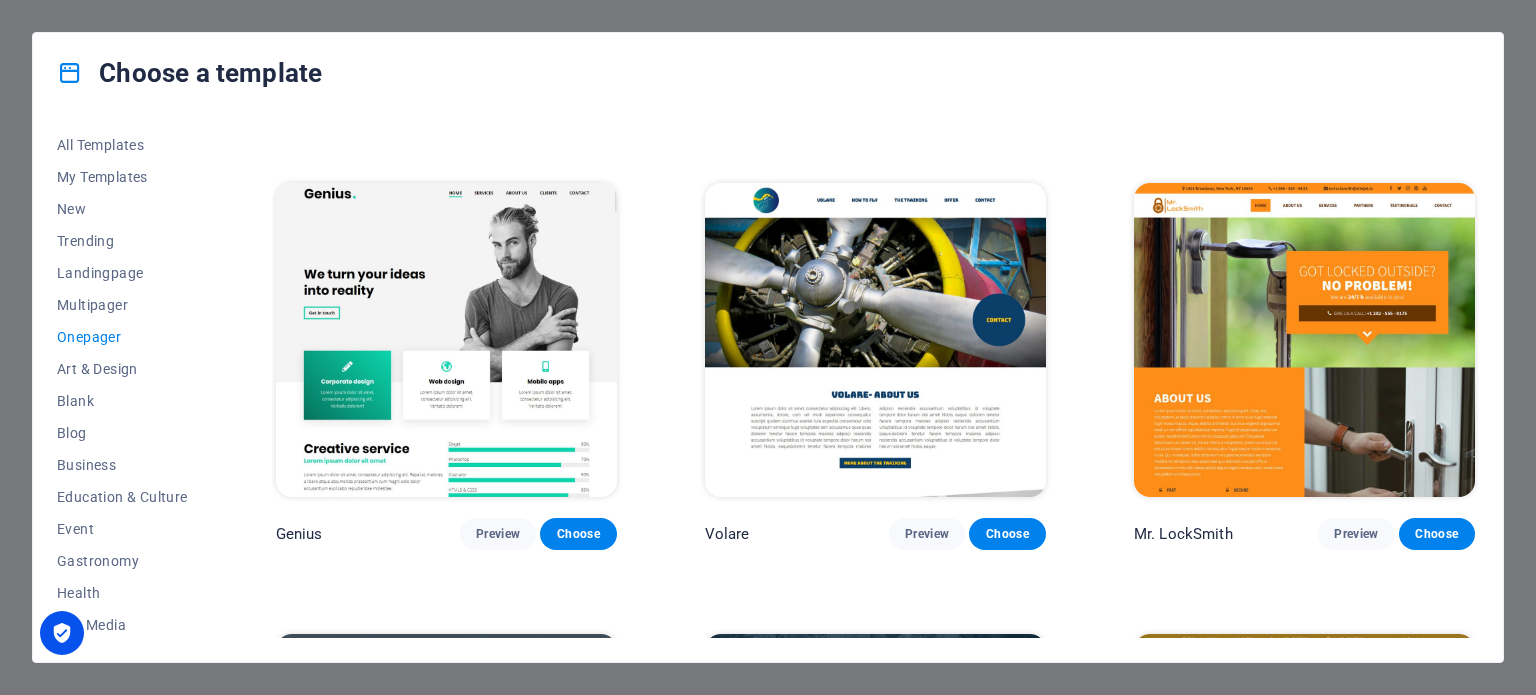 scroll, scrollTop: 4458, scrollLeft: 0, axis: vertical 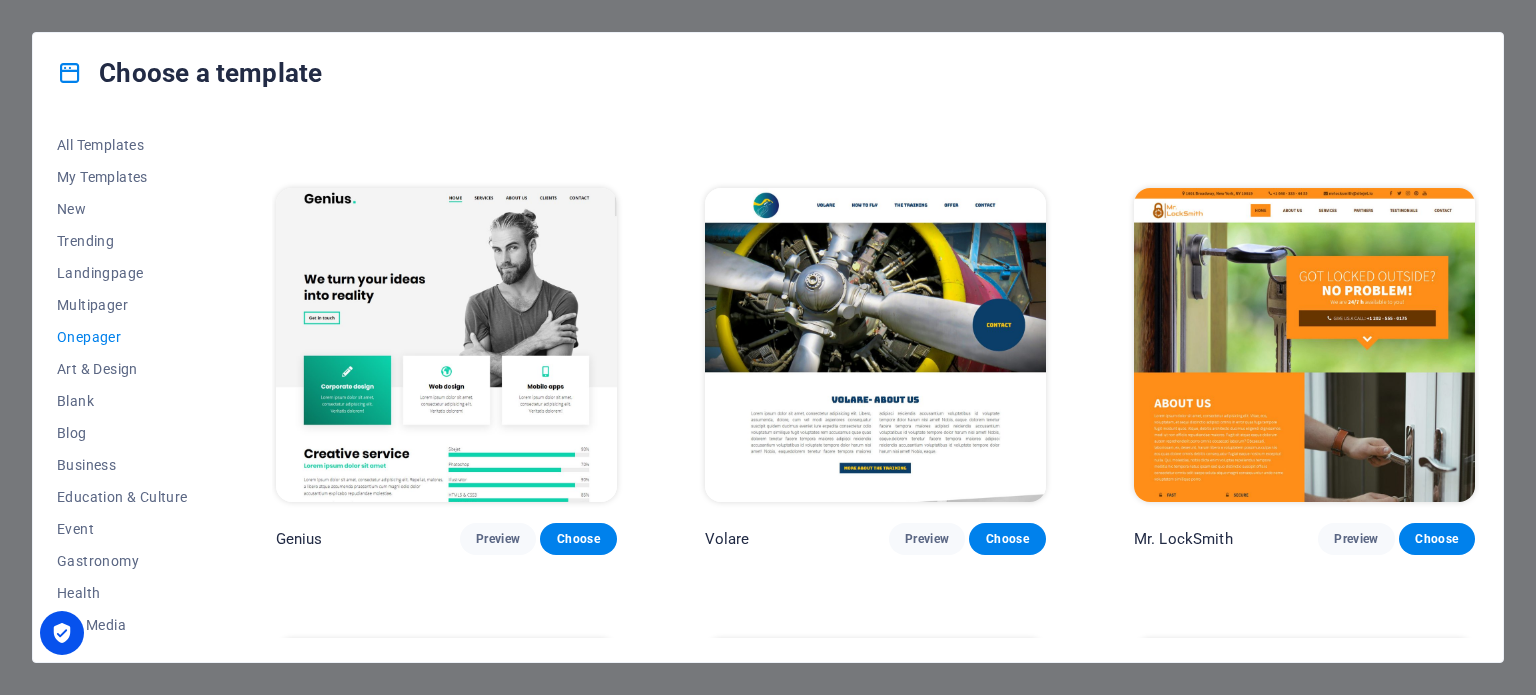 click at bounding box center (446, 345) 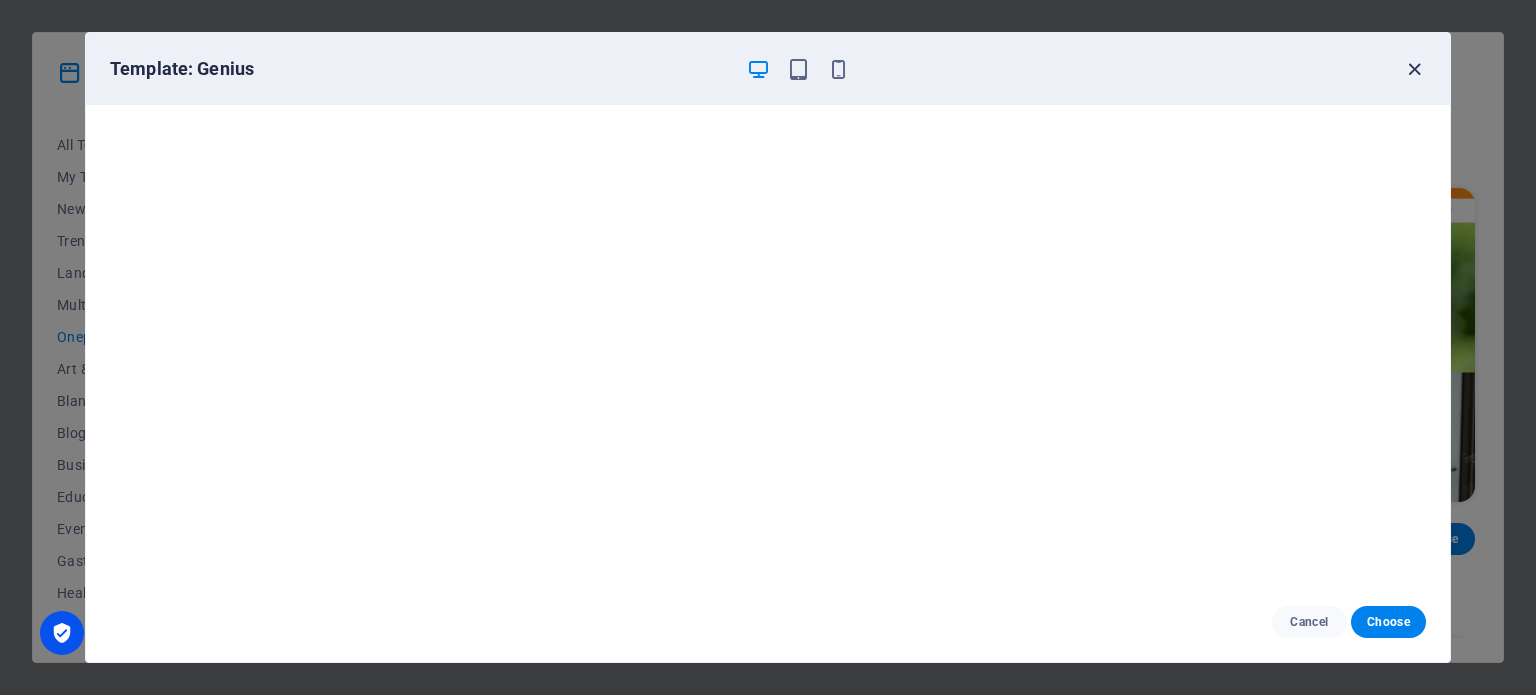 click at bounding box center [1414, 69] 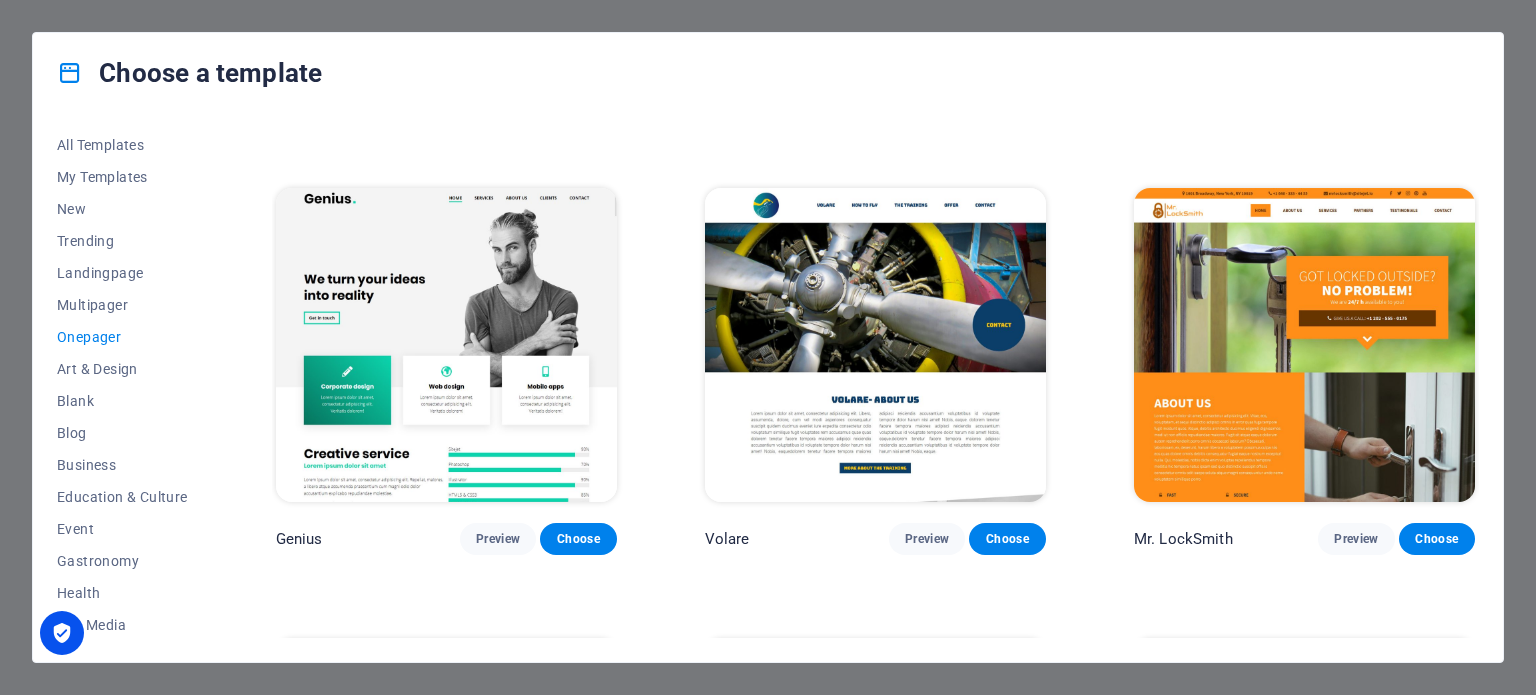 click at bounding box center [446, 345] 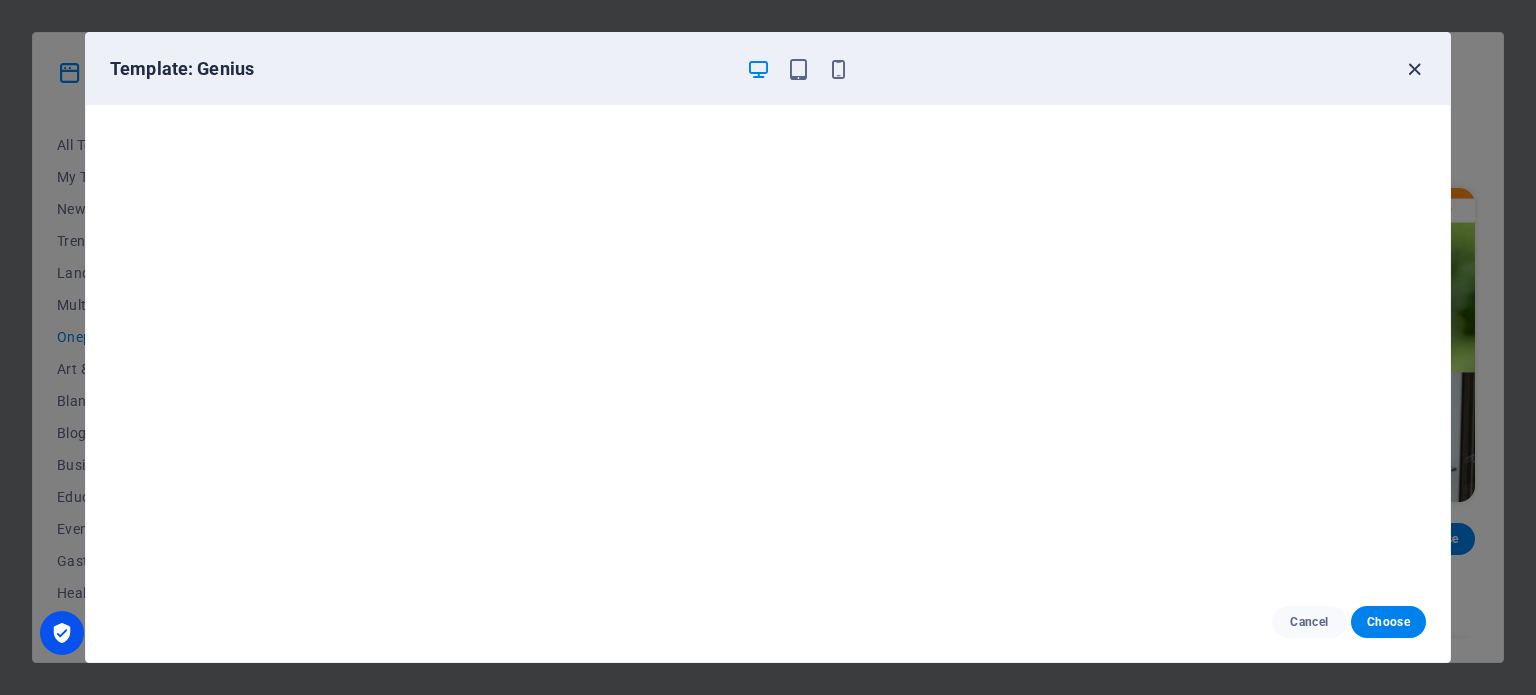 click at bounding box center [1414, 69] 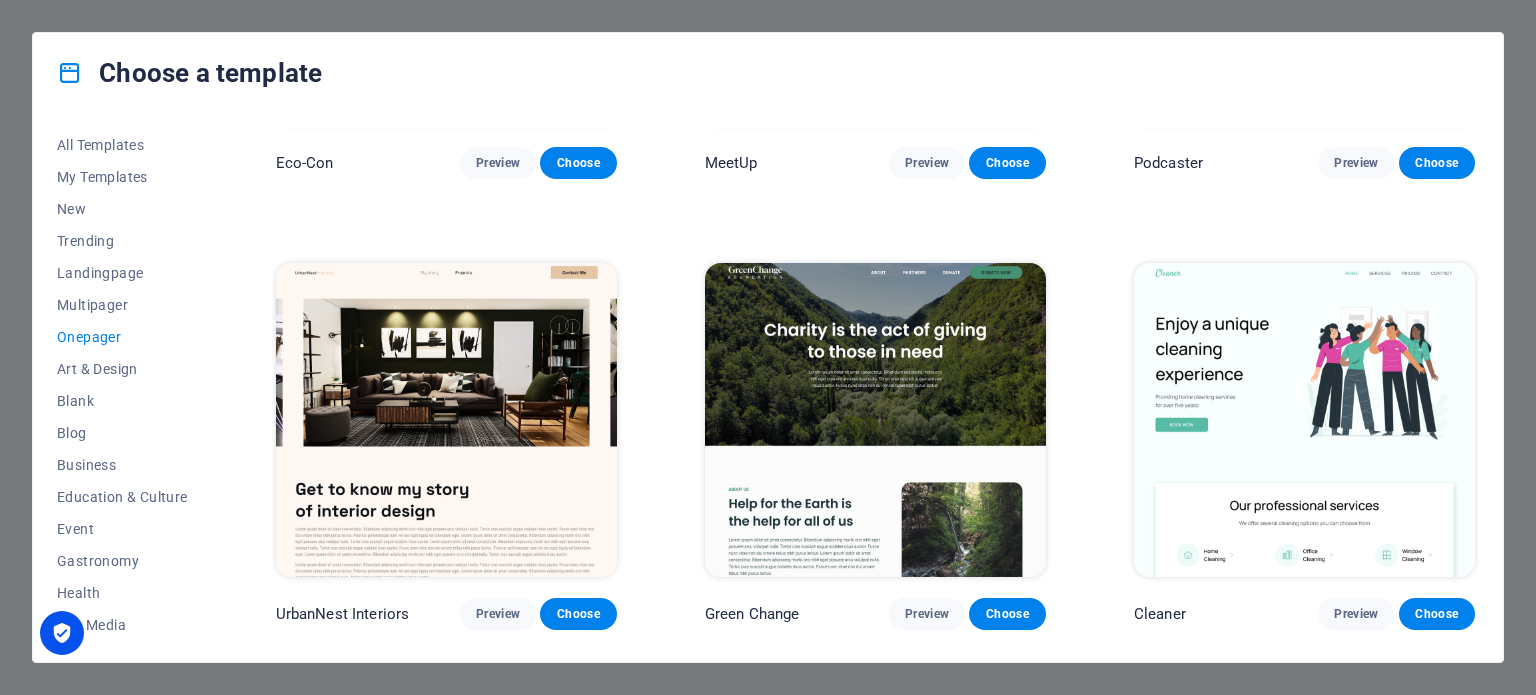 scroll, scrollTop: 836, scrollLeft: 0, axis: vertical 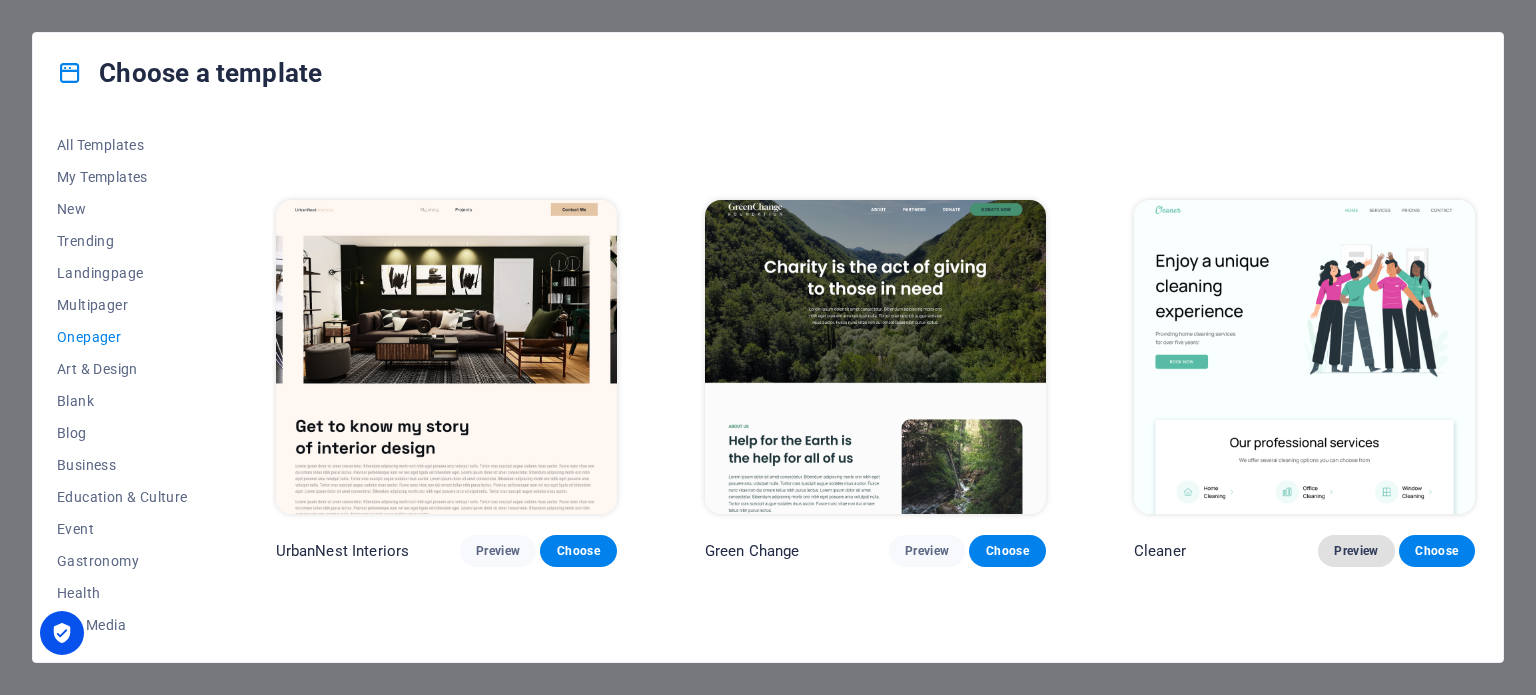 click on "Preview" at bounding box center [1356, 551] 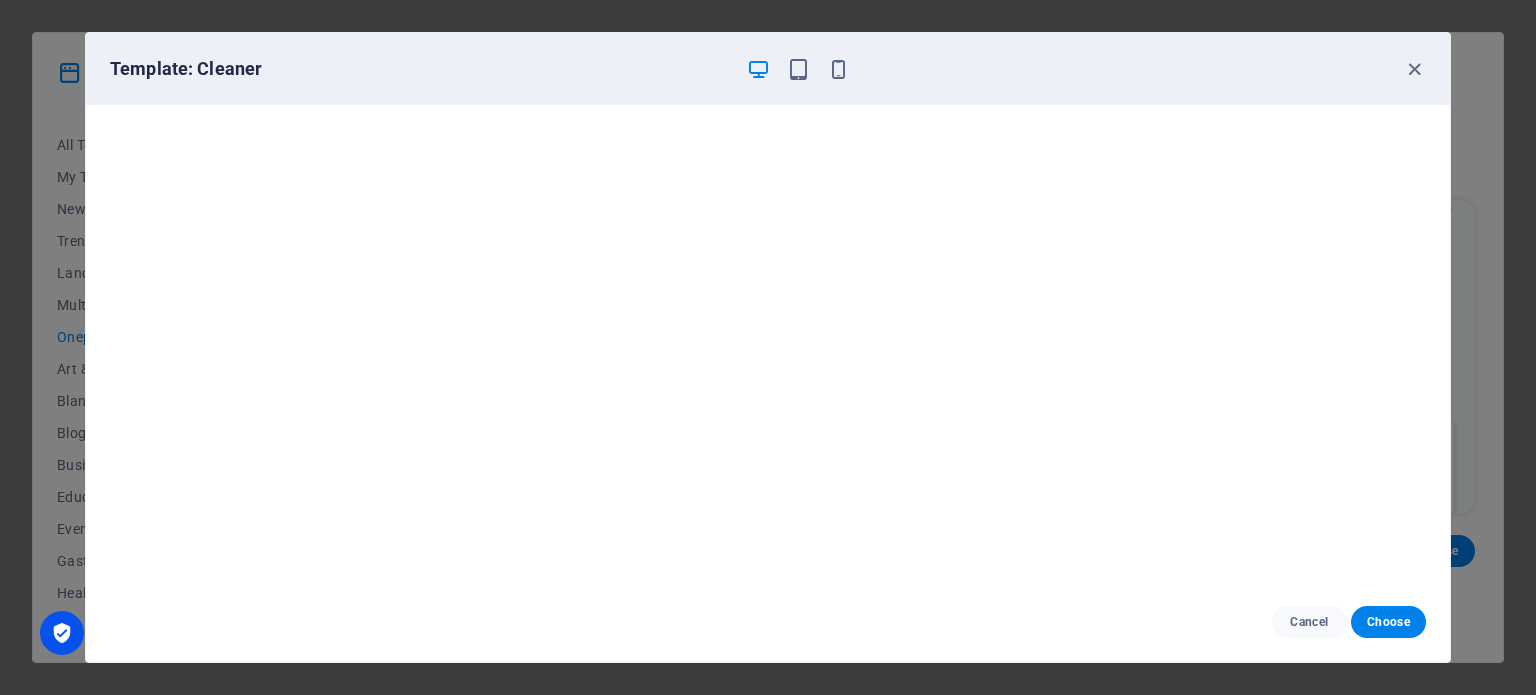 scroll, scrollTop: 5, scrollLeft: 0, axis: vertical 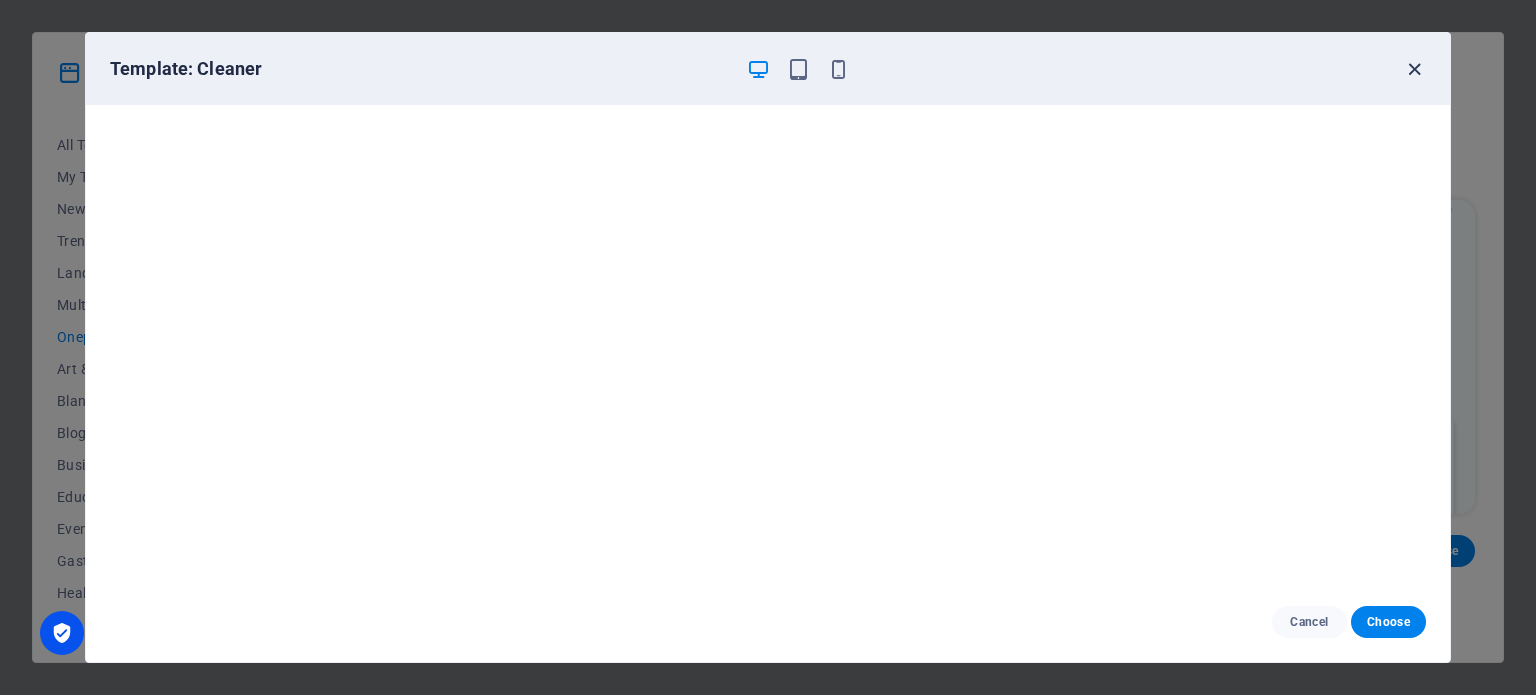 click at bounding box center [1414, 69] 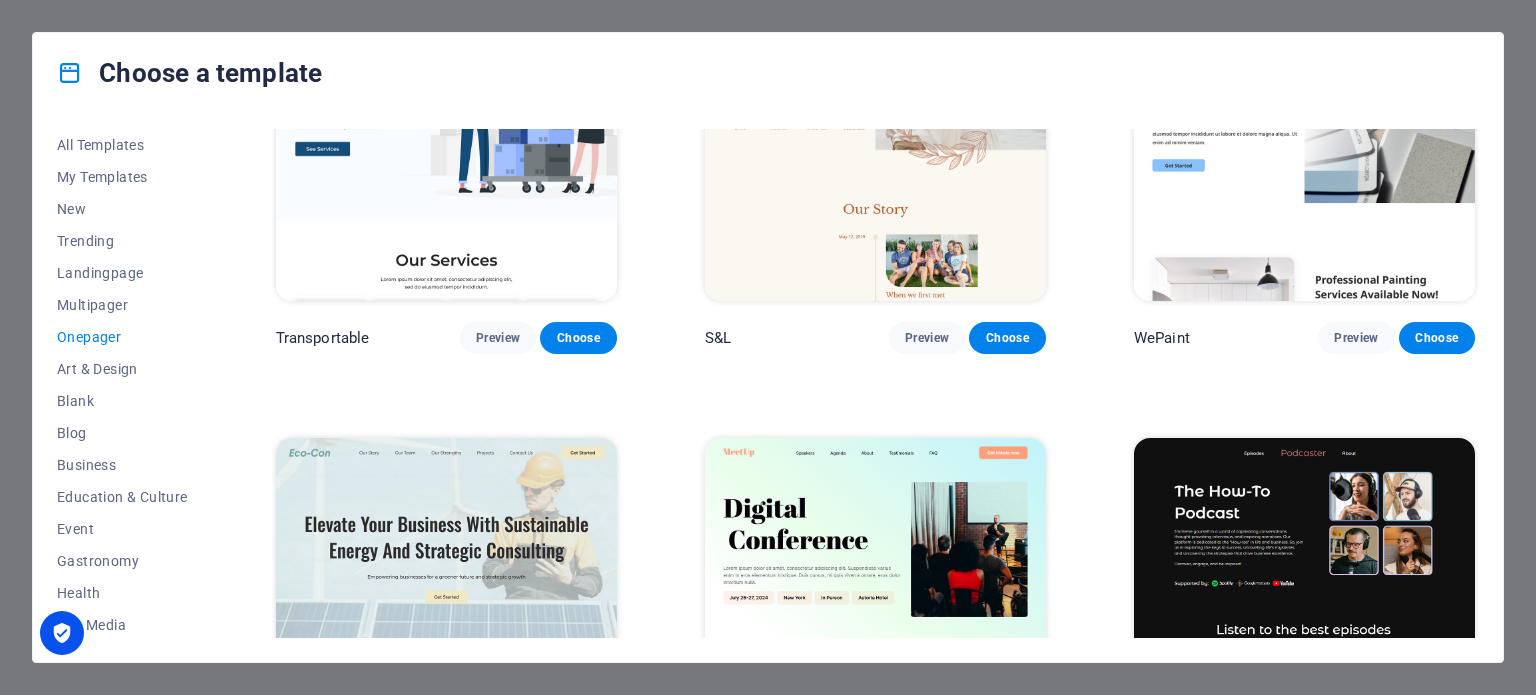 scroll, scrollTop: 0, scrollLeft: 0, axis: both 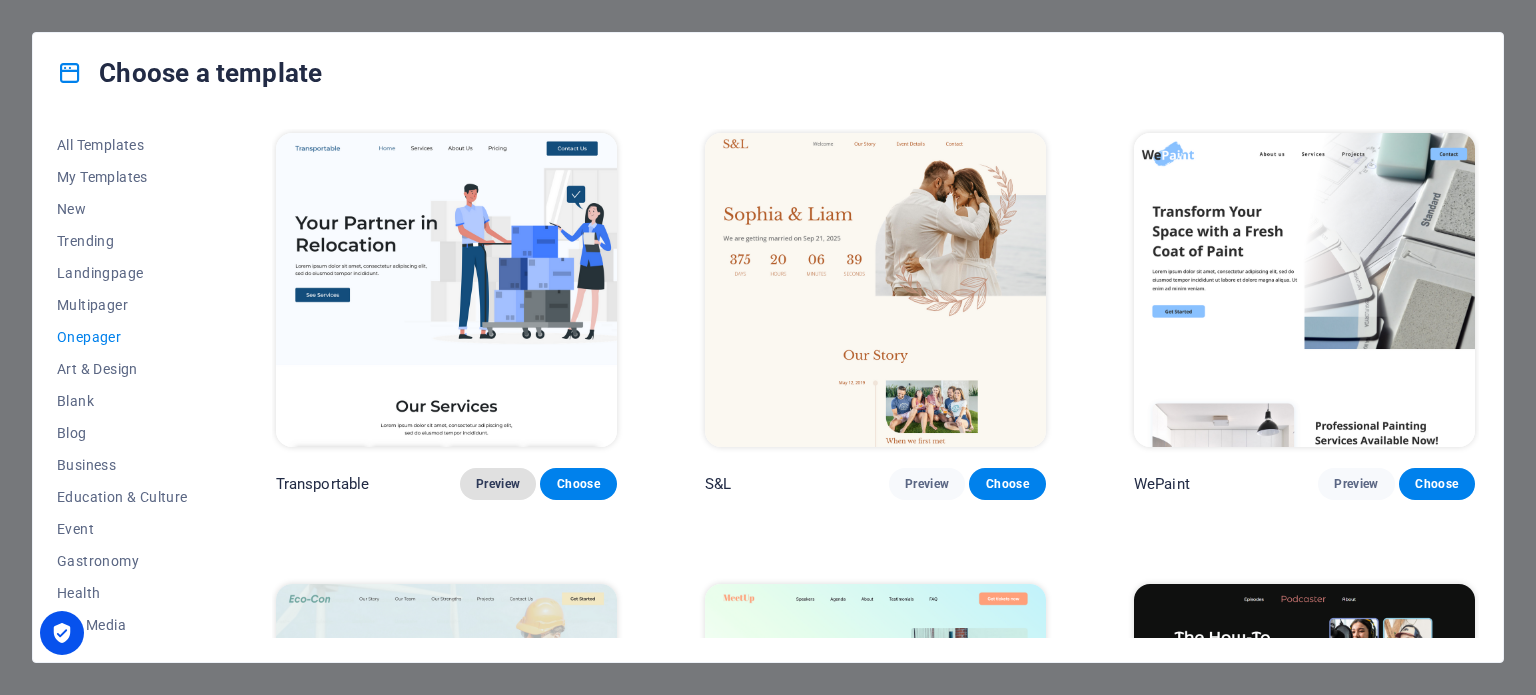 click on "Preview" at bounding box center [498, 484] 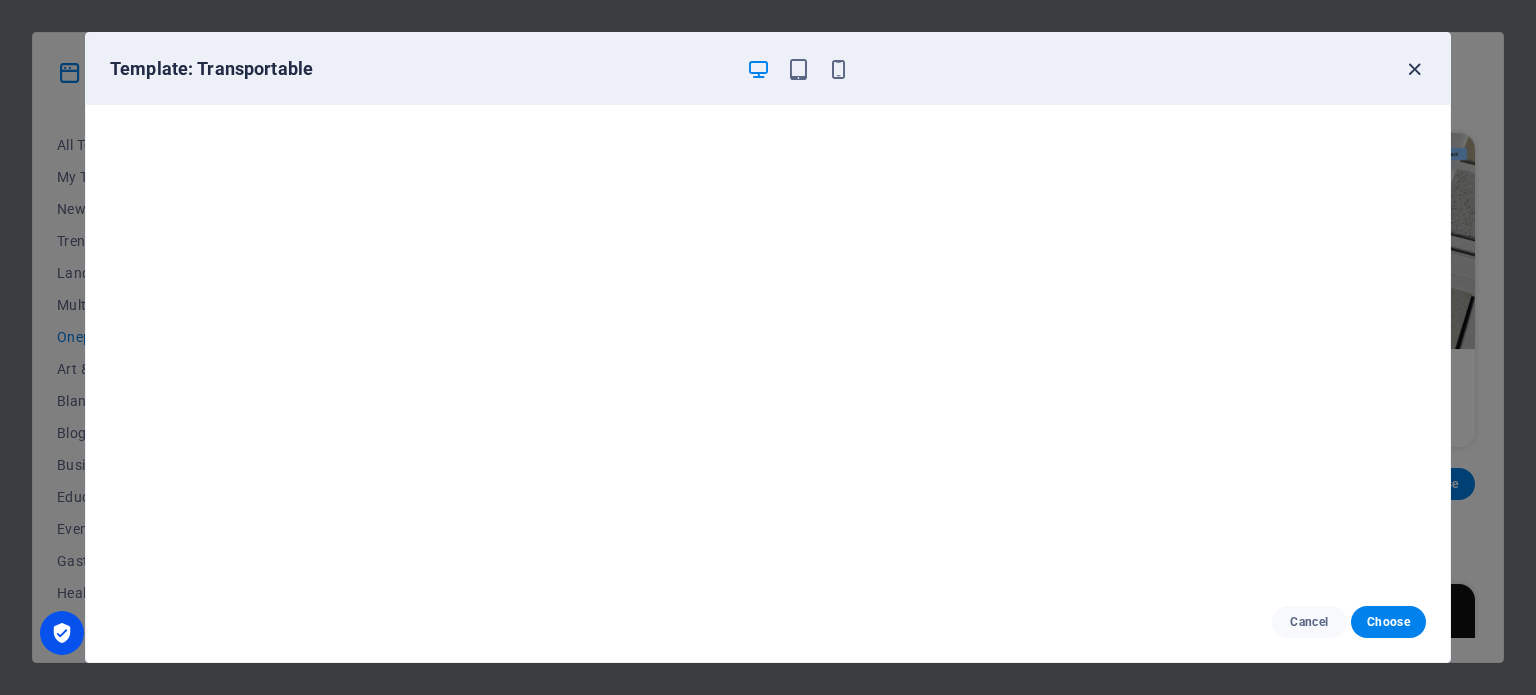 click at bounding box center [1414, 69] 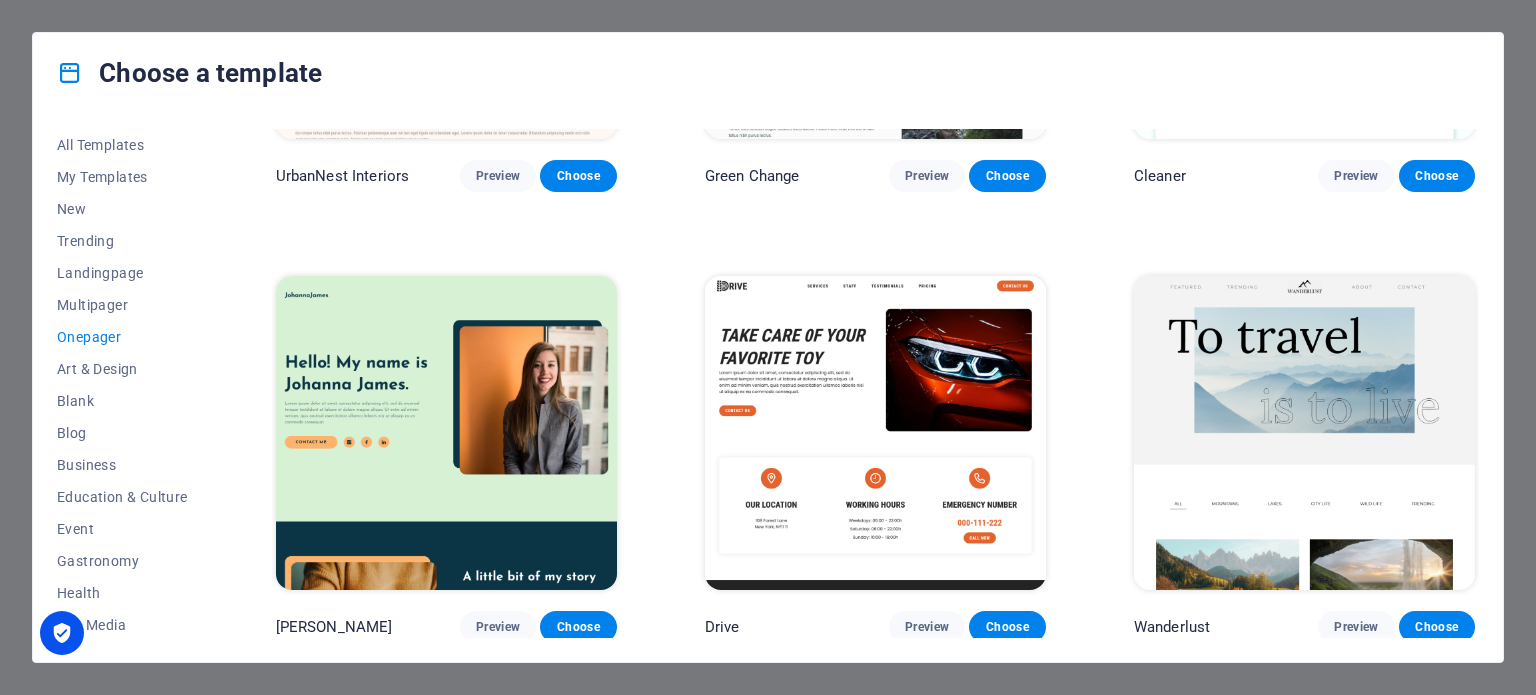 scroll, scrollTop: 1212, scrollLeft: 0, axis: vertical 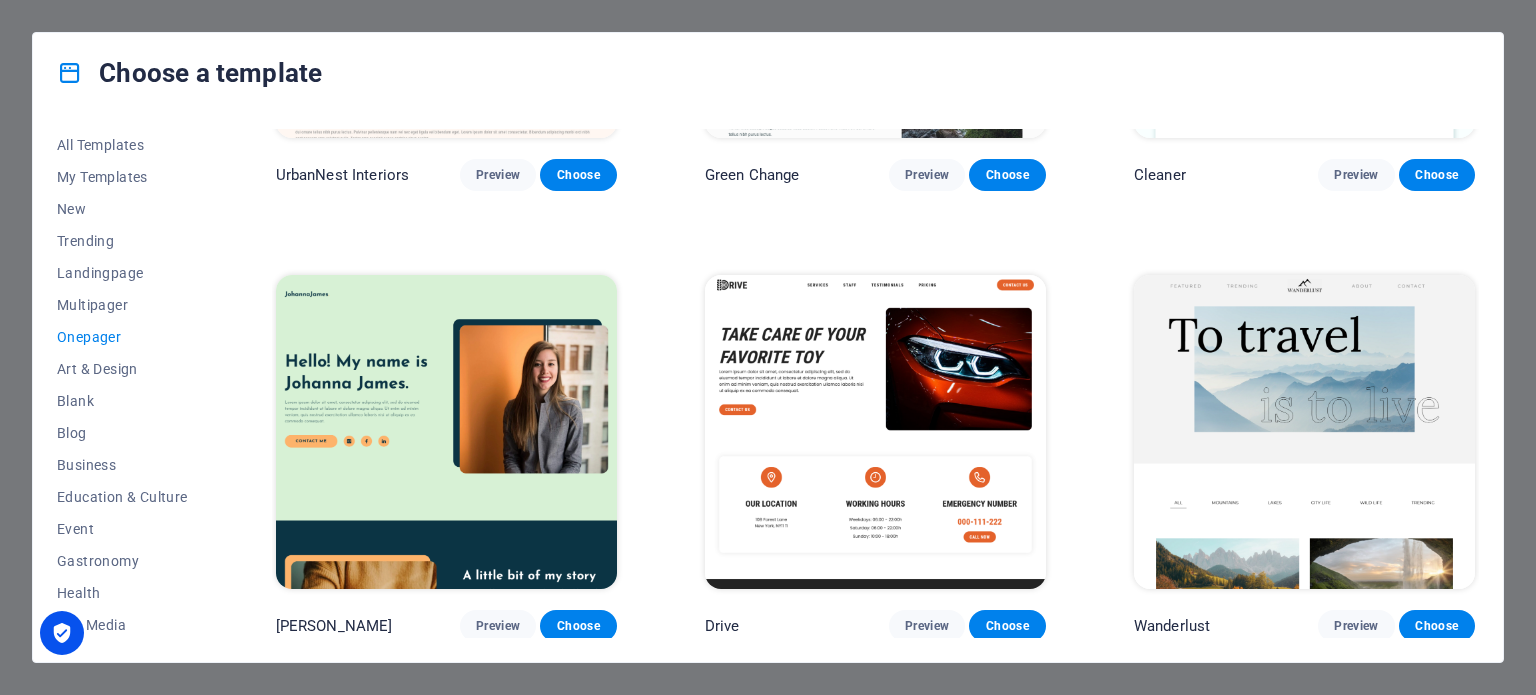 click at bounding box center [1304, 432] 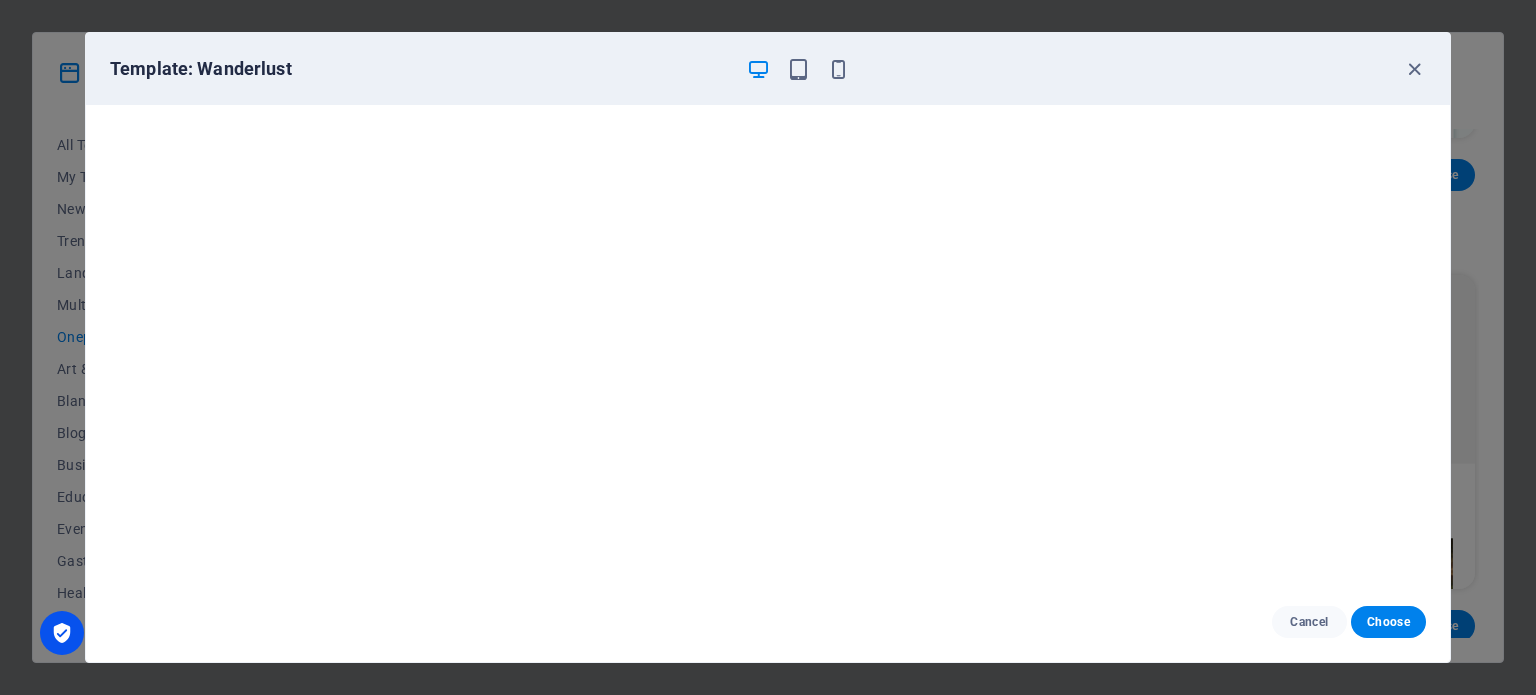 scroll, scrollTop: 5, scrollLeft: 0, axis: vertical 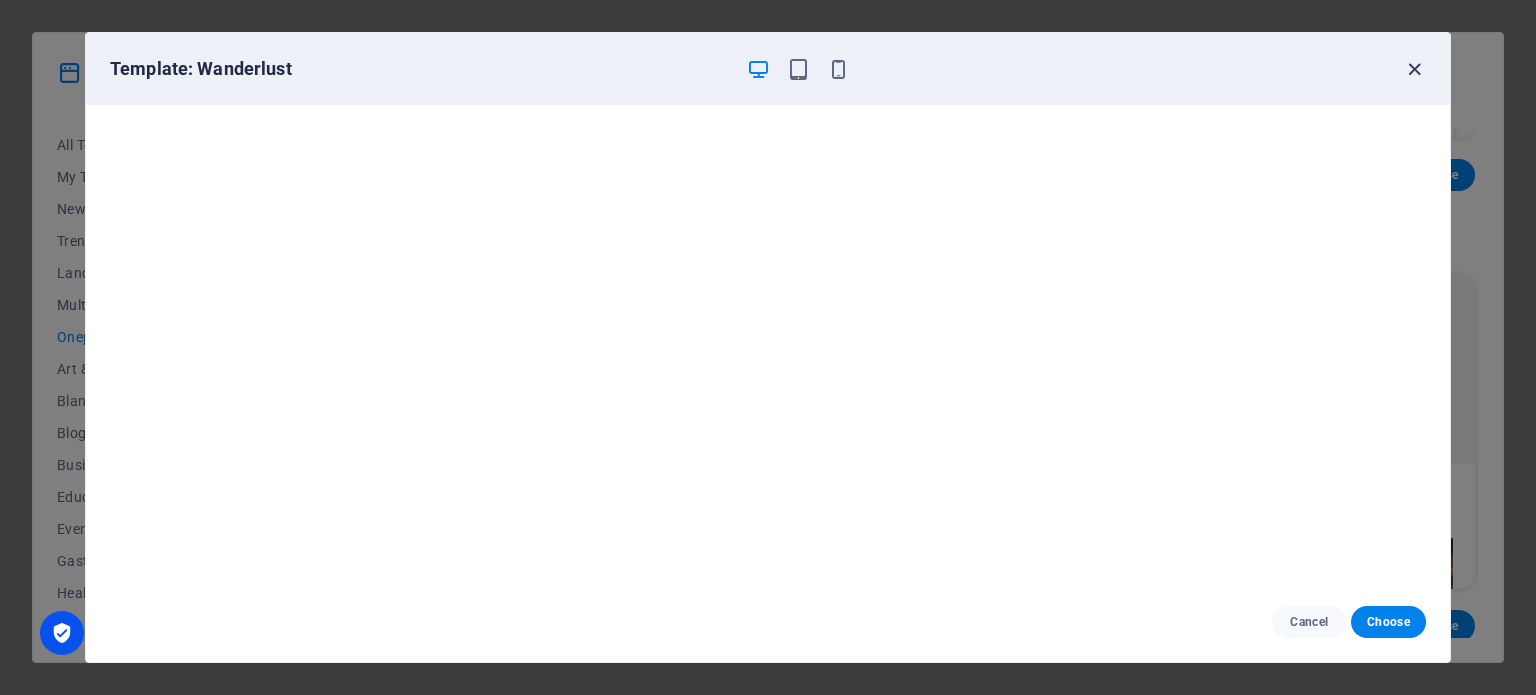 click at bounding box center (1414, 69) 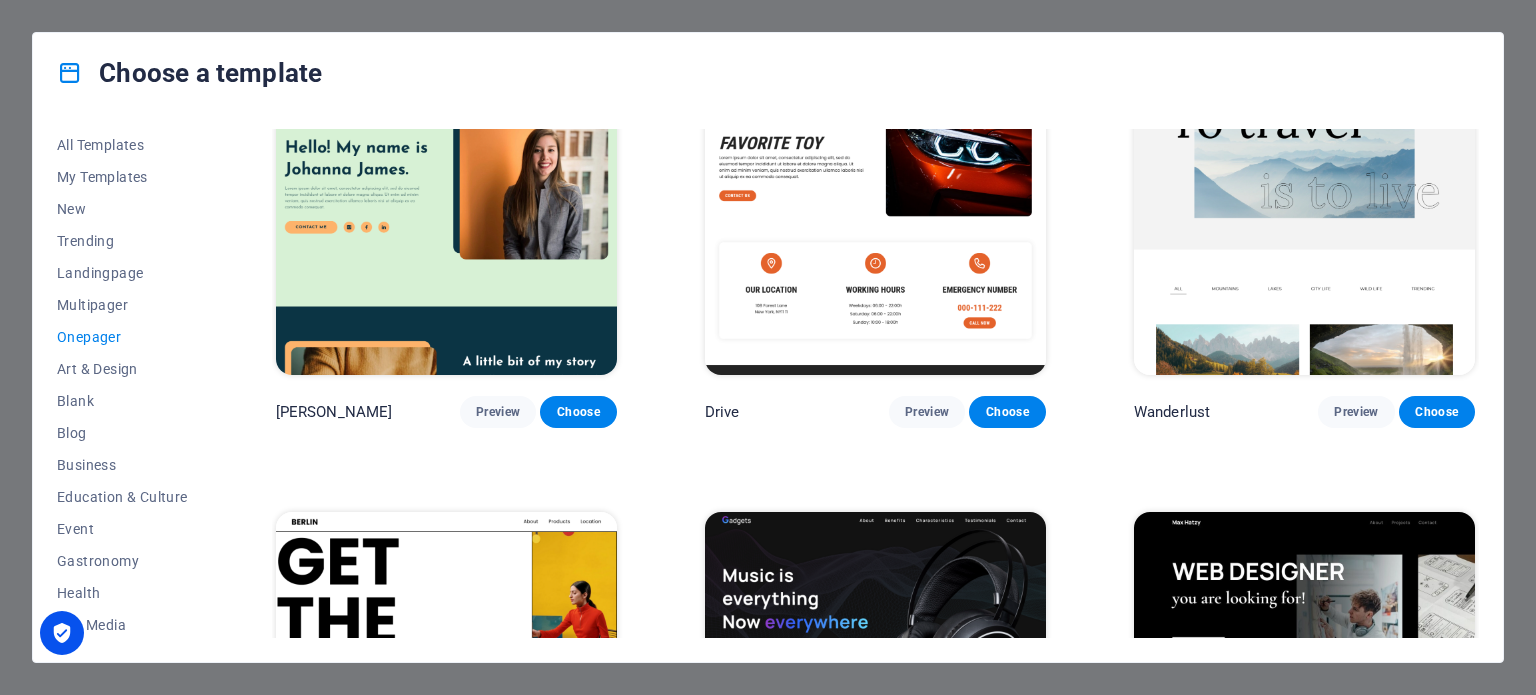scroll, scrollTop: 1600, scrollLeft: 0, axis: vertical 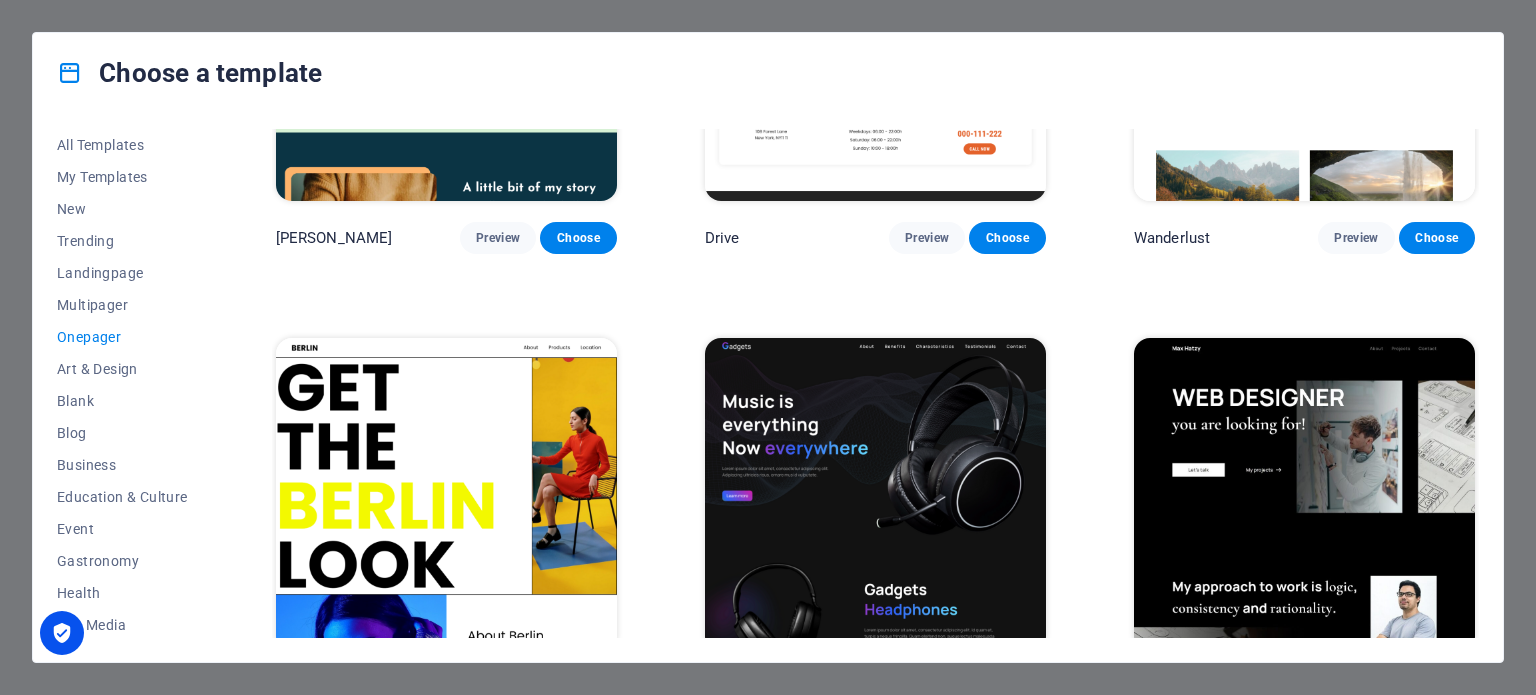 click at bounding box center (875, 495) 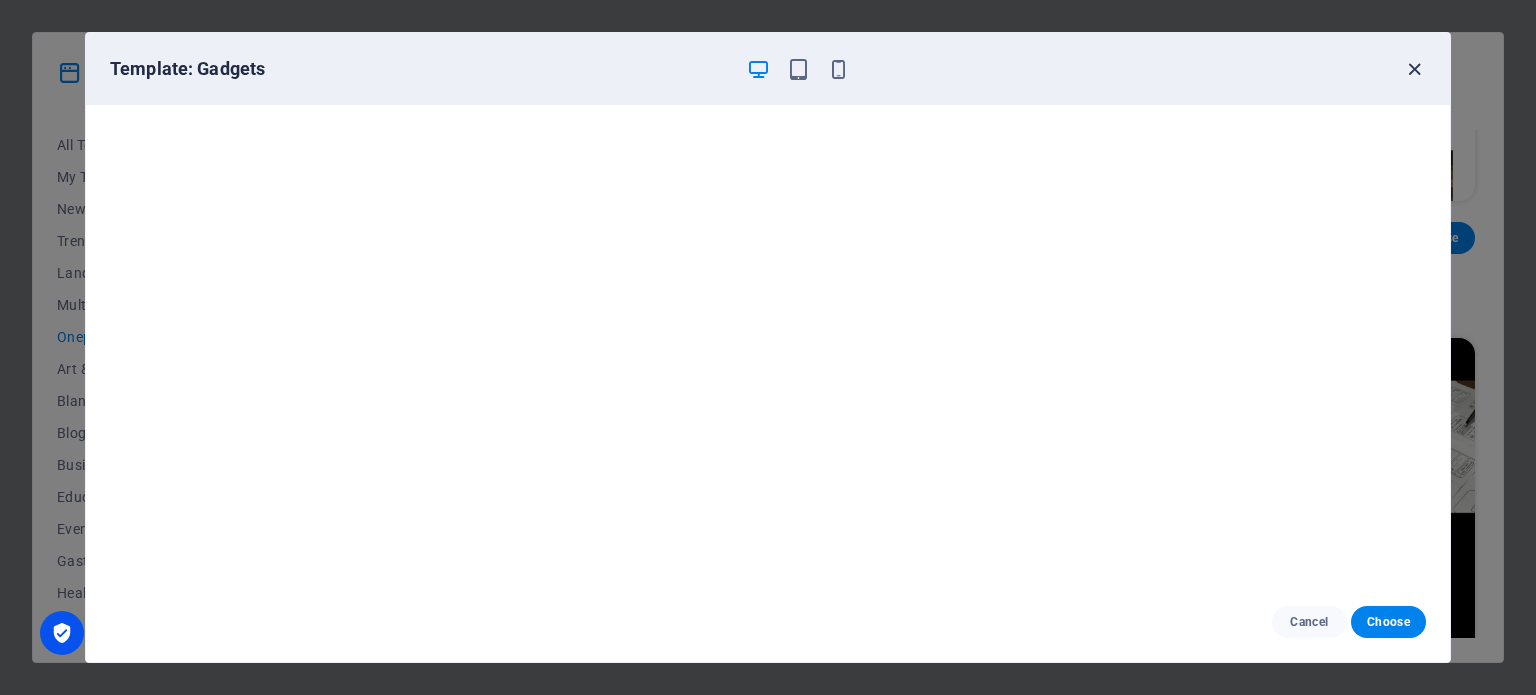 click at bounding box center [1414, 69] 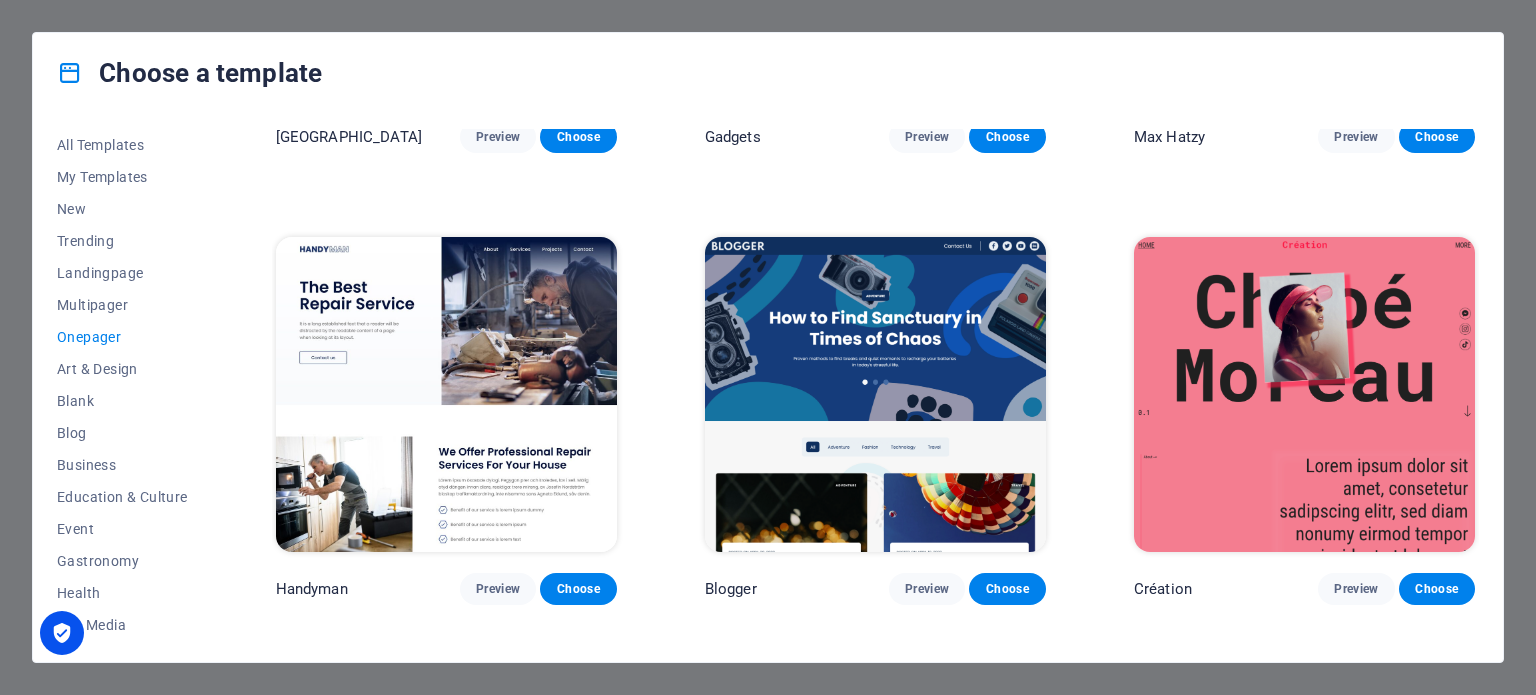 scroll, scrollTop: 2152, scrollLeft: 0, axis: vertical 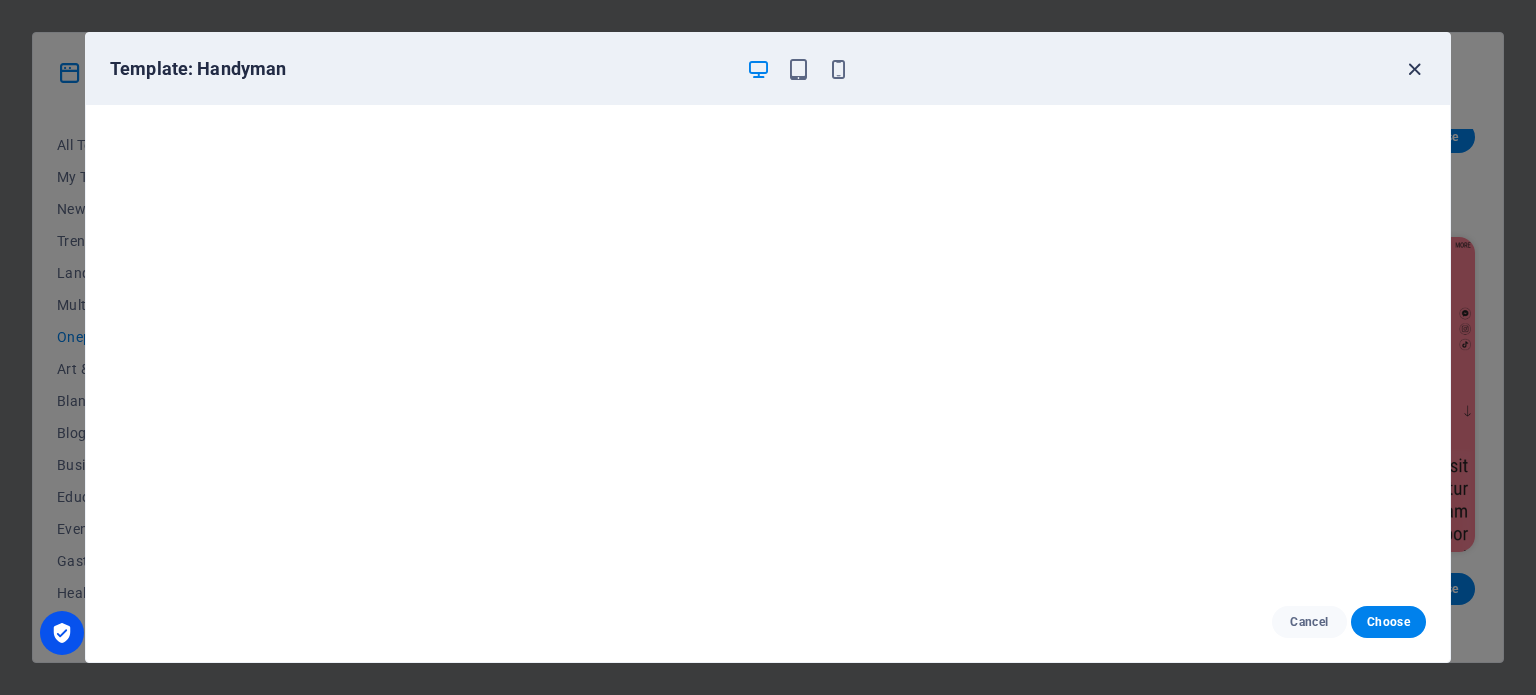 click at bounding box center (1414, 69) 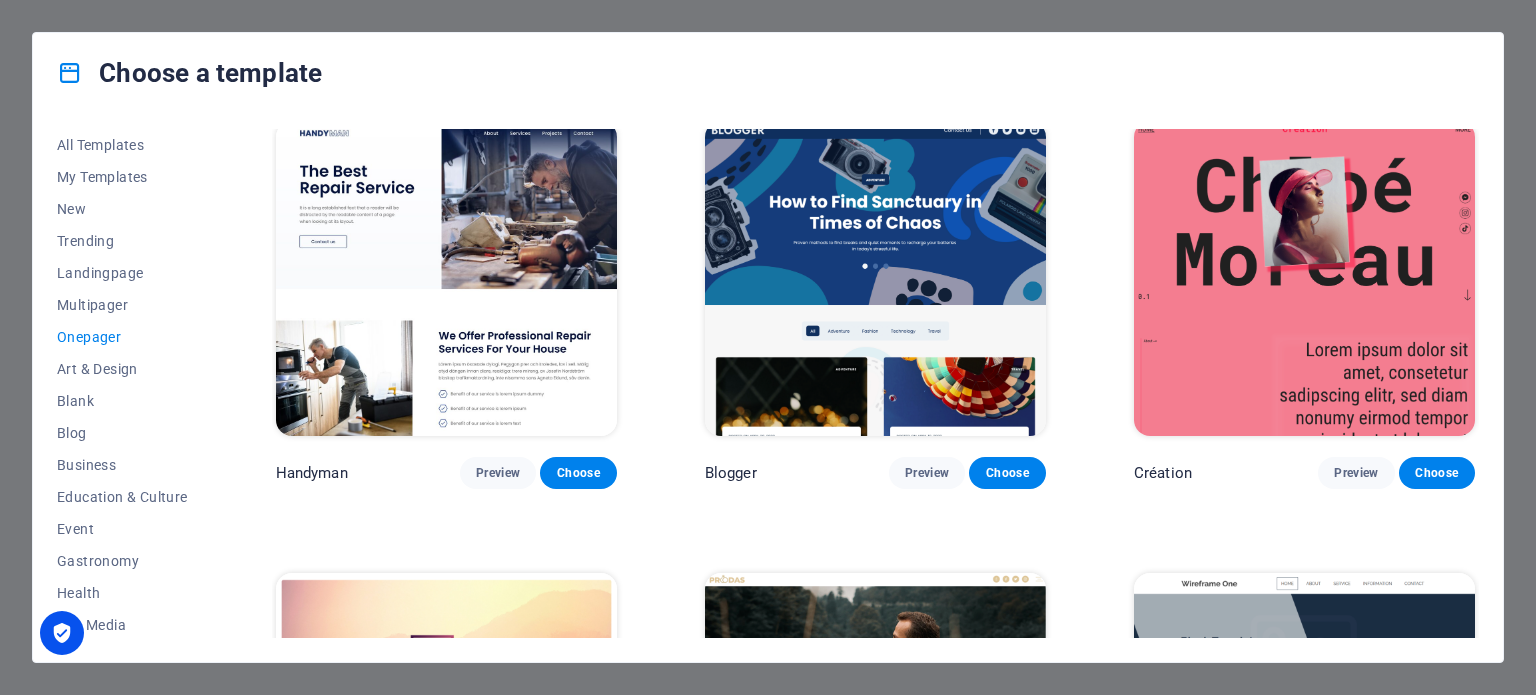 scroll, scrollTop: 2236, scrollLeft: 0, axis: vertical 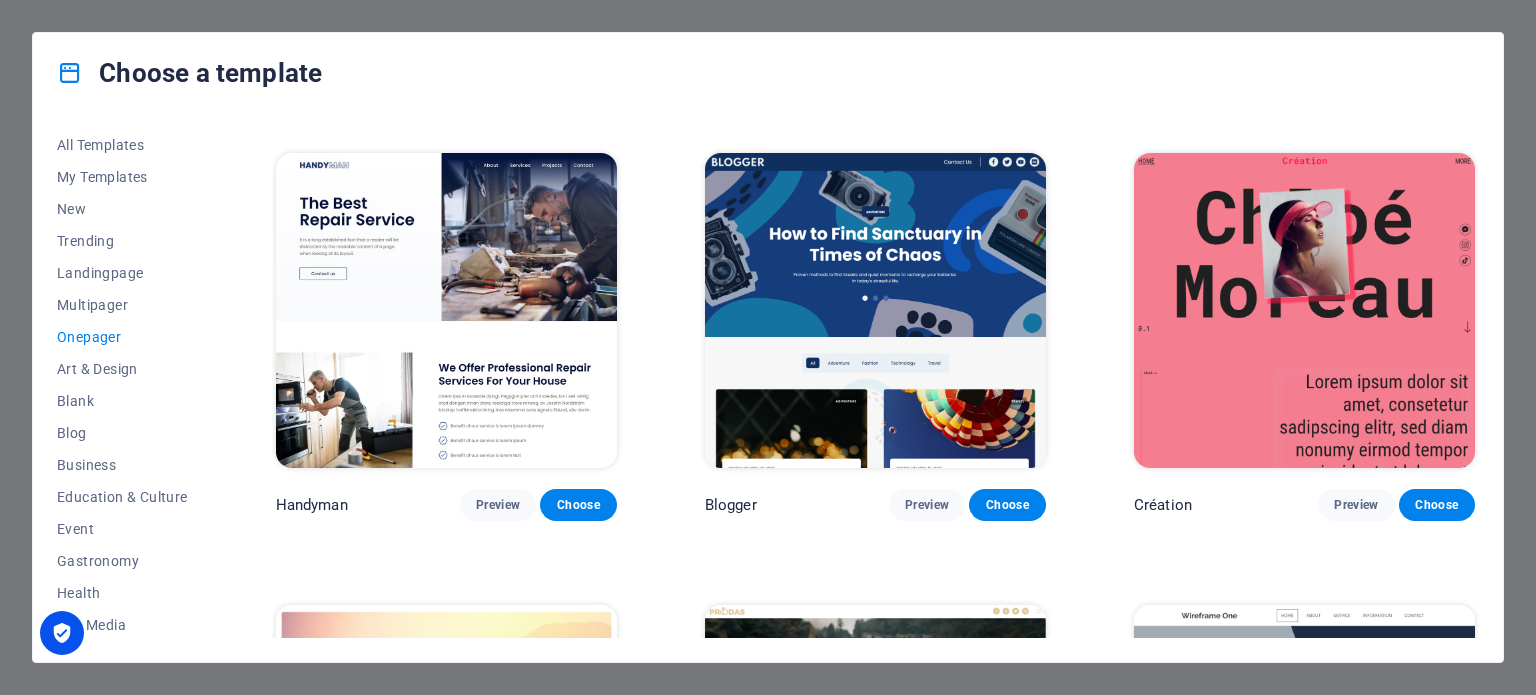 click at bounding box center (1304, 310) 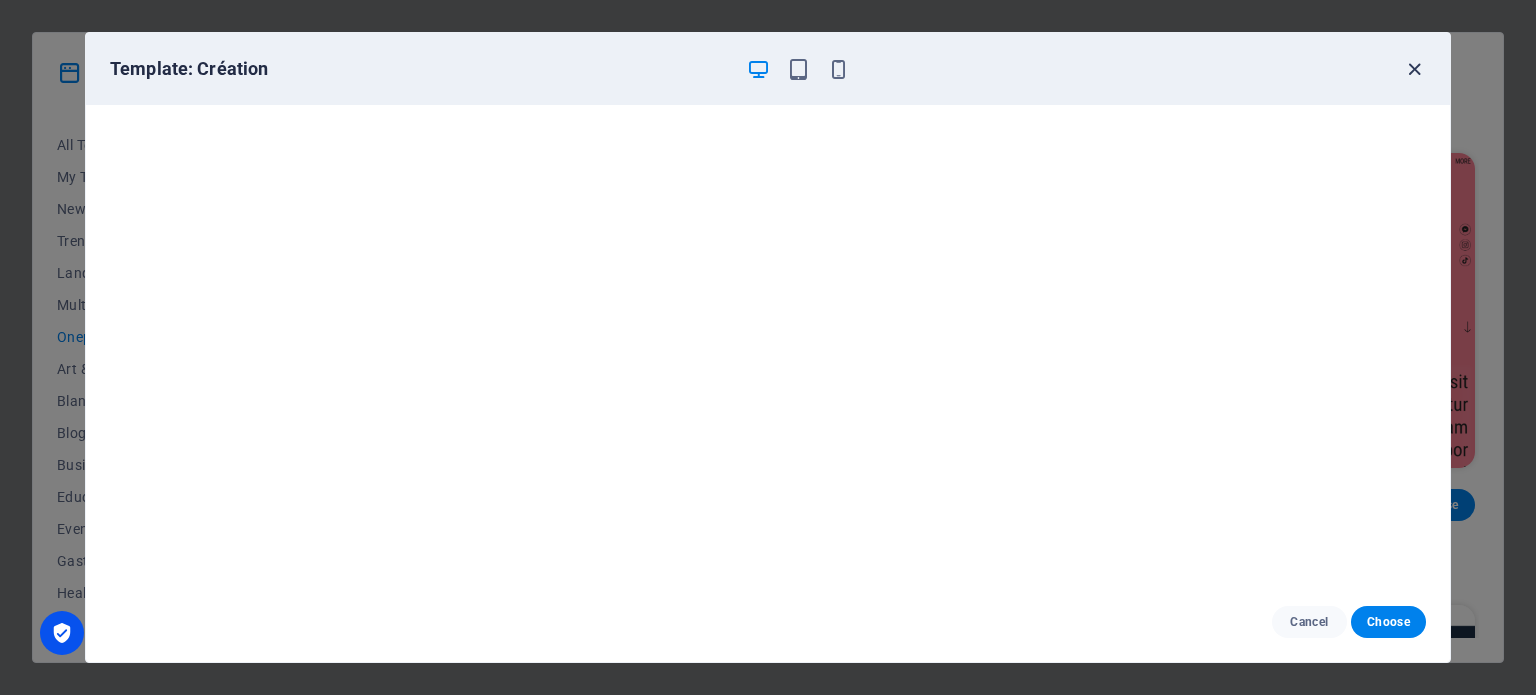 click at bounding box center [1414, 69] 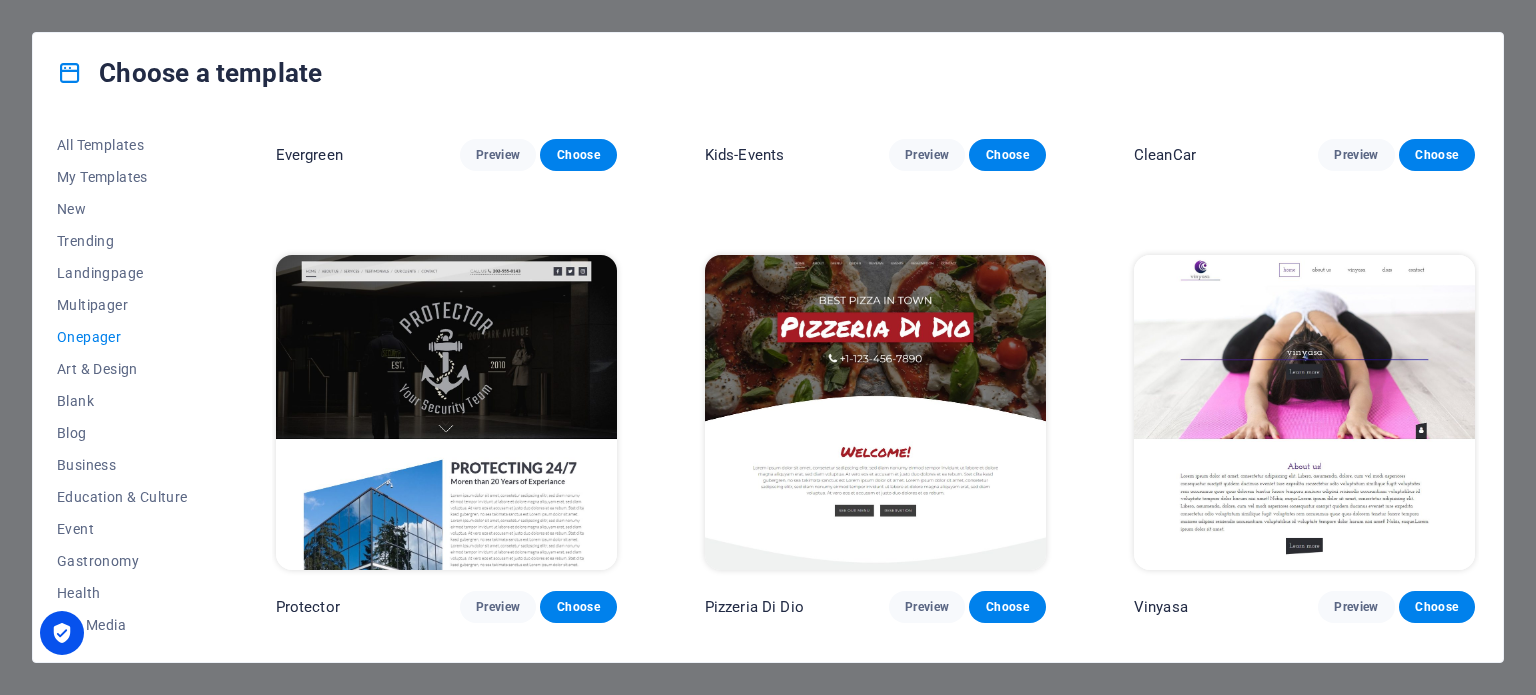 scroll, scrollTop: 3488, scrollLeft: 0, axis: vertical 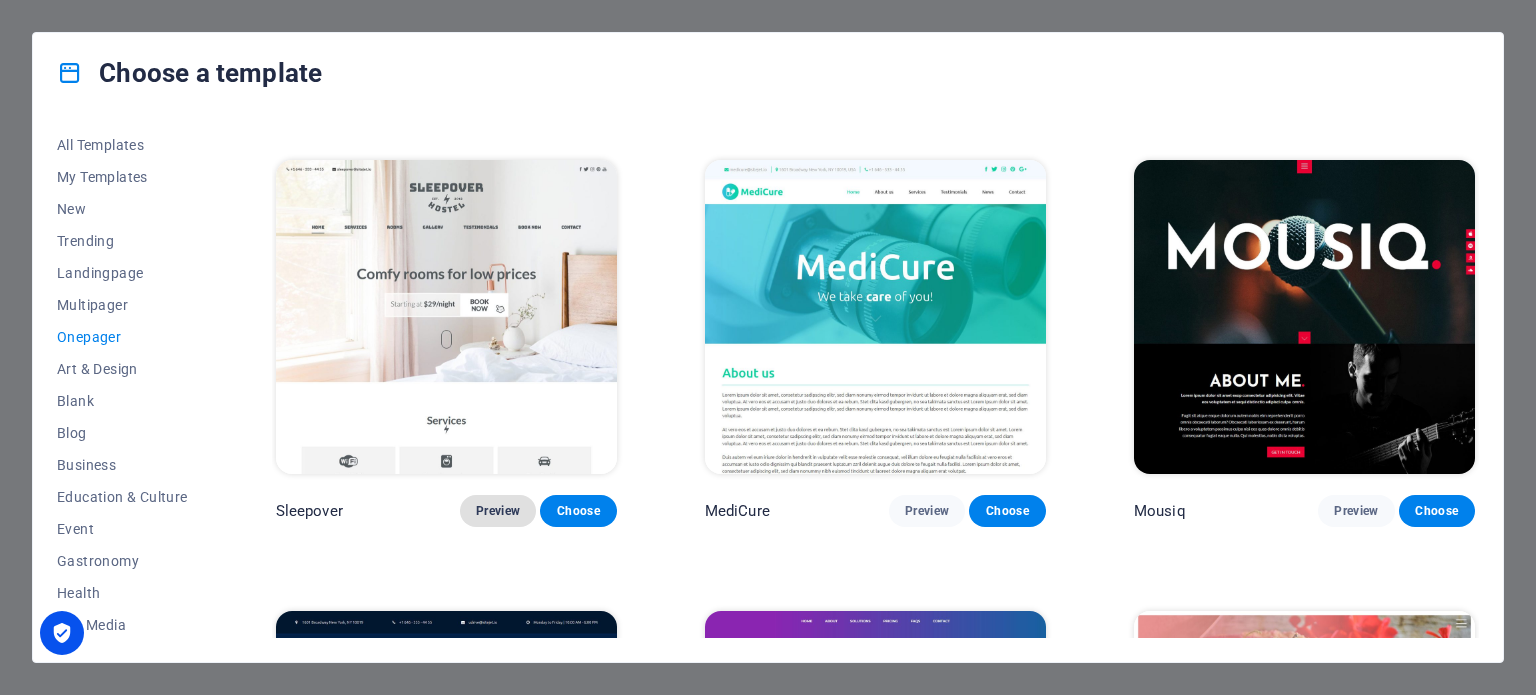 click on "Preview" at bounding box center (498, 511) 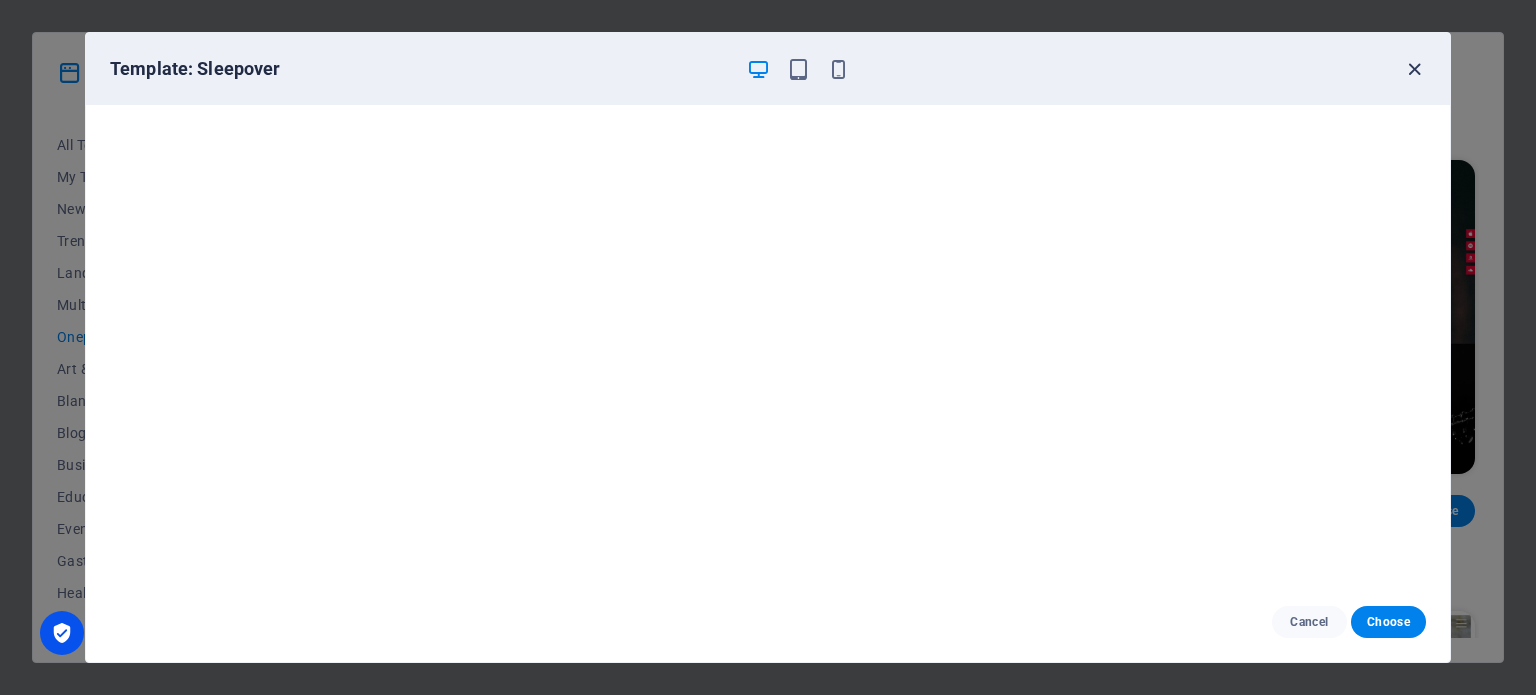 click at bounding box center (1414, 69) 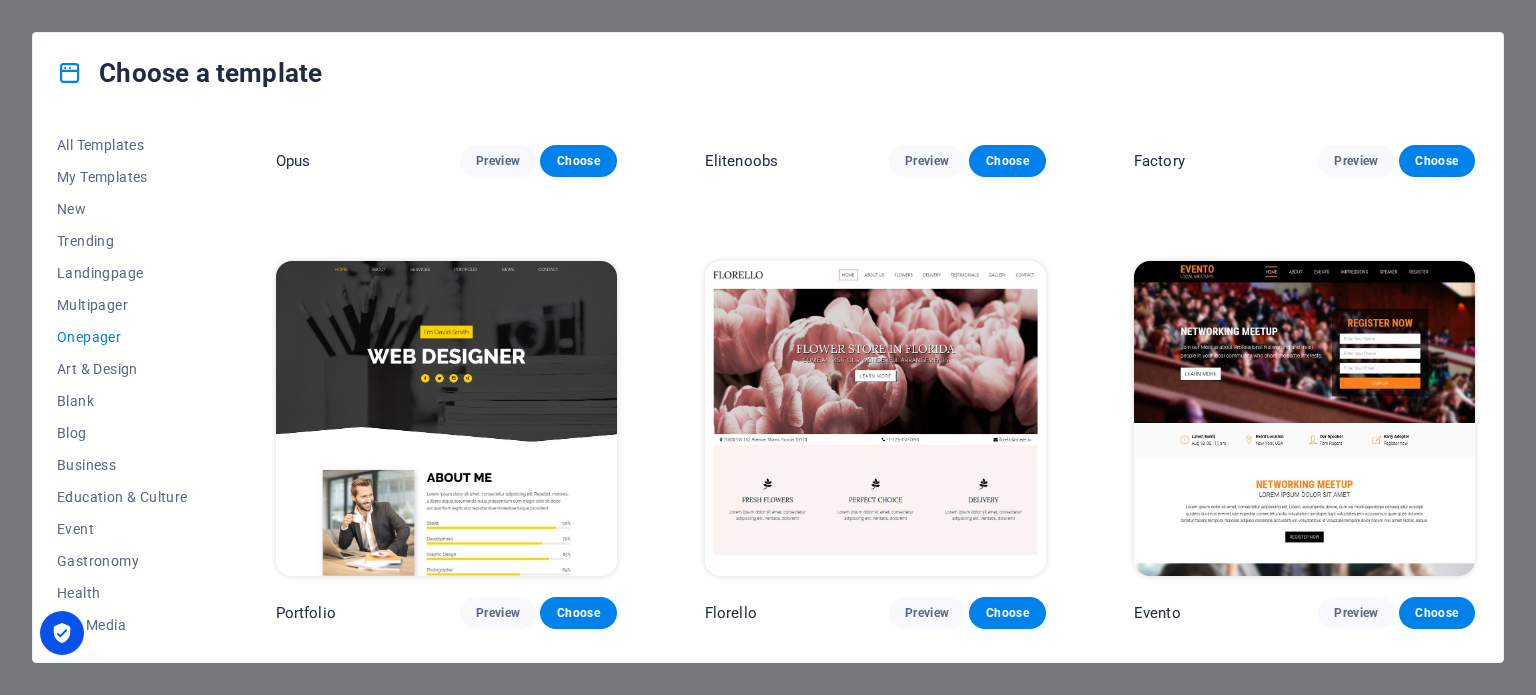 scroll, scrollTop: 7999, scrollLeft: 0, axis: vertical 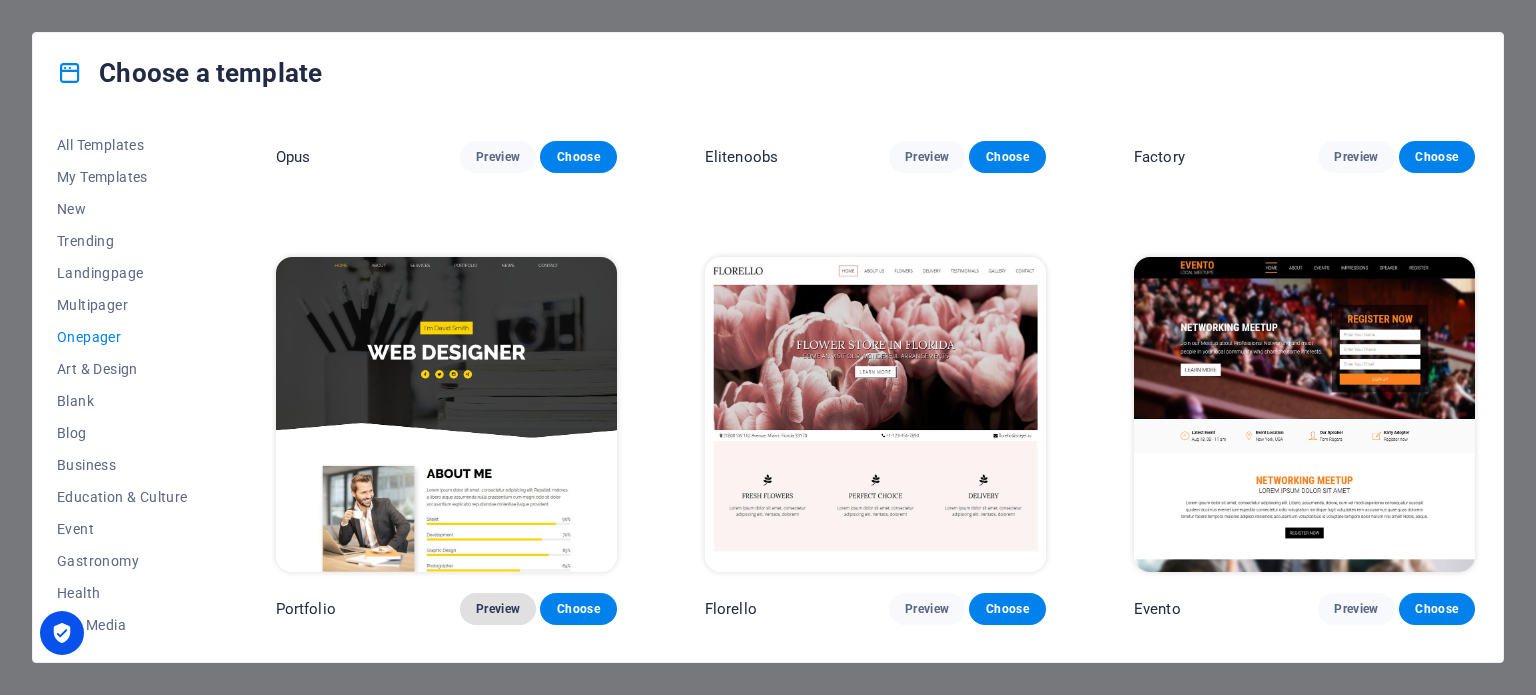 click on "Preview" at bounding box center (498, 609) 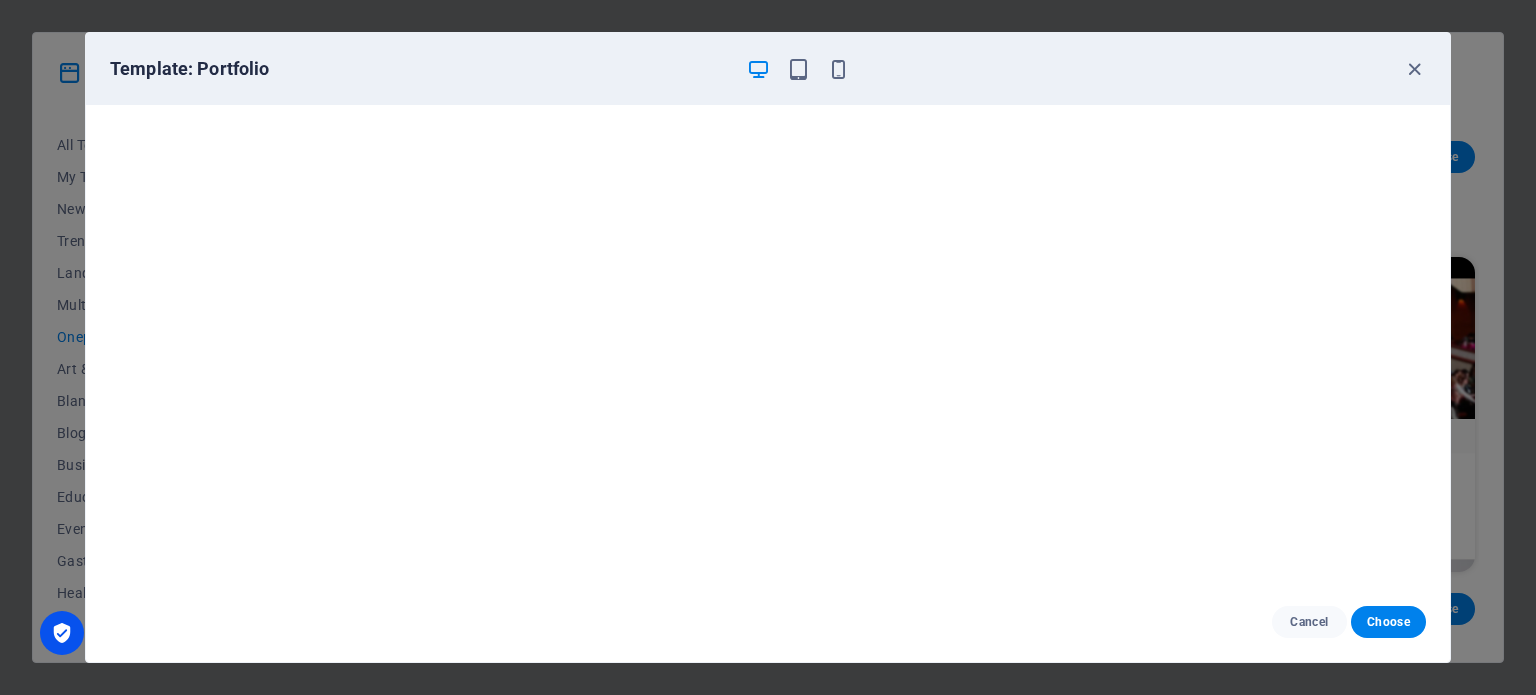 scroll, scrollTop: 5, scrollLeft: 0, axis: vertical 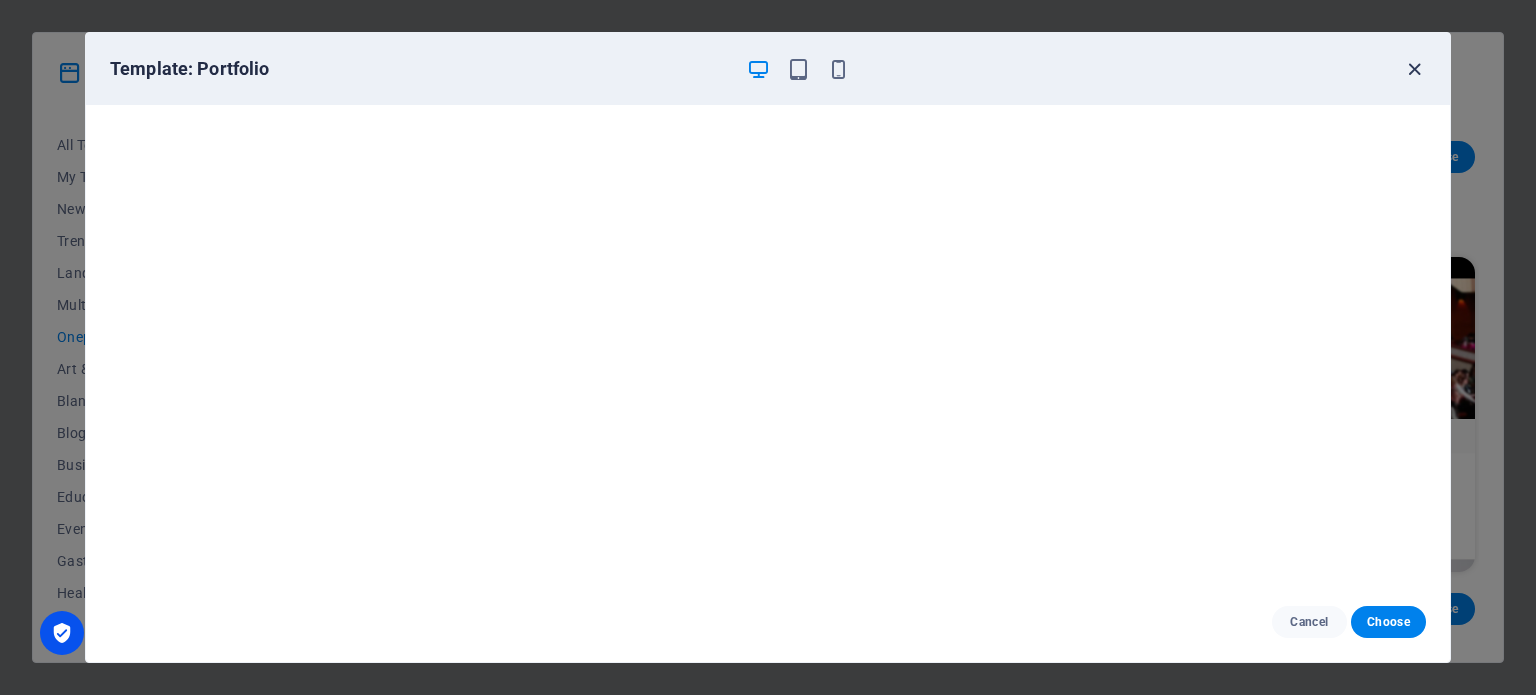 click at bounding box center [1414, 69] 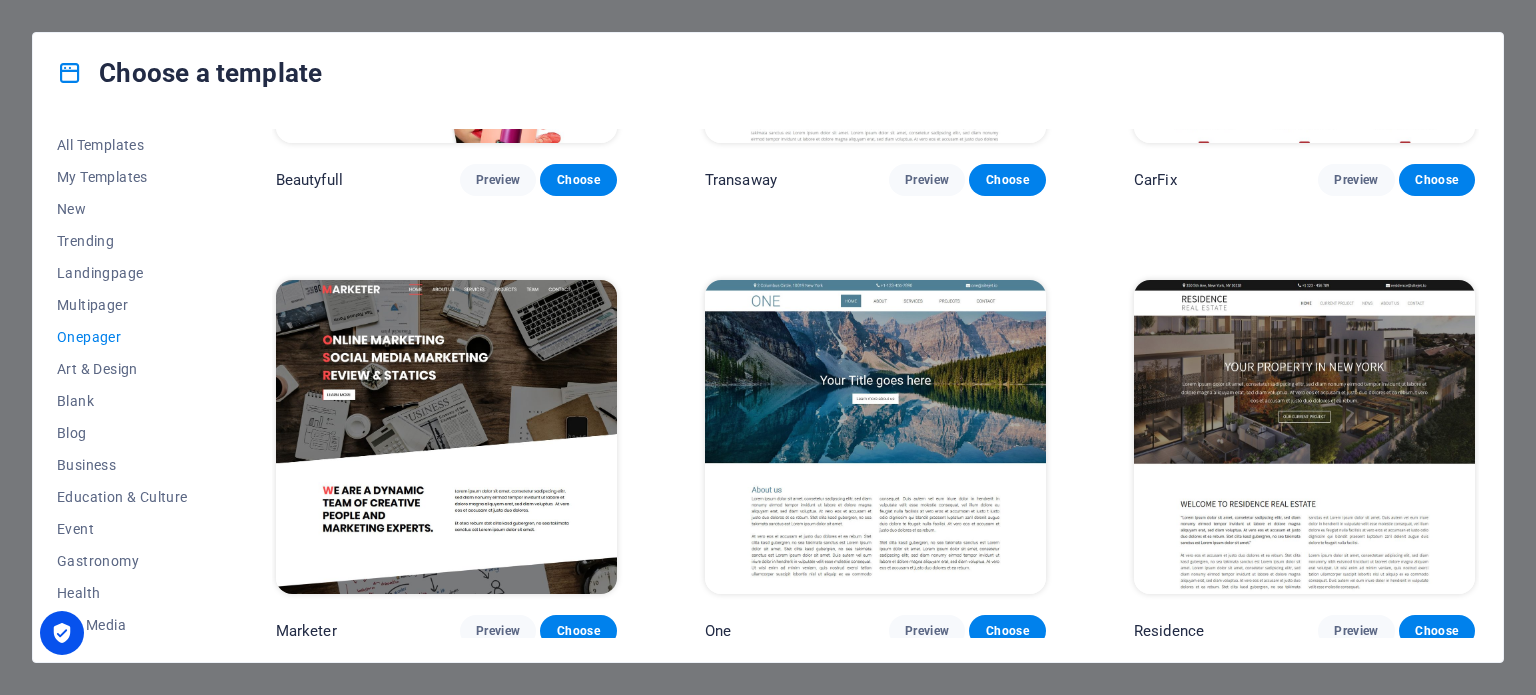 scroll, scrollTop: 8878, scrollLeft: 0, axis: vertical 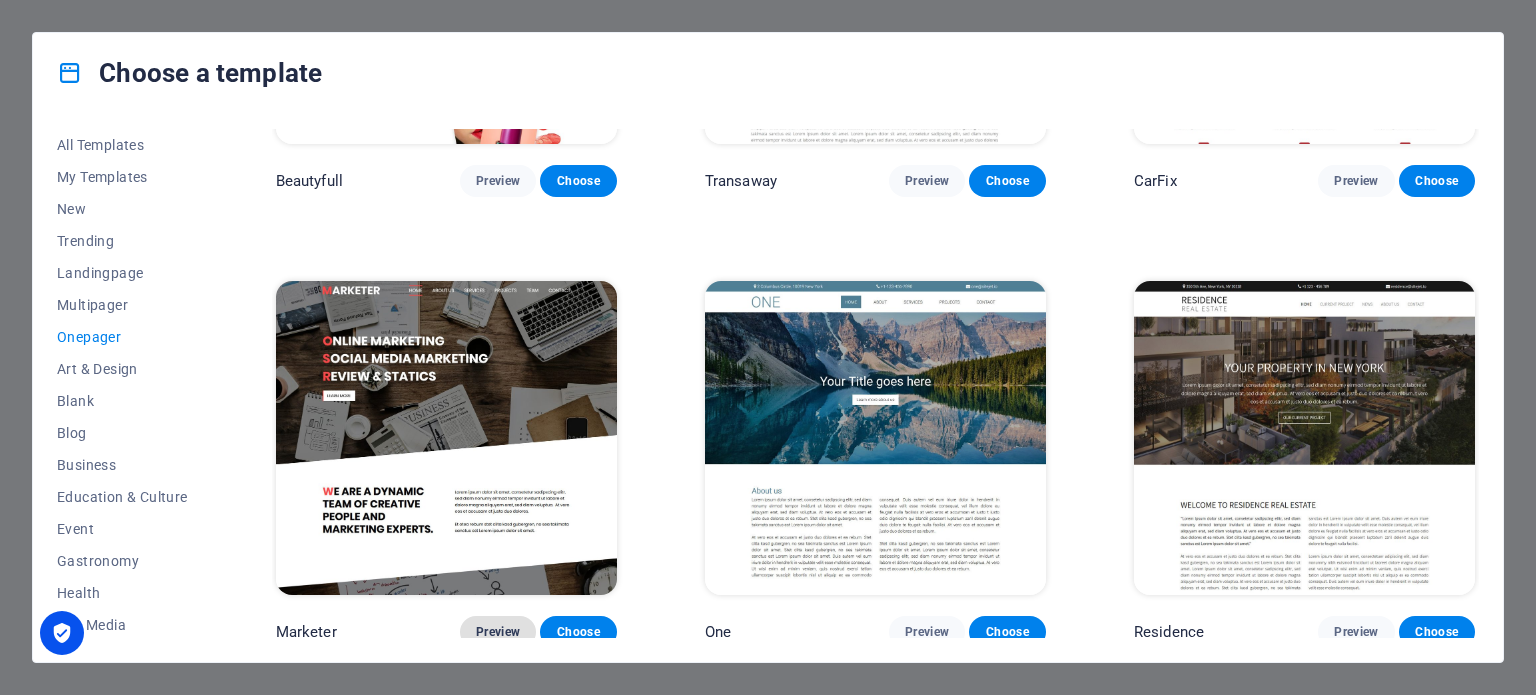 click on "Preview" at bounding box center [498, 632] 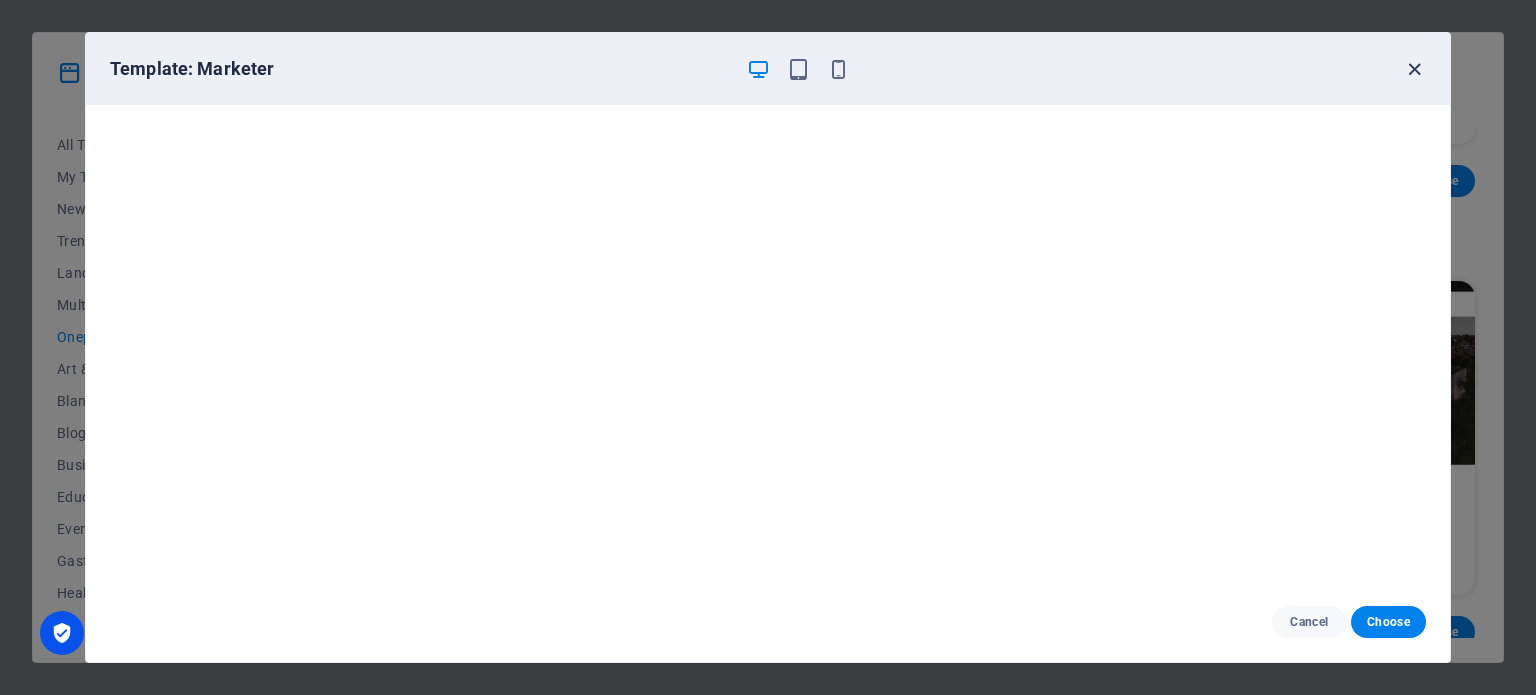 click at bounding box center [1414, 69] 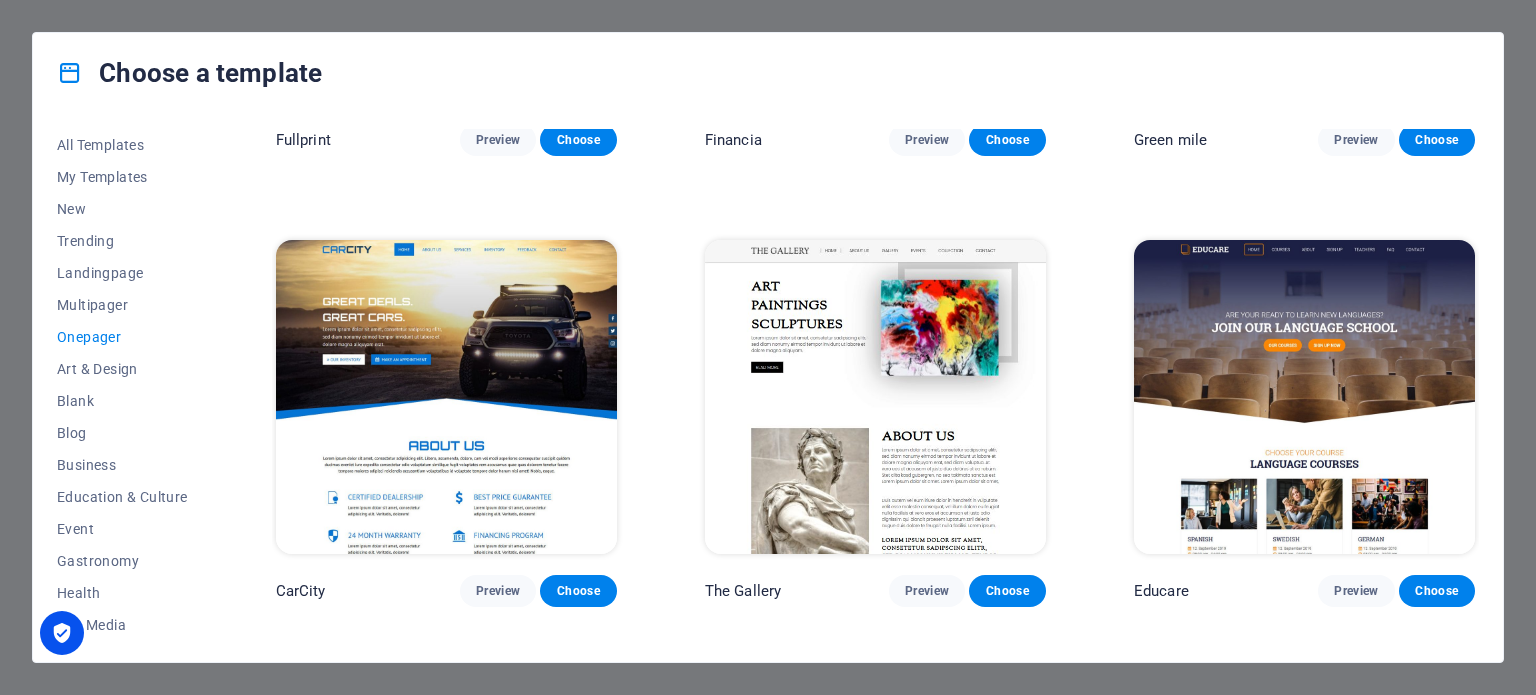 scroll, scrollTop: 5284, scrollLeft: 0, axis: vertical 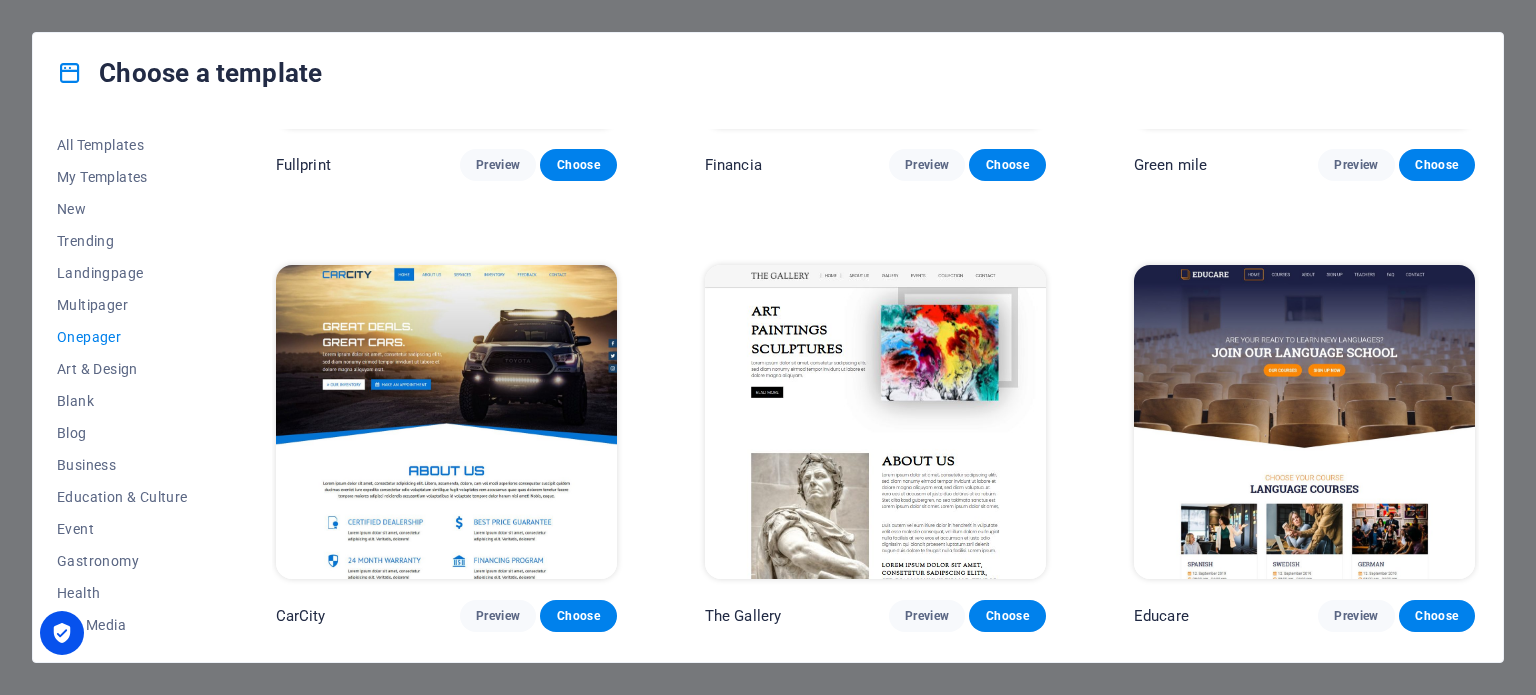 click at bounding box center (1304, 422) 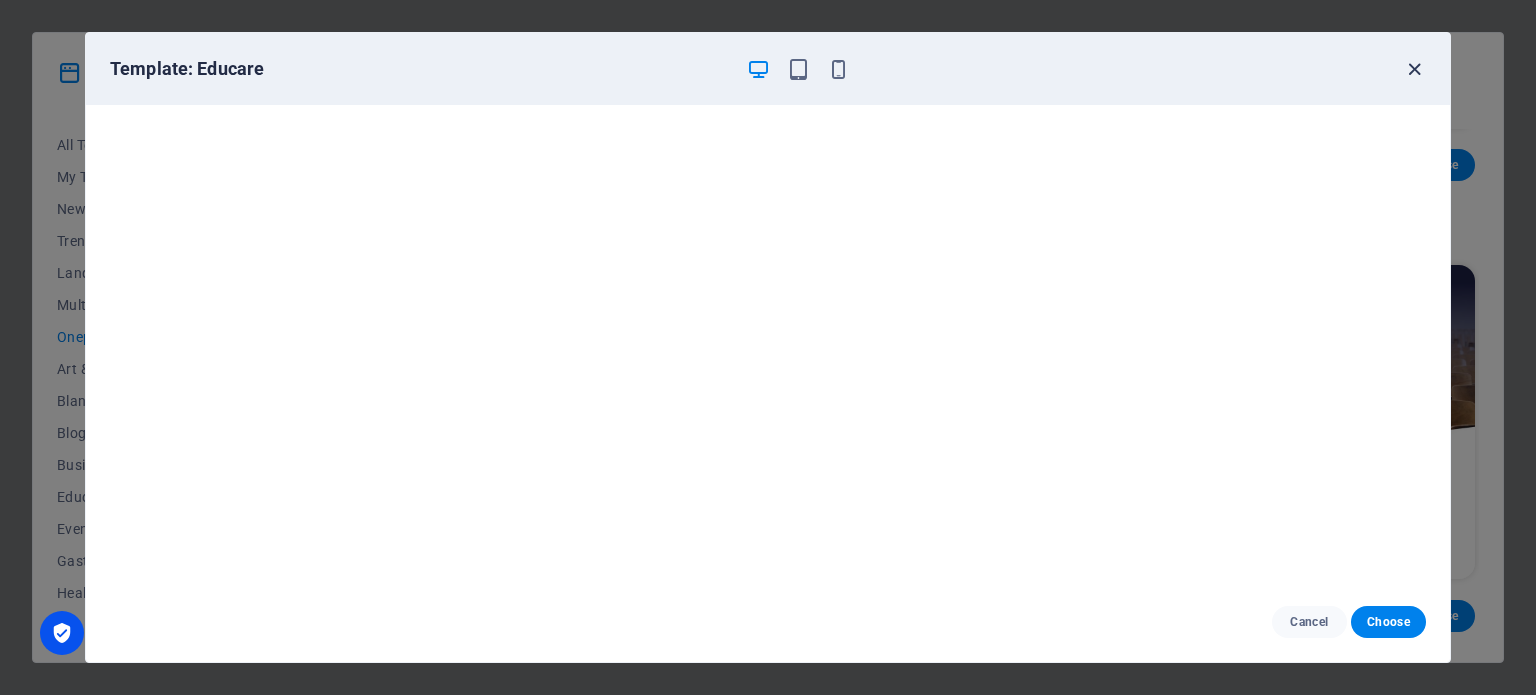 click at bounding box center (1414, 69) 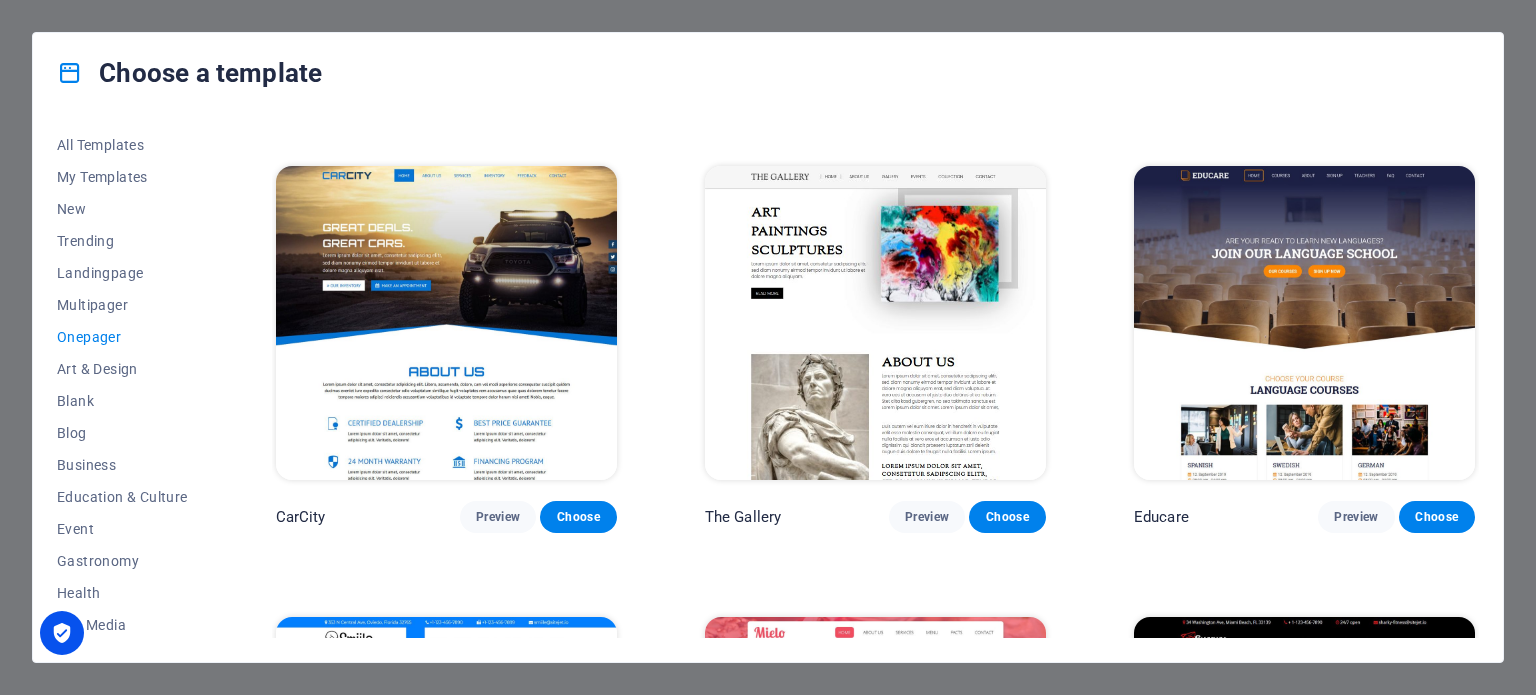 scroll, scrollTop: 5382, scrollLeft: 0, axis: vertical 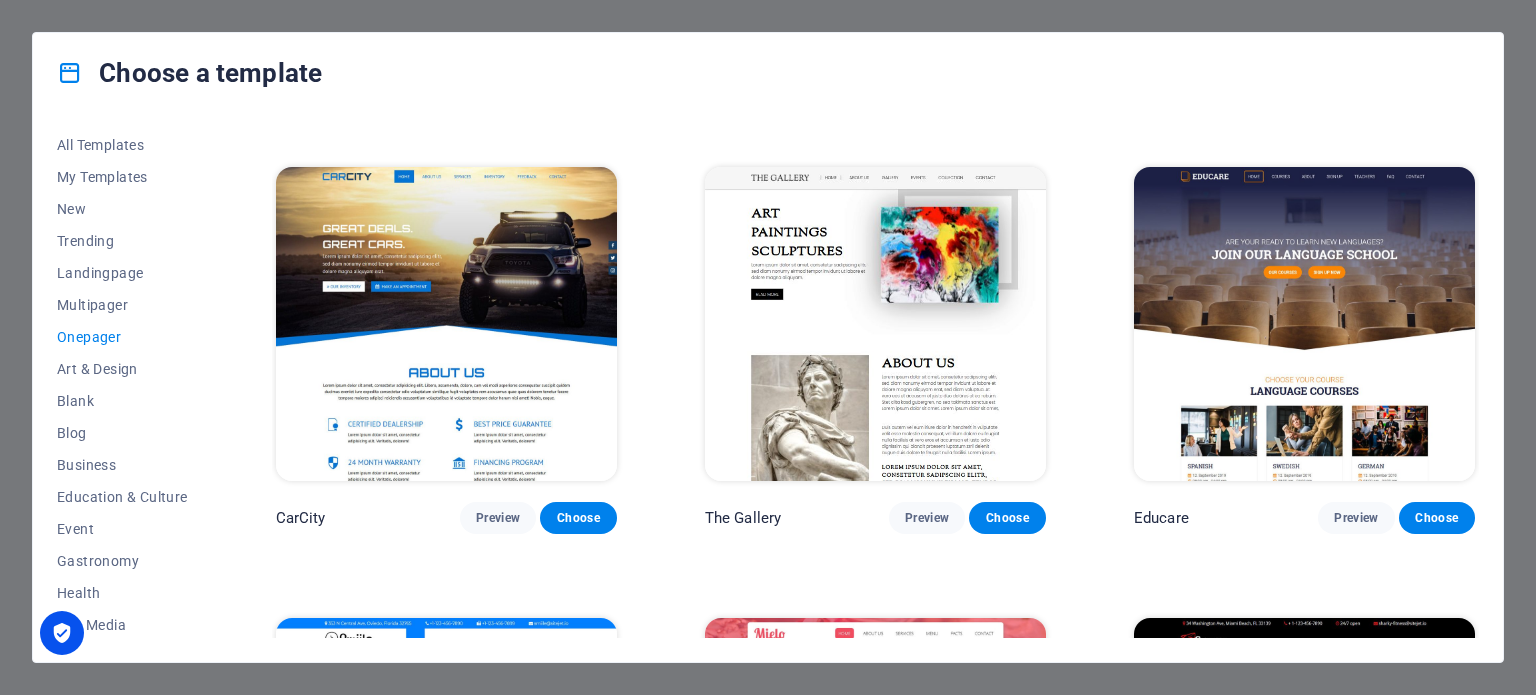 click at bounding box center [875, 324] 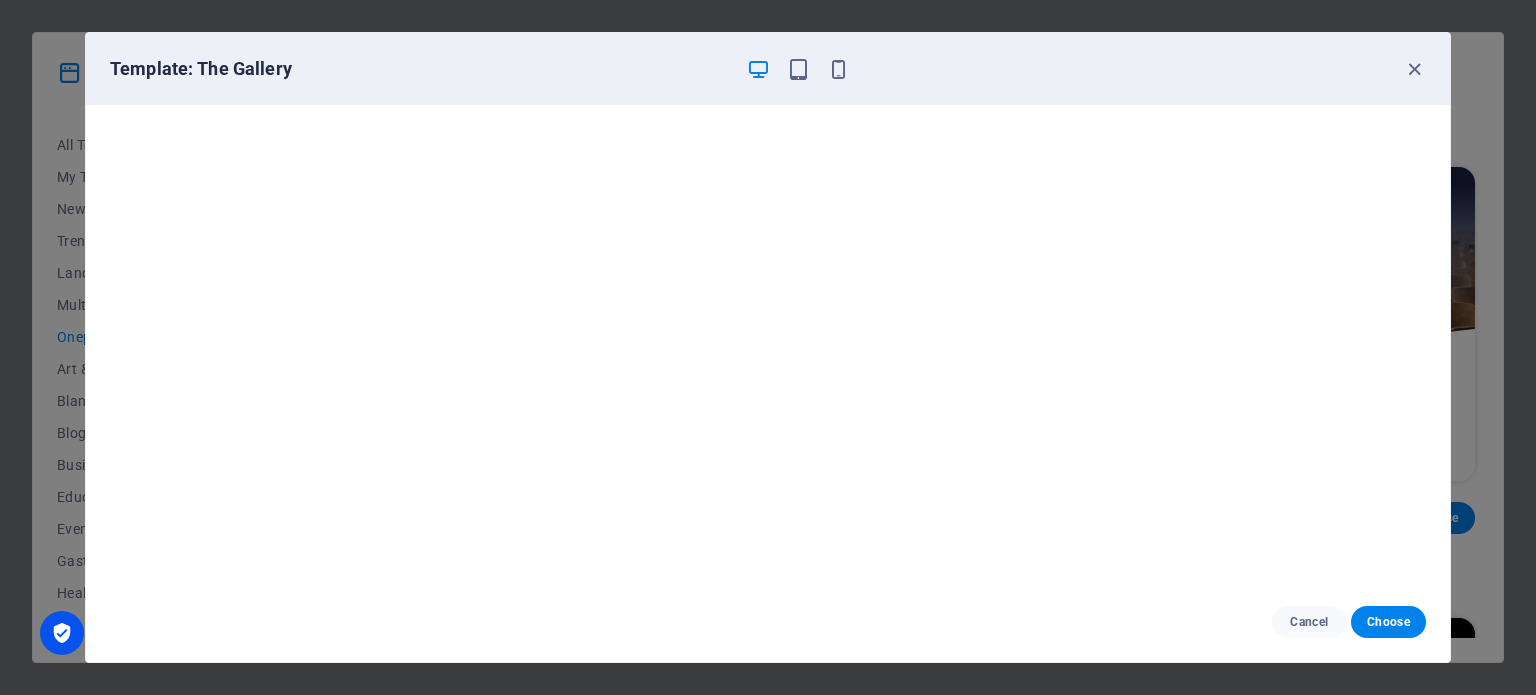 scroll, scrollTop: 5, scrollLeft: 0, axis: vertical 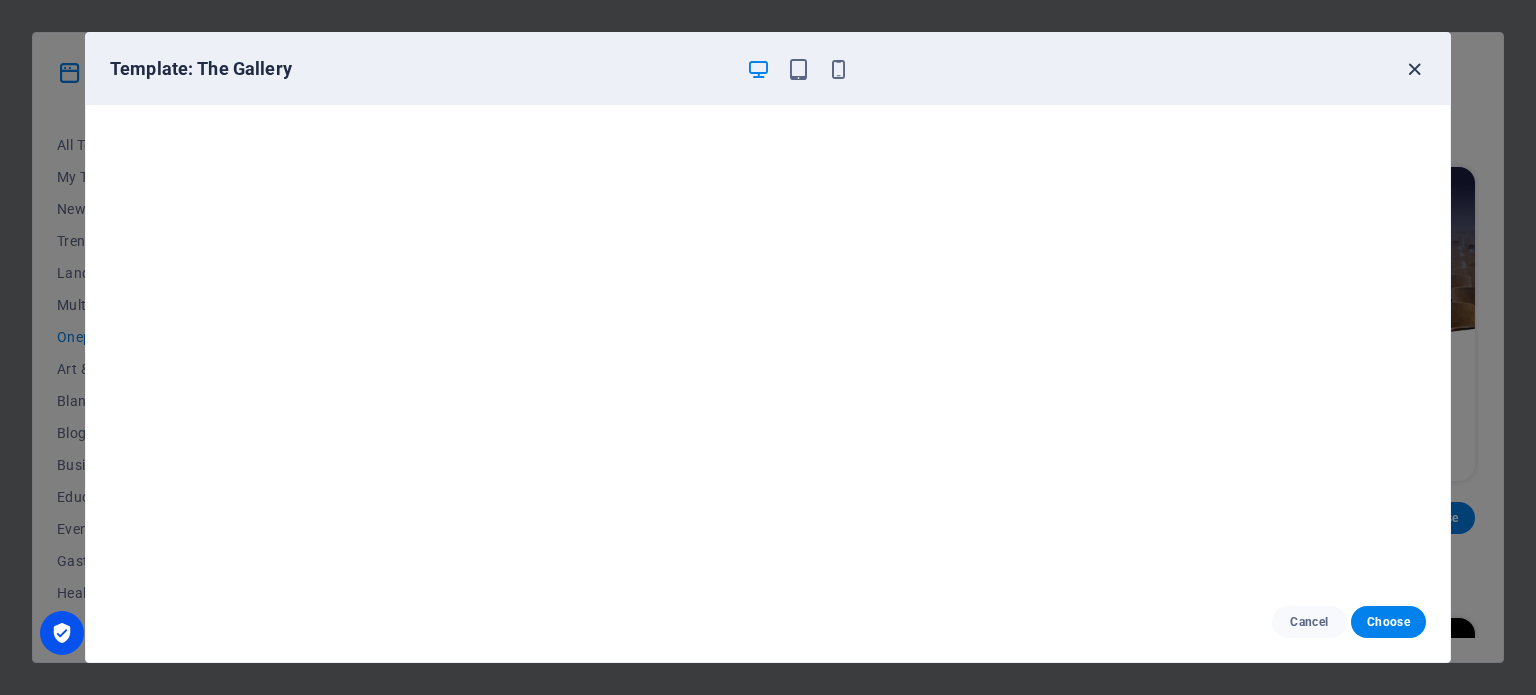 click at bounding box center (1414, 69) 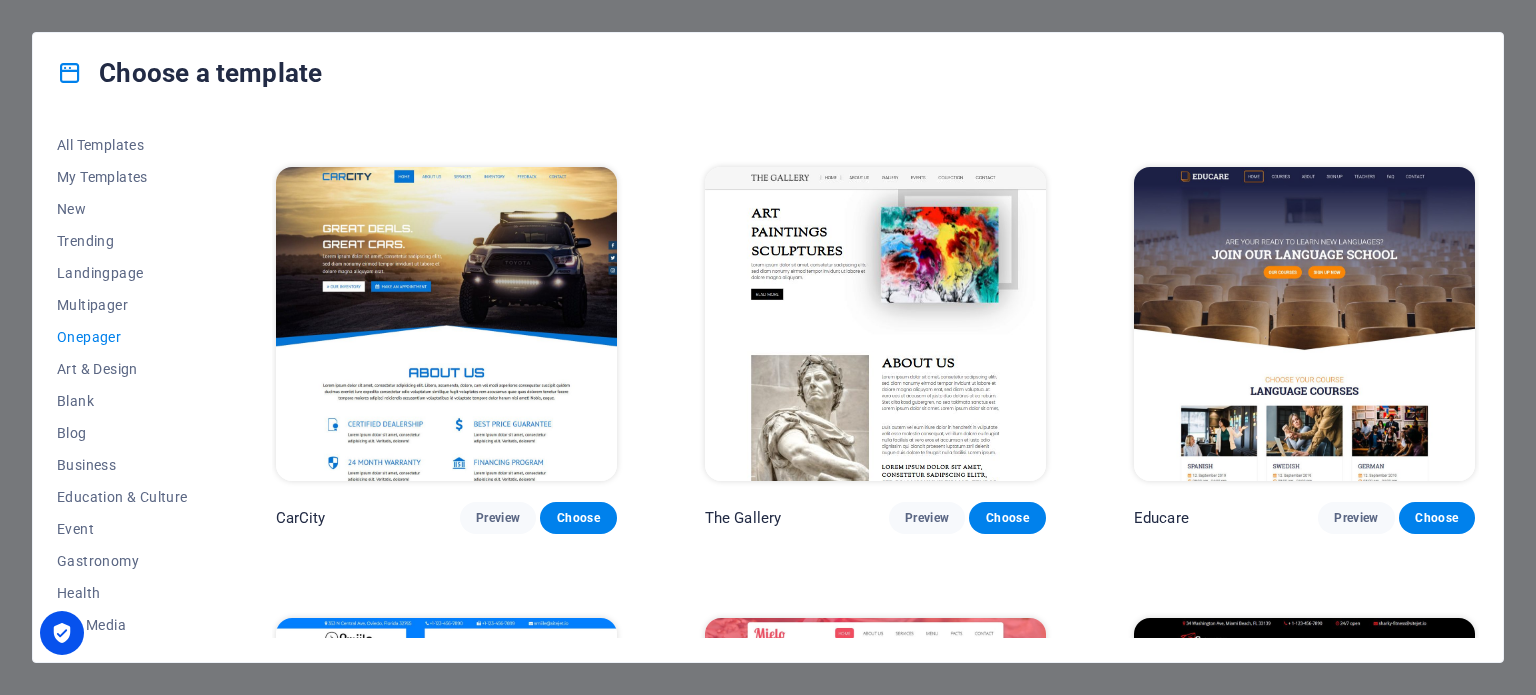 click on "Transportable Preview Choose S&L Preview Choose WePaint Preview Choose Eco-Con Preview Choose MeetUp Preview Choose [GEOGRAPHIC_DATA] Preview Choose UrbanNest Interiors Preview Choose Green Change Preview Choose Cleaner Preview Choose [PERSON_NAME] Preview Choose Drive Preview Choose Wanderlust Preview Choose [GEOGRAPHIC_DATA] Preview Choose Gadgets Preview Choose Max Hatzy Preview Choose Handyman Preview Choose Blogger Preview Choose Création Preview Choose Pesk Preview Choose Priodas Preview Choose Wireframe One Preview Choose Evergreen Preview Choose Kids-Events Preview Choose CleanCar Preview Choose Protector Preview Choose Pizzeria Di Dio Preview Choose Vinyasa Preview Choose [PERSON_NAME] Preview Choose Woody Preview Choose BRGs Preview Choose Genius Preview Choose Volare Preview Choose Mr. LockSmith Preview Choose Fullprint Preview Choose Financia Preview Choose Green mile Preview Choose CarCity Preview Choose The Gallery Preview Choose Educare Preview Choose Smiile Preview Choose [PERSON_NAME] Preview Choose Sharky Fitness Preview Opus" at bounding box center (875, 122) 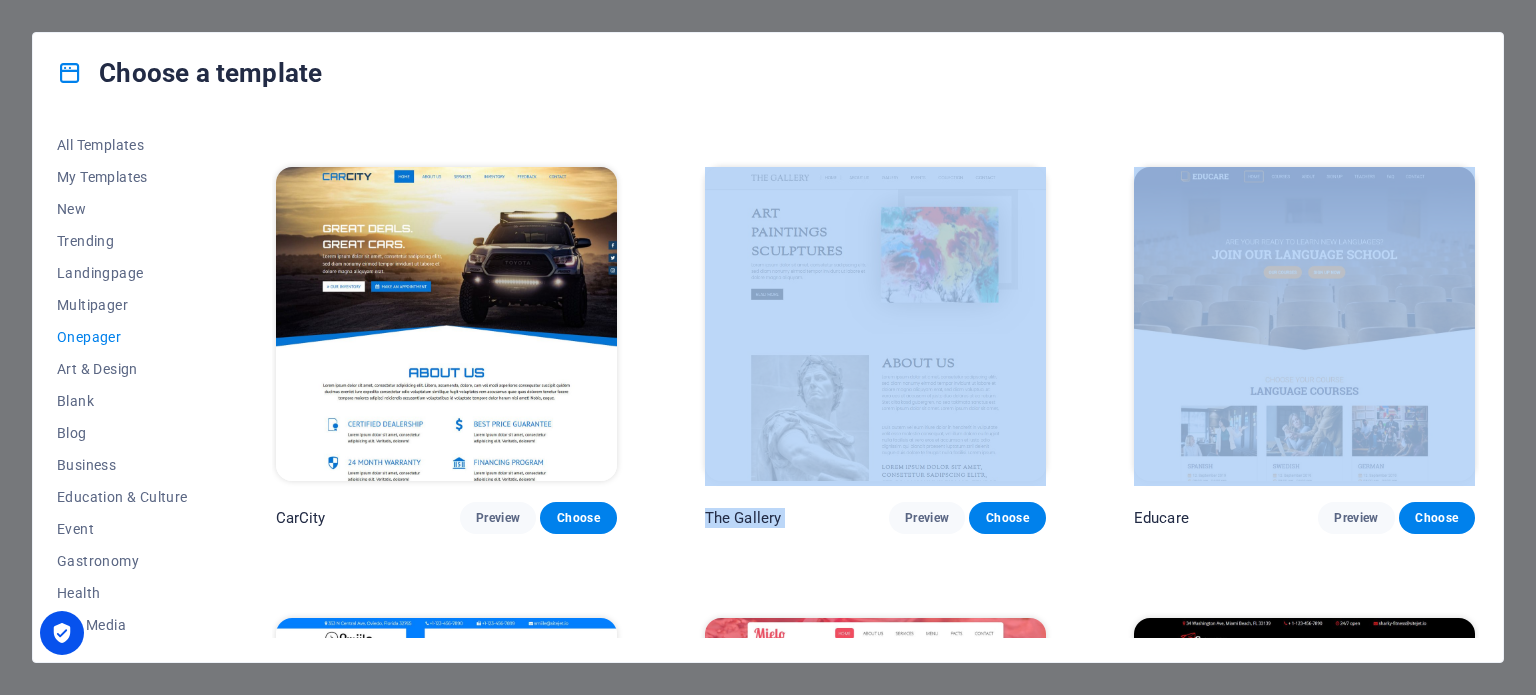 drag, startPoint x: 1068, startPoint y: 511, endPoint x: 1085, endPoint y: 391, distance: 121.19818 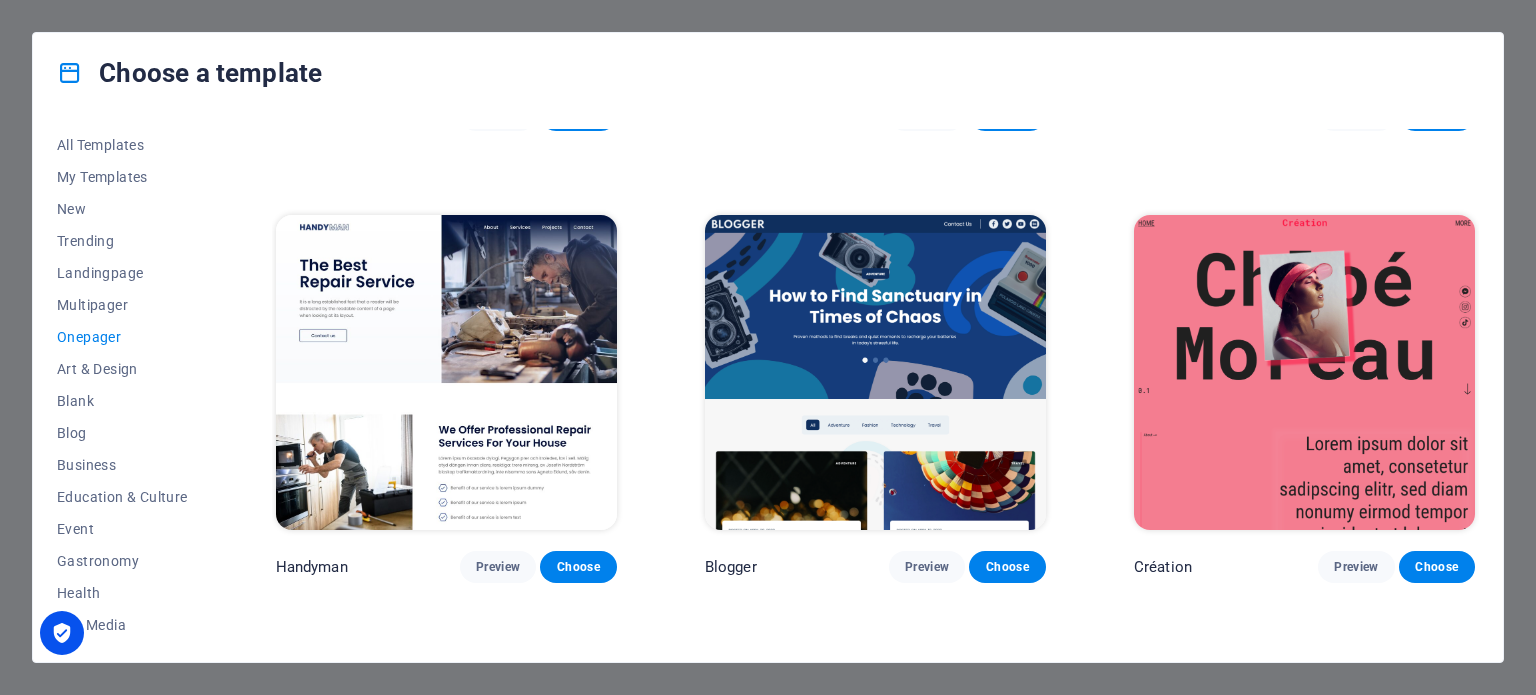 scroll, scrollTop: 2173, scrollLeft: 0, axis: vertical 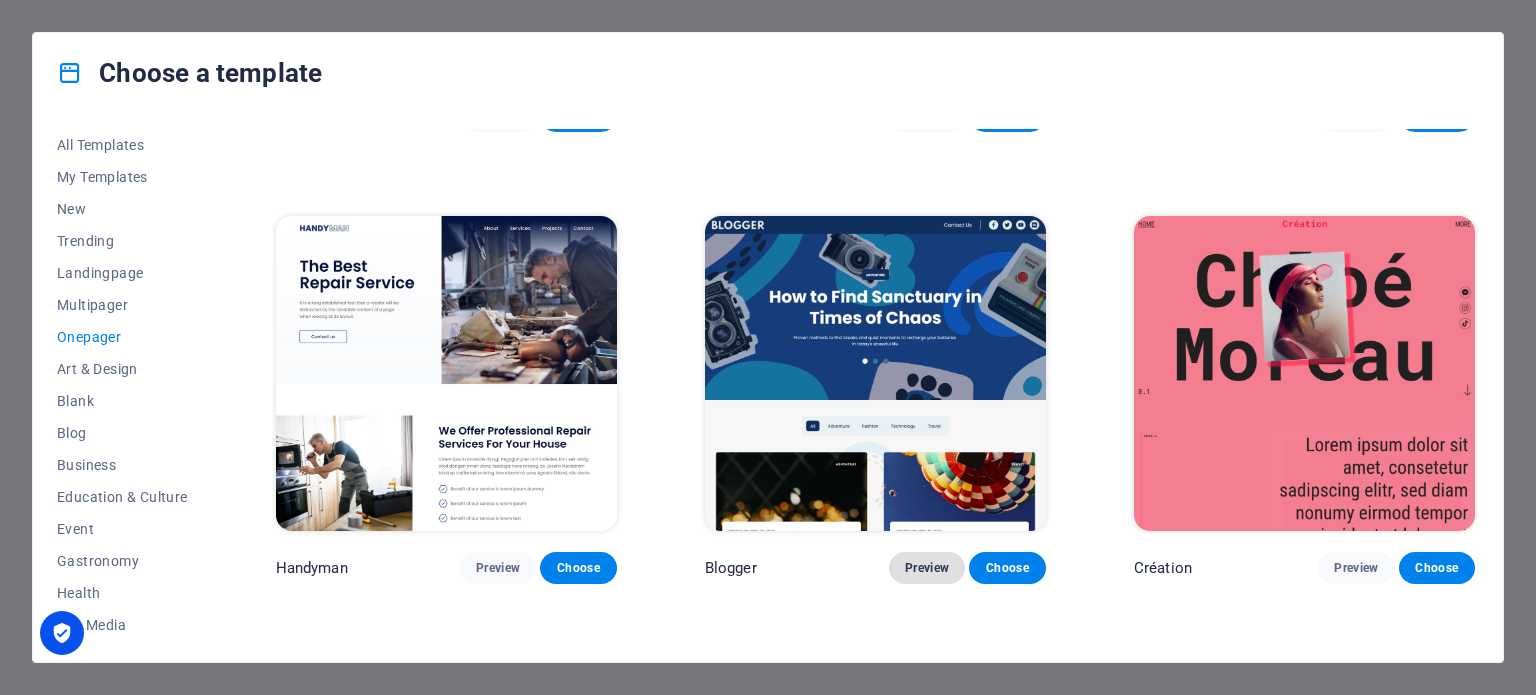 click on "Preview" at bounding box center (927, 568) 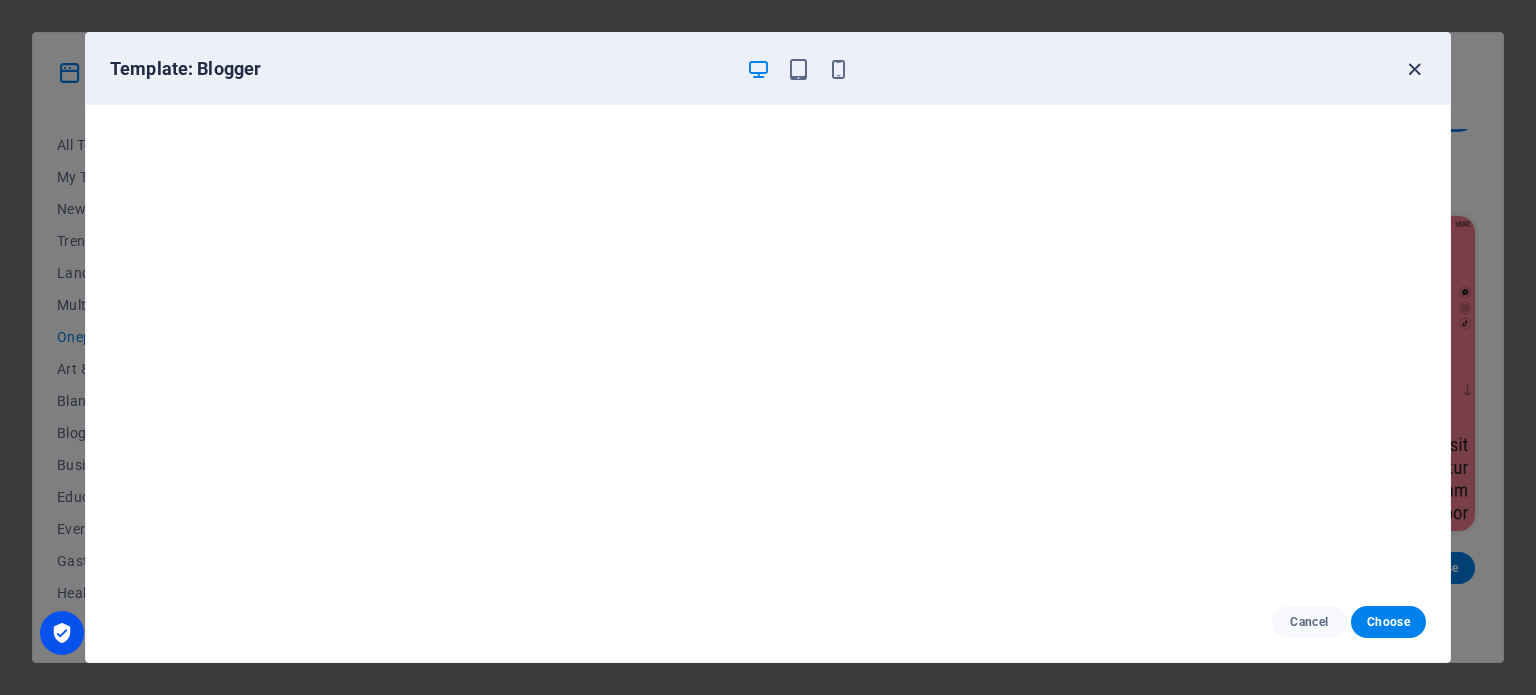 click at bounding box center (1414, 69) 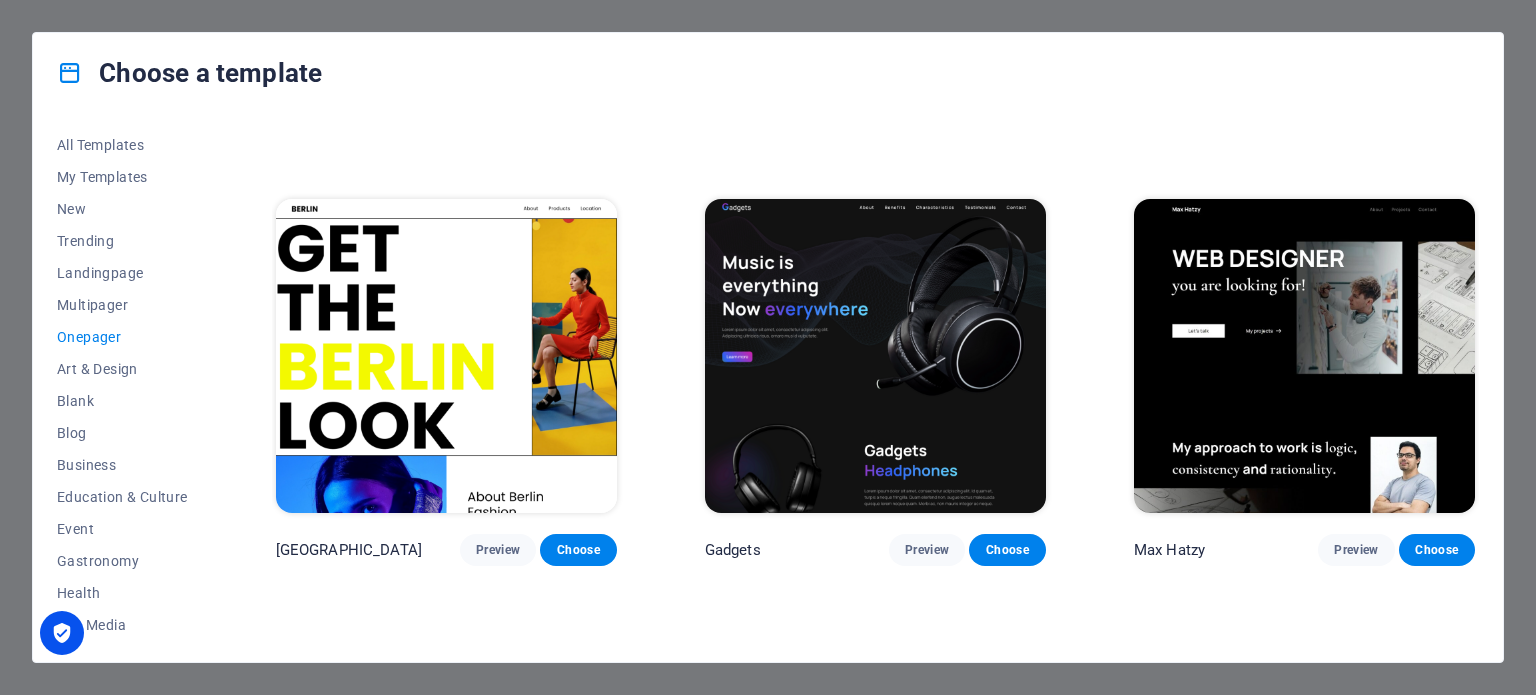 scroll, scrollTop: 1738, scrollLeft: 0, axis: vertical 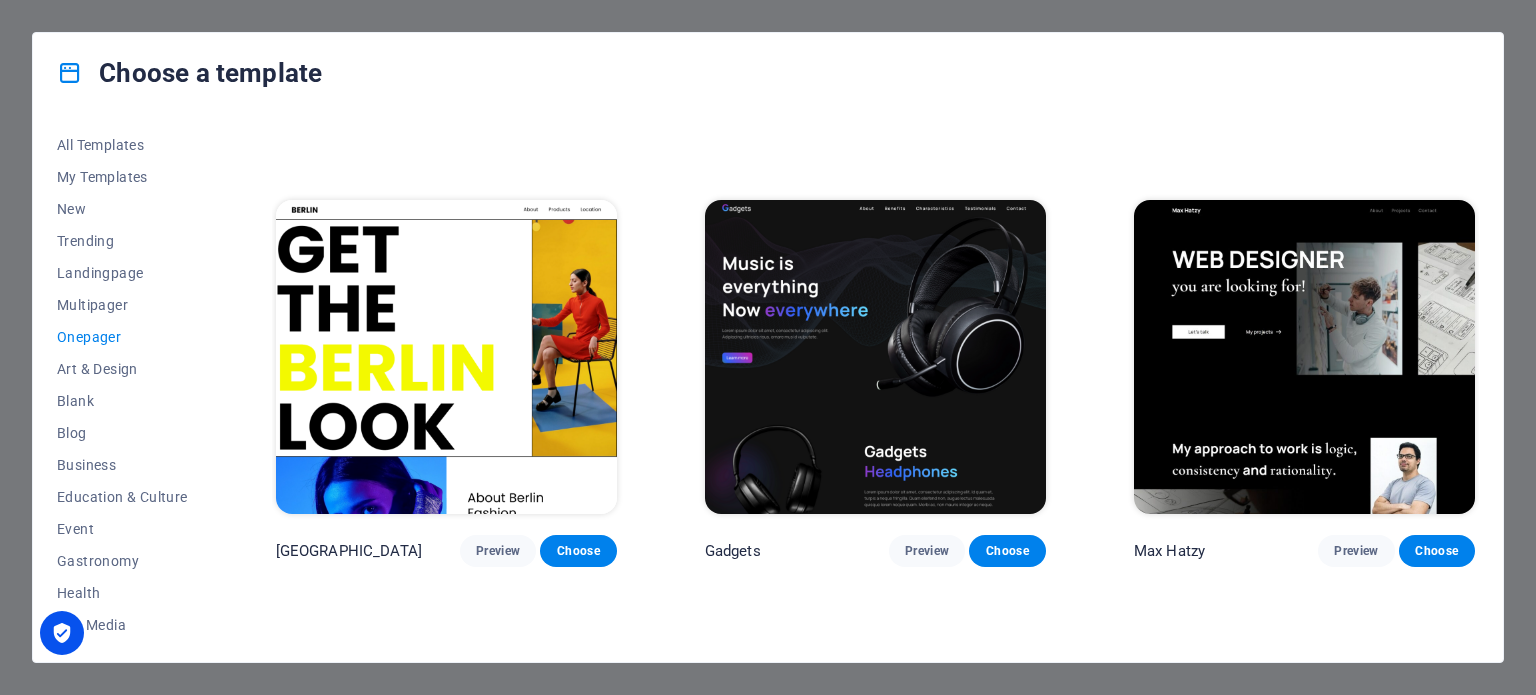 click at bounding box center (1304, 357) 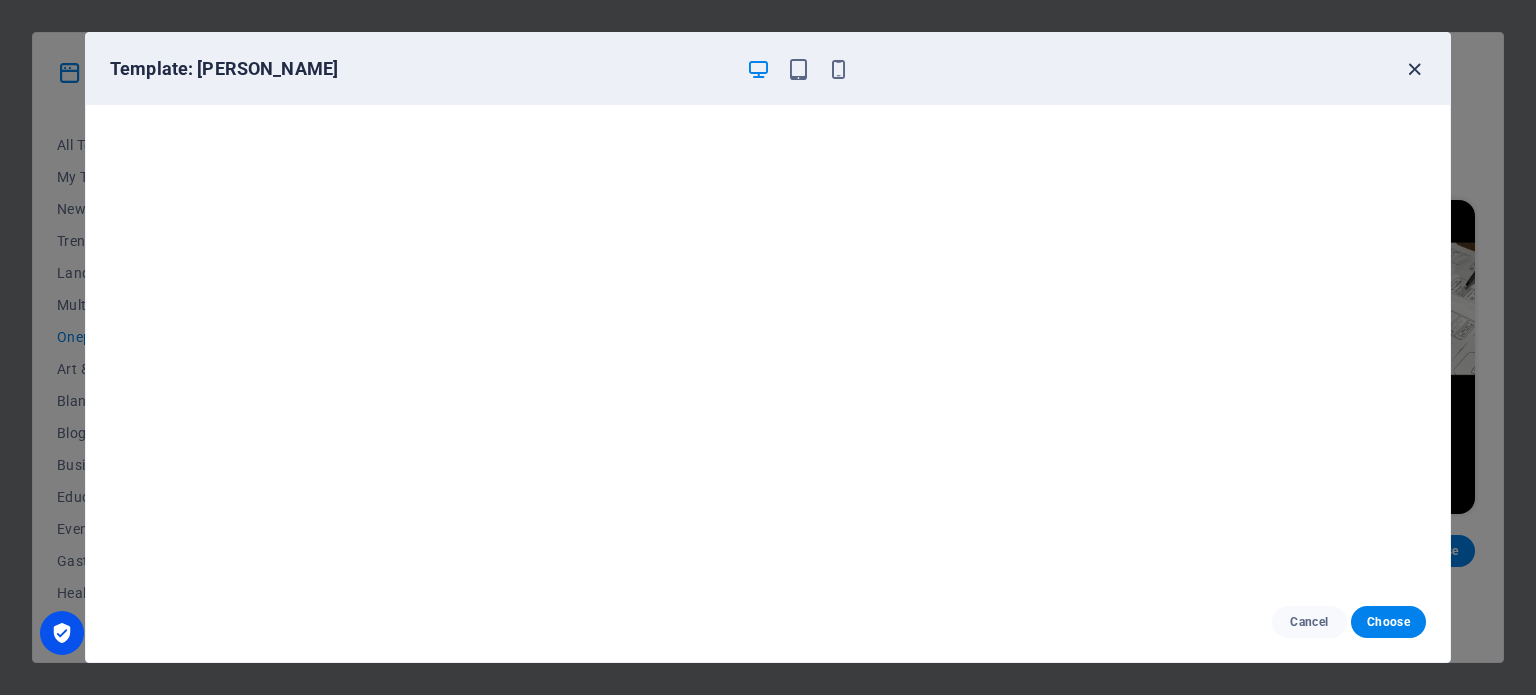 click at bounding box center [1414, 69] 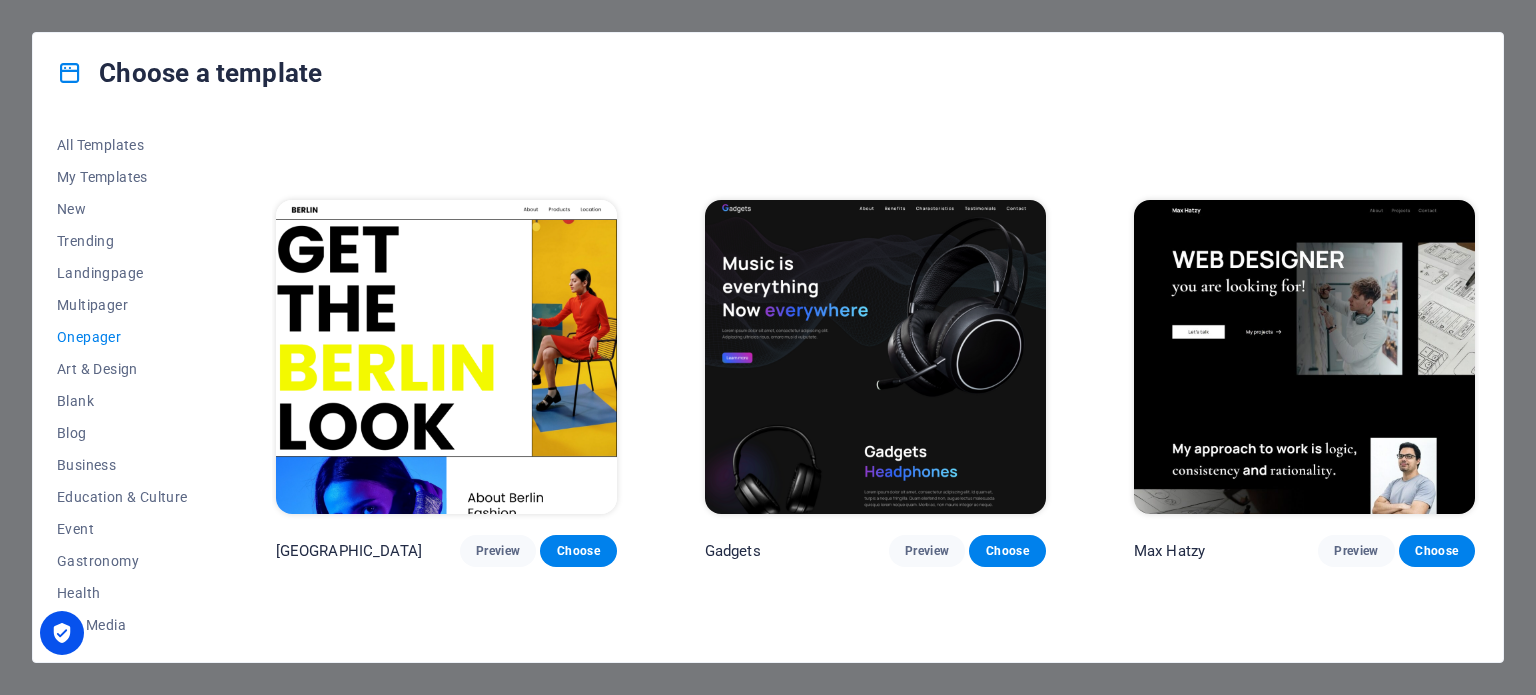 click at bounding box center (446, 357) 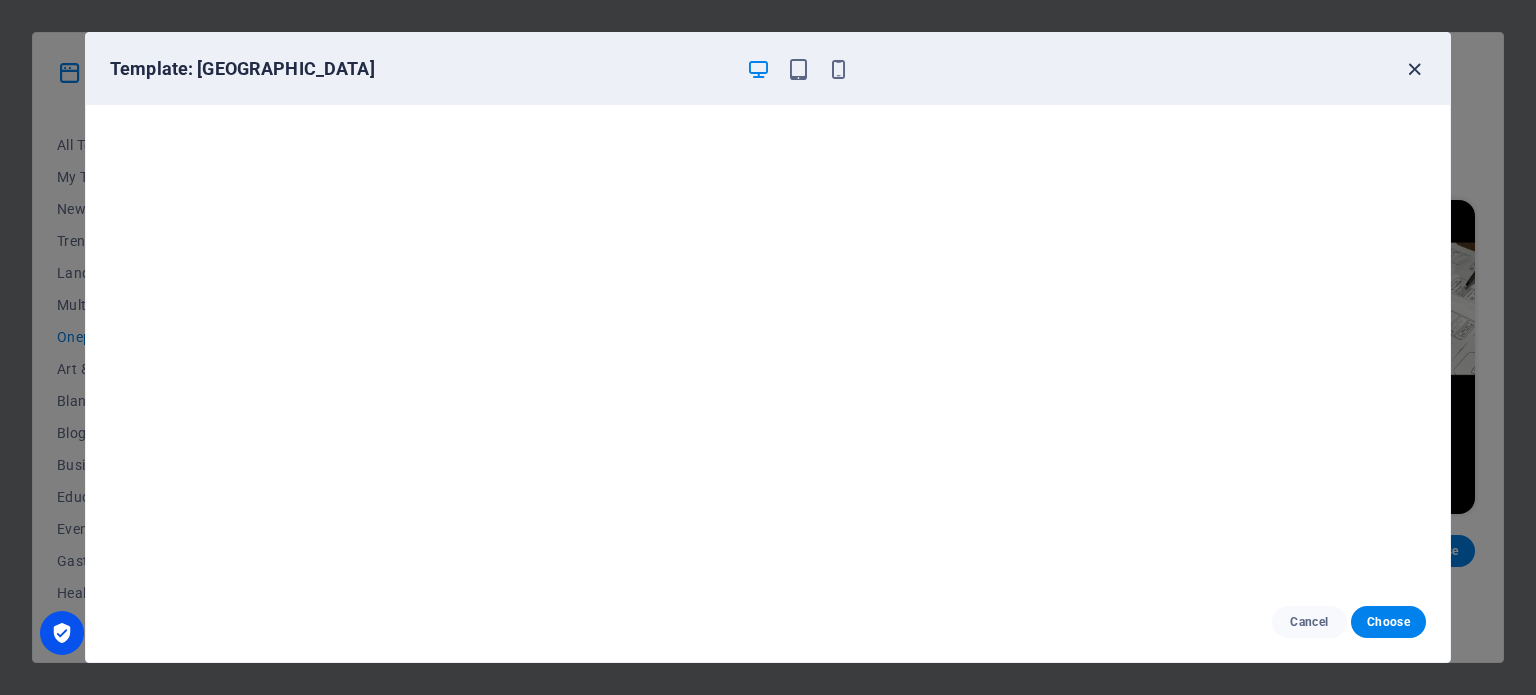 click at bounding box center (1414, 69) 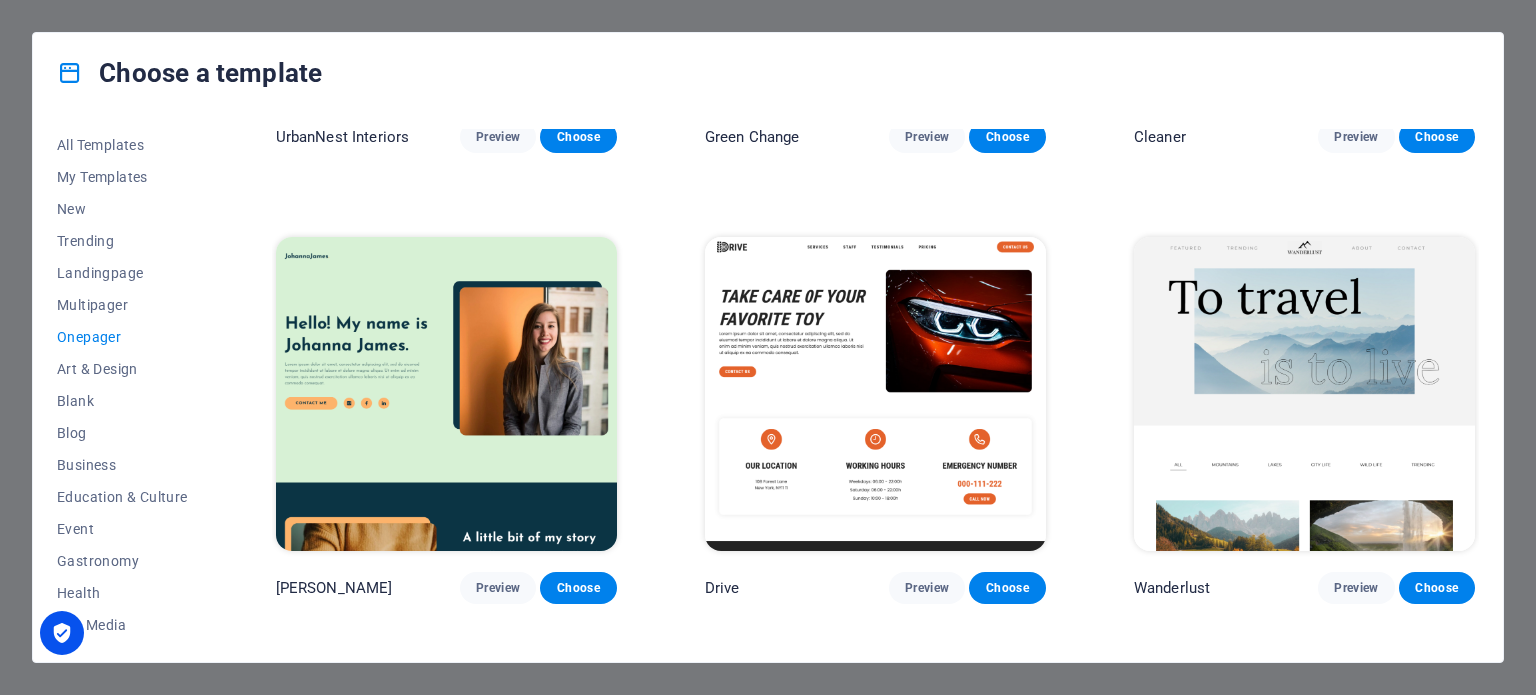 scroll, scrollTop: 1249, scrollLeft: 0, axis: vertical 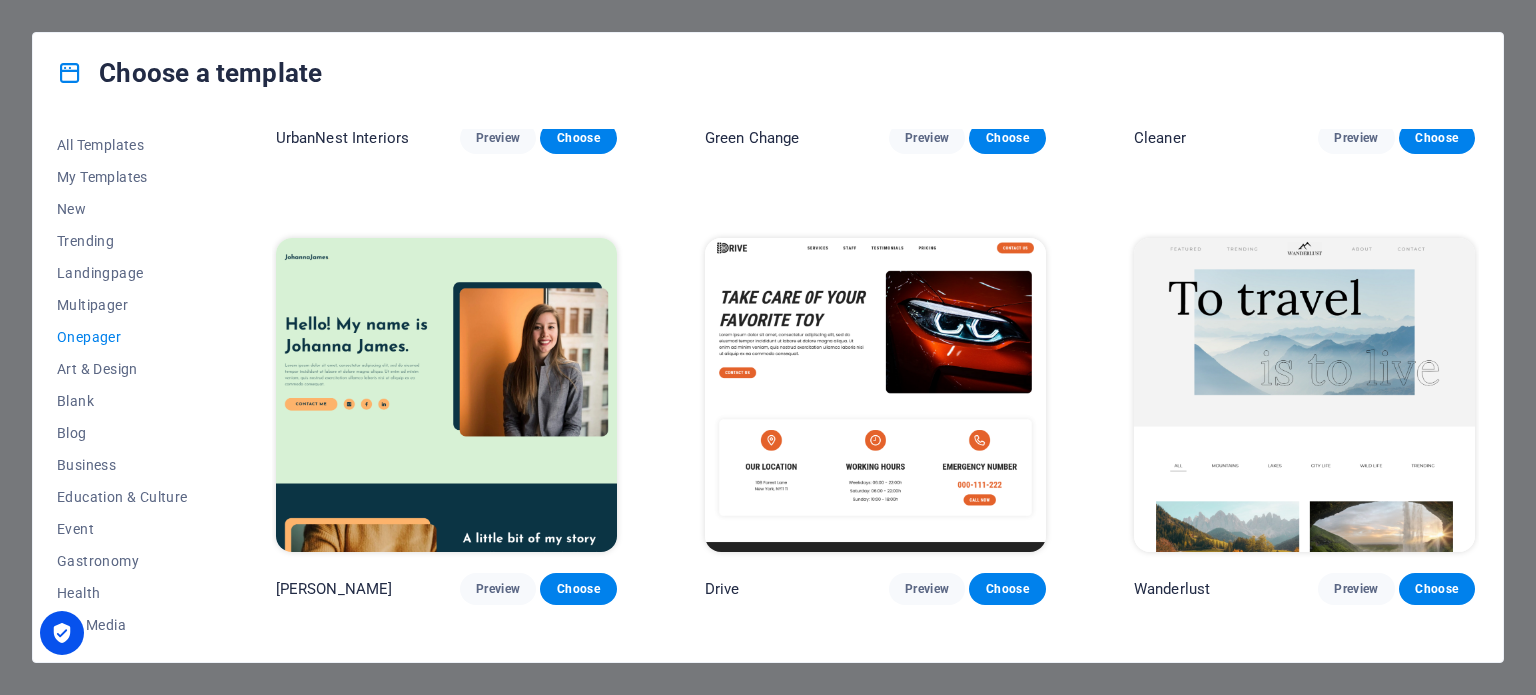 click at bounding box center [1304, 395] 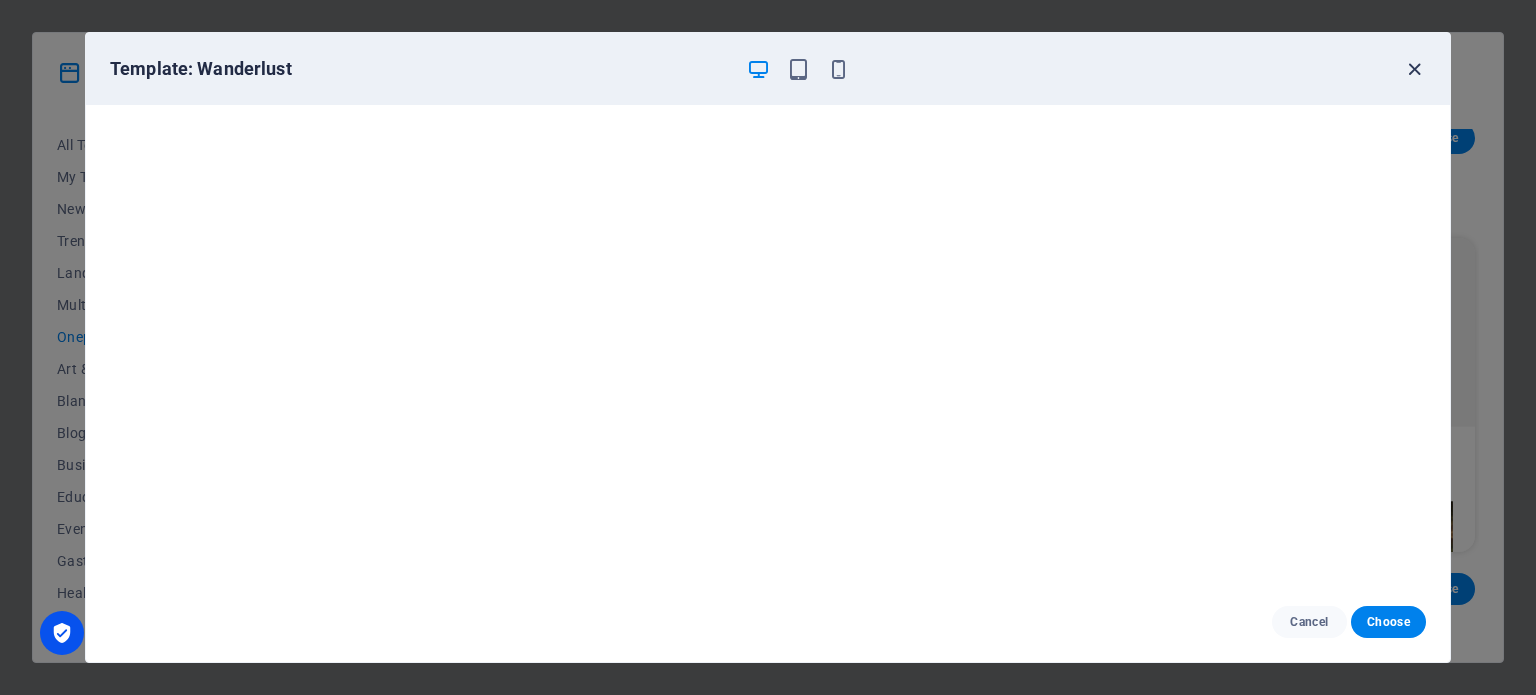 click at bounding box center (1414, 69) 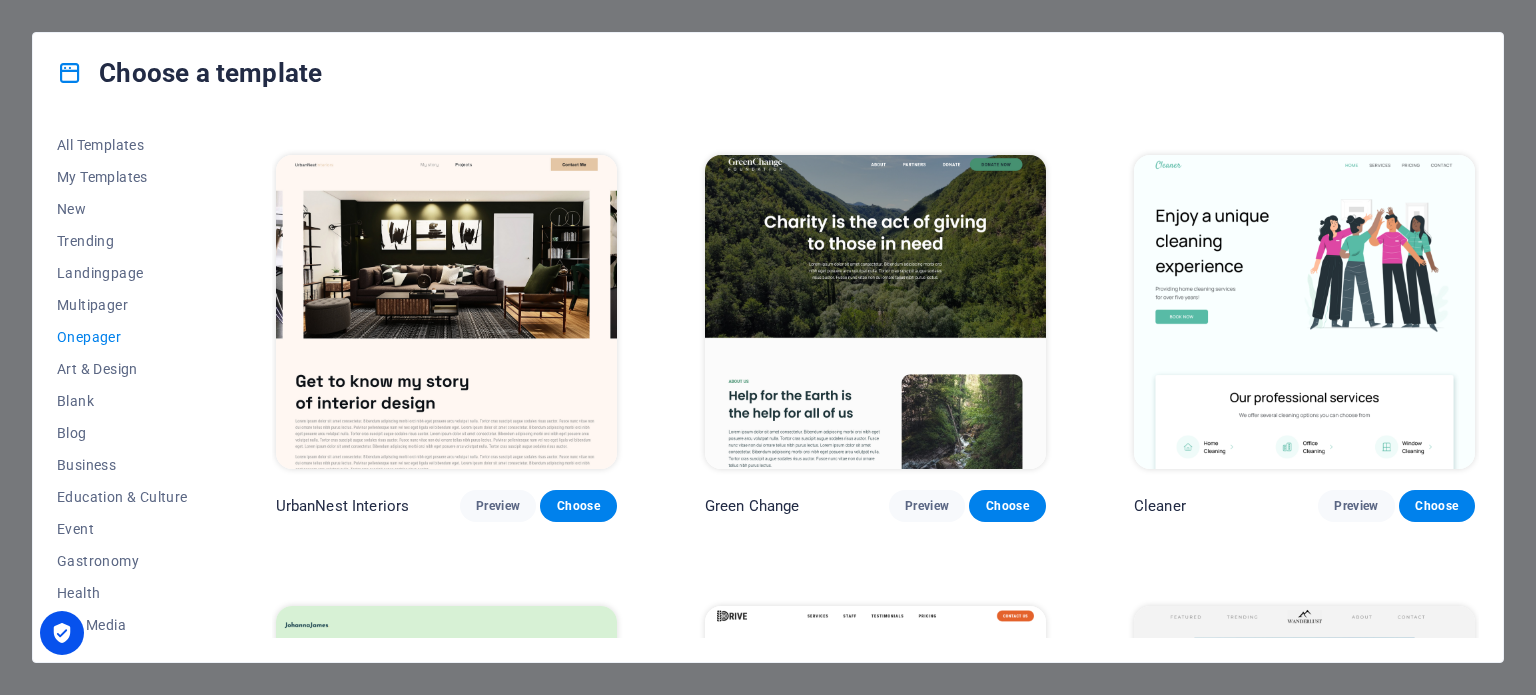 scroll, scrollTop: 869, scrollLeft: 0, axis: vertical 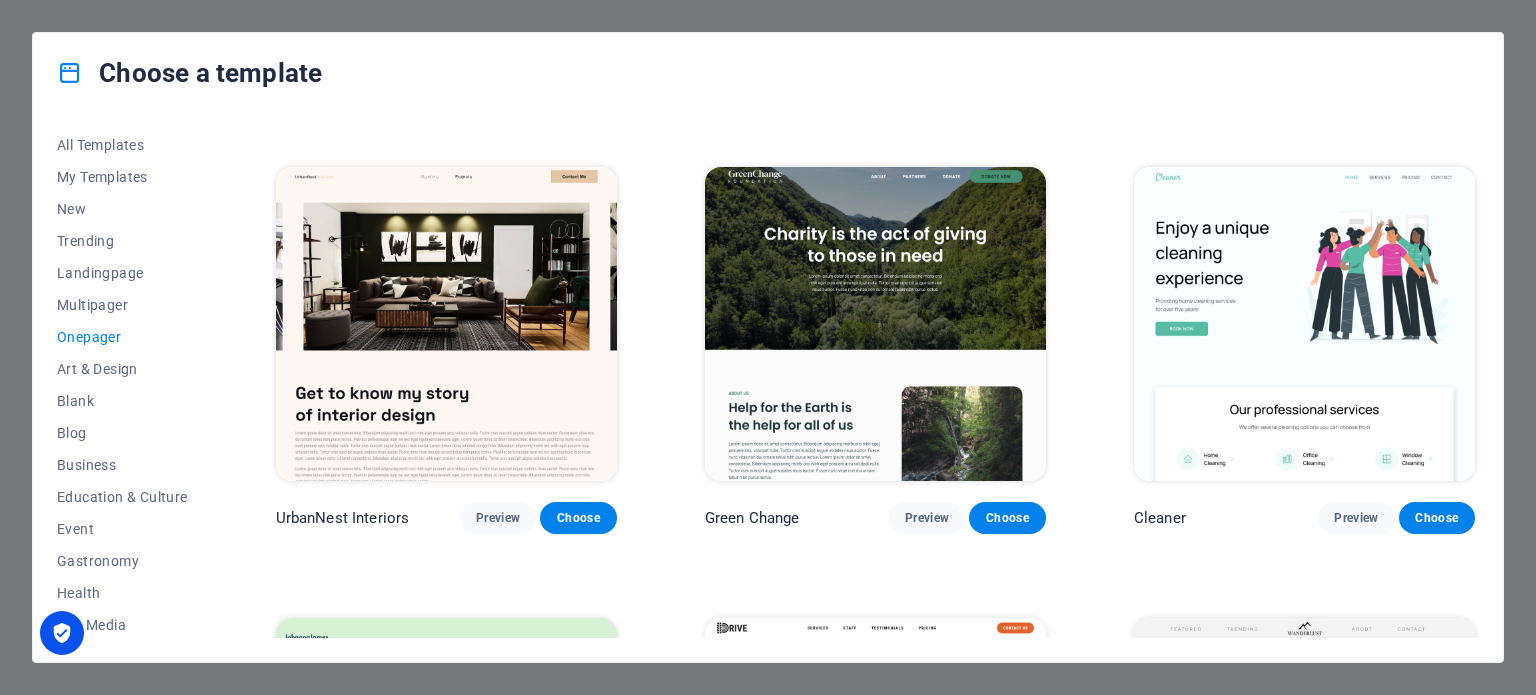 click at bounding box center [1304, 324] 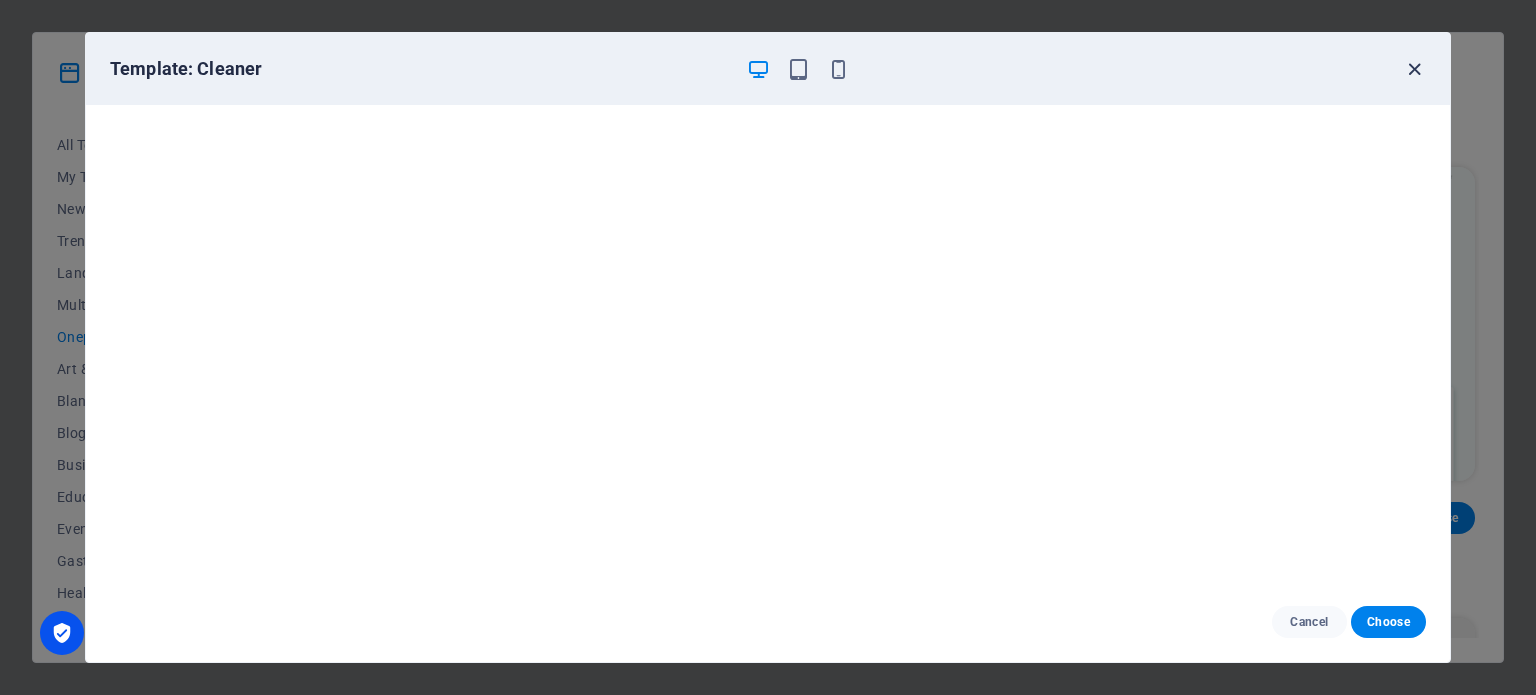 click at bounding box center (1414, 69) 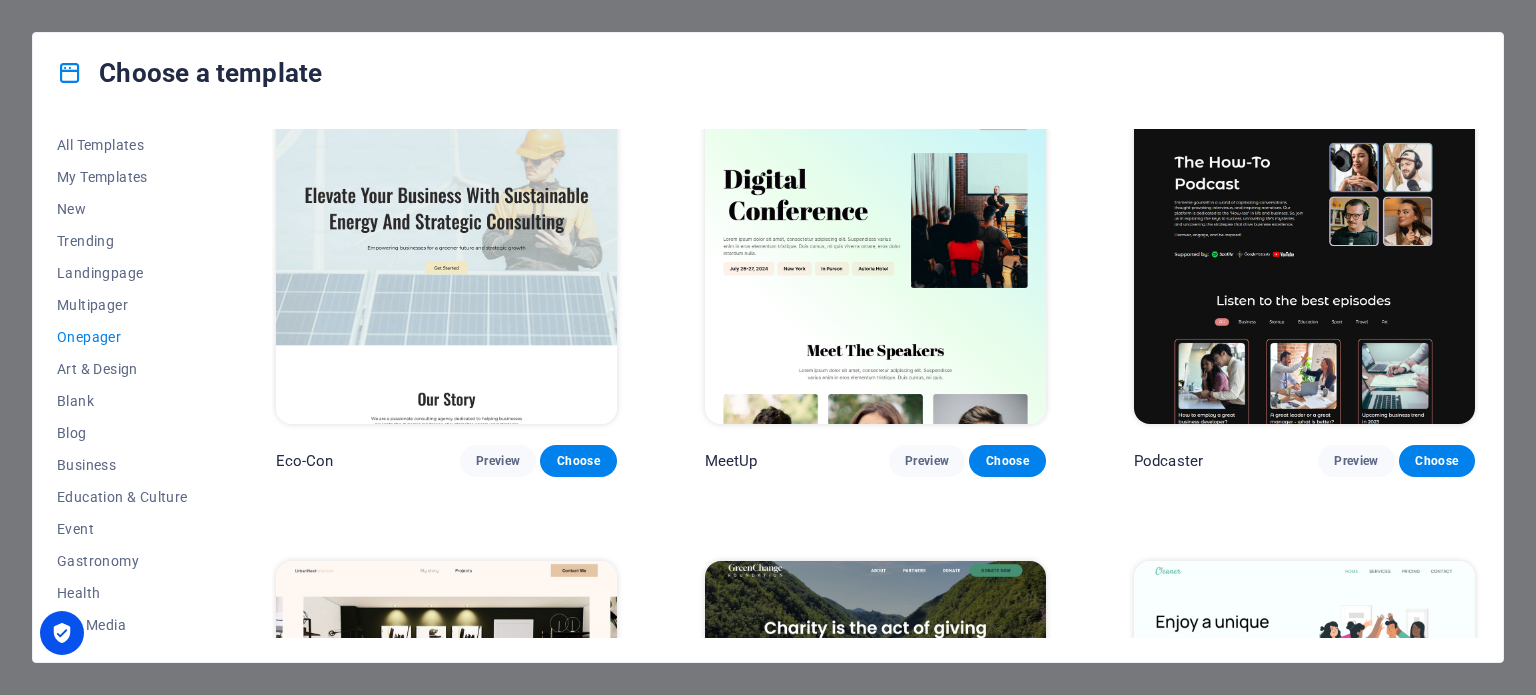 scroll, scrollTop: 397, scrollLeft: 0, axis: vertical 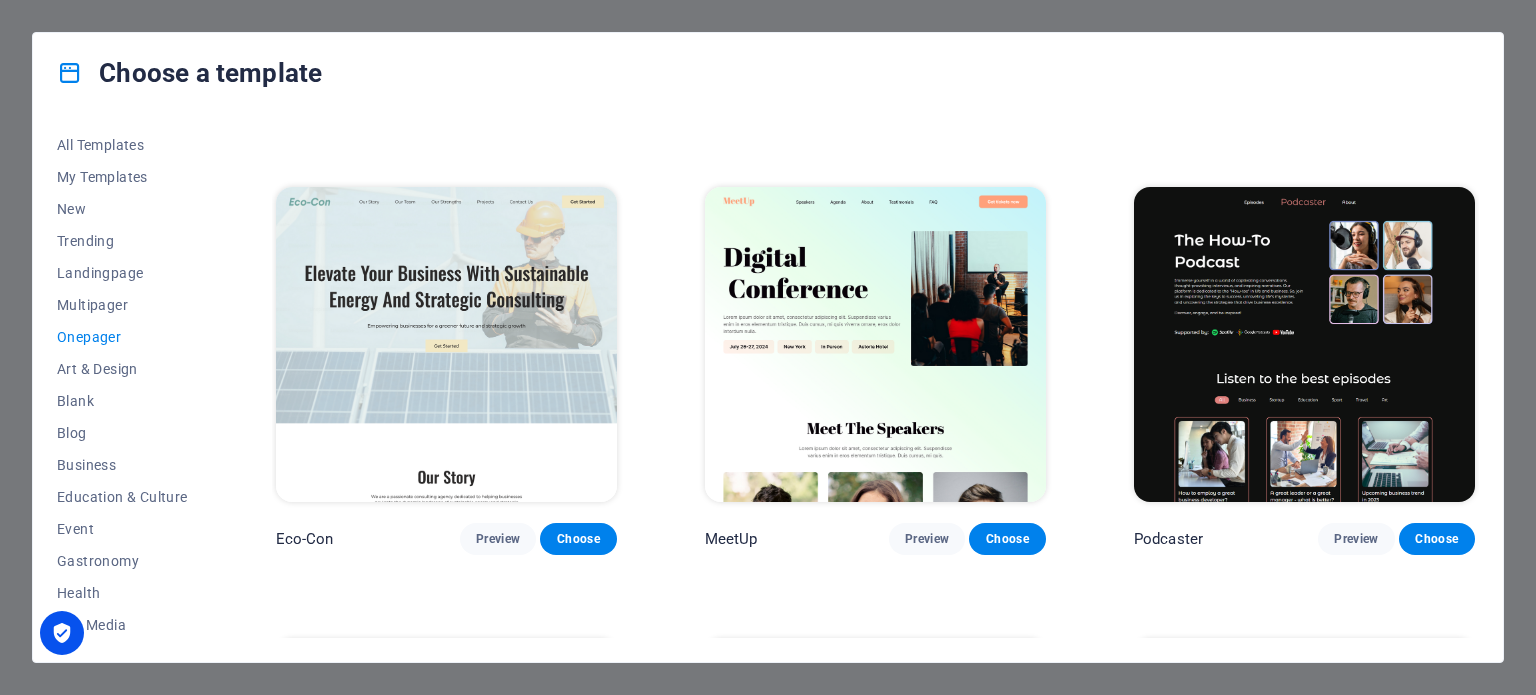 click at bounding box center (875, 344) 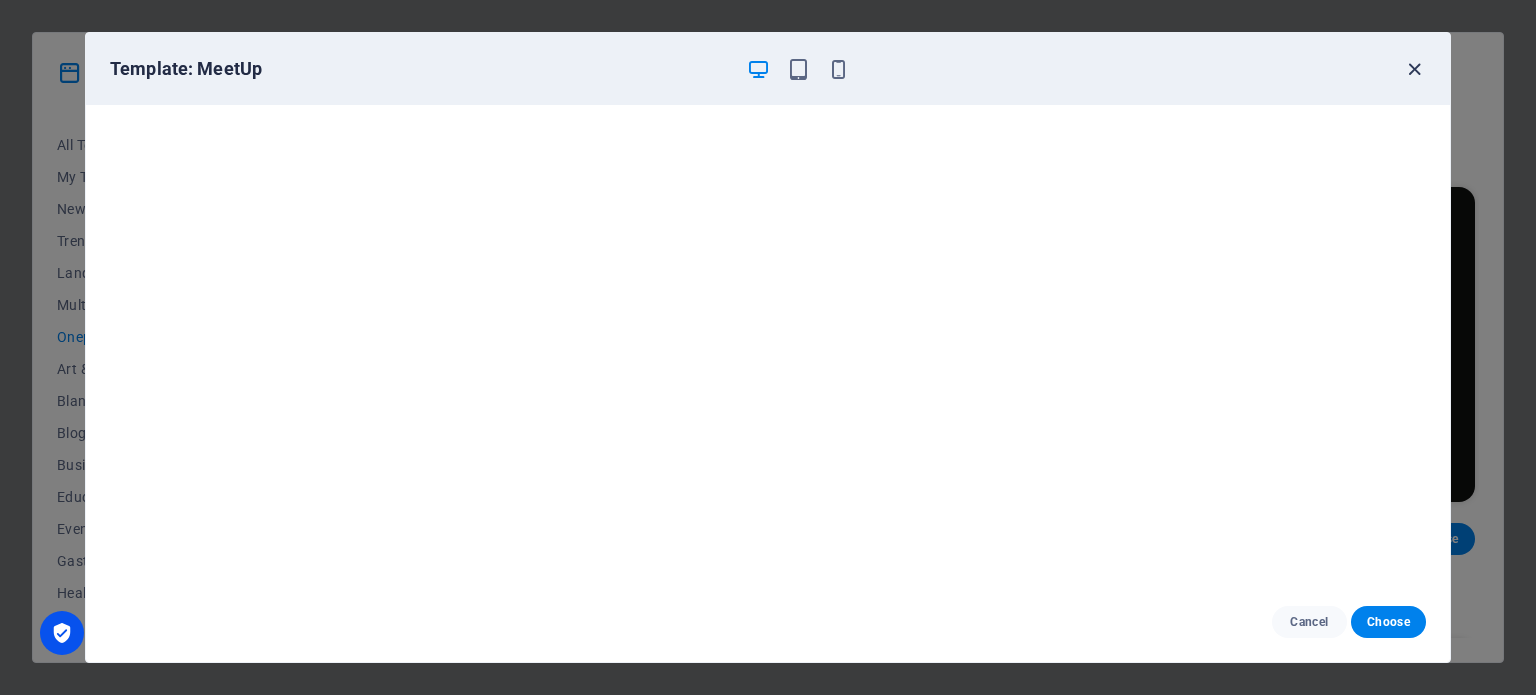 click at bounding box center [1414, 69] 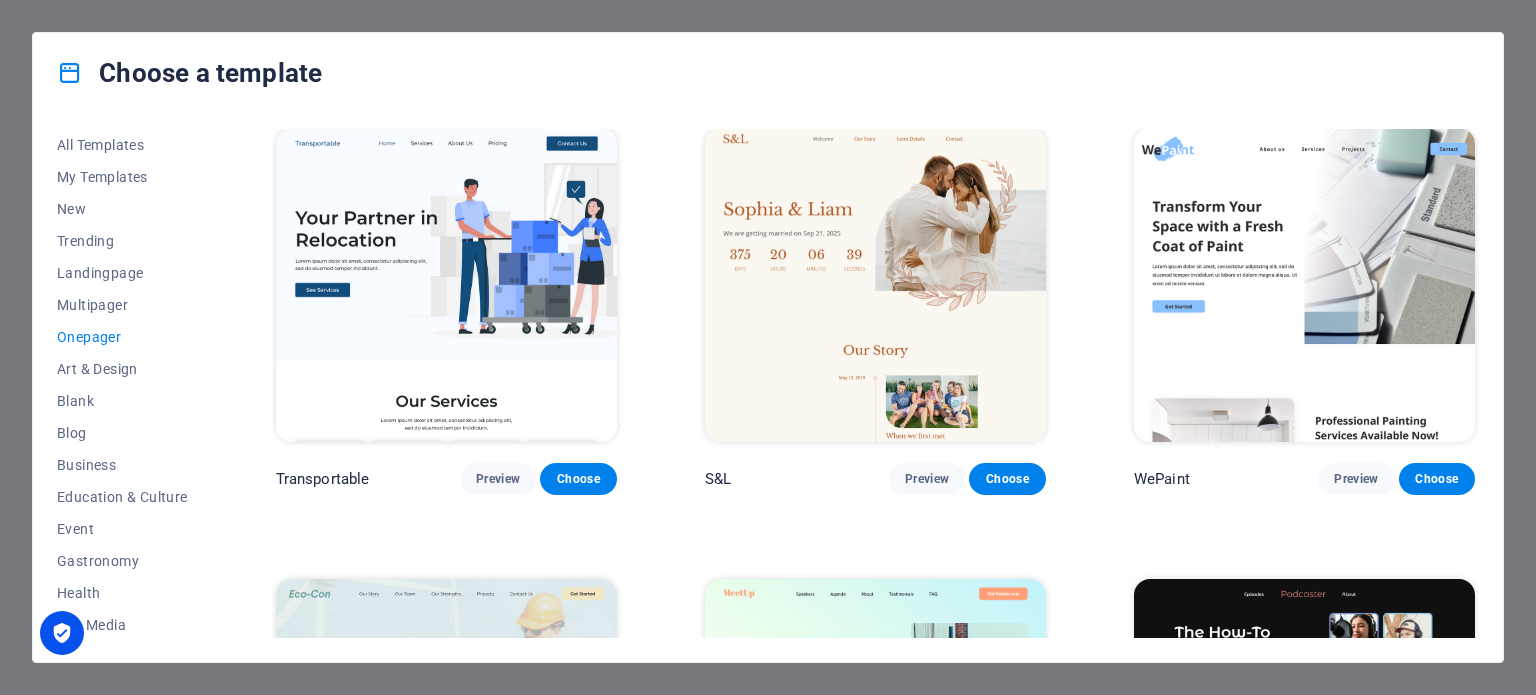 scroll, scrollTop: 0, scrollLeft: 0, axis: both 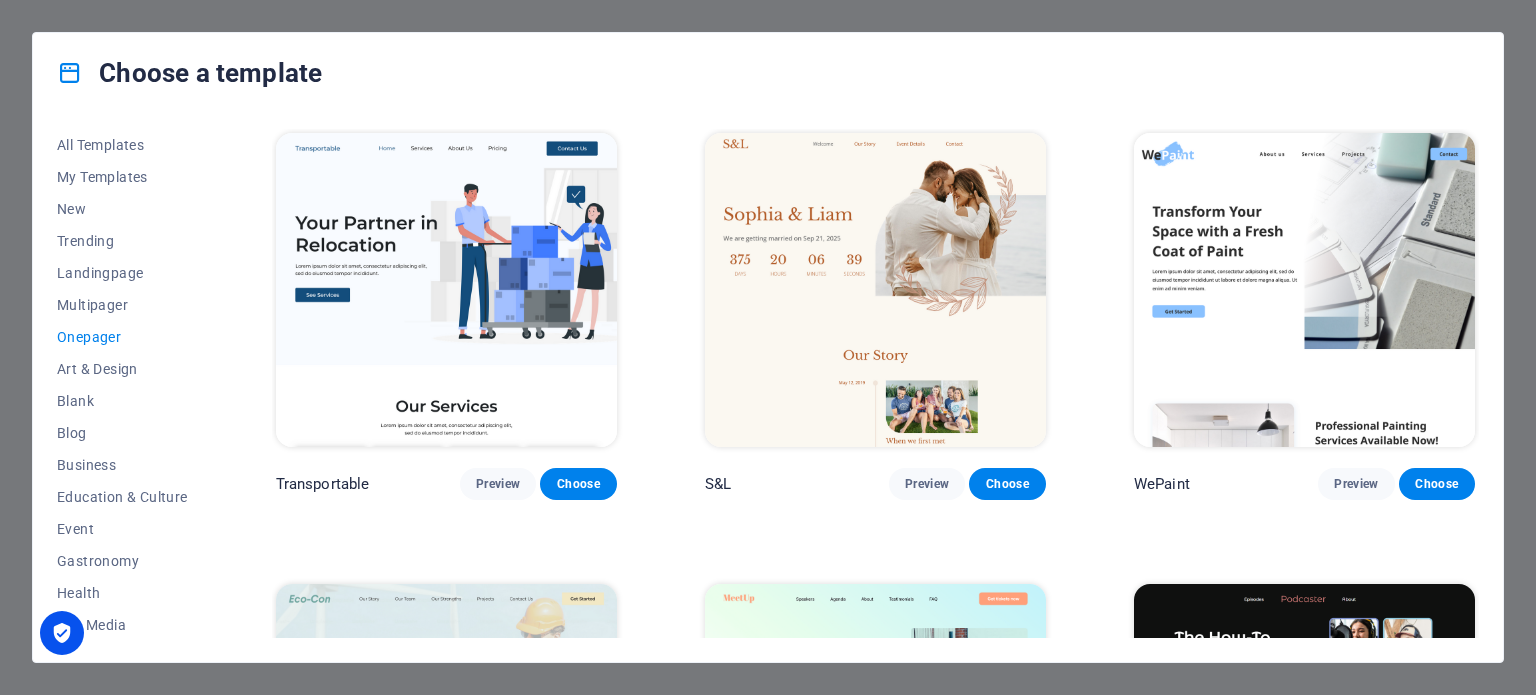 click at bounding box center [446, 290] 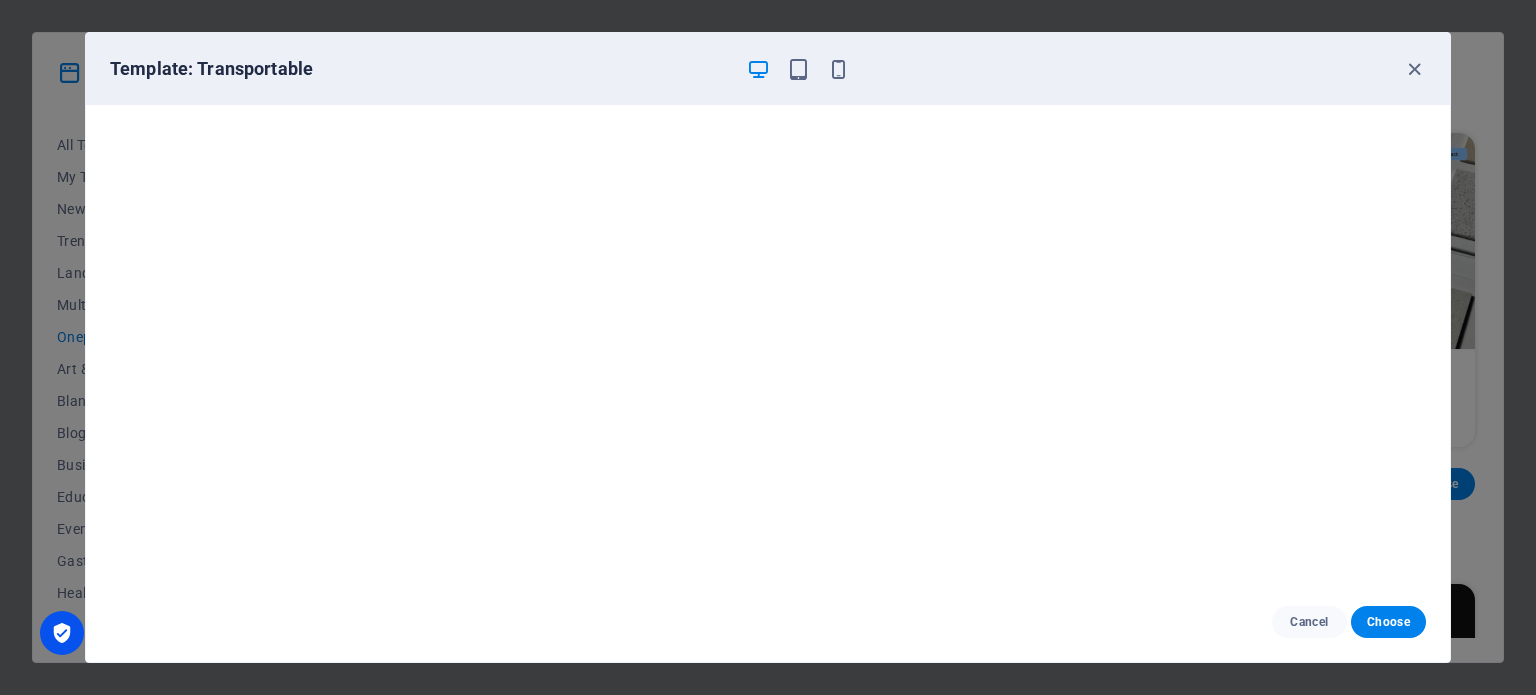 scroll, scrollTop: 0, scrollLeft: 0, axis: both 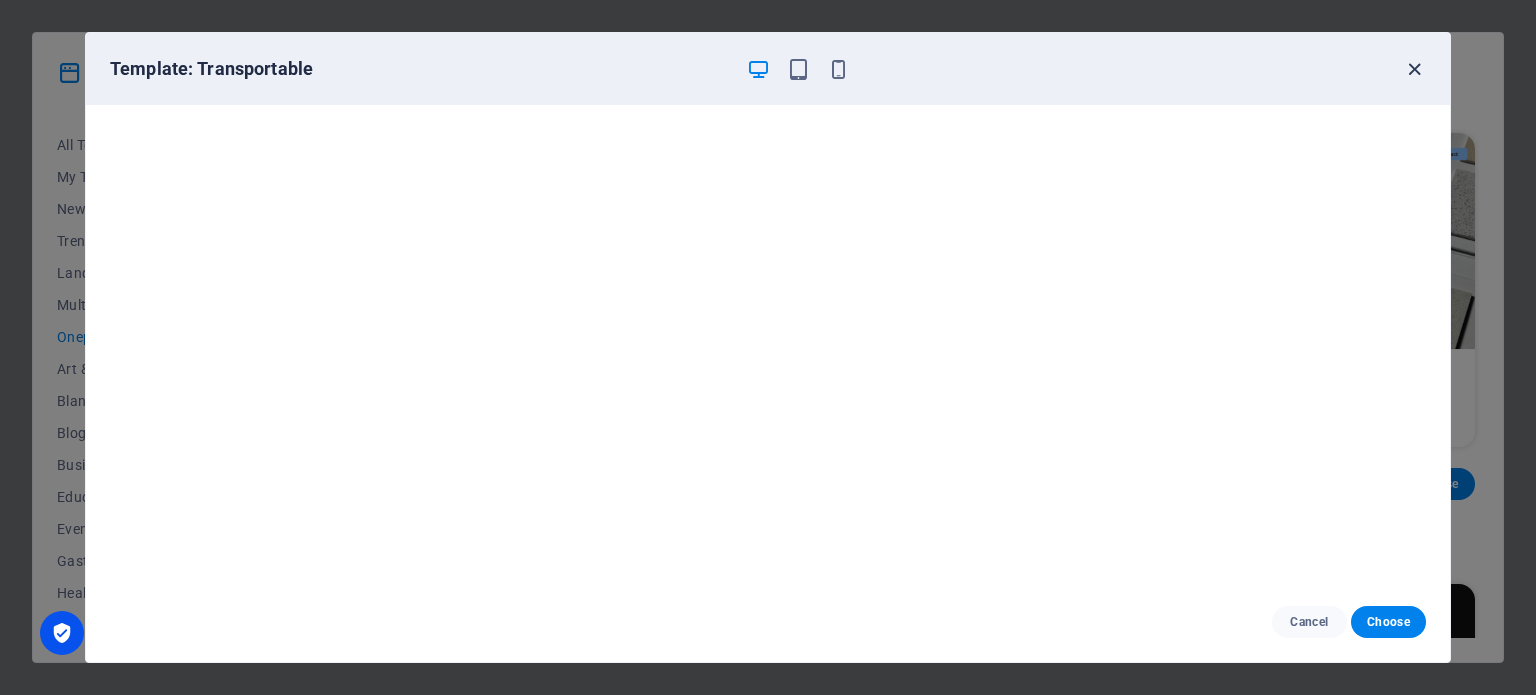 click at bounding box center [1414, 69] 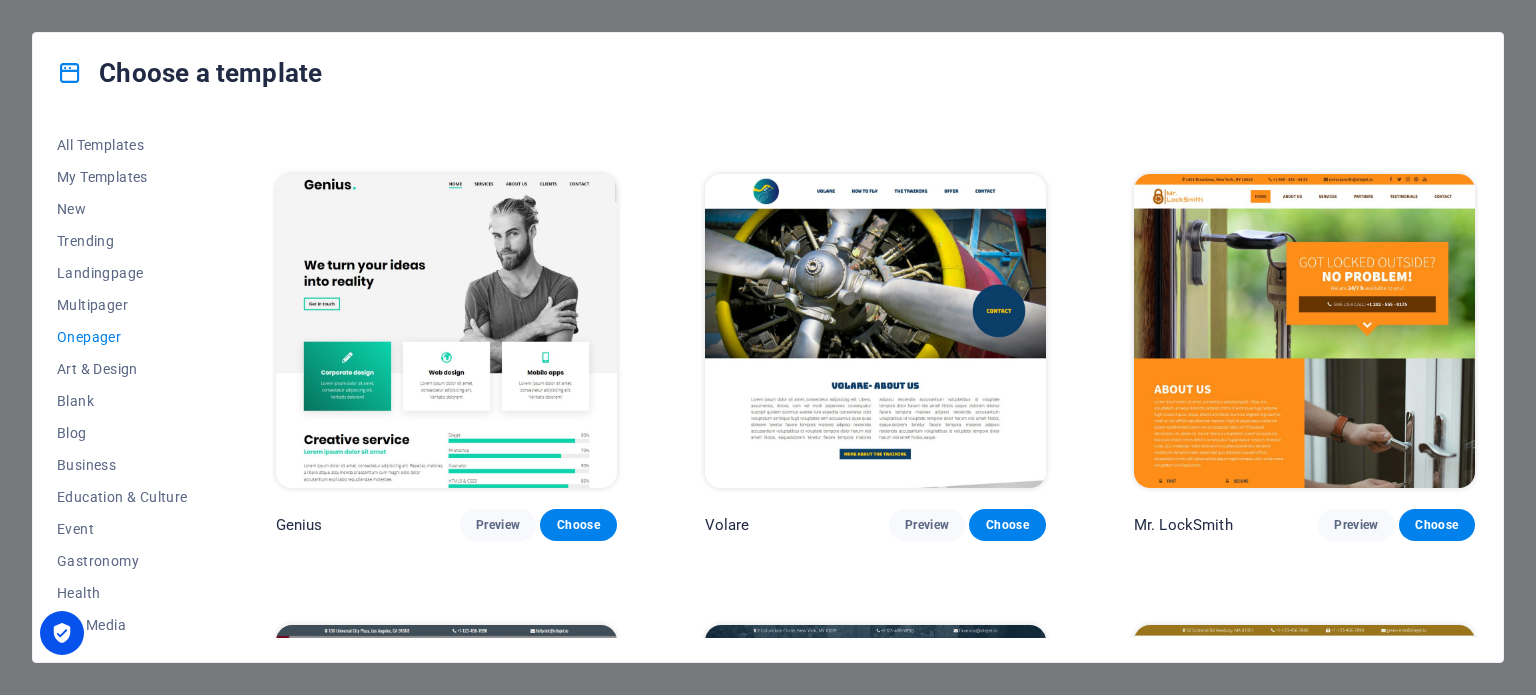 scroll, scrollTop: 4474, scrollLeft: 0, axis: vertical 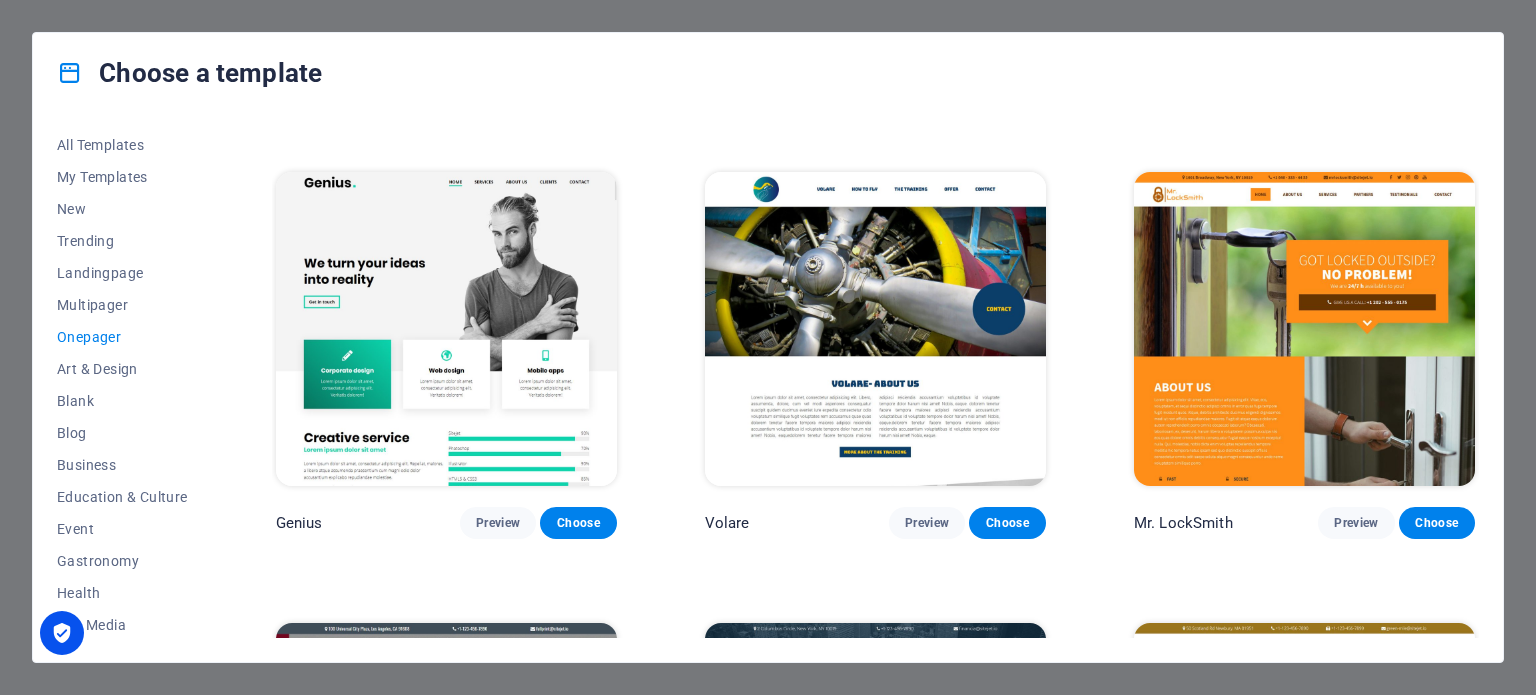 click at bounding box center [446, 329] 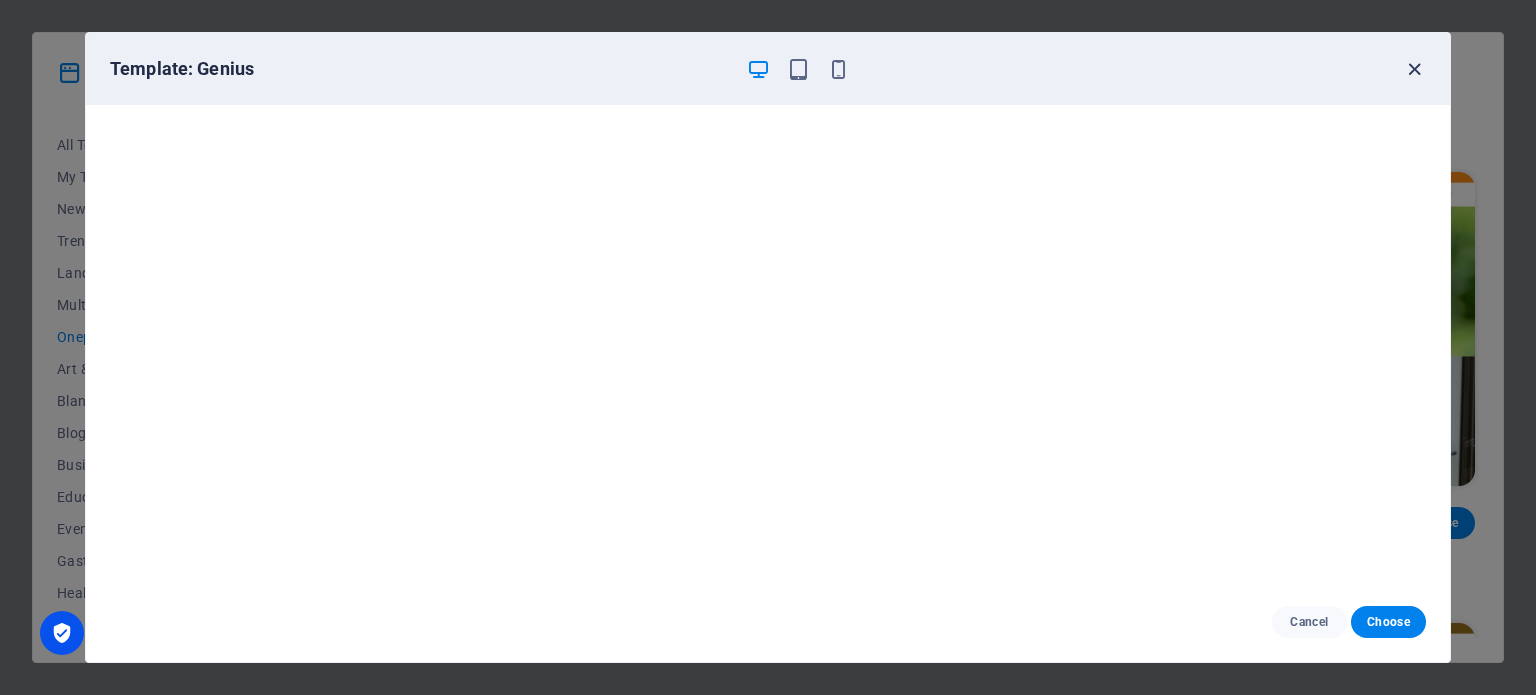 click at bounding box center [1414, 69] 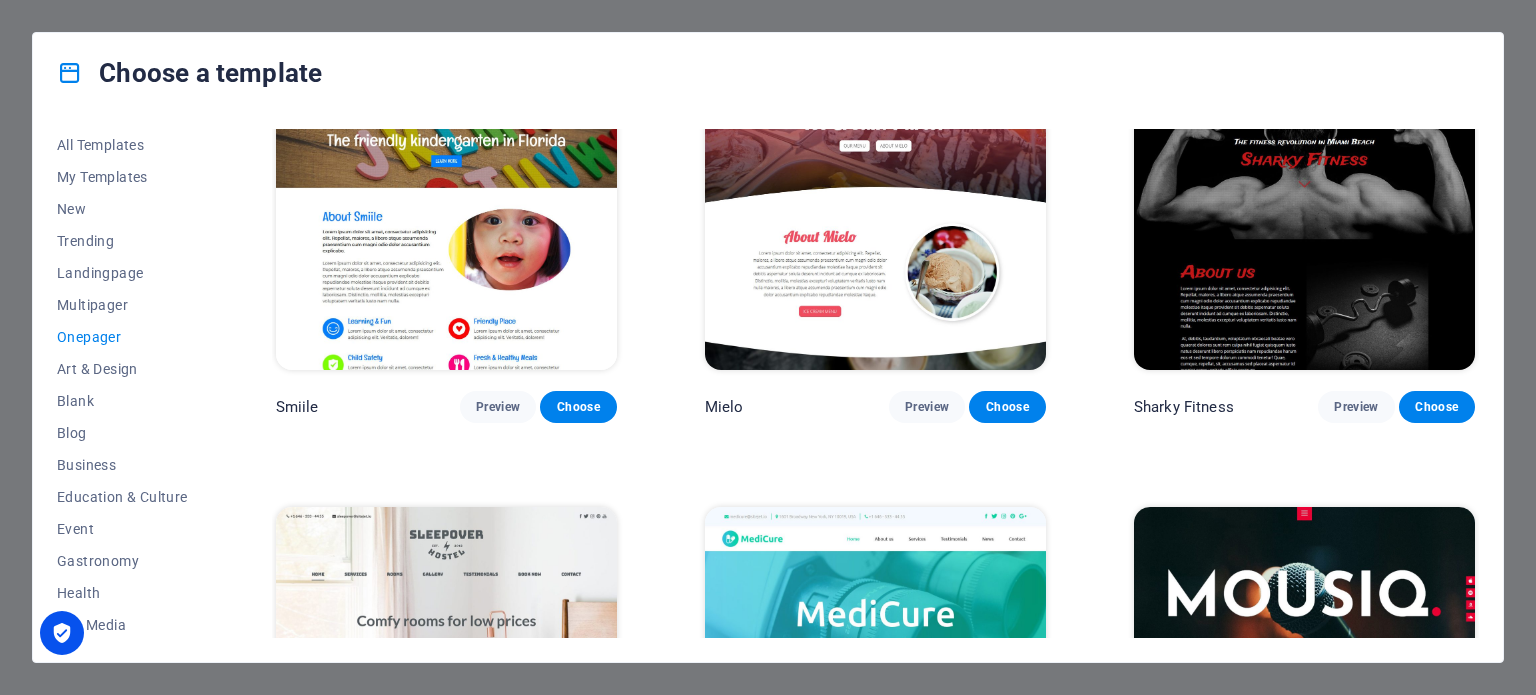 scroll, scrollTop: 6198, scrollLeft: 0, axis: vertical 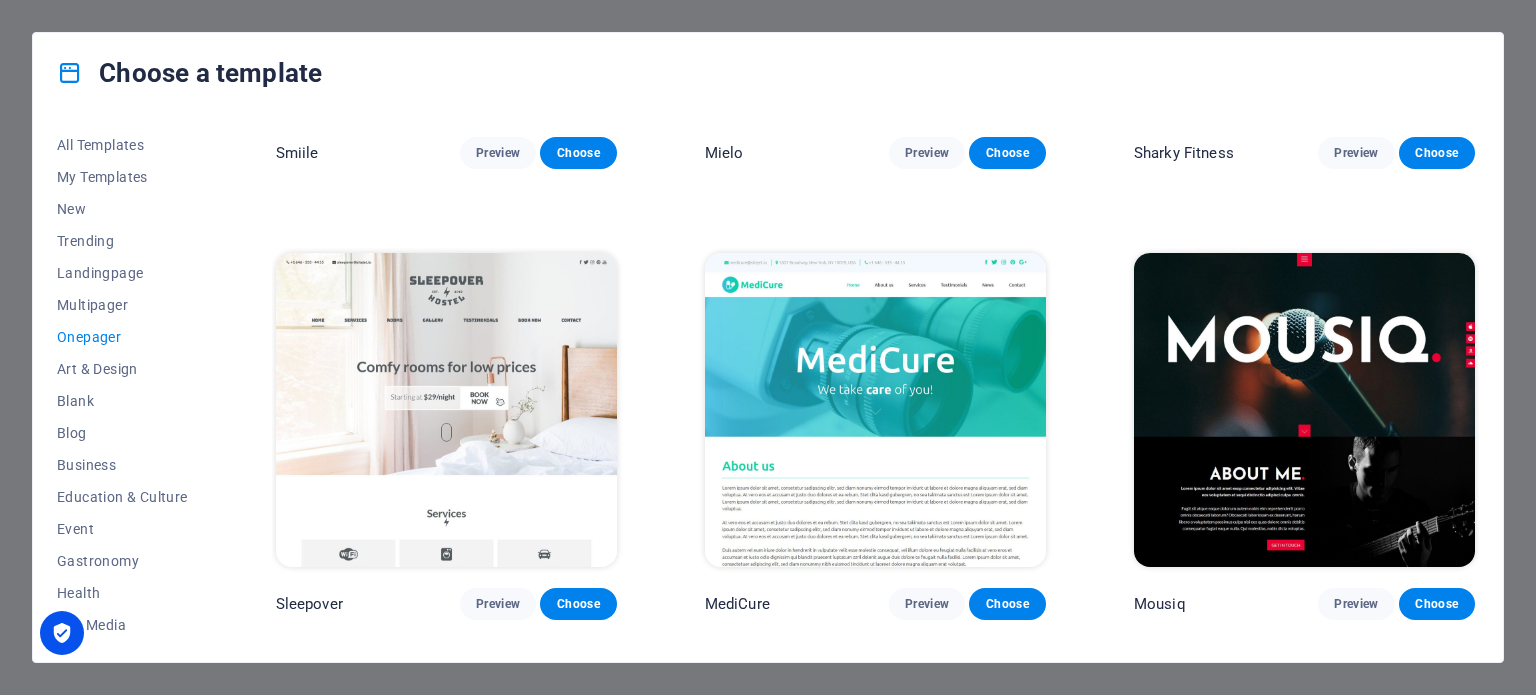 click at bounding box center (446, 410) 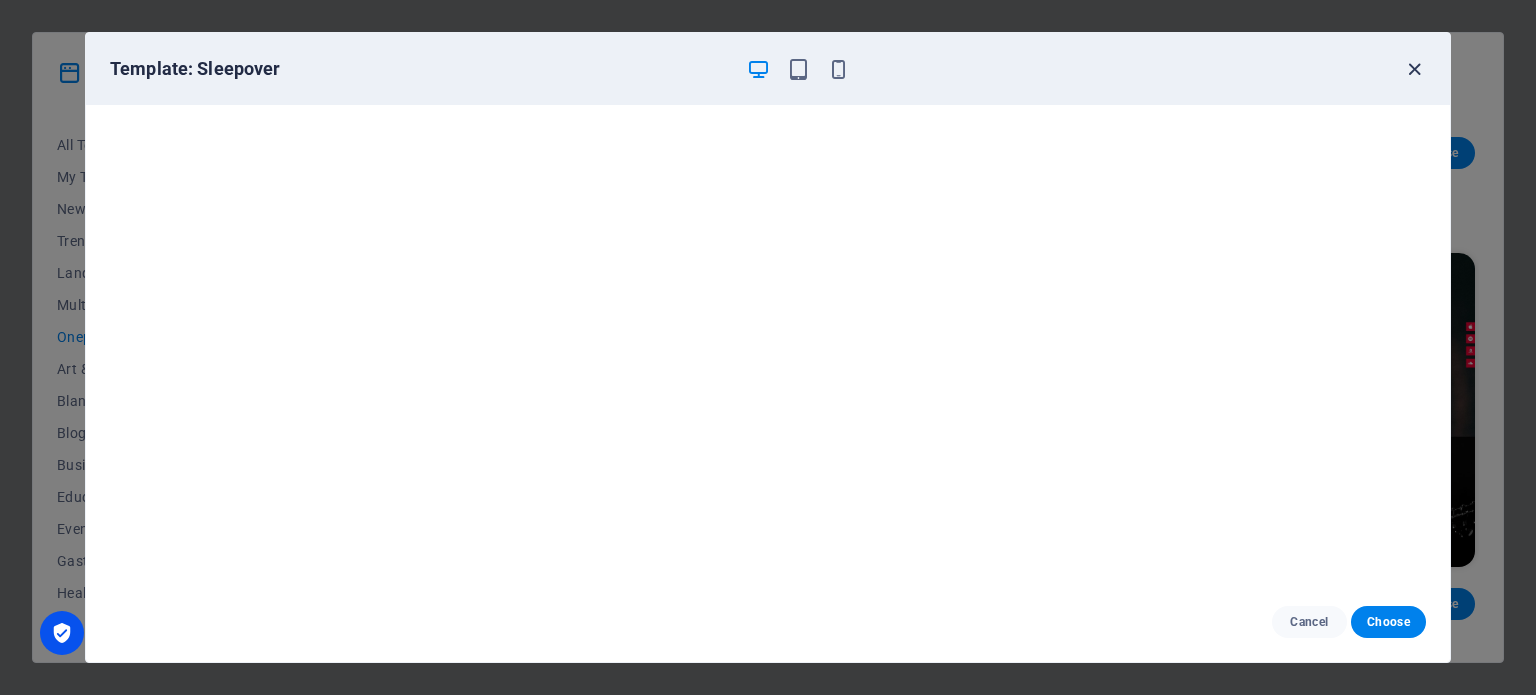 click at bounding box center (1414, 69) 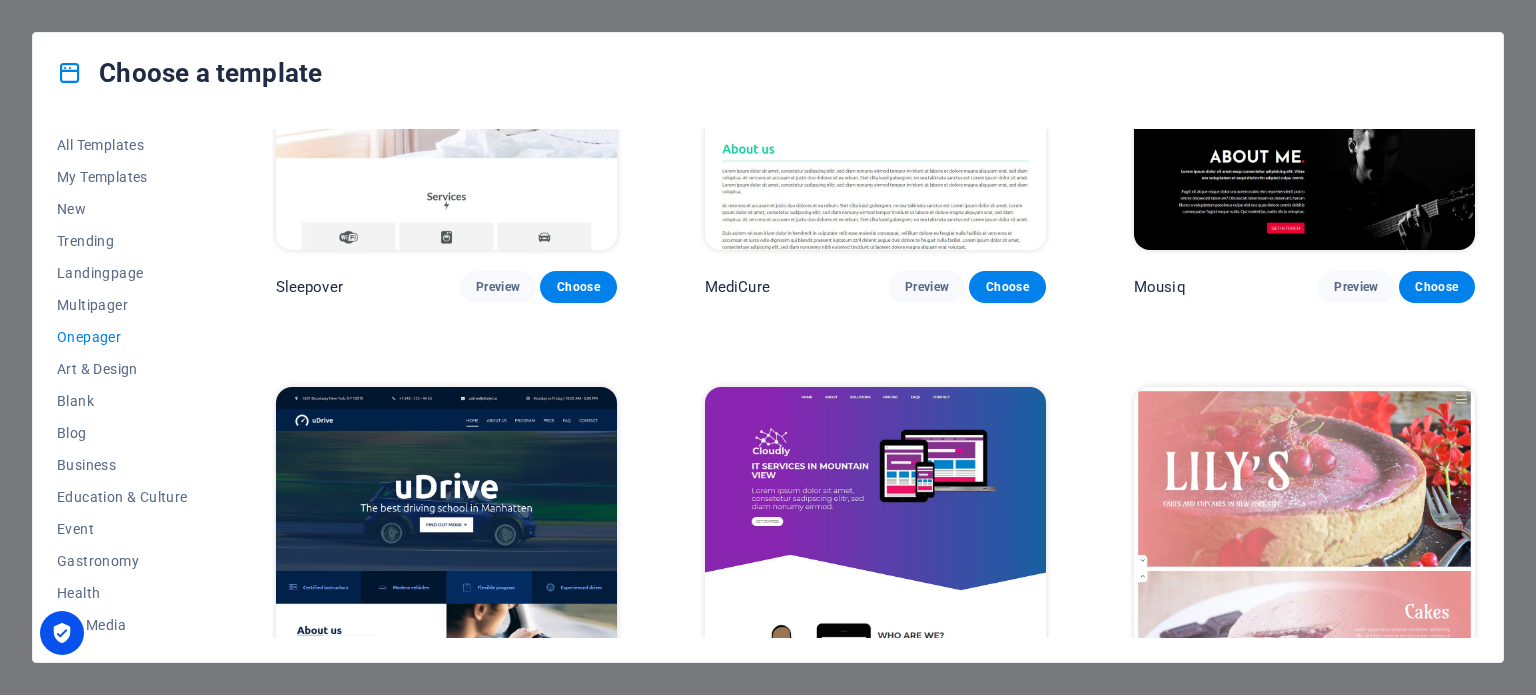 scroll, scrollTop: 6660, scrollLeft: 0, axis: vertical 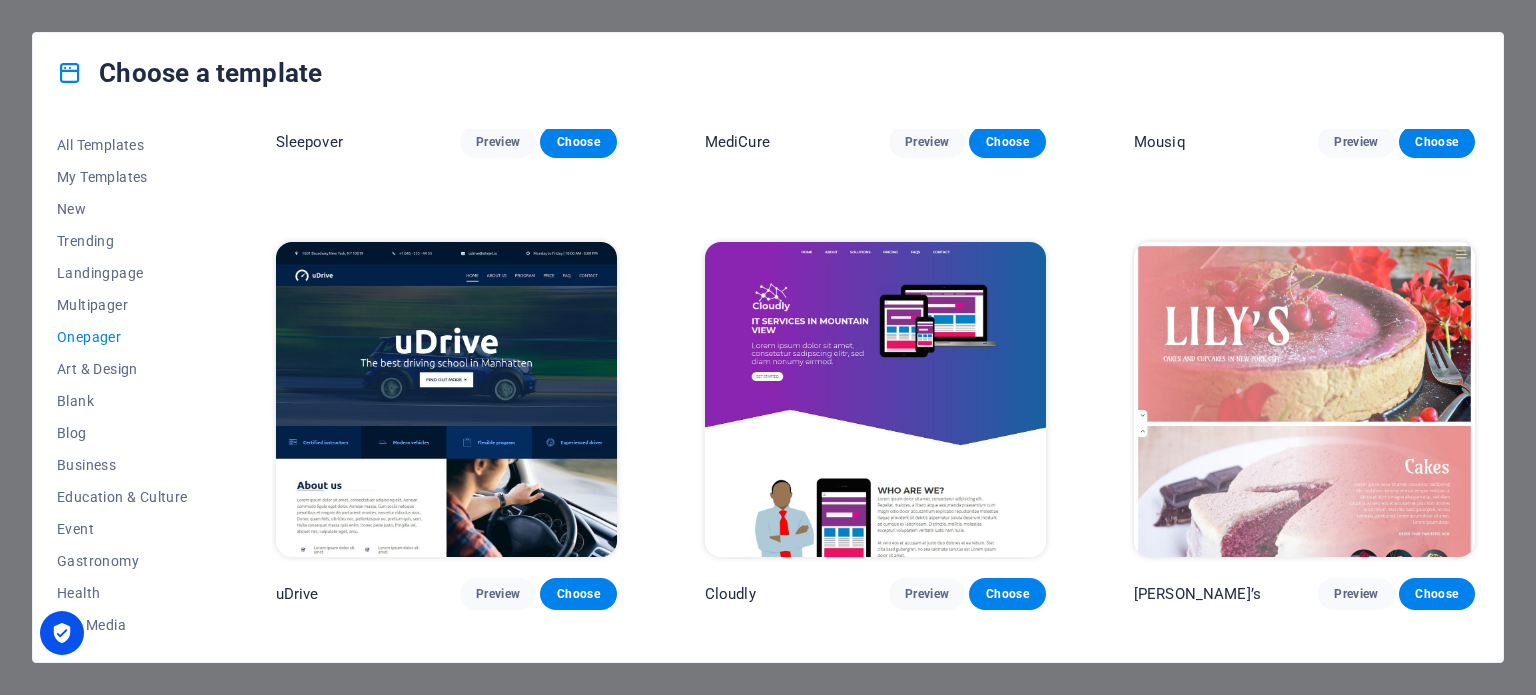 click at bounding box center [875, 399] 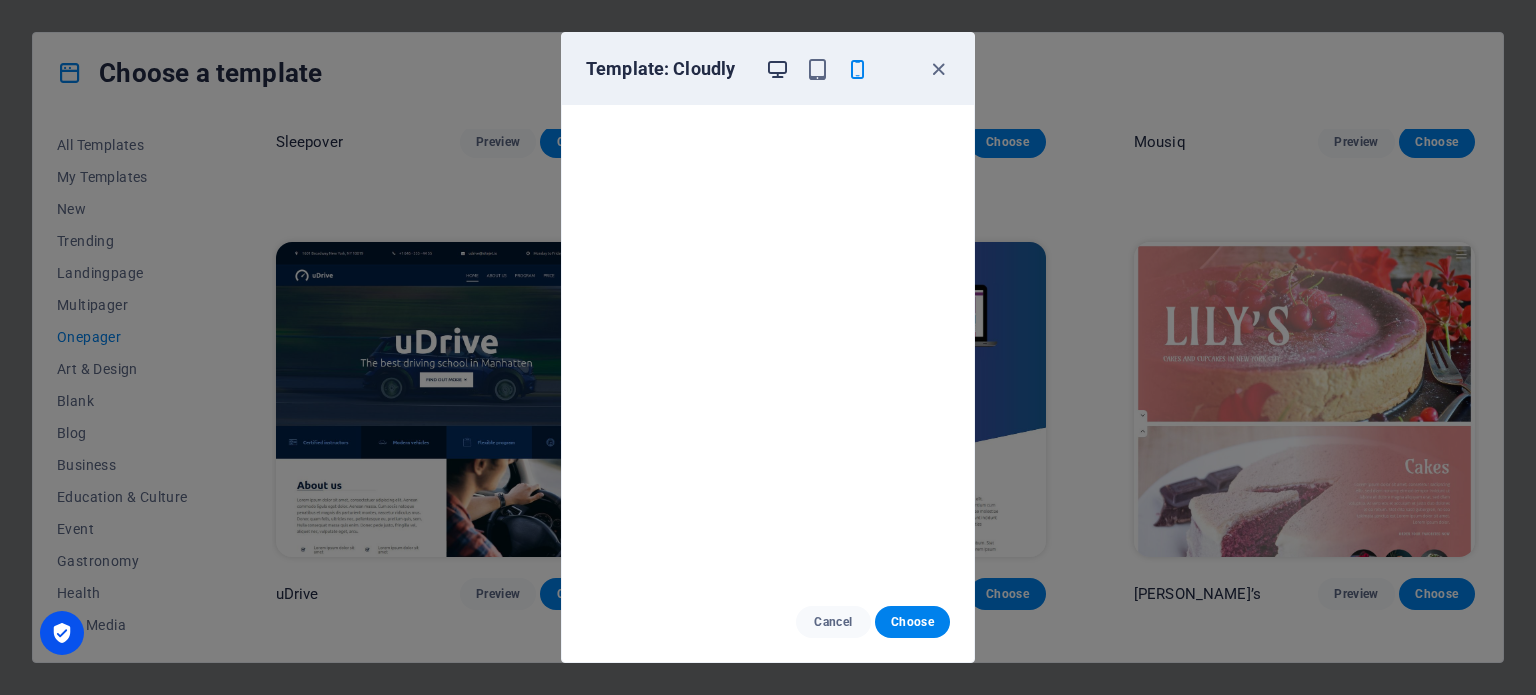 click at bounding box center (777, 69) 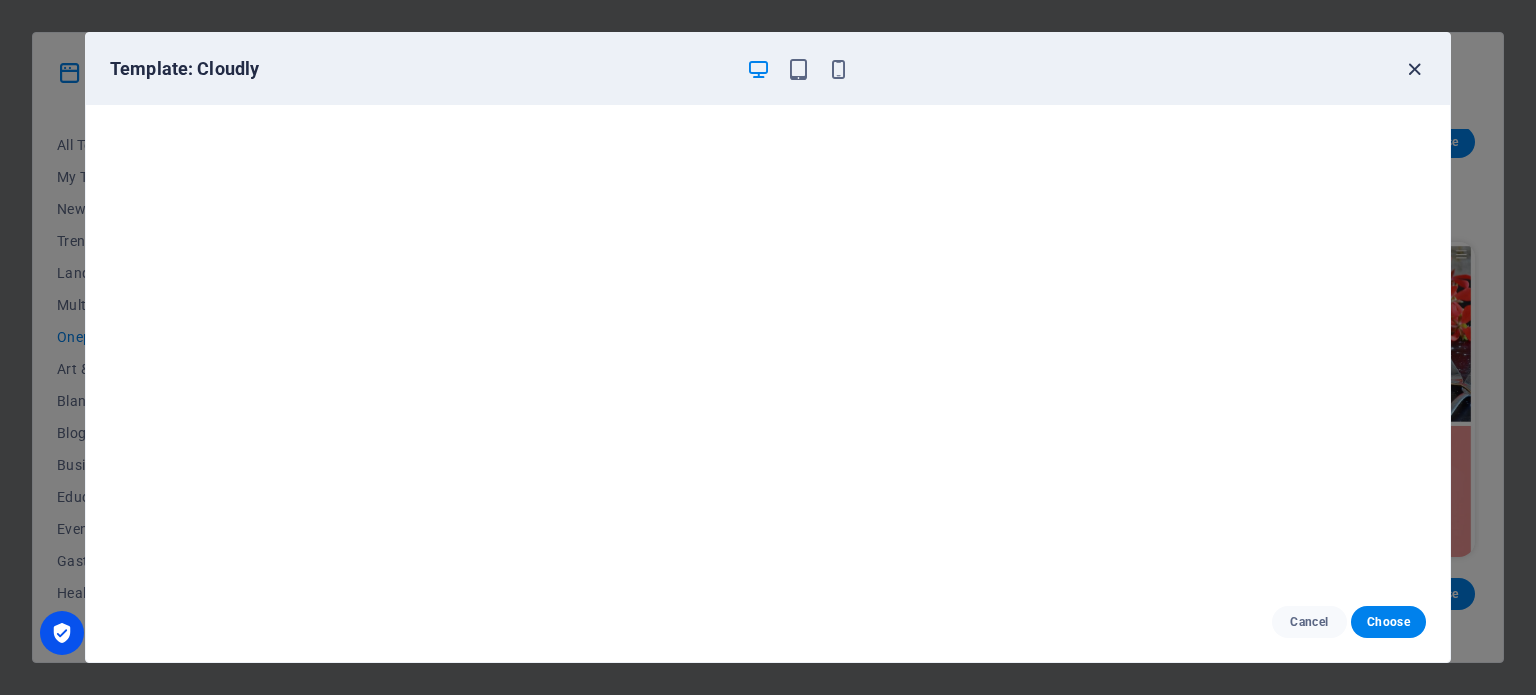 click at bounding box center [1414, 69] 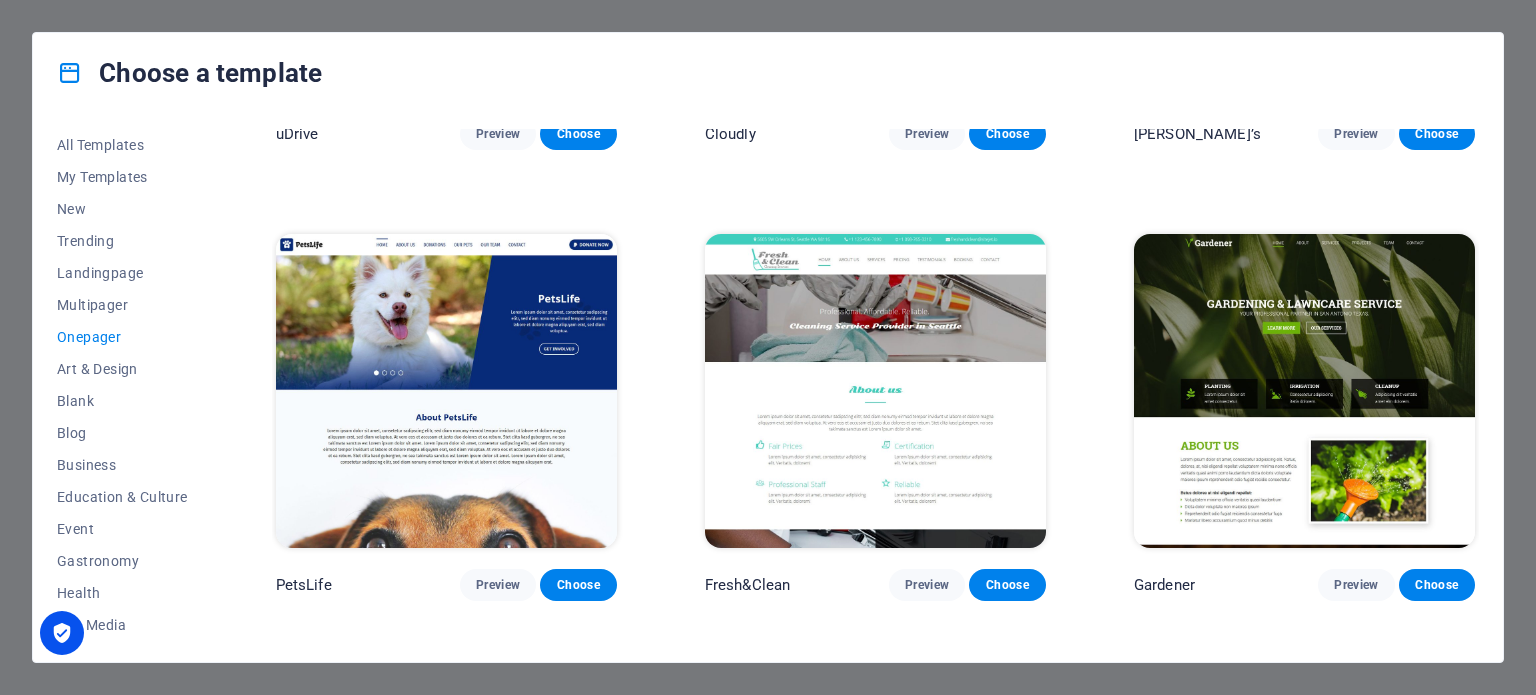 scroll, scrollTop: 7120, scrollLeft: 0, axis: vertical 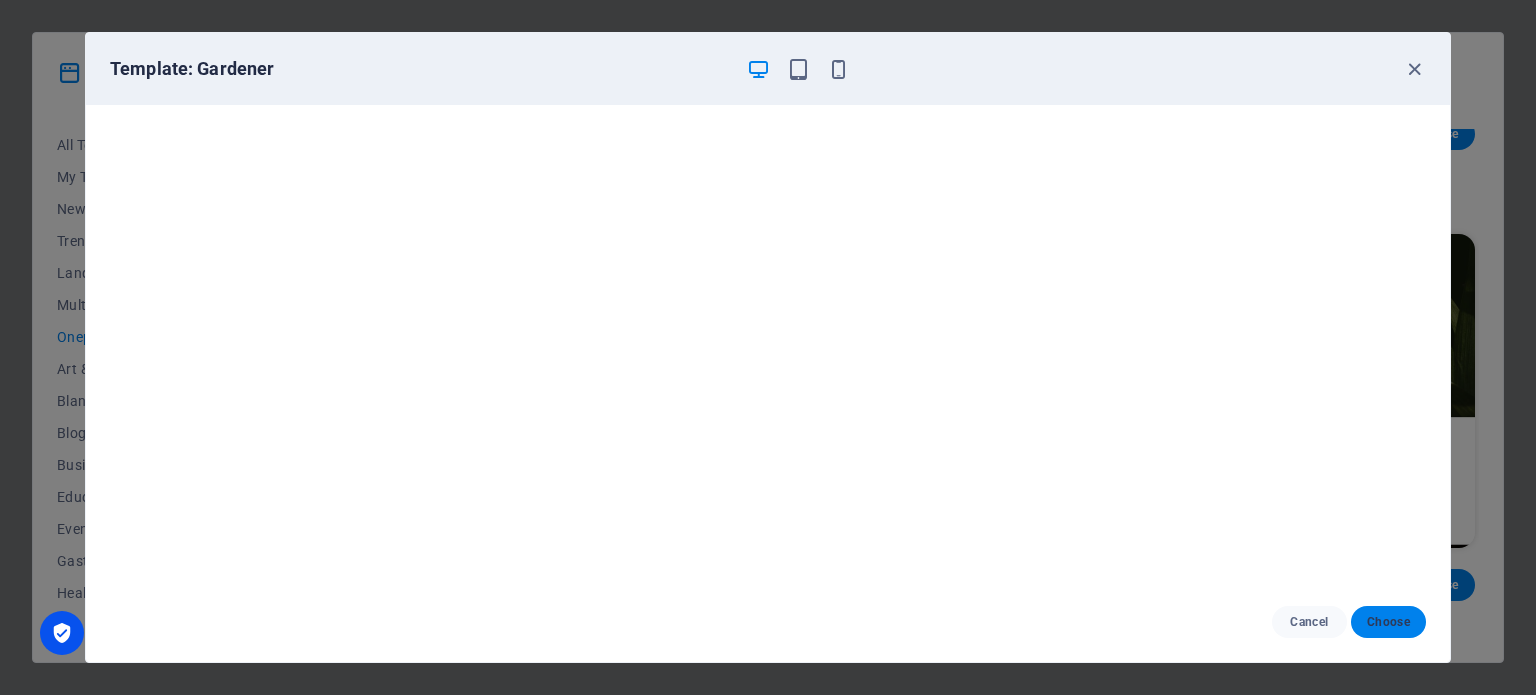 click on "Choose" at bounding box center [1388, 622] 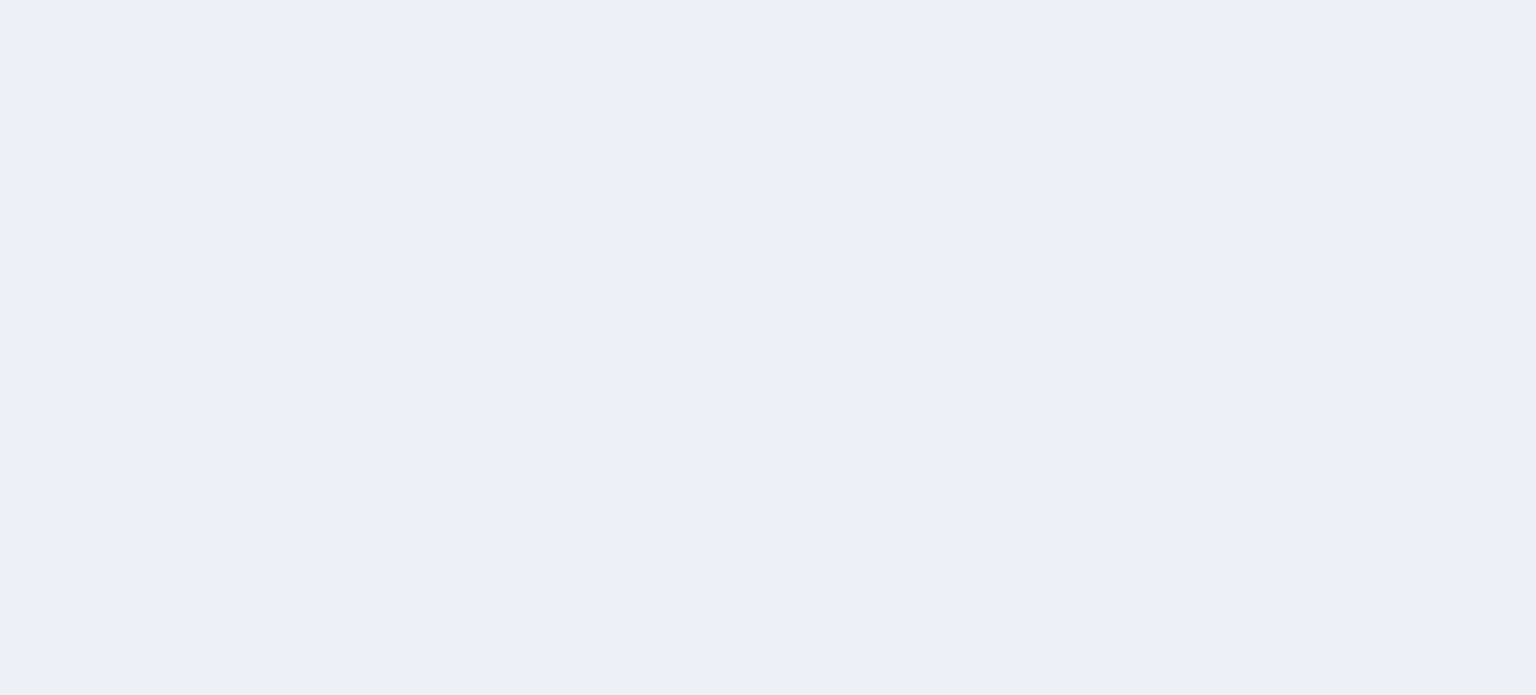 scroll, scrollTop: 0, scrollLeft: 0, axis: both 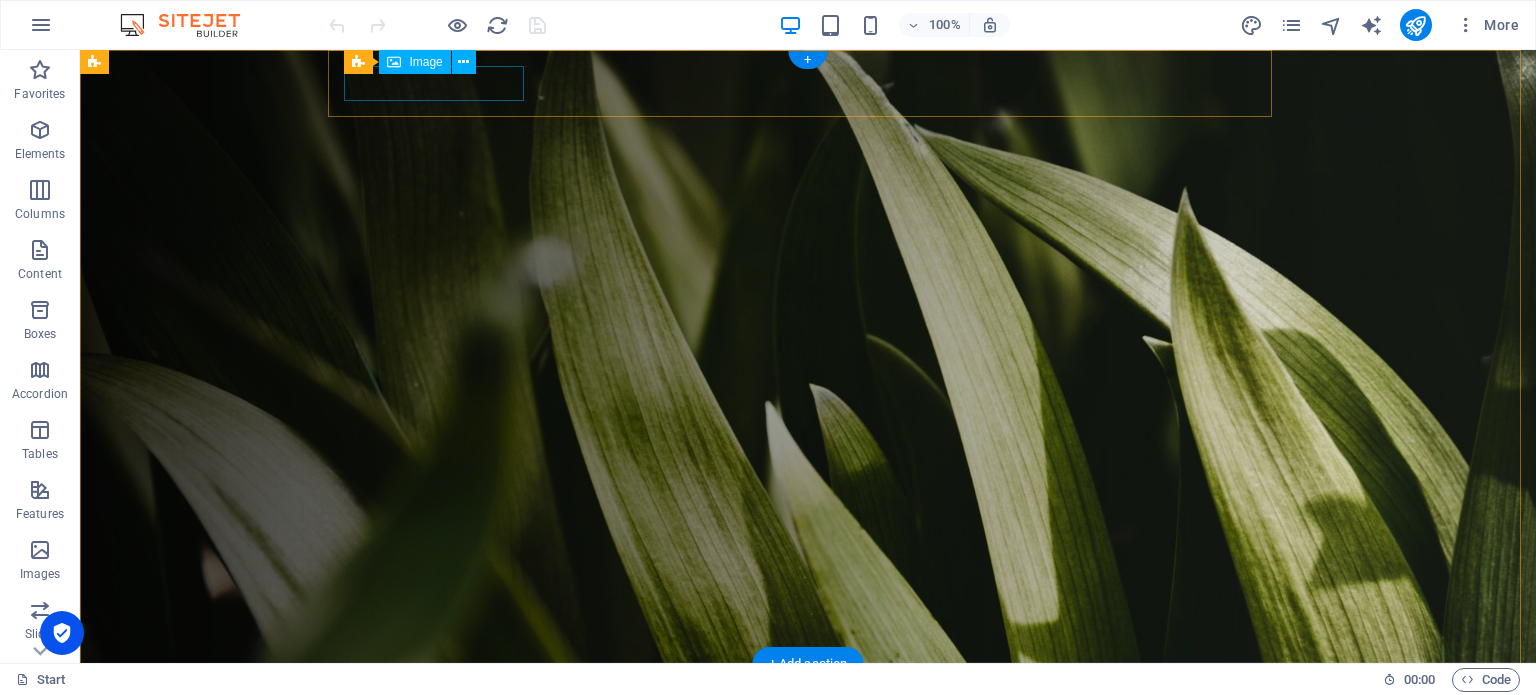 click at bounding box center (816, 697) 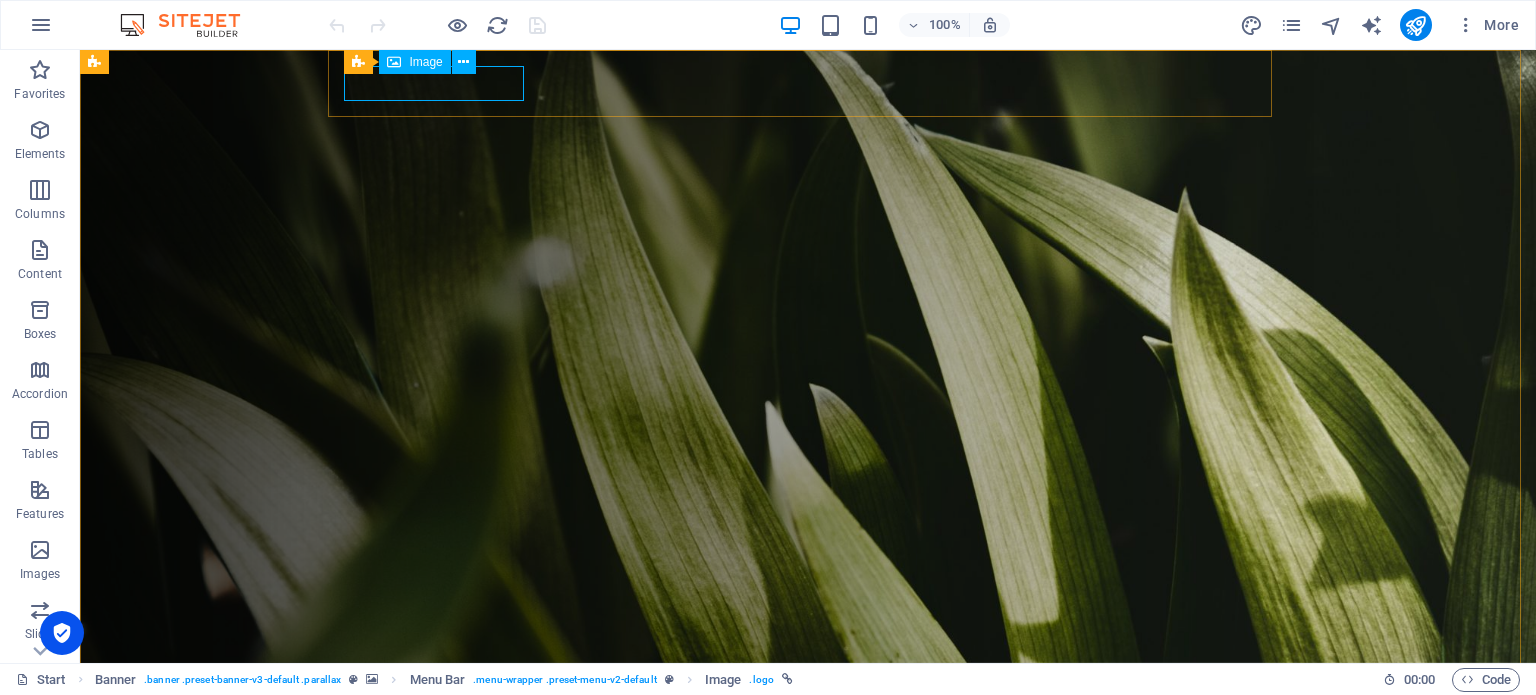 click on "Image" at bounding box center [425, 62] 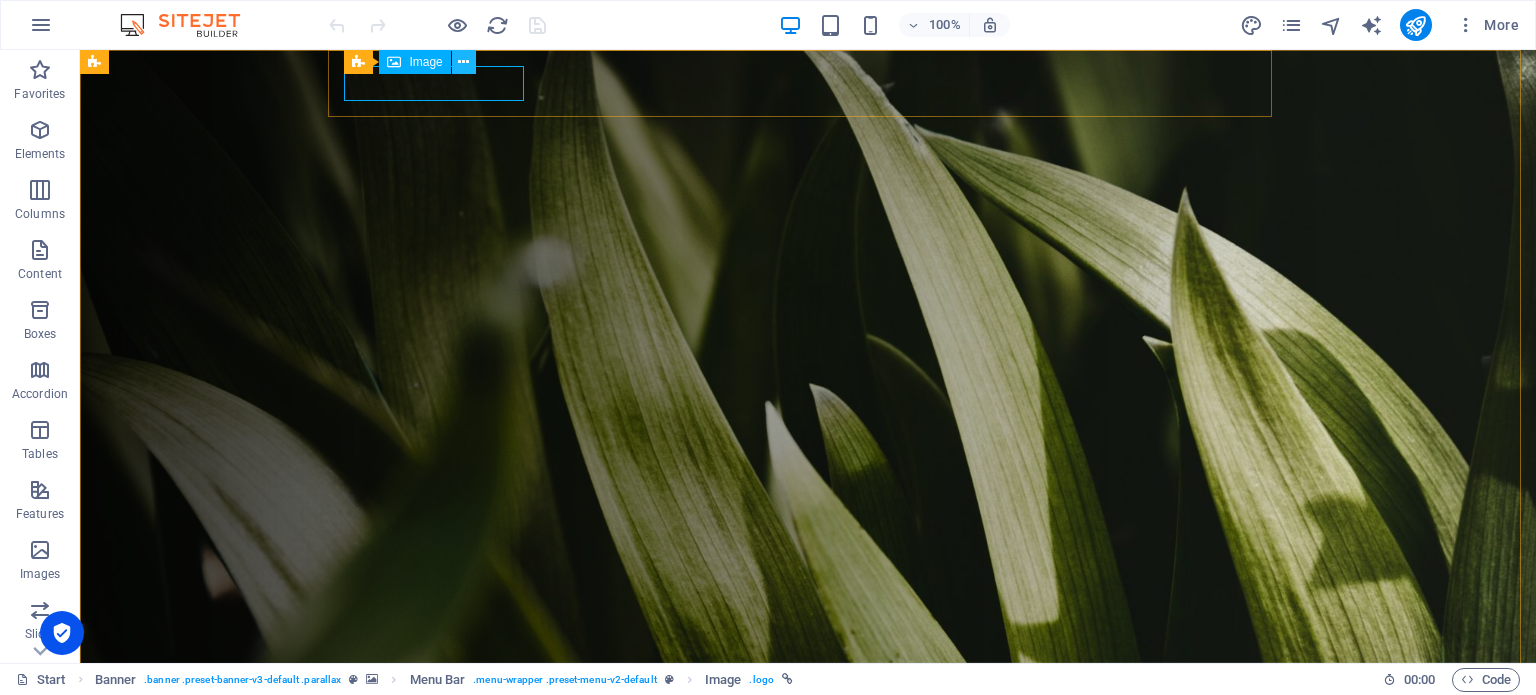 click at bounding box center [463, 62] 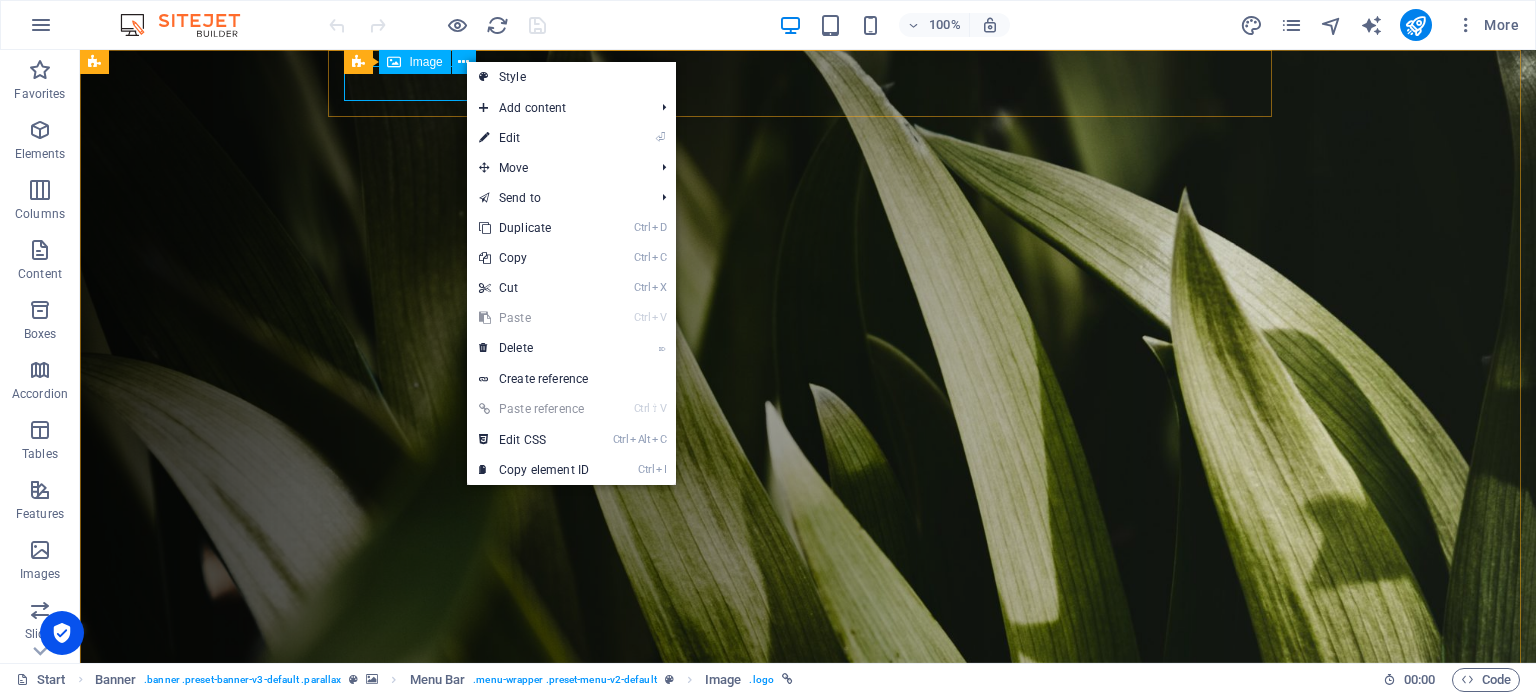 click on "Image" at bounding box center [425, 62] 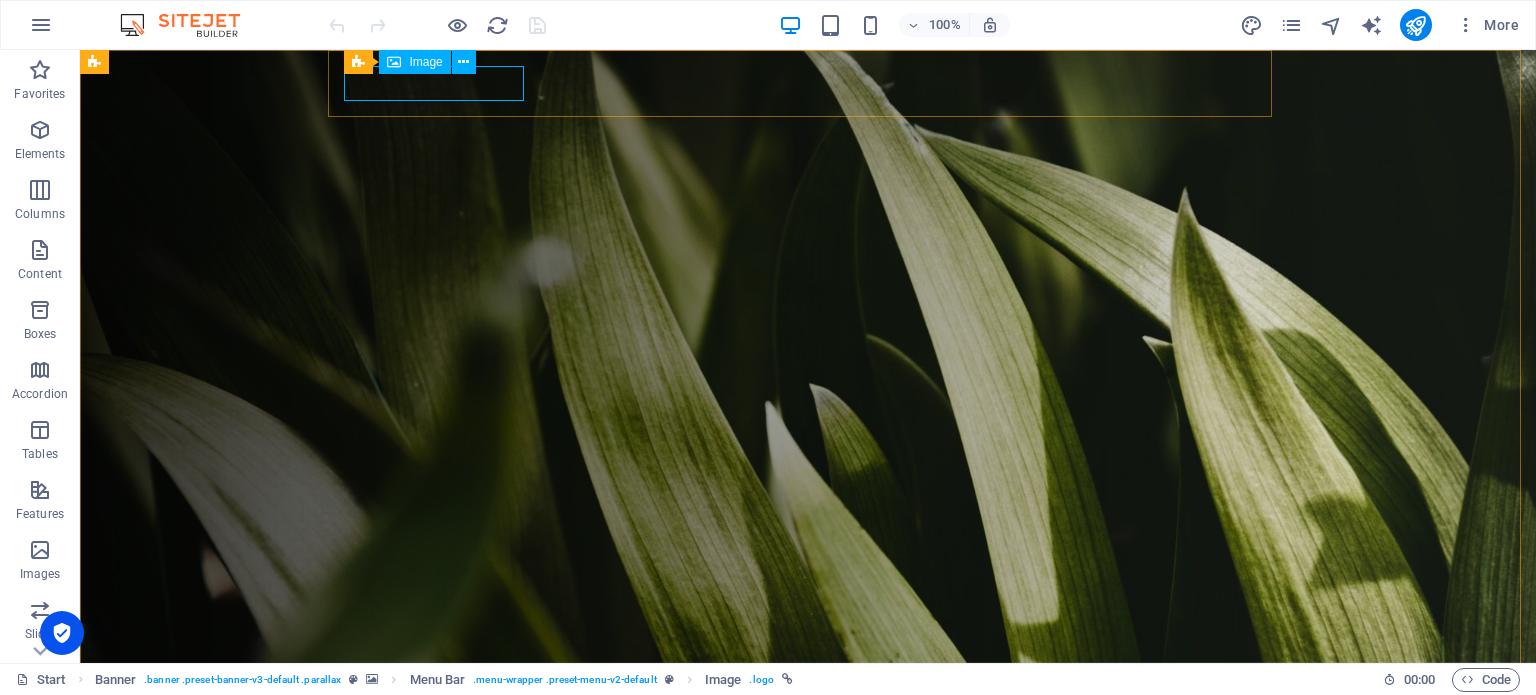 click on "Image" at bounding box center (425, 62) 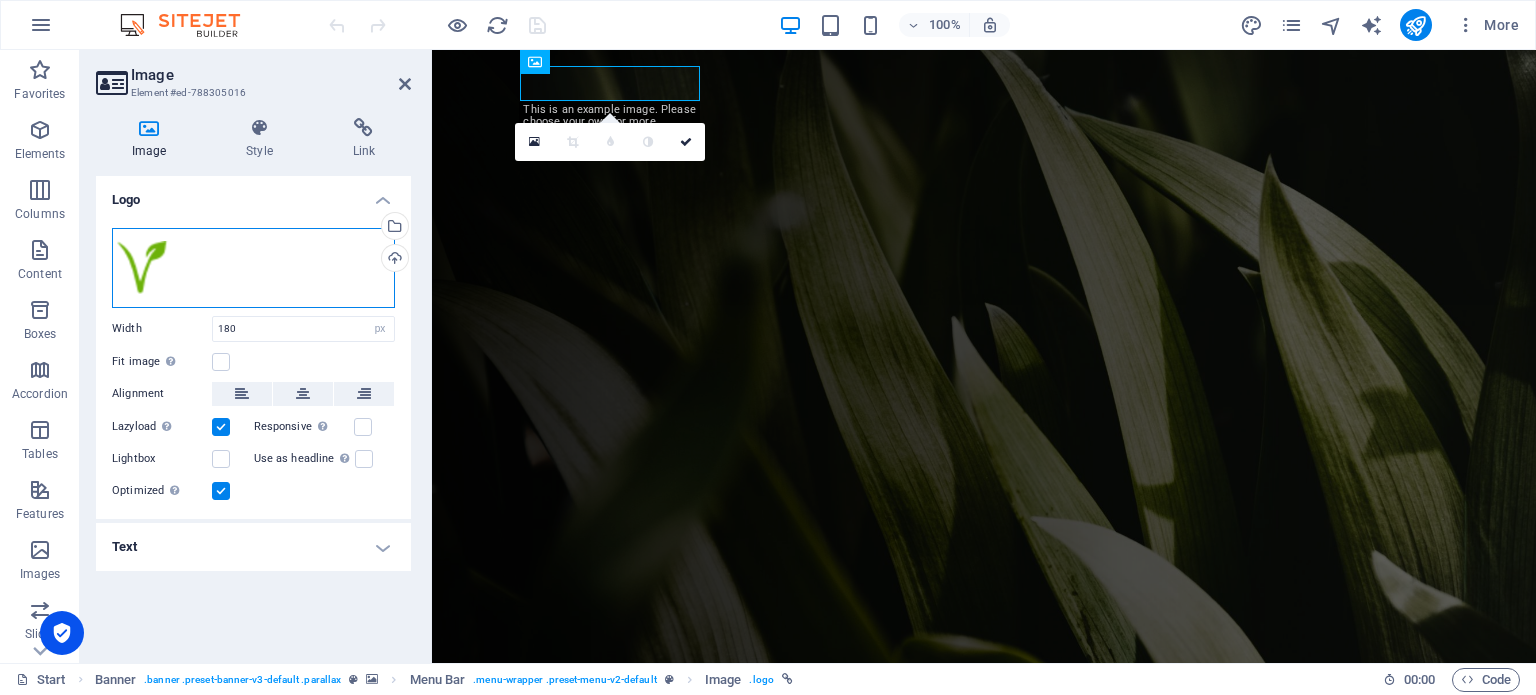 click on "Drag files here, click to choose files or select files from Files or our free stock photos & videos" at bounding box center [253, 268] 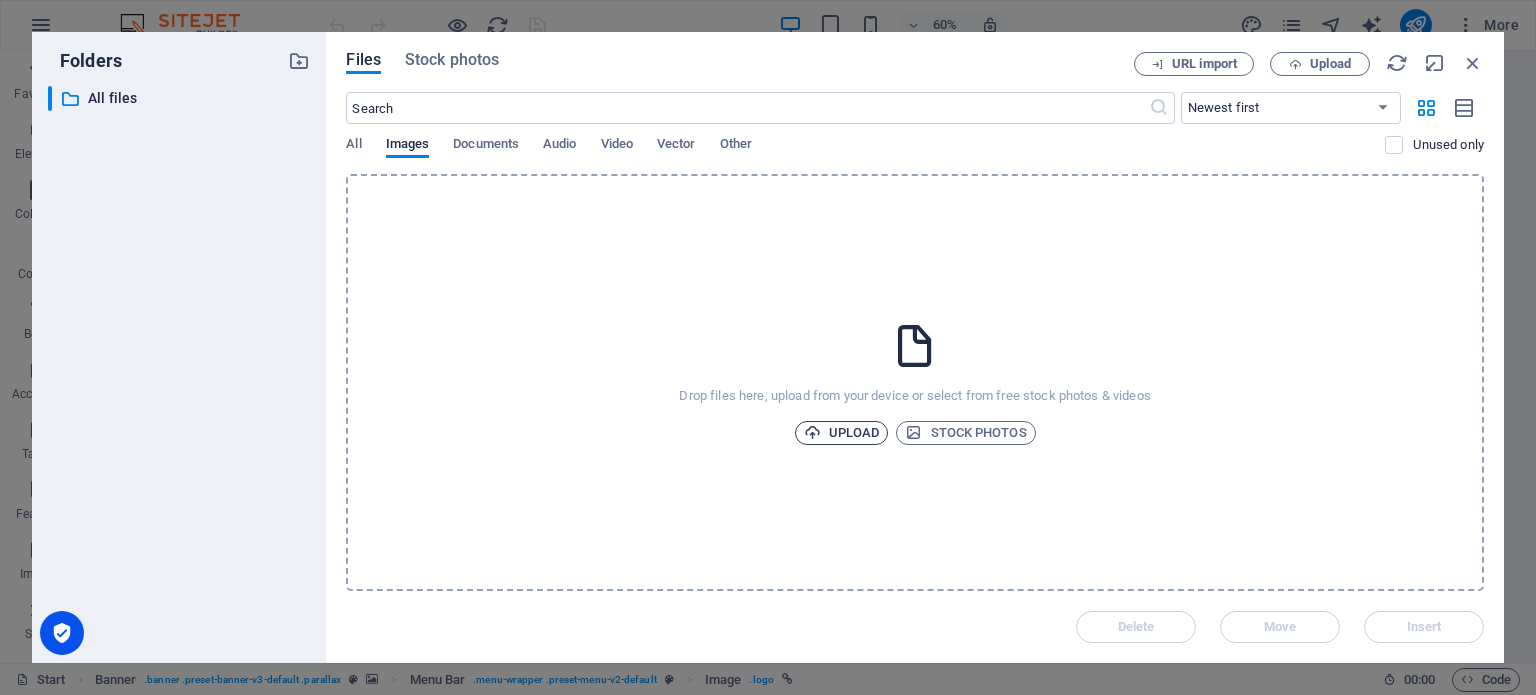 click on "Upload" at bounding box center (842, 433) 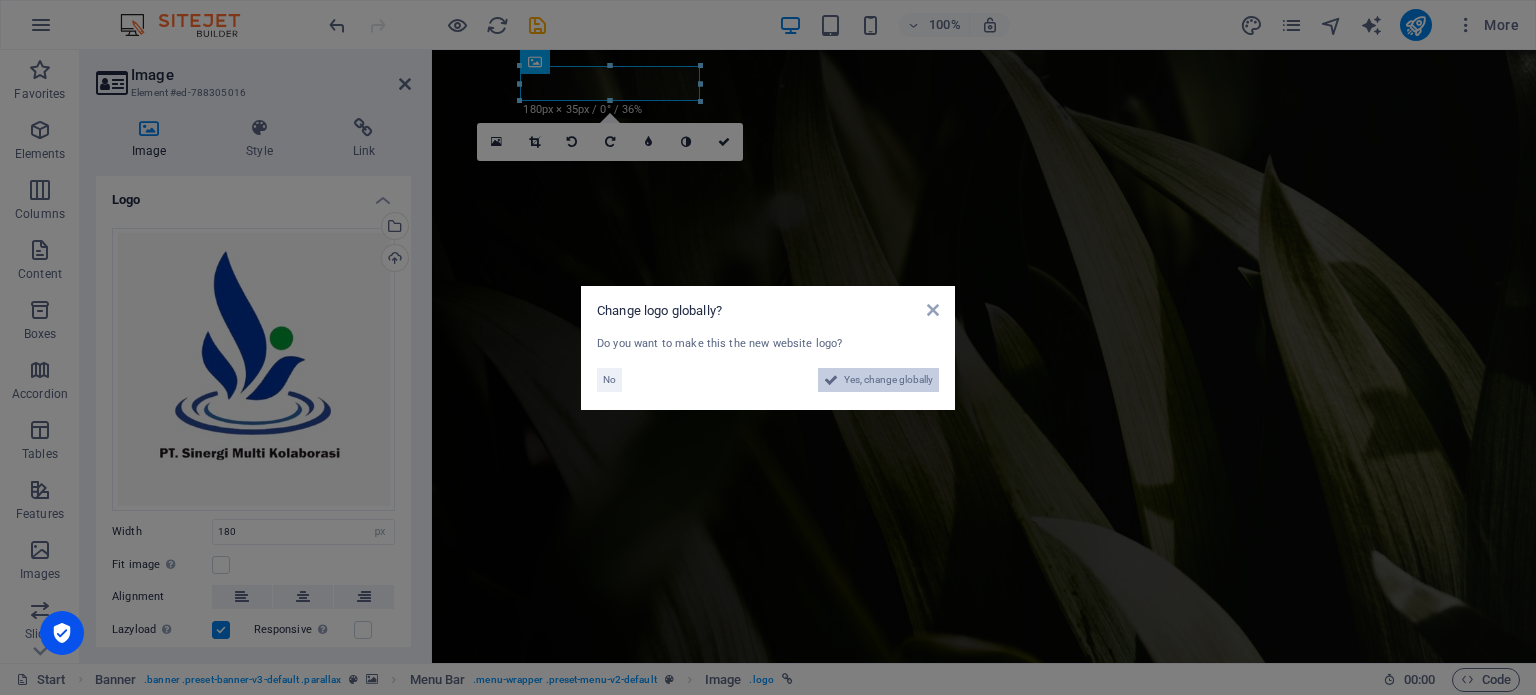 click on "Yes, change globally" at bounding box center (888, 380) 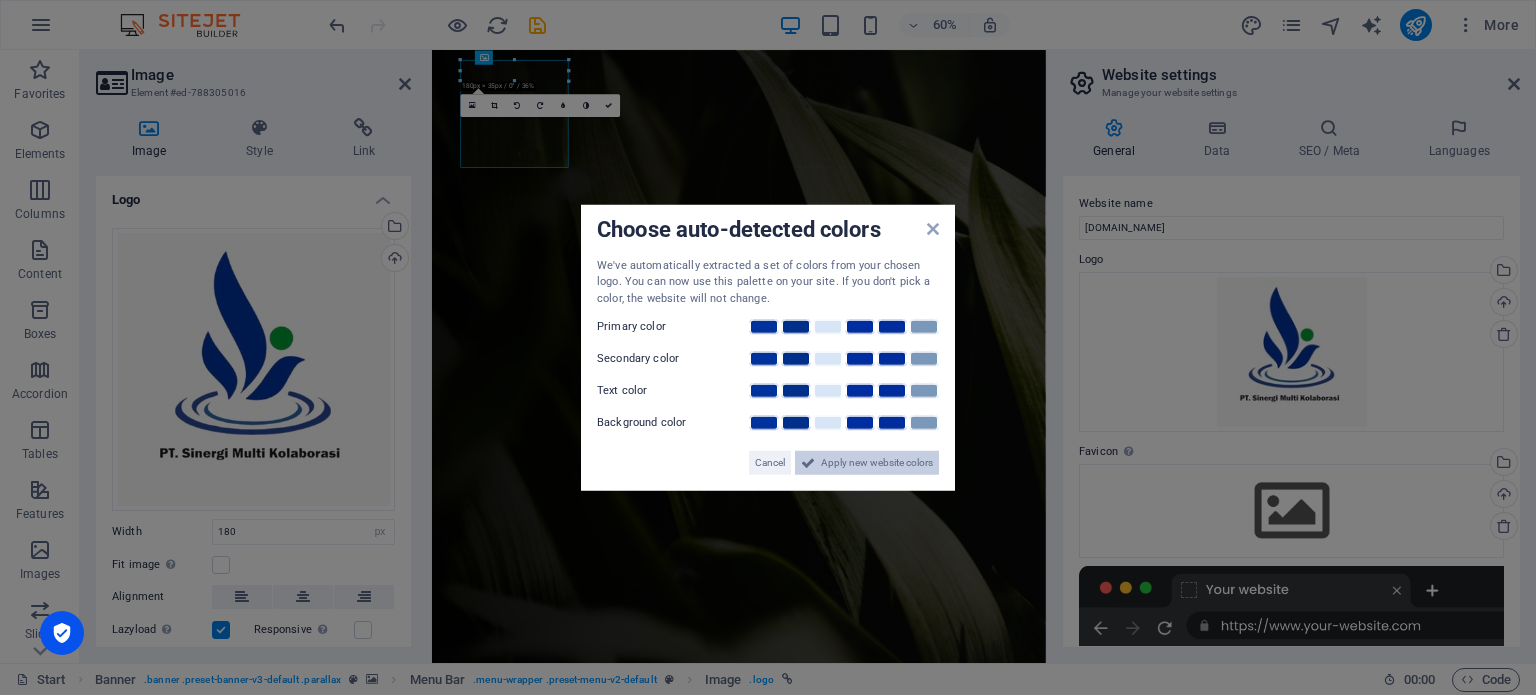 click on "Apply new website colors" at bounding box center (877, 463) 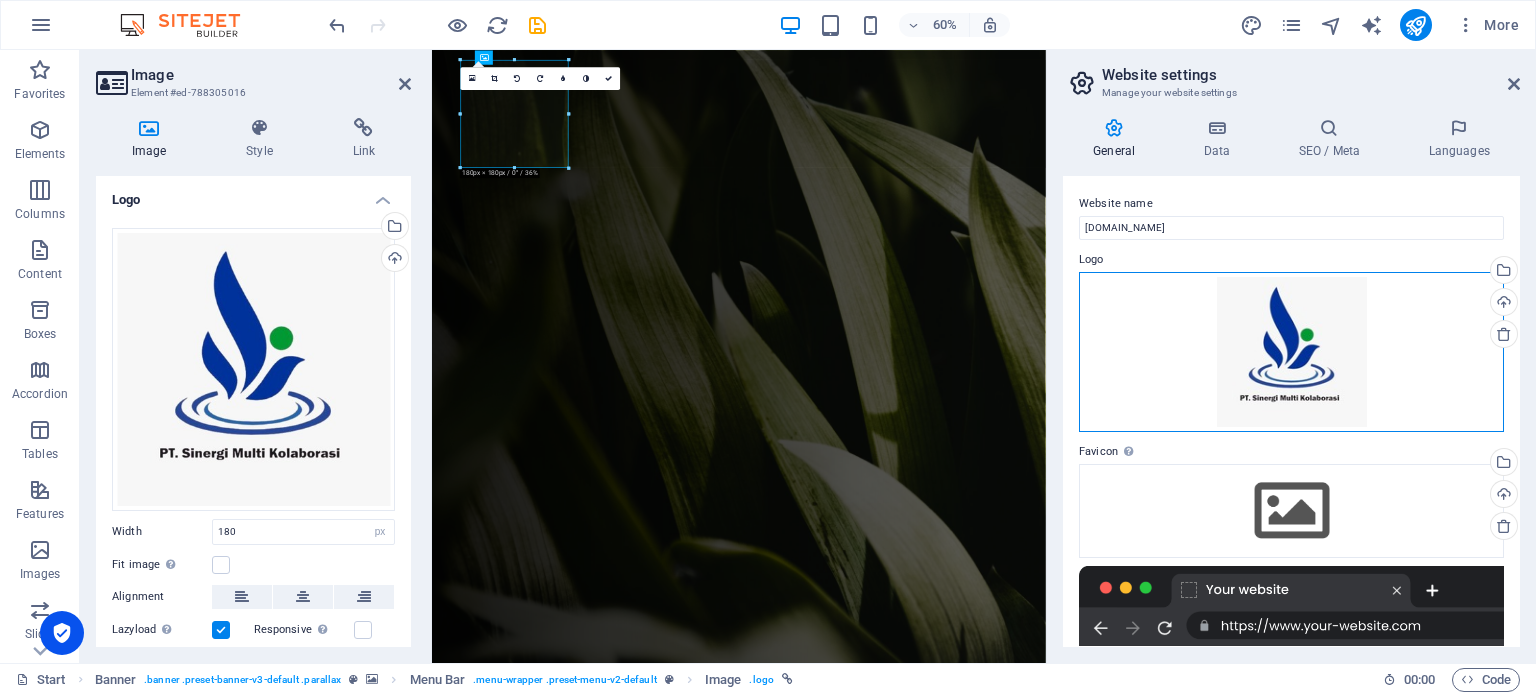 click on "Drag files here, click to choose files or select files from Files or our free stock photos & videos" at bounding box center [1291, 352] 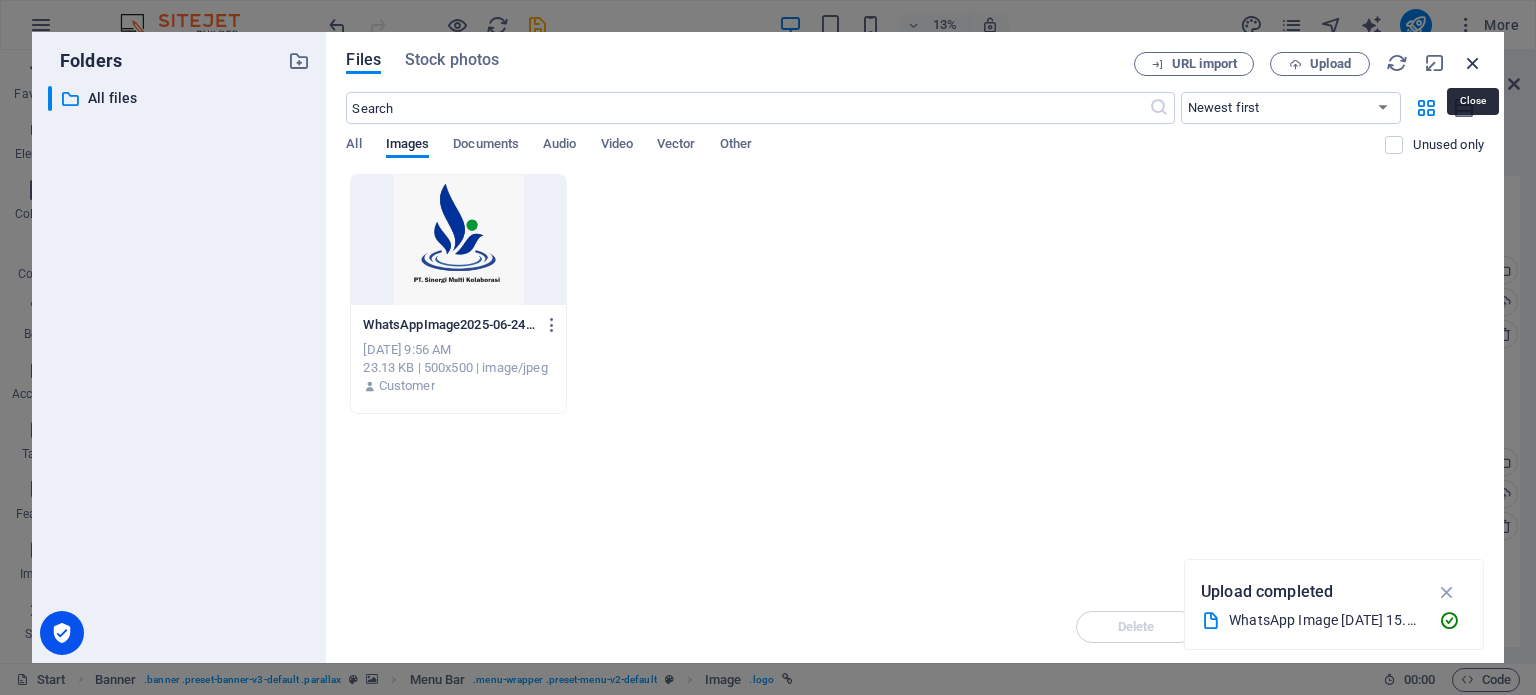 click at bounding box center [1473, 63] 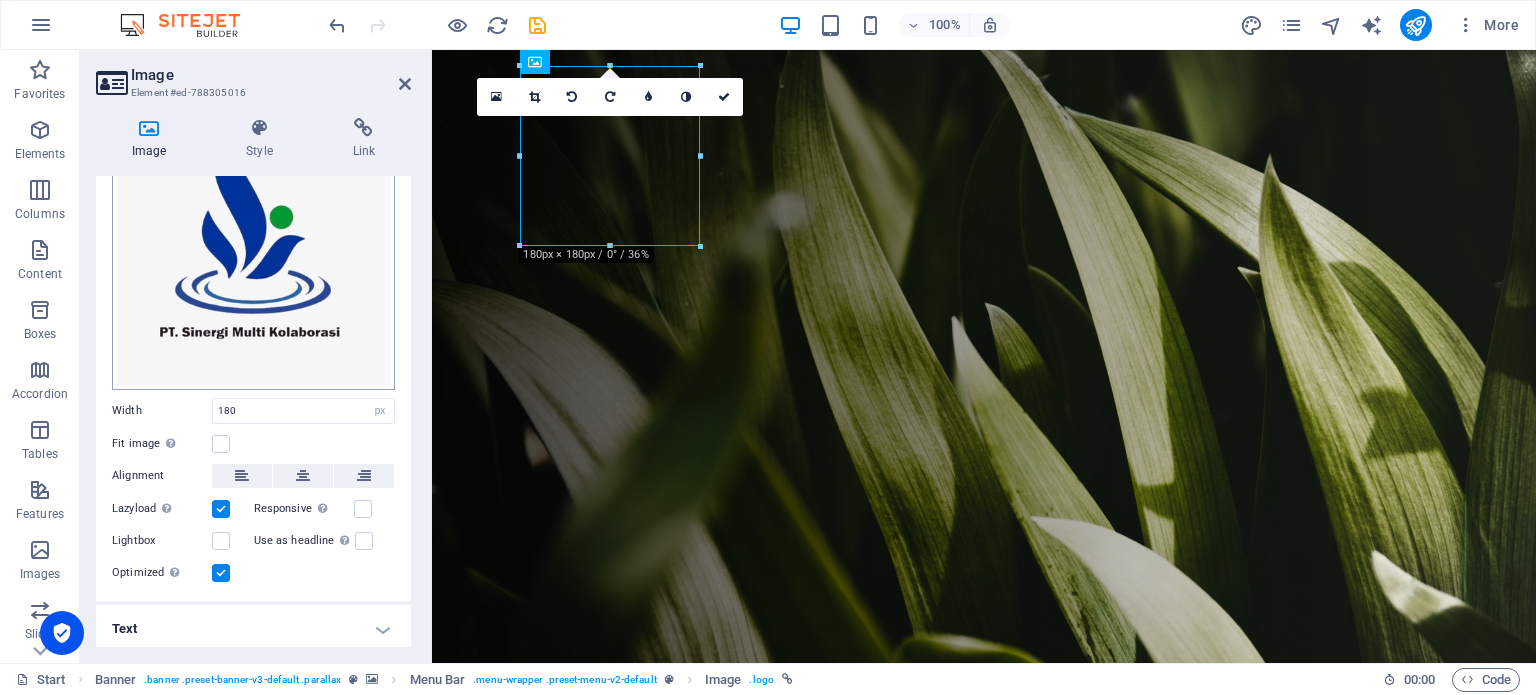 scroll, scrollTop: 0, scrollLeft: 0, axis: both 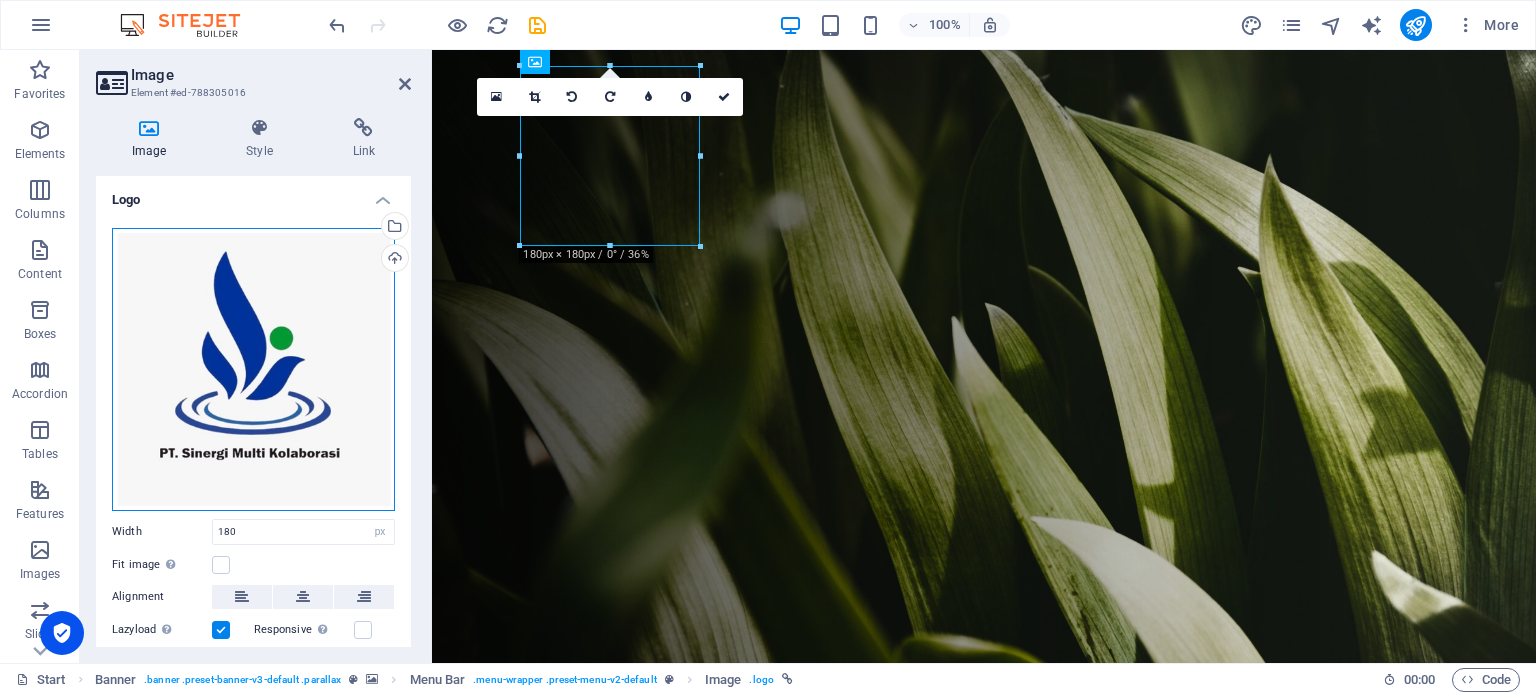 click on "Drag files here, click to choose files or select files from Files or our free stock photos & videos" at bounding box center (253, 369) 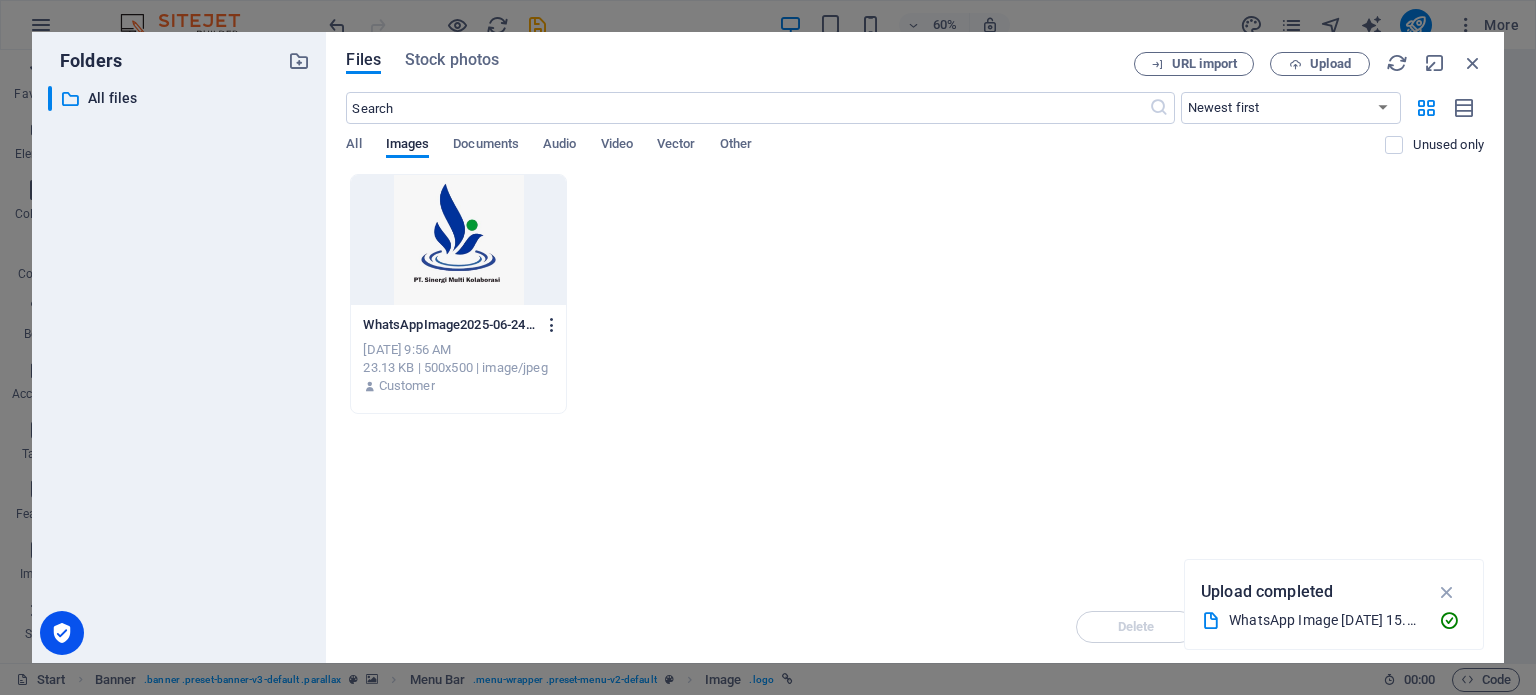 click at bounding box center [552, 325] 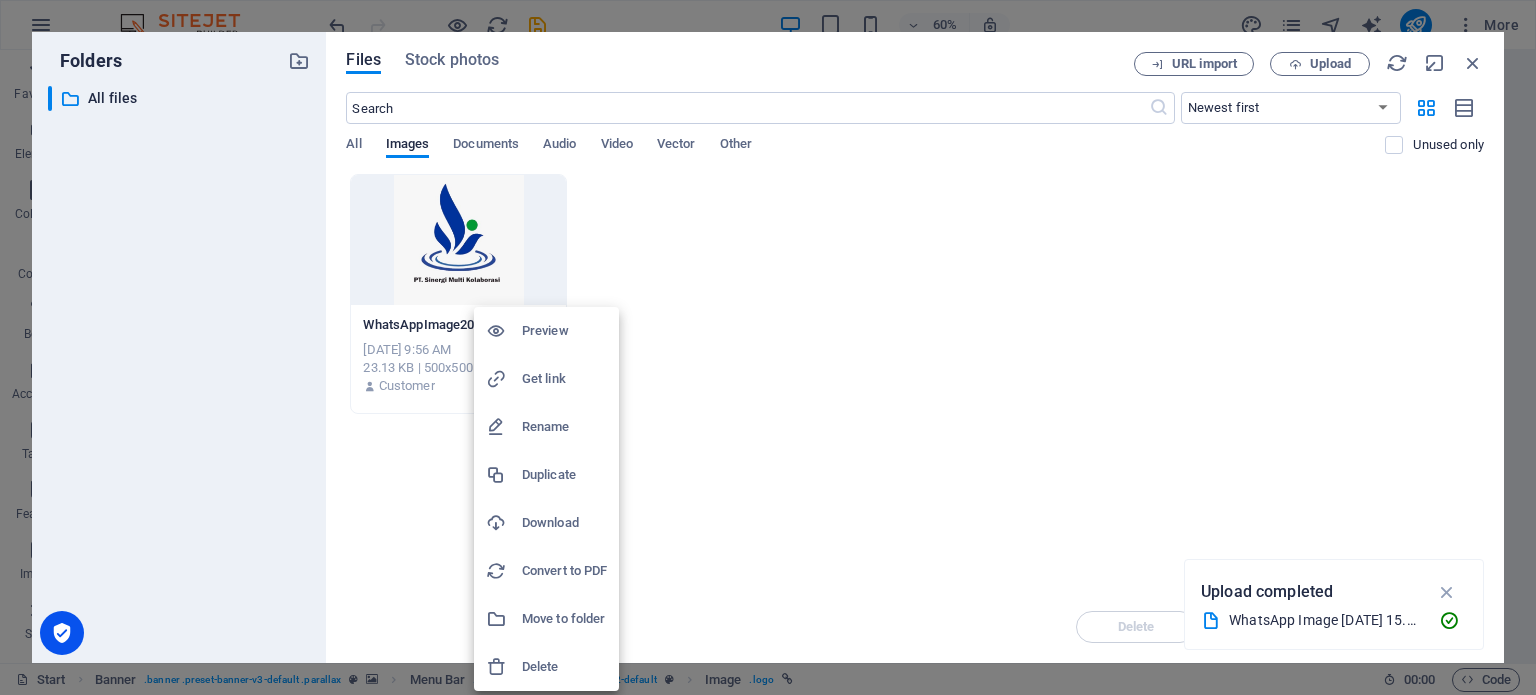 click on "Delete" at bounding box center (564, 667) 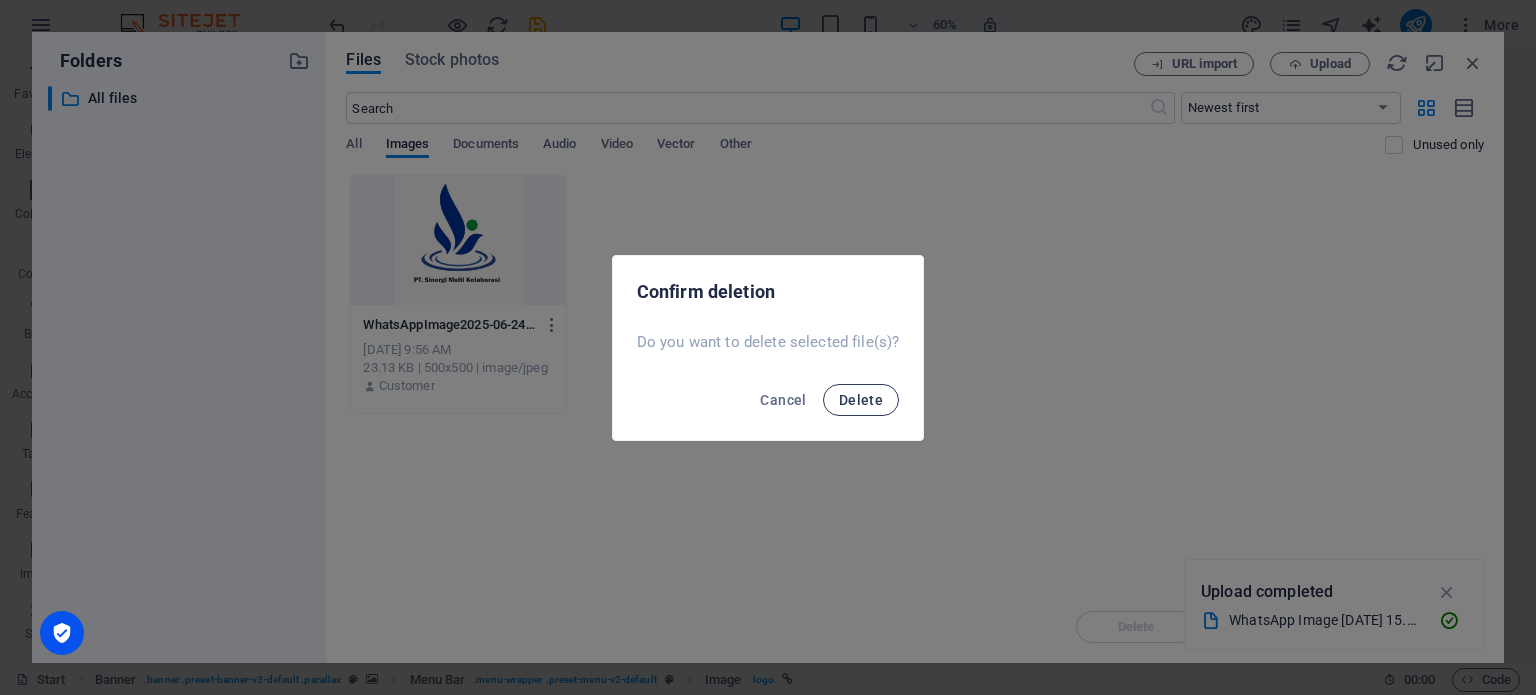 click on "Delete" at bounding box center (861, 400) 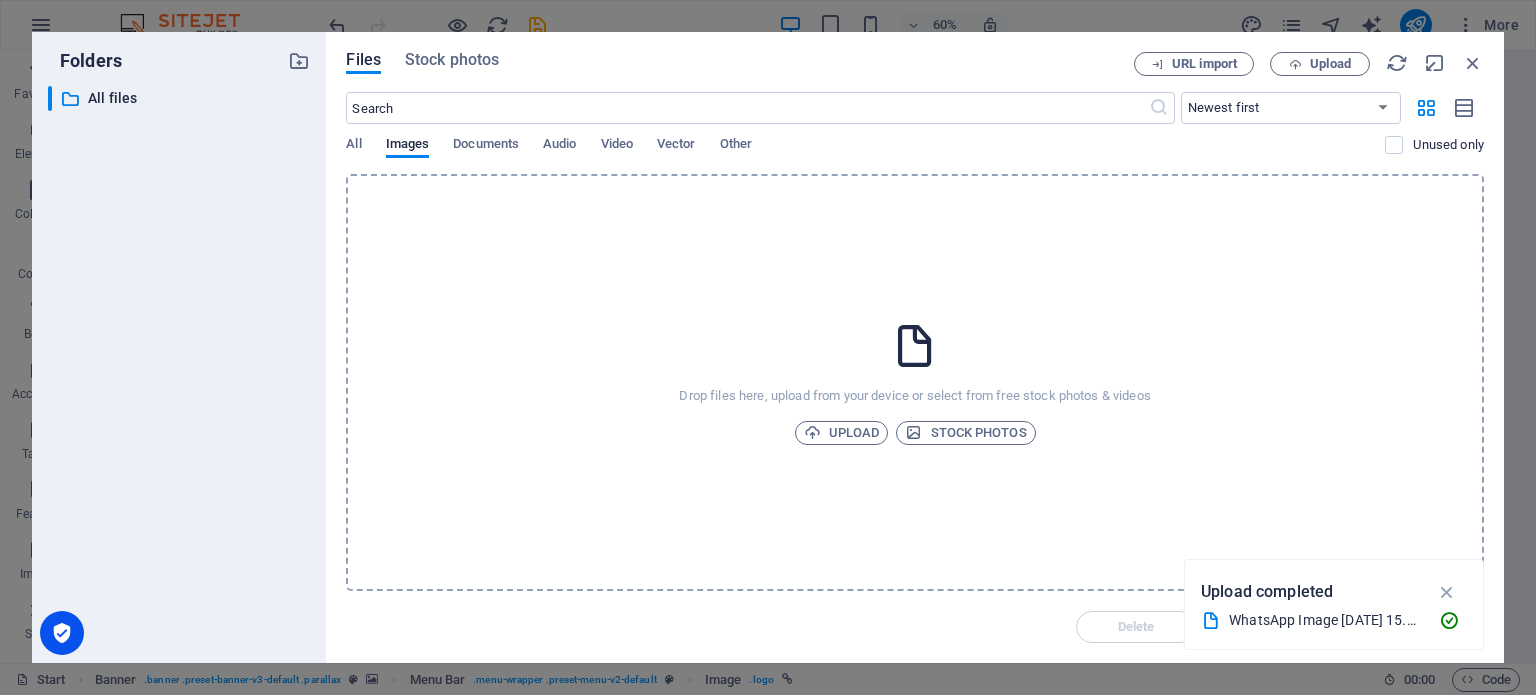 click on "Drop files here, upload from your device or select from free stock photos & videos Upload Stock photos" at bounding box center [915, 382] 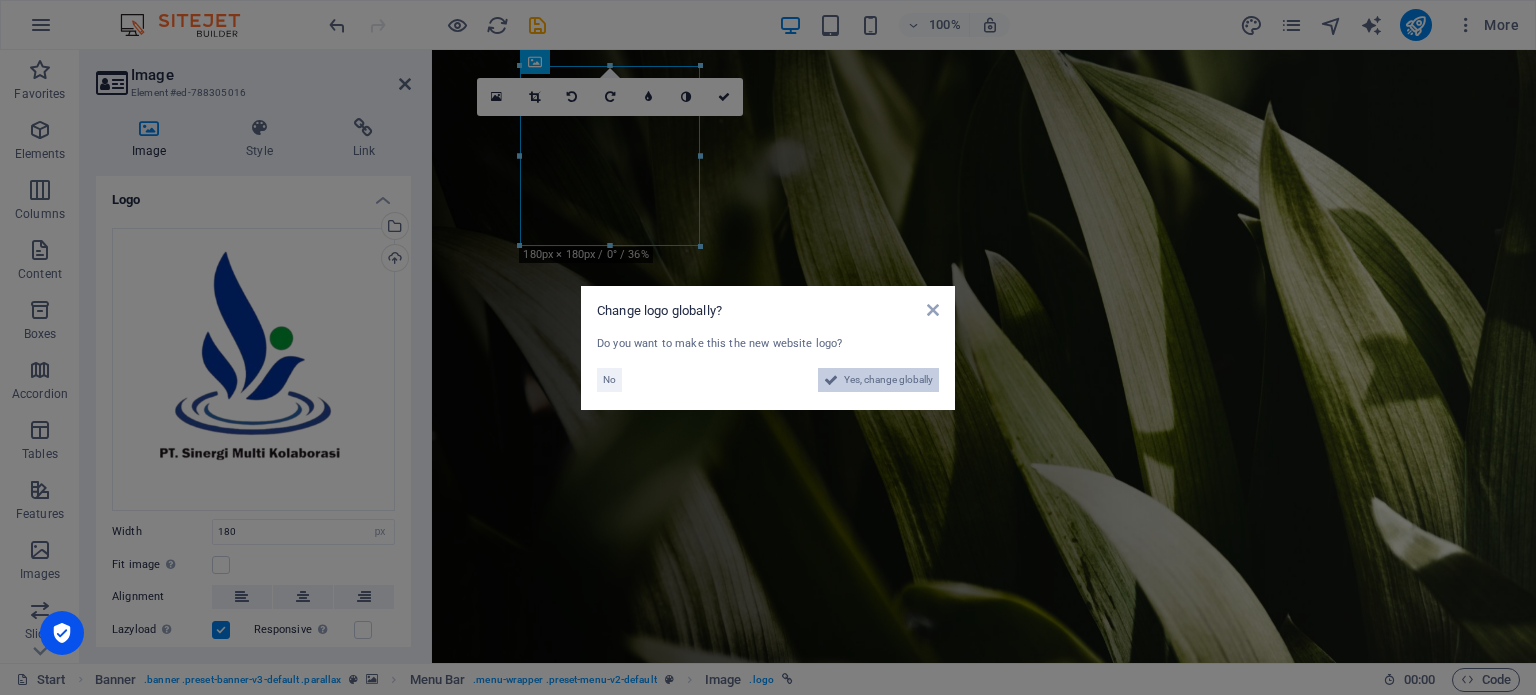 click on "Yes, change globally" at bounding box center (888, 380) 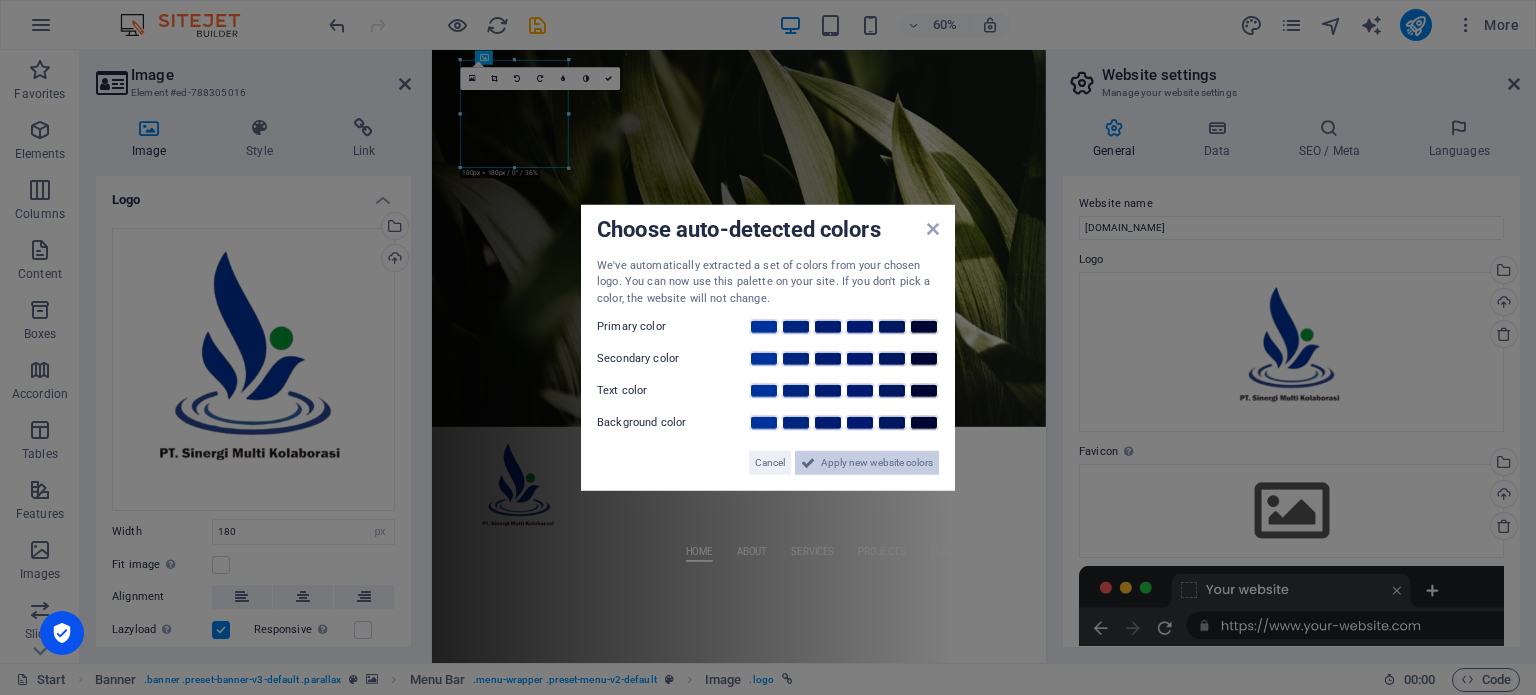 click on "Apply new website colors" at bounding box center (877, 463) 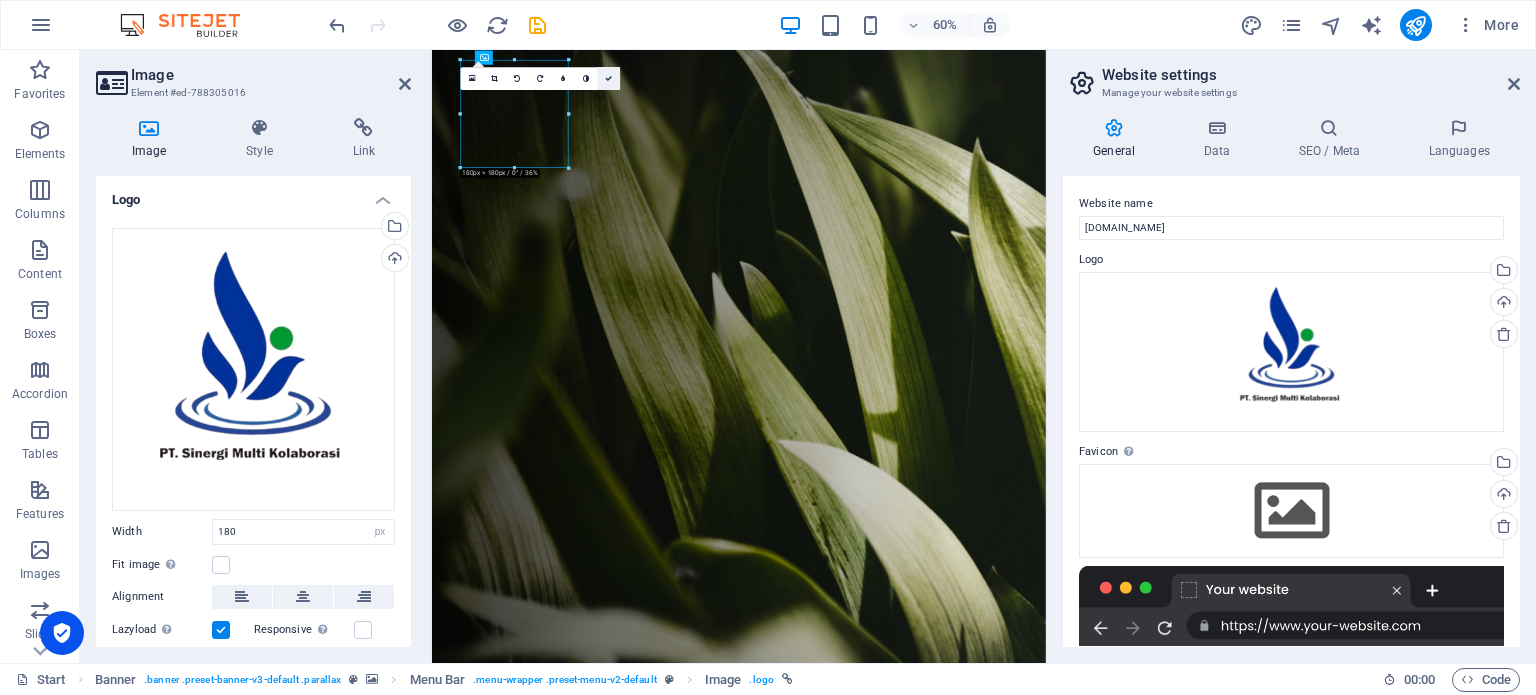 click at bounding box center (608, 78) 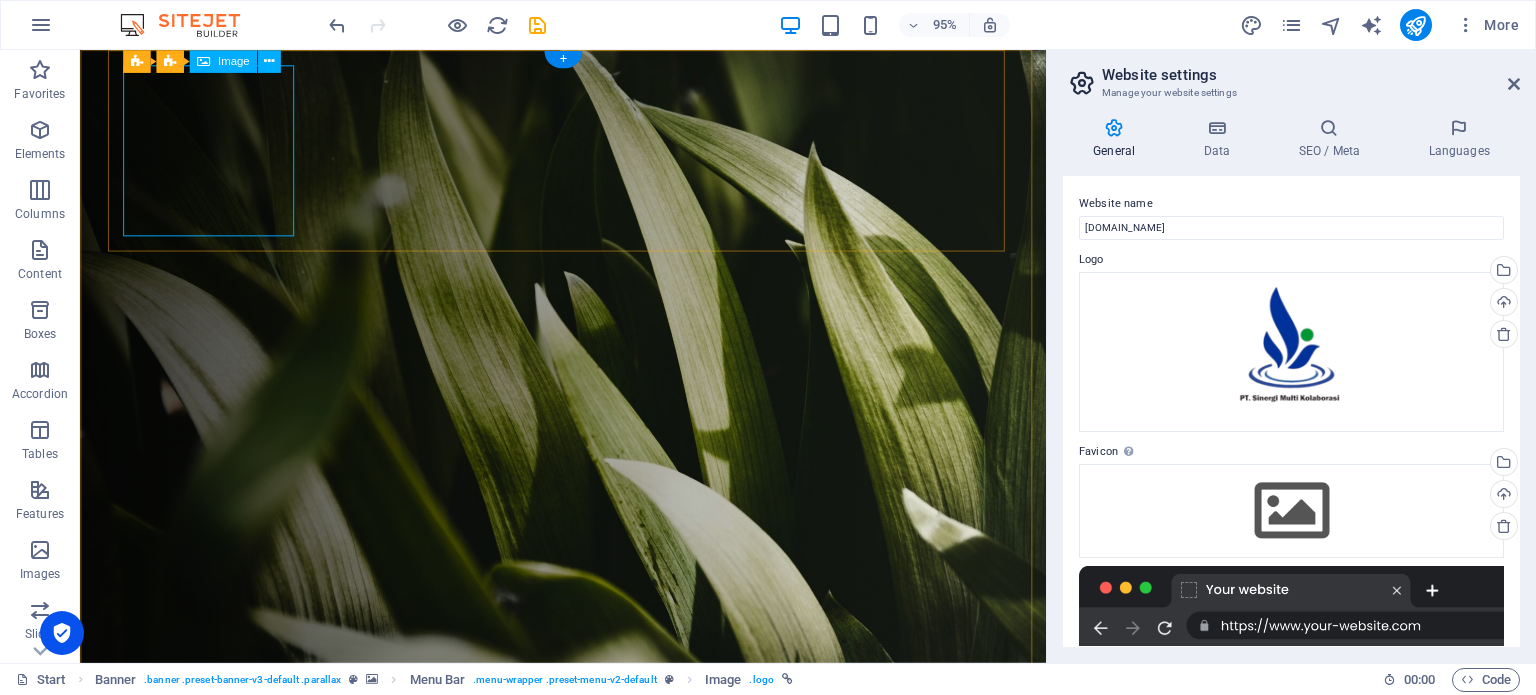 click at bounding box center (597, 1178) 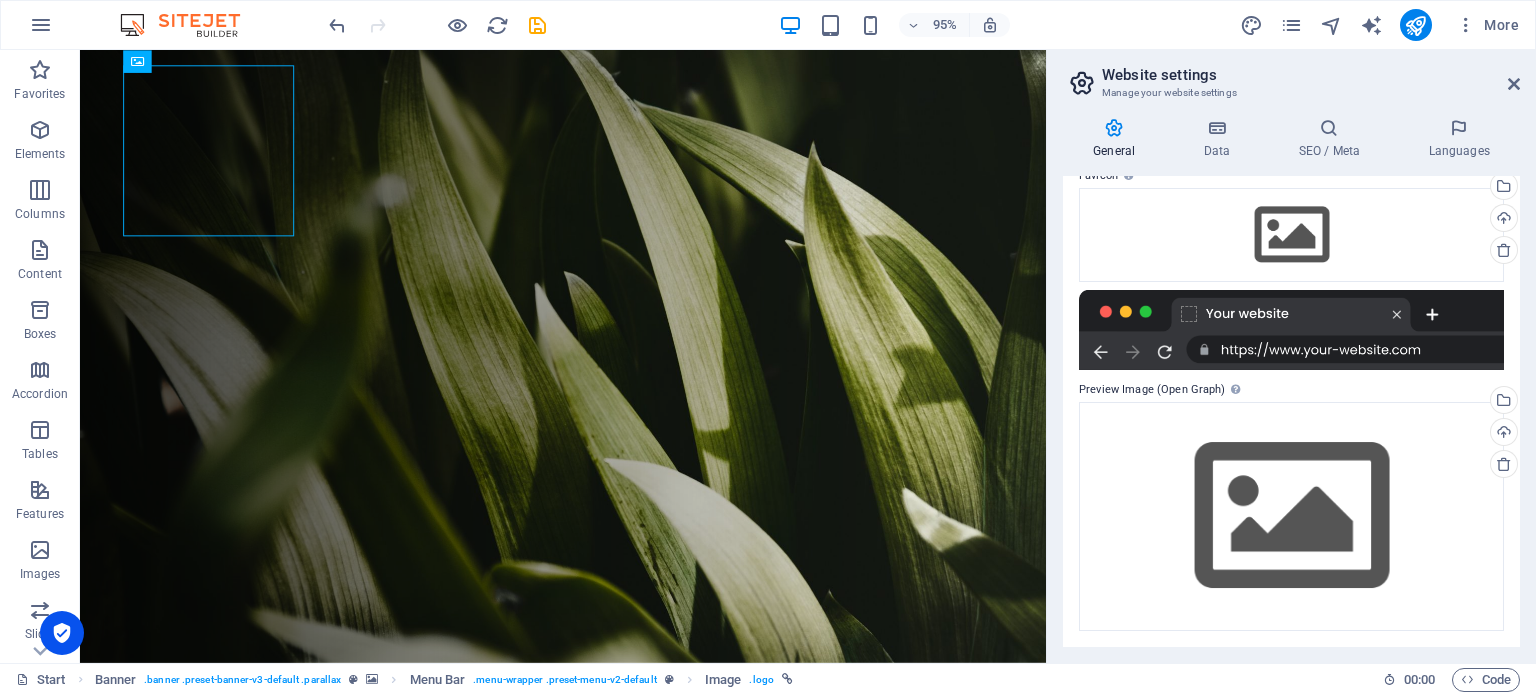 scroll, scrollTop: 0, scrollLeft: 0, axis: both 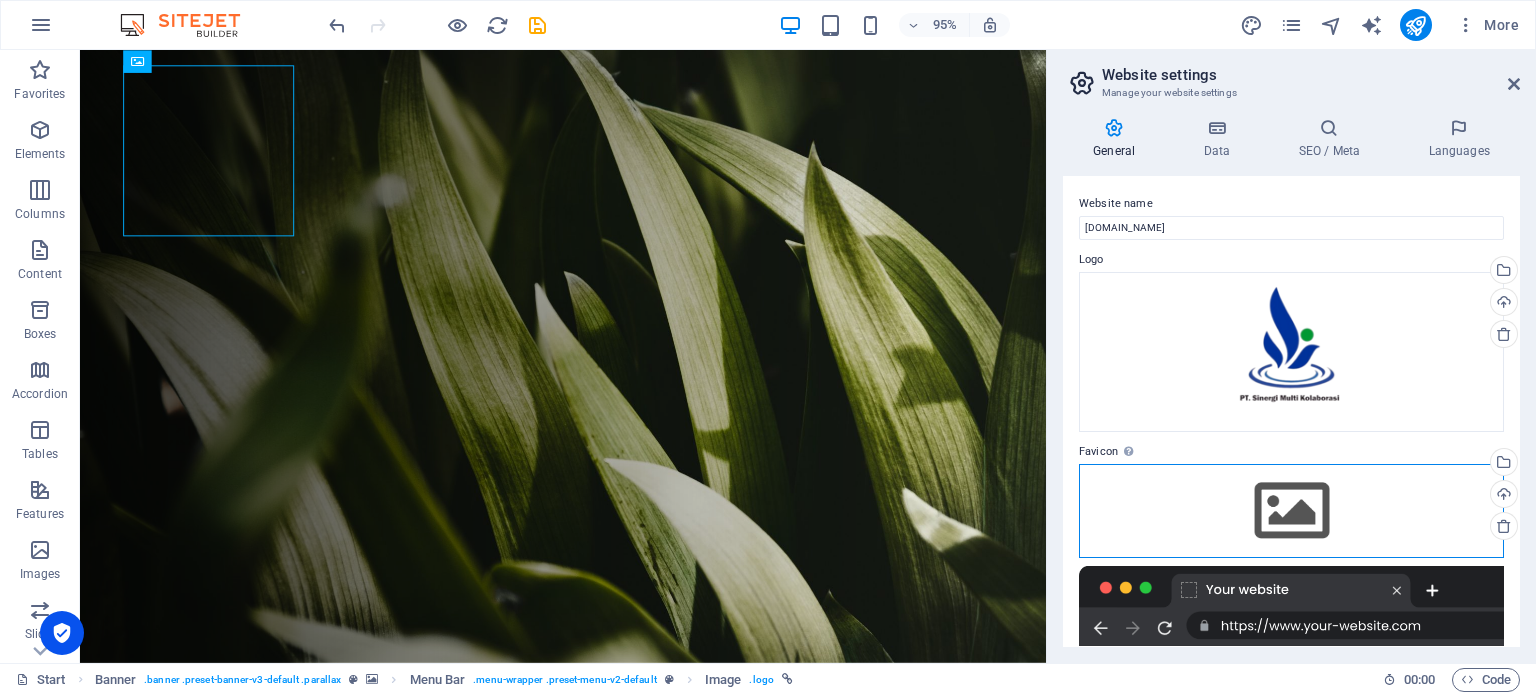 click on "Drag files here, click to choose files or select files from Files or our free stock photos & videos" at bounding box center (1291, 511) 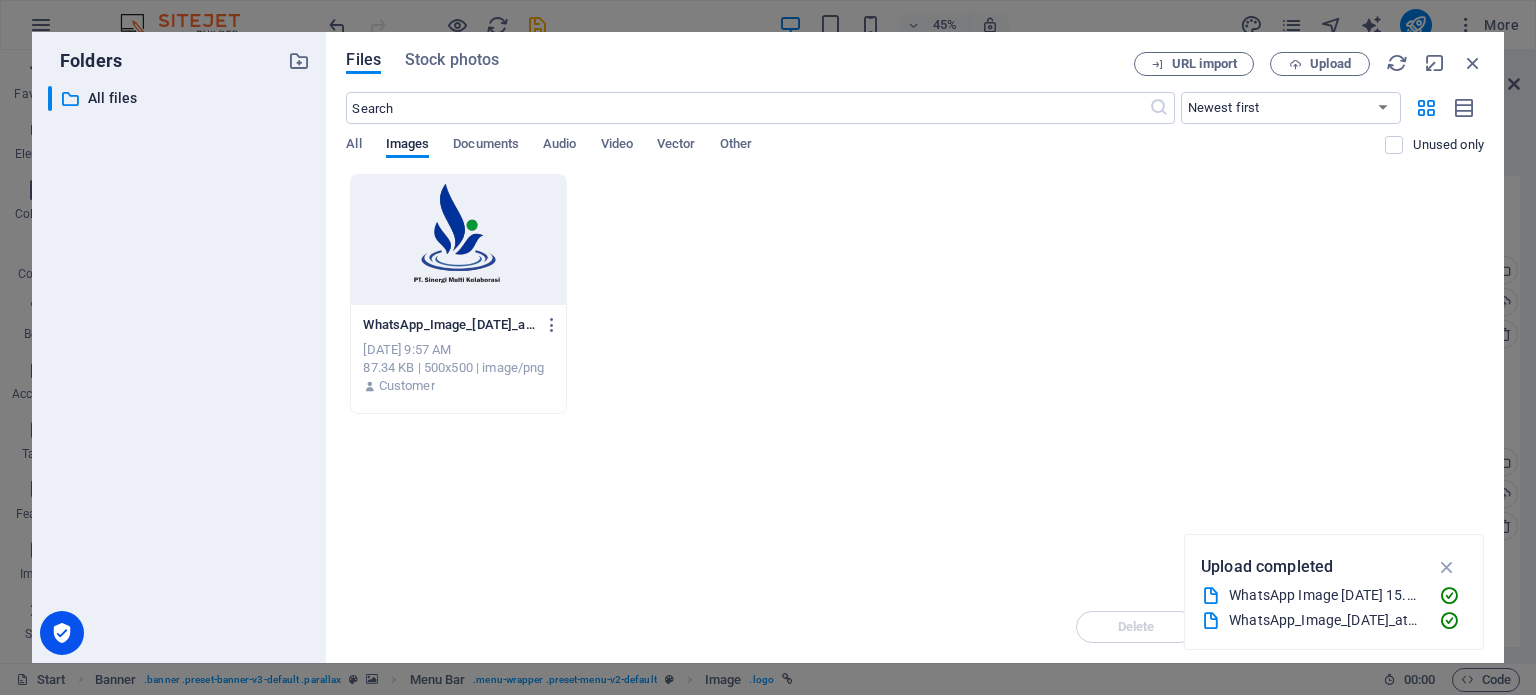 click at bounding box center (458, 240) 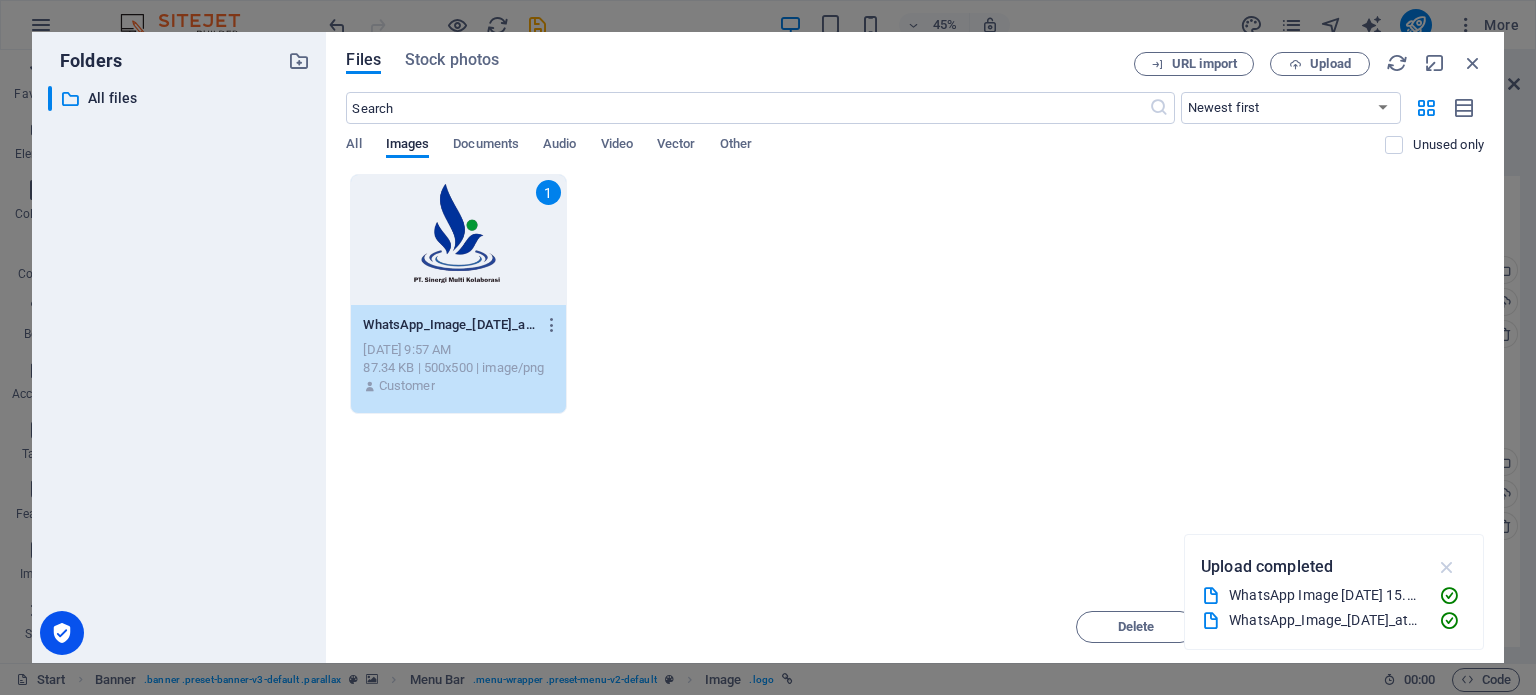 click at bounding box center (1447, 567) 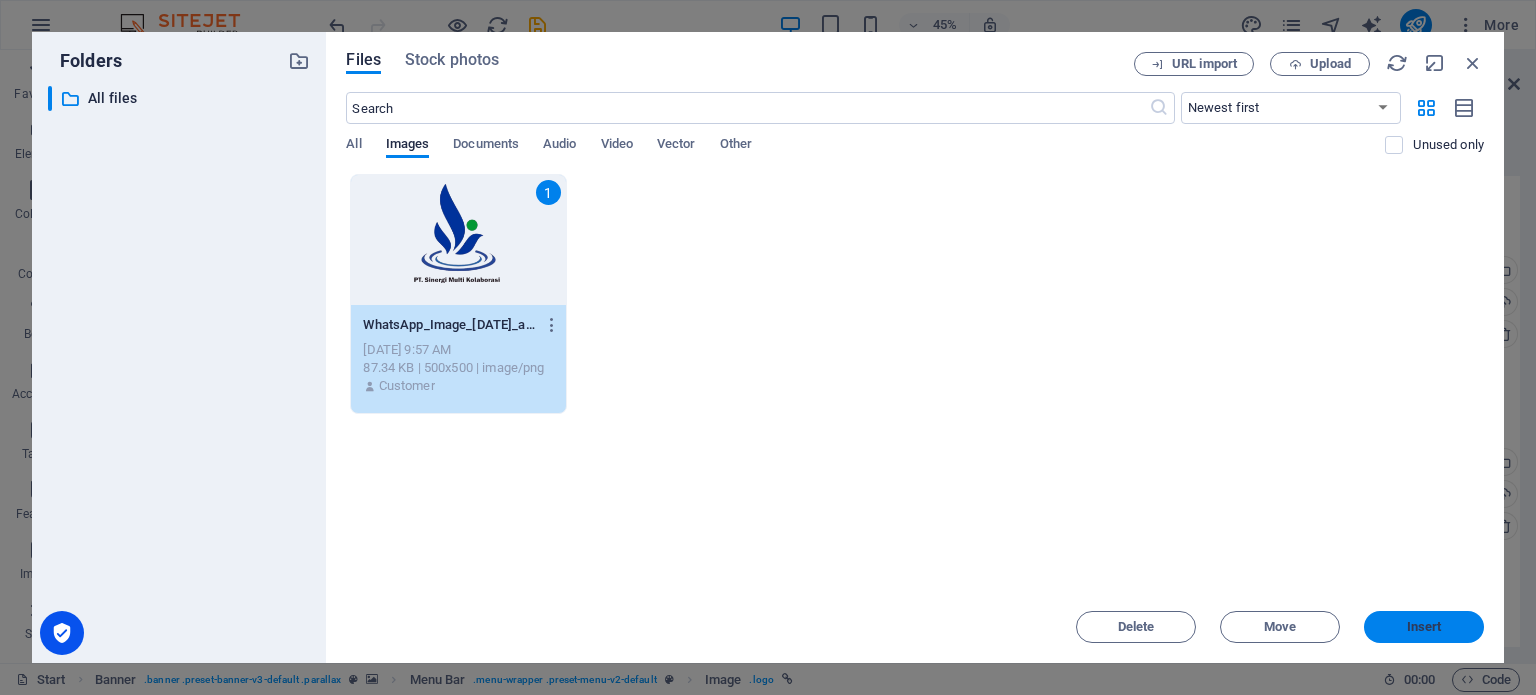 click on "Insert" at bounding box center [1424, 627] 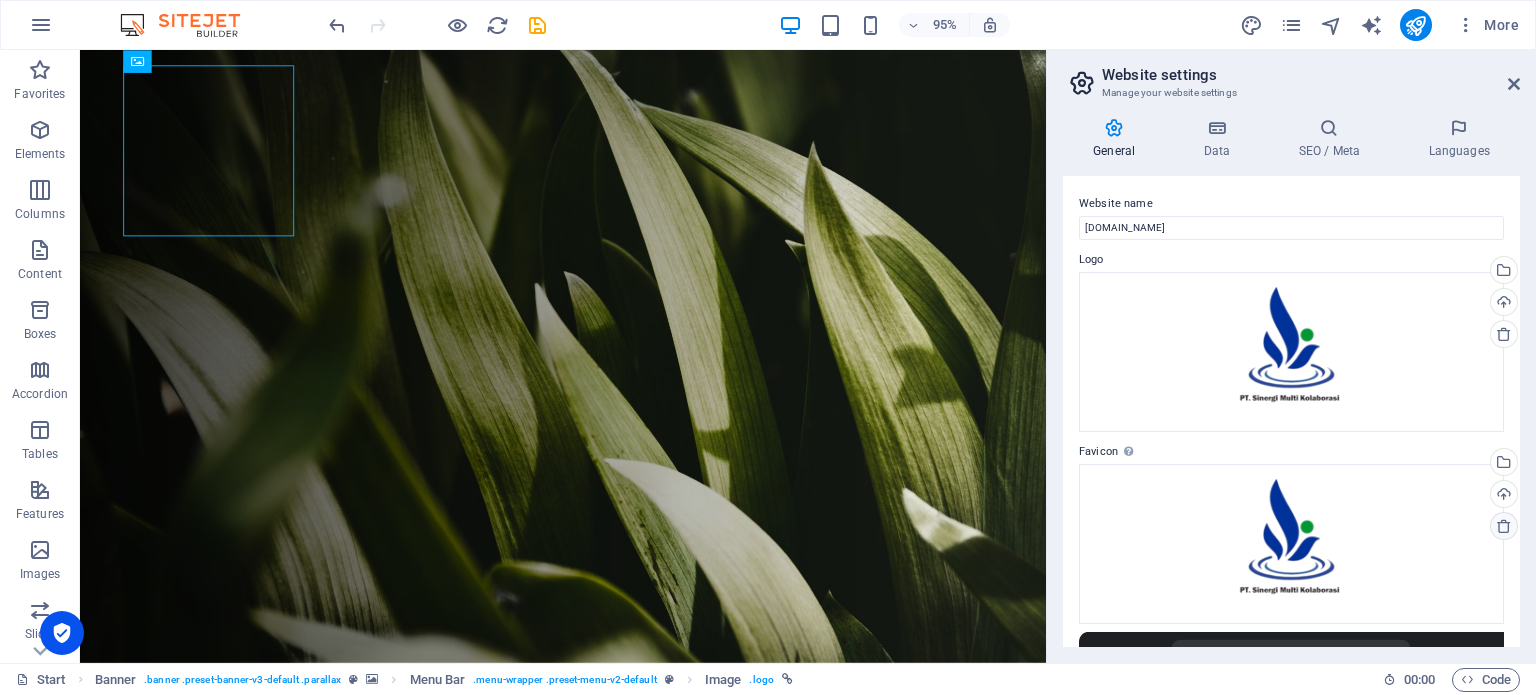 click at bounding box center (1504, 526) 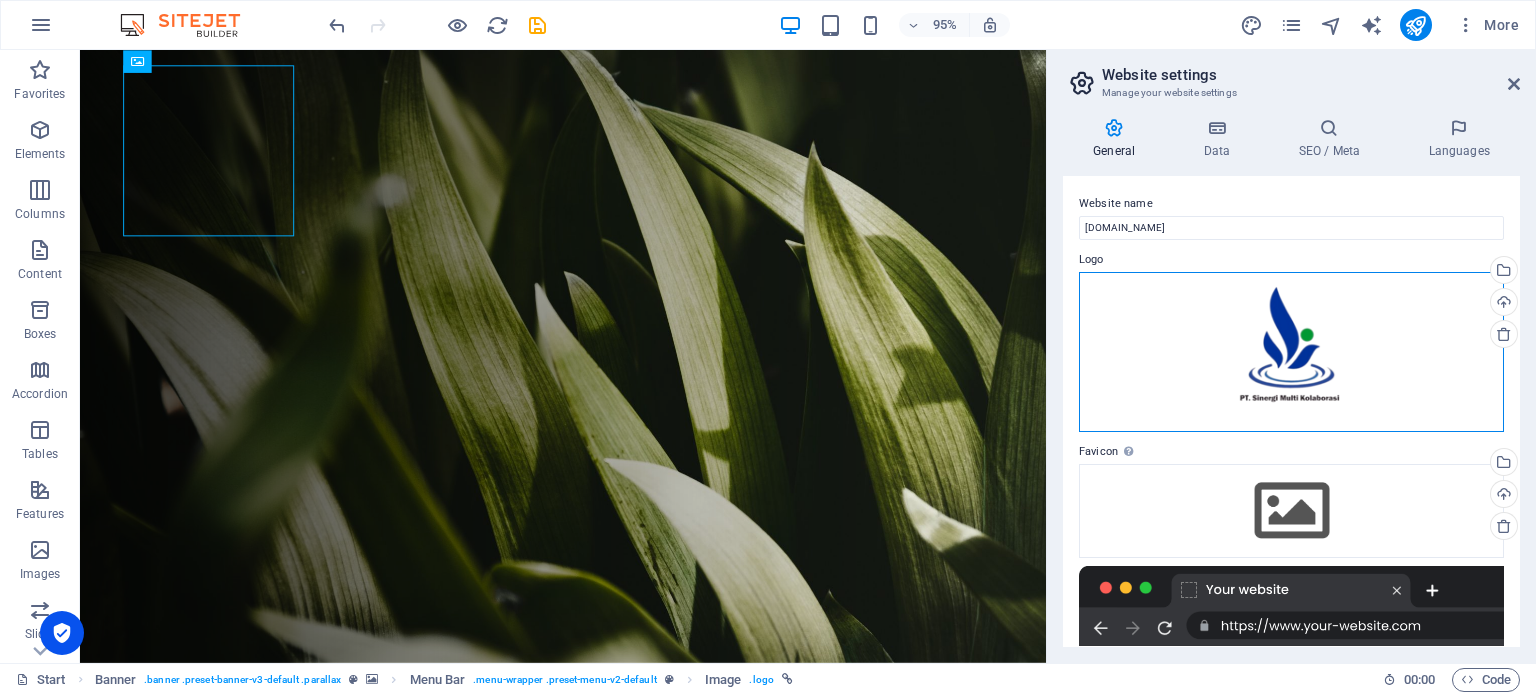 click on "Drag files here, click to choose files or select files from Files or our free stock photos & videos" at bounding box center [1291, 352] 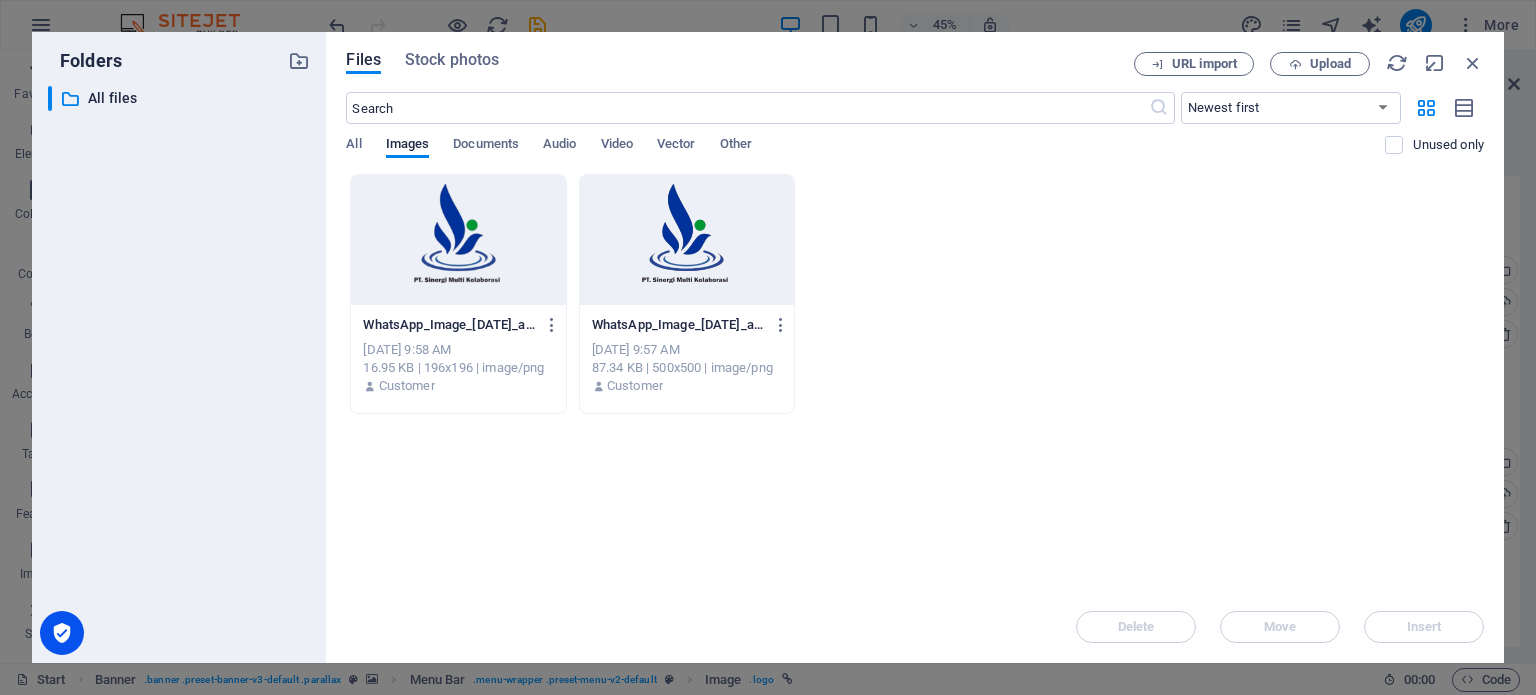 click at bounding box center [458, 240] 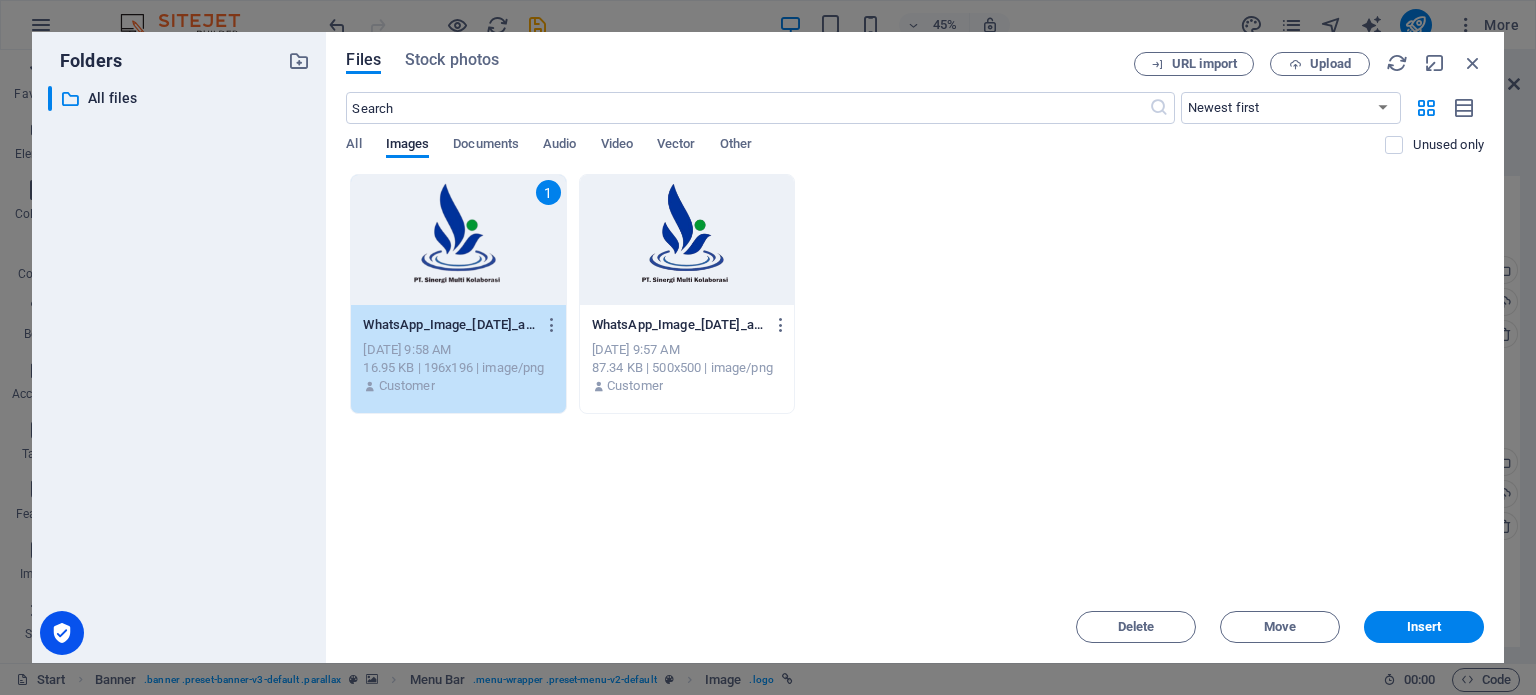 click on "Drop files here to upload them instantly 1 WhatsApp_Image_2025-06-24_at_15.56.05-removebg-preview-CcJKvSHZ__BoJtagrqcW9A-w8sotBIZmm_OqTJkc4nHjg.png WhatsApp_Image_2025-06-24_at_15.56.05-removebg-preview-CcJKvSHZ__BoJtagrqcW9A-w8sotBIZmm_OqTJkc4nHjg.png Jul 14, 2025 9:58 AM 16.95 KB | 196x196 | image/png Customer WhatsApp_Image_2025-06-24_at_15.56.05-removebg-preview-CcJKvSHZ__BoJtagrqcW9A.png WhatsApp_Image_2025-06-24_at_15.56.05-removebg-preview-CcJKvSHZ__BoJtagrqcW9A.png Jul 14, 2025 9:57 AM 87.34 KB | 500x500 | image/png Customer" at bounding box center [915, 382] 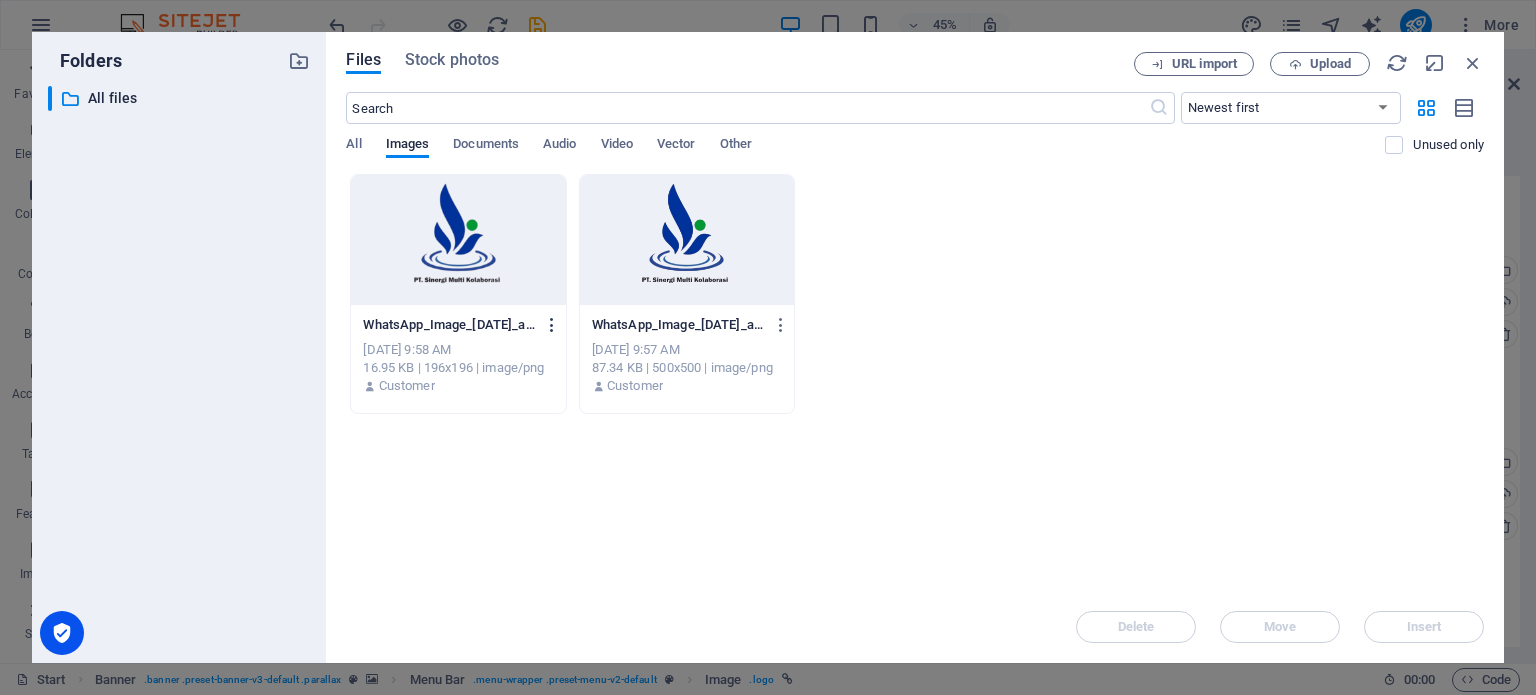 click at bounding box center (552, 325) 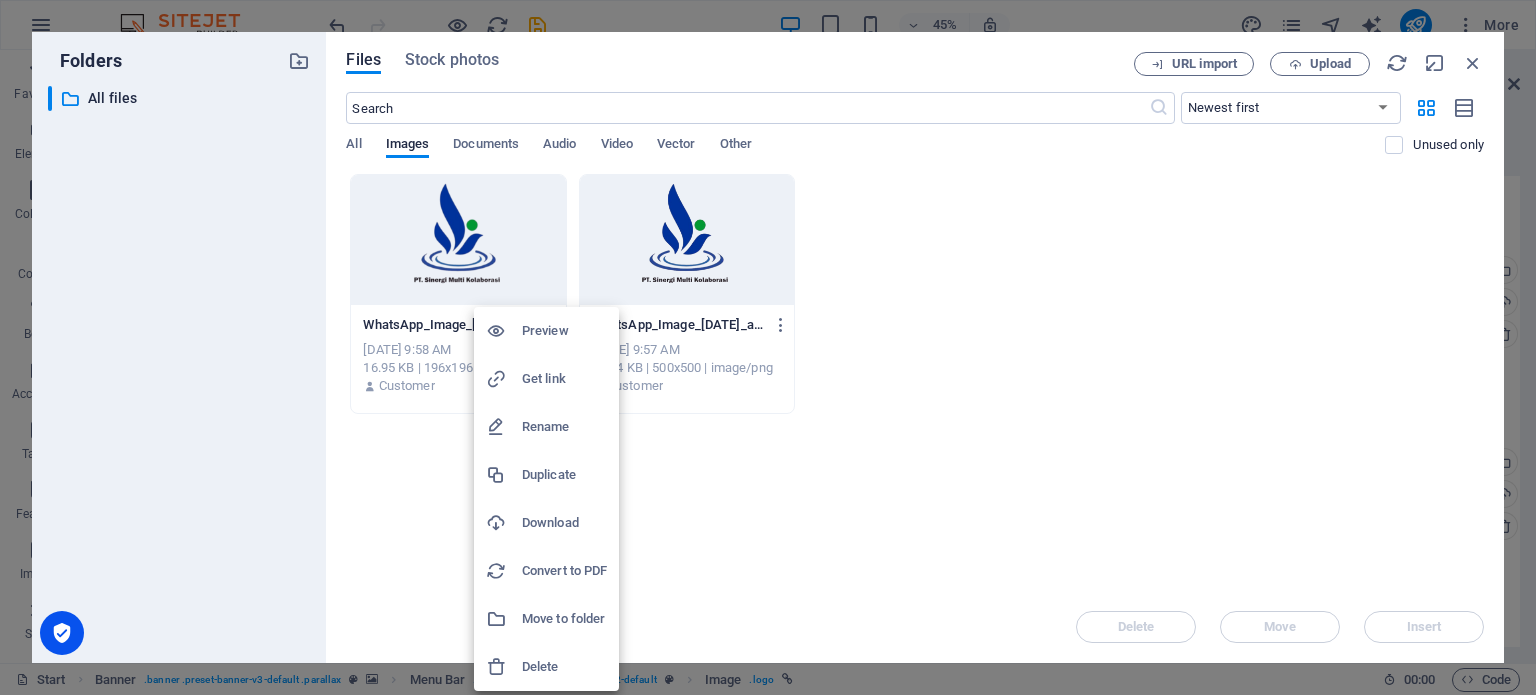 click on "Delete" at bounding box center [564, 667] 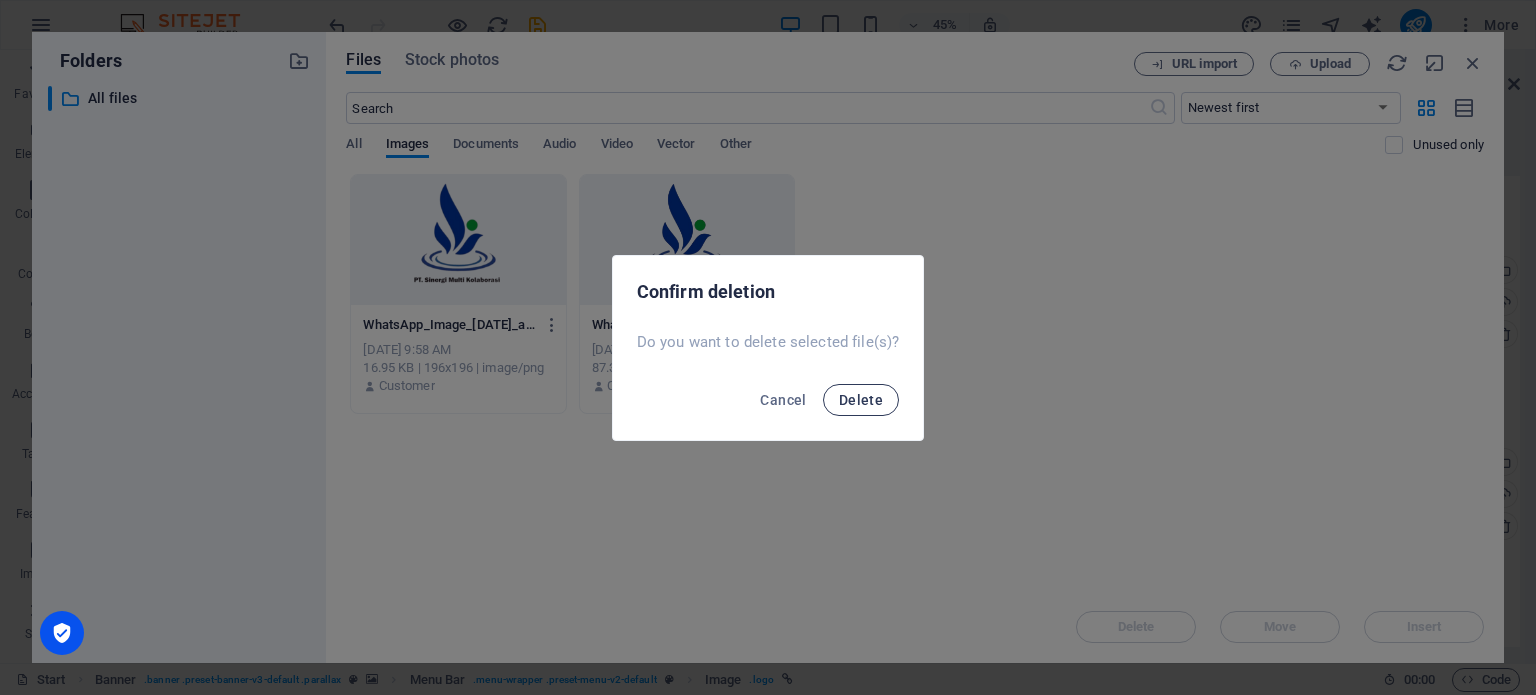 click on "Delete" at bounding box center [861, 400] 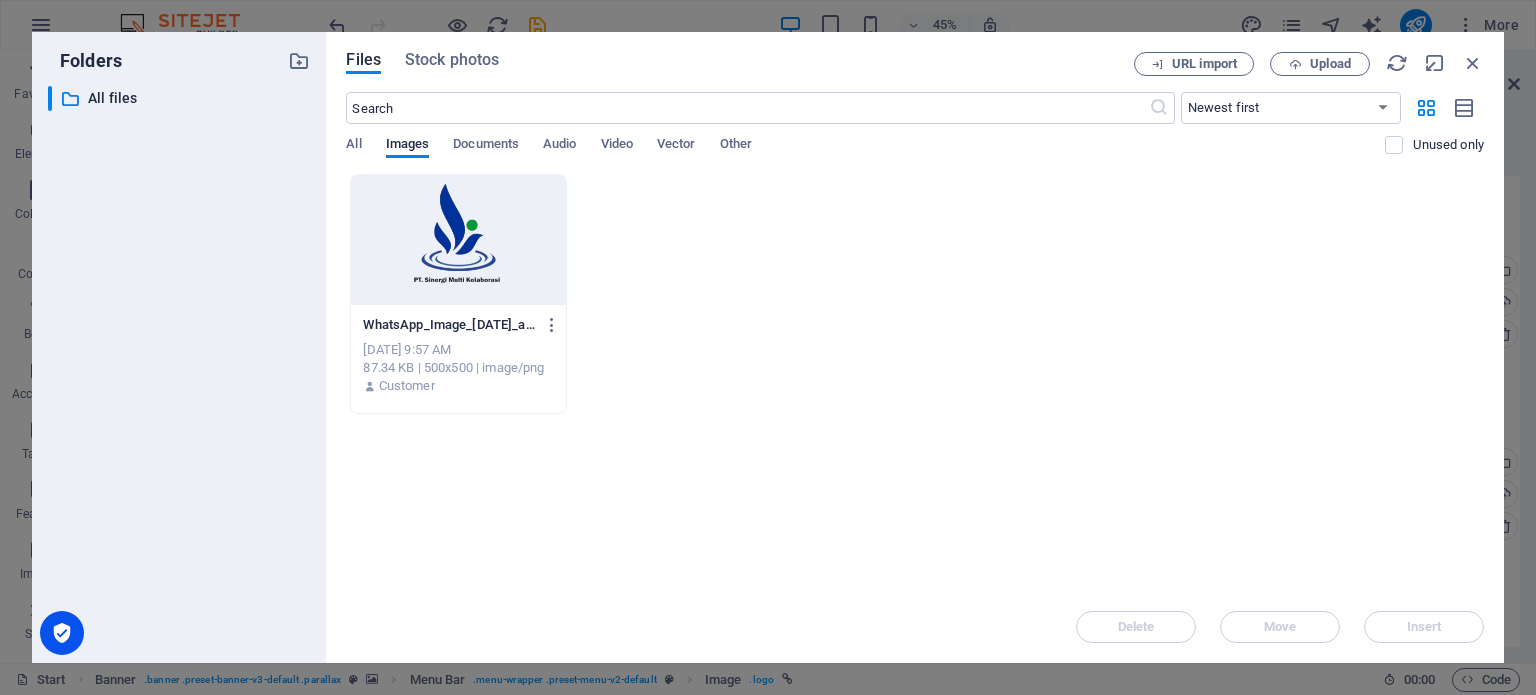 click at bounding box center (458, 240) 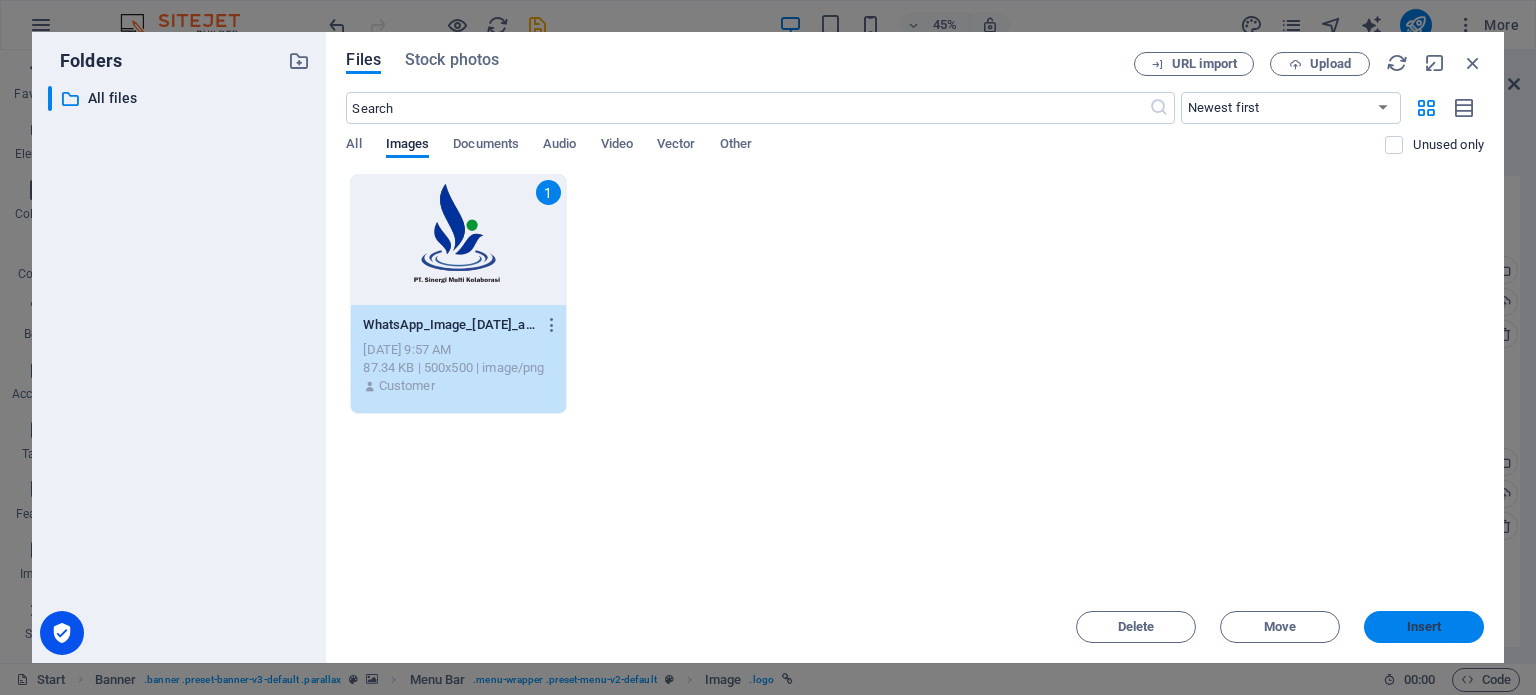 click on "Insert" at bounding box center [1424, 627] 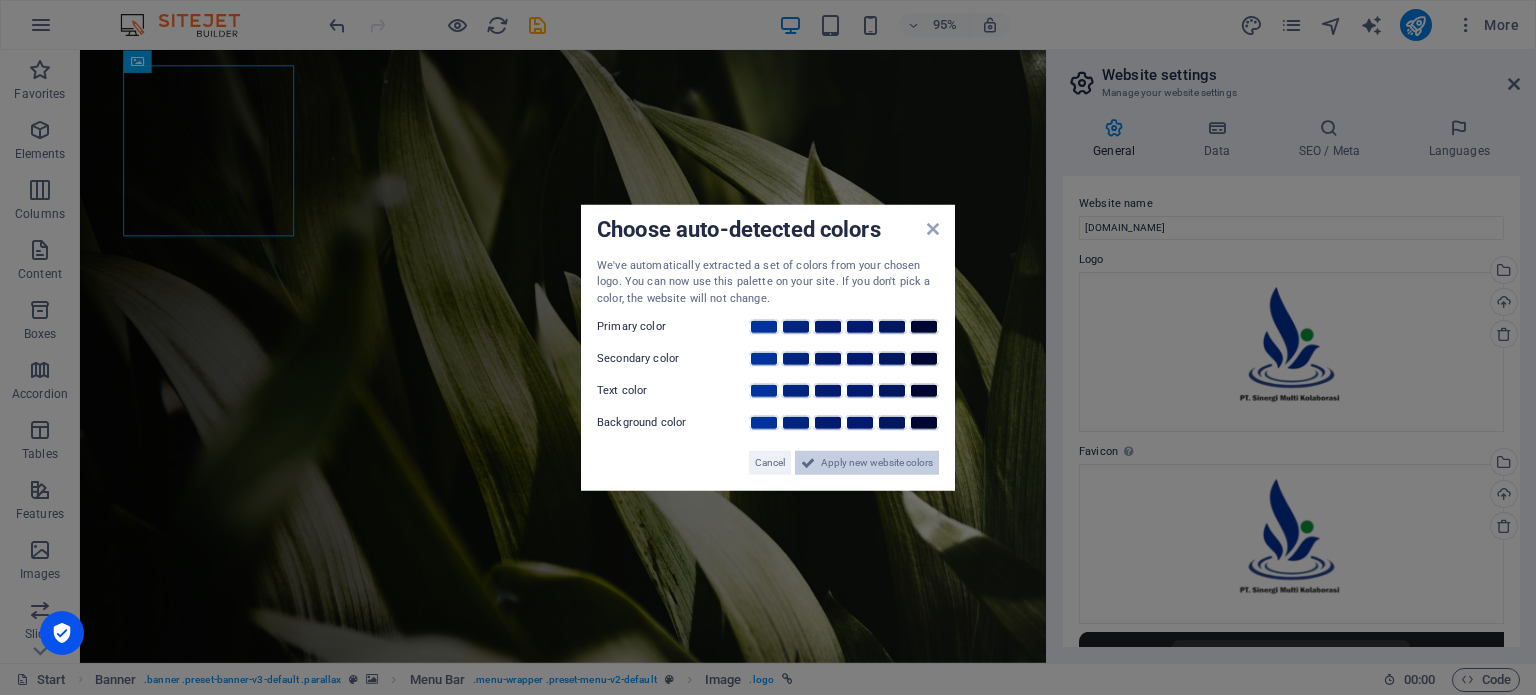 click on "Apply new website colors" at bounding box center (877, 463) 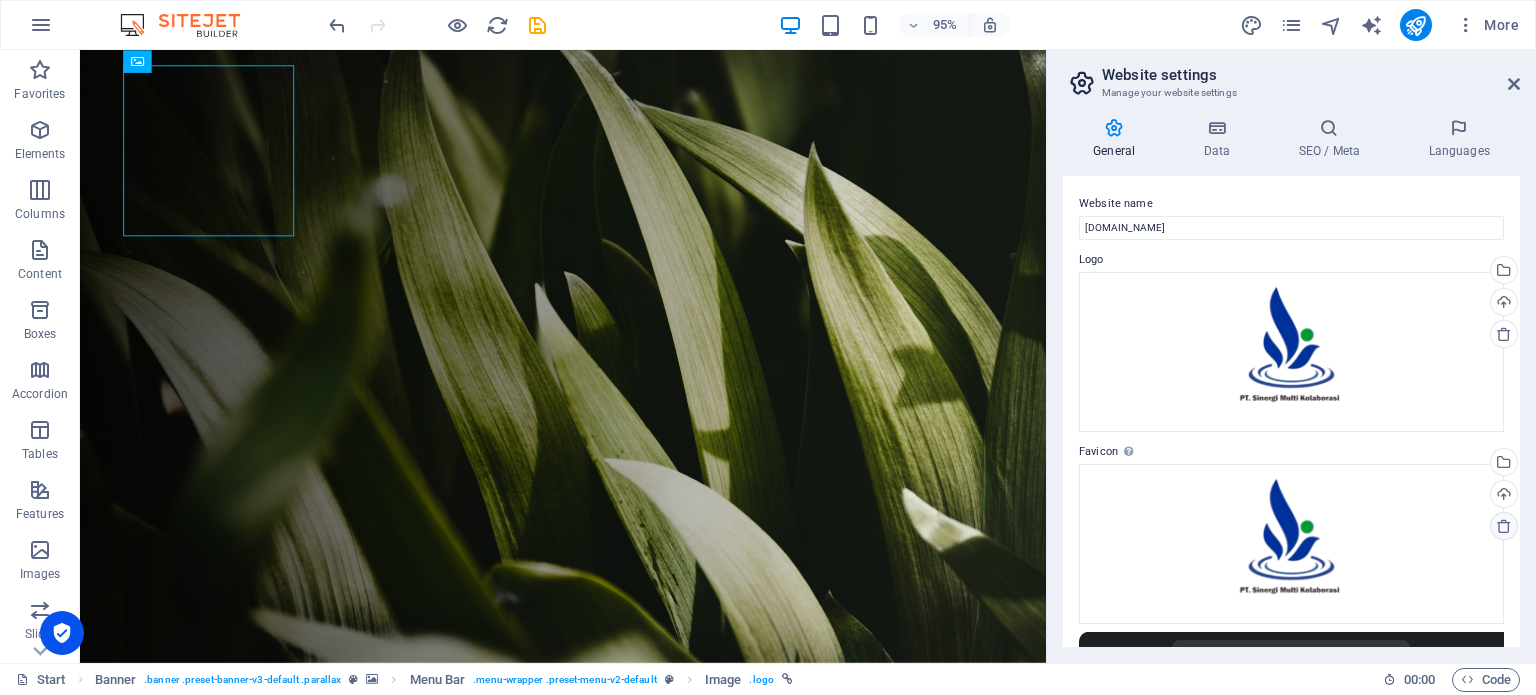 click at bounding box center (1504, 526) 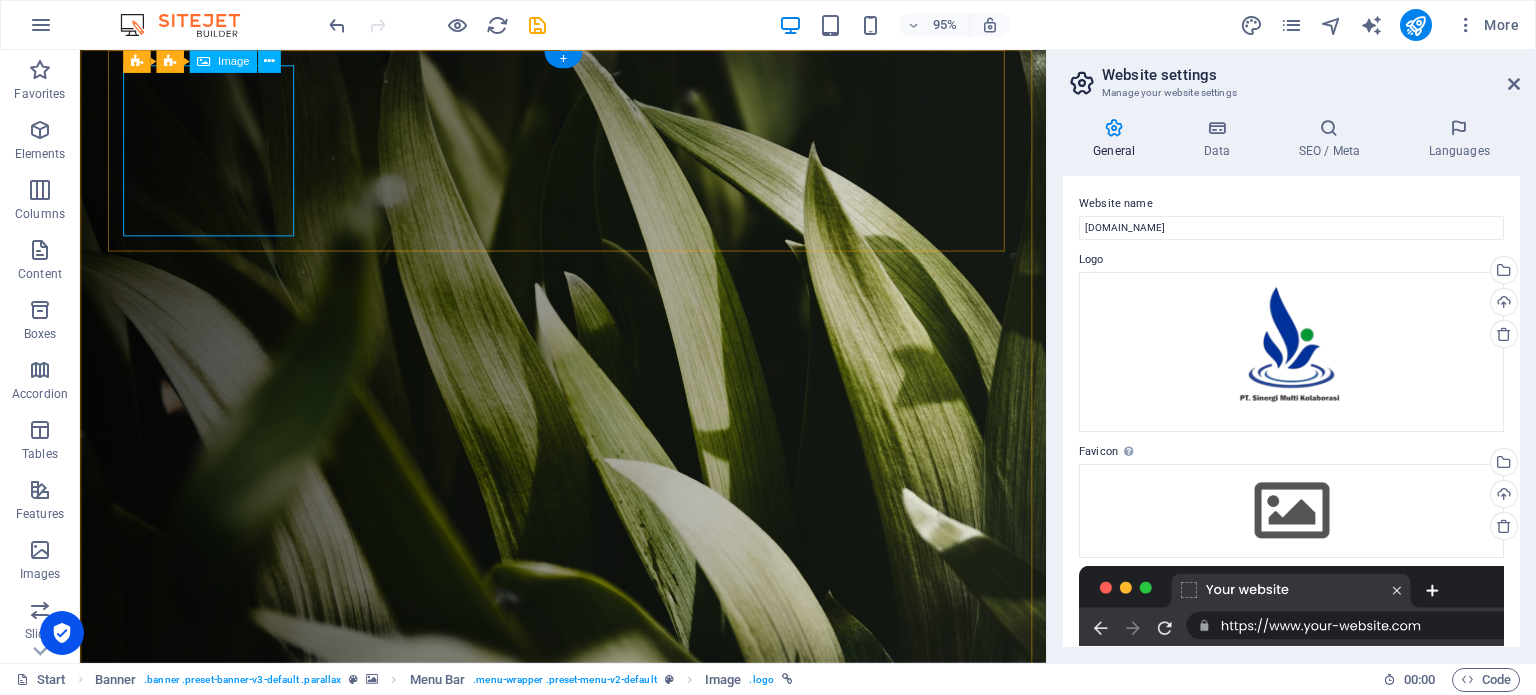 click at bounding box center [597, 1178] 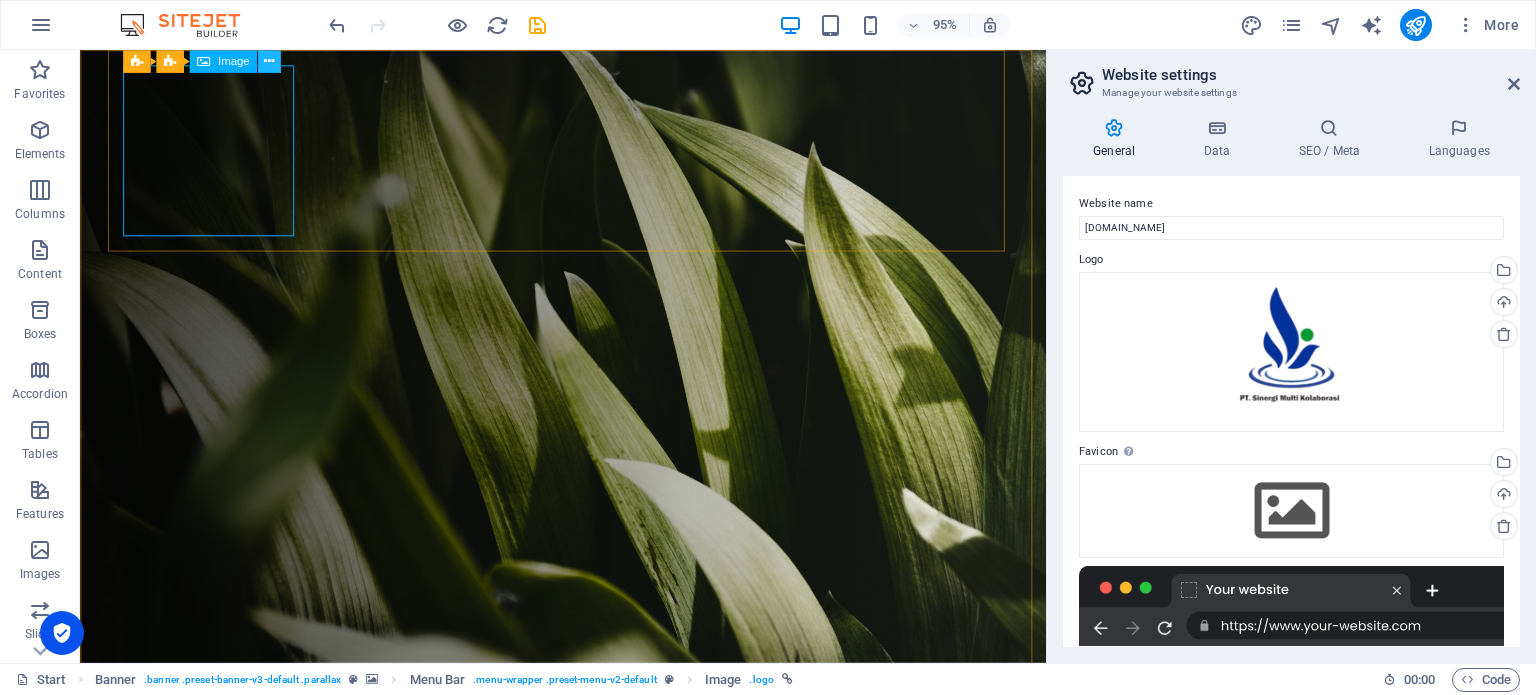 click at bounding box center (269, 61) 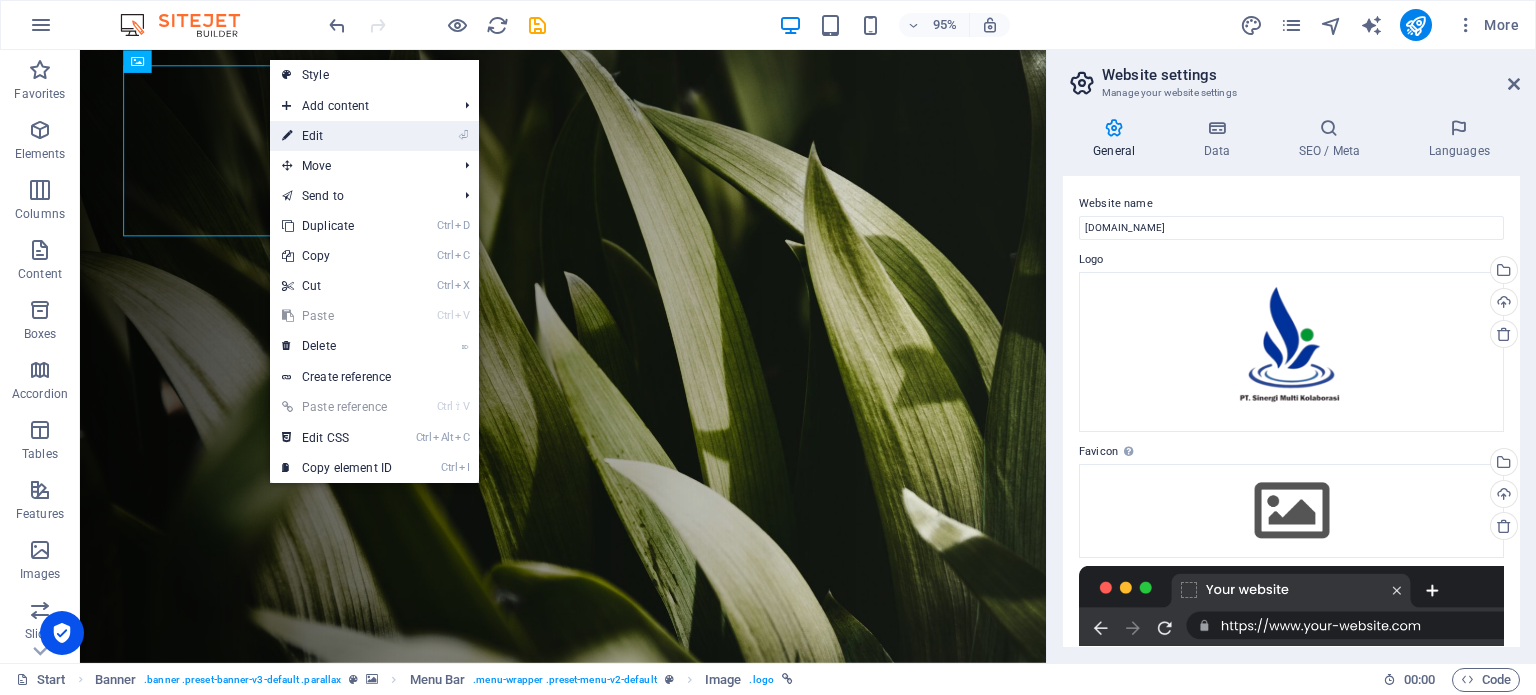 click on "⏎  Edit" at bounding box center (337, 136) 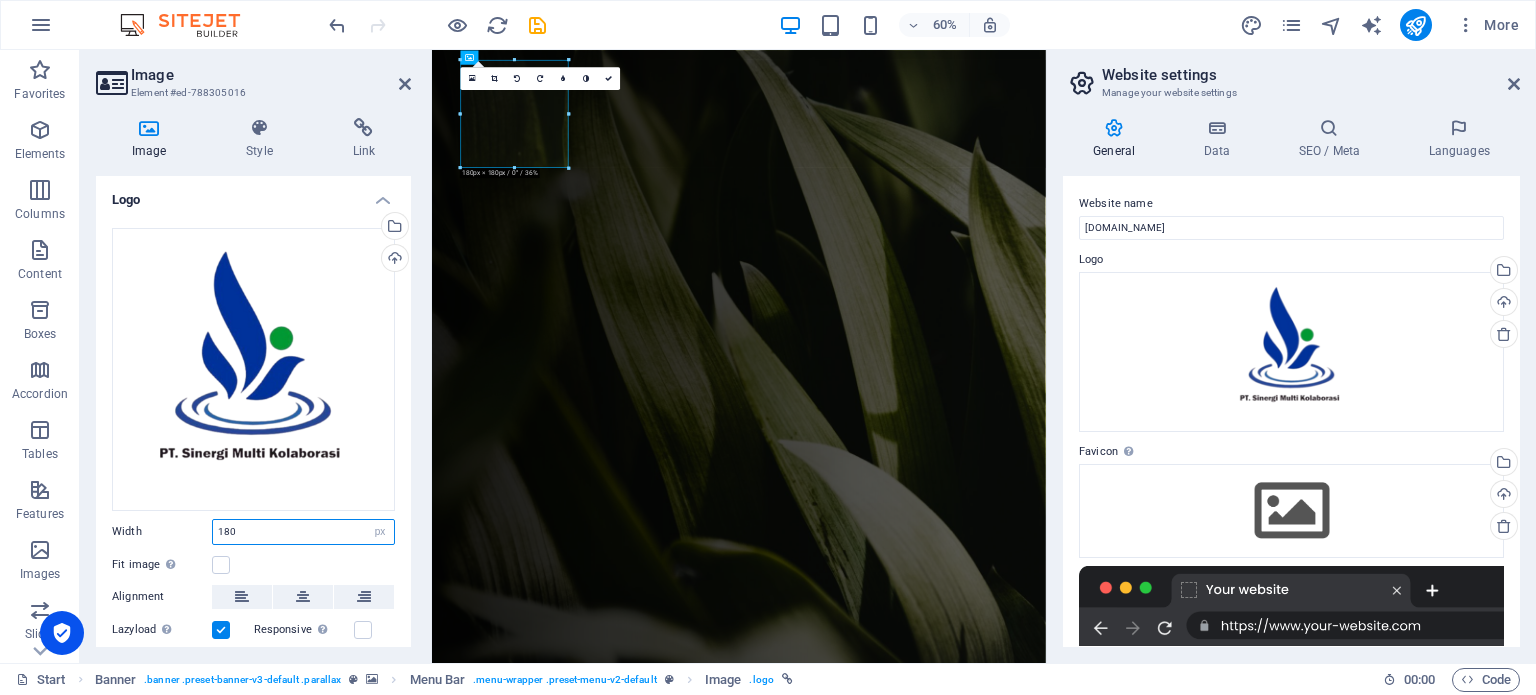 click on "180" at bounding box center [303, 532] 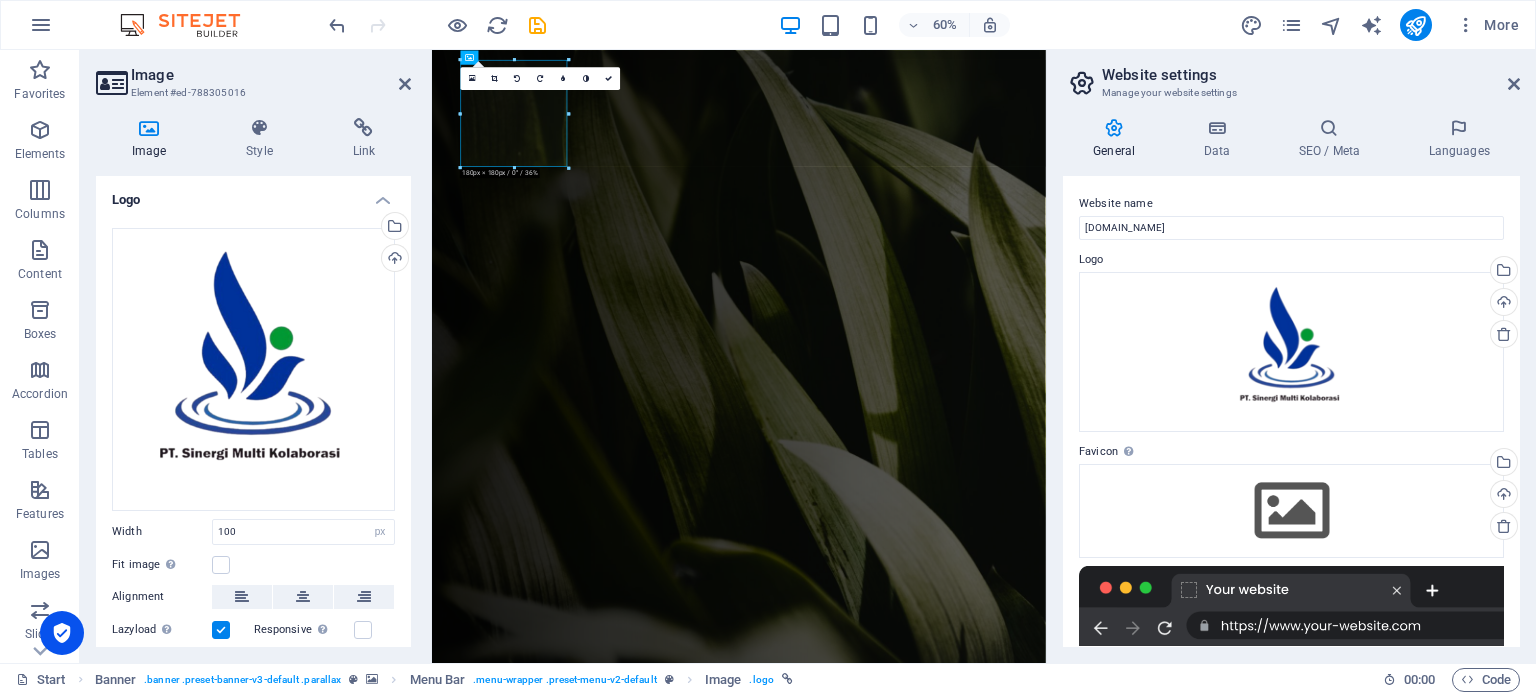 click on "Fit image Automatically fit image to a fixed width and height" at bounding box center [253, 565] 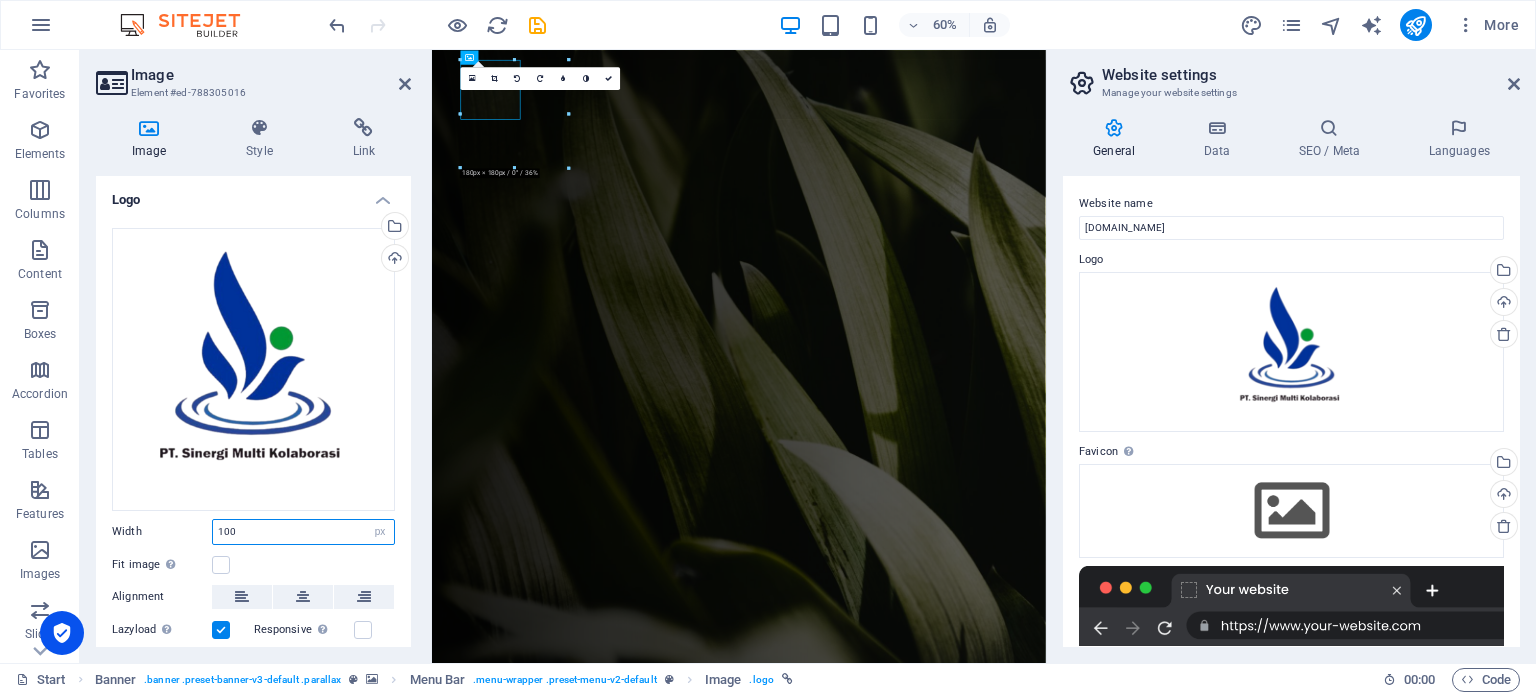 click on "100" at bounding box center (303, 532) 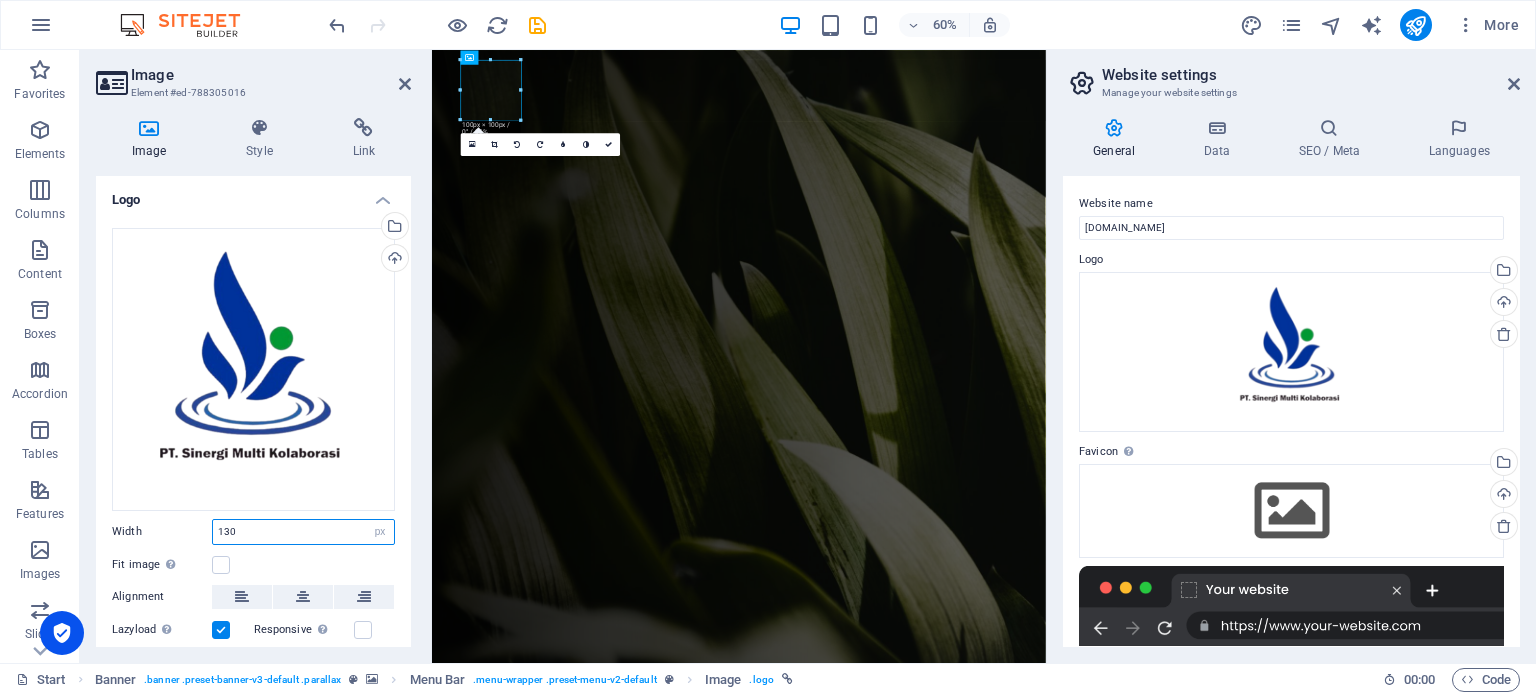 type on "130" 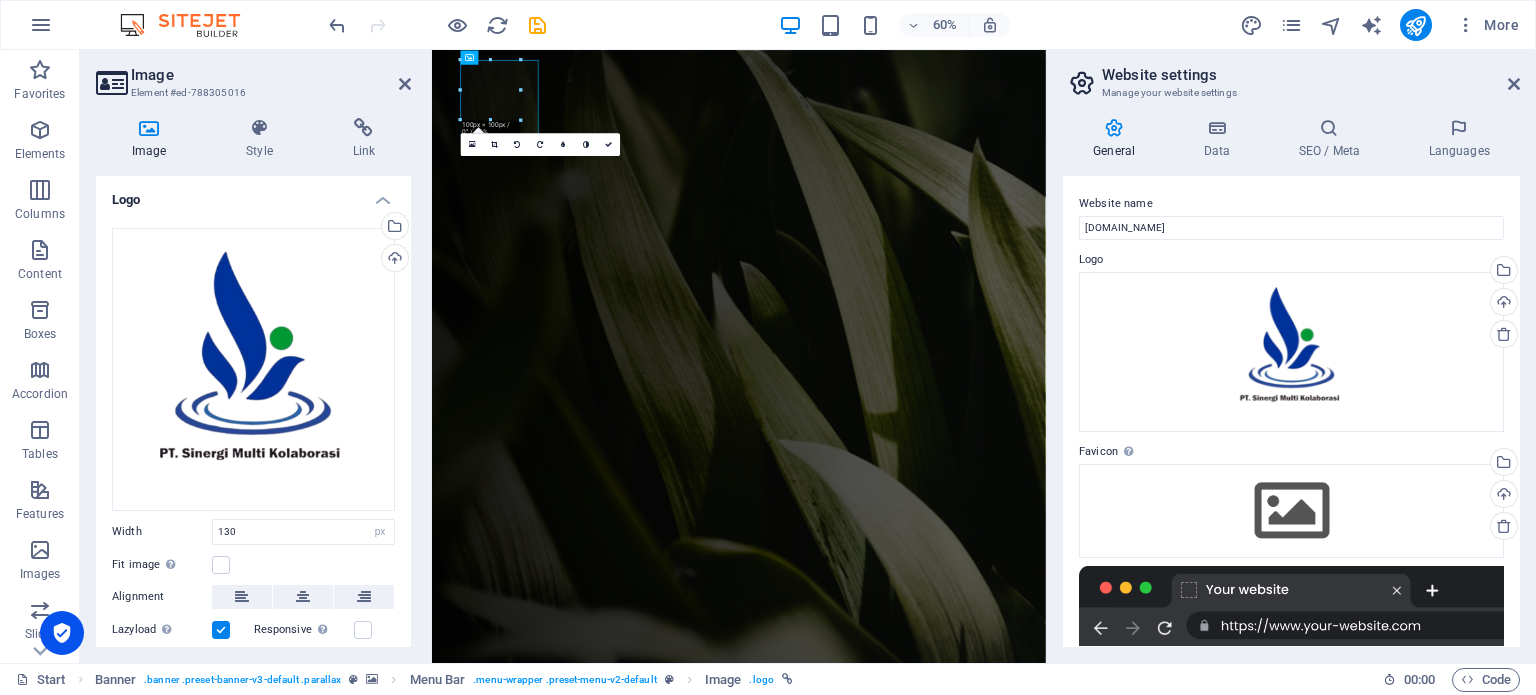 click on "Fit image Automatically fit image to a fixed width and height" at bounding box center [253, 565] 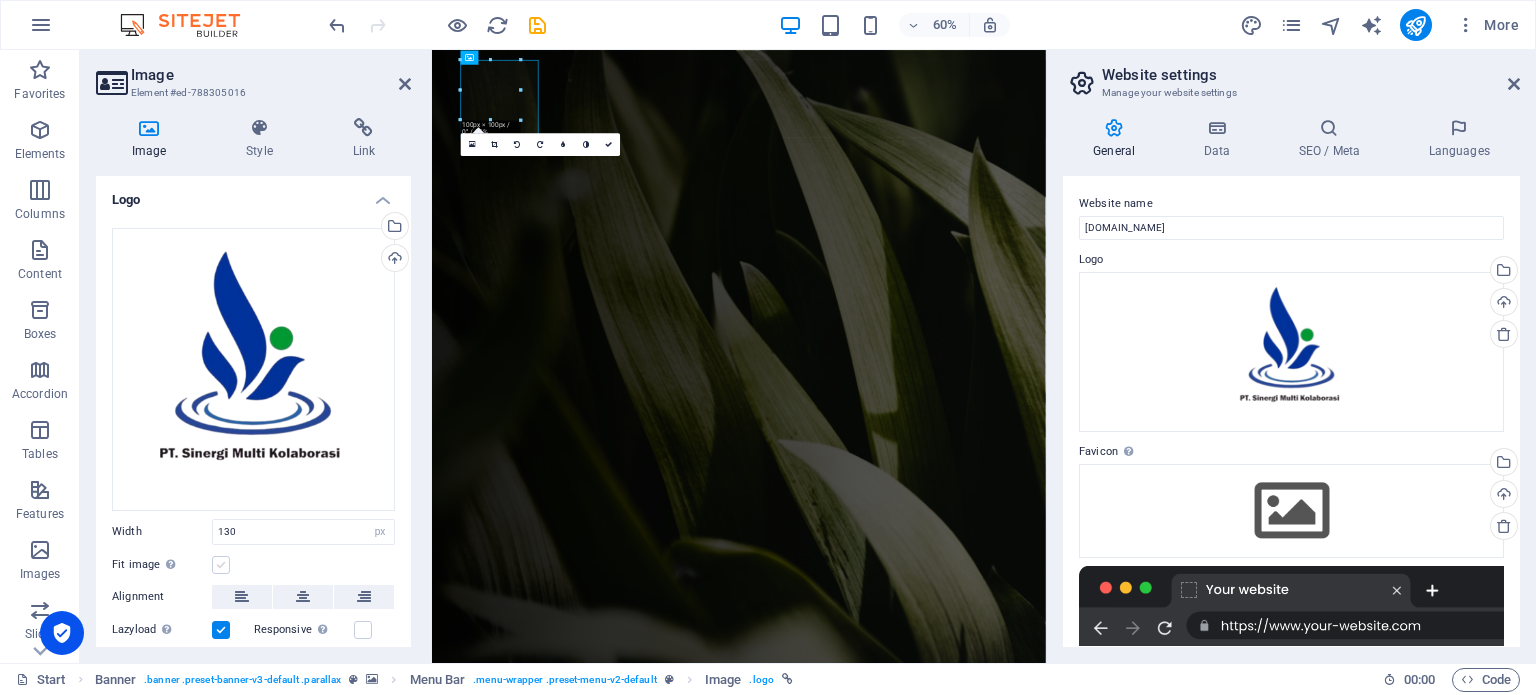 click at bounding box center (221, 565) 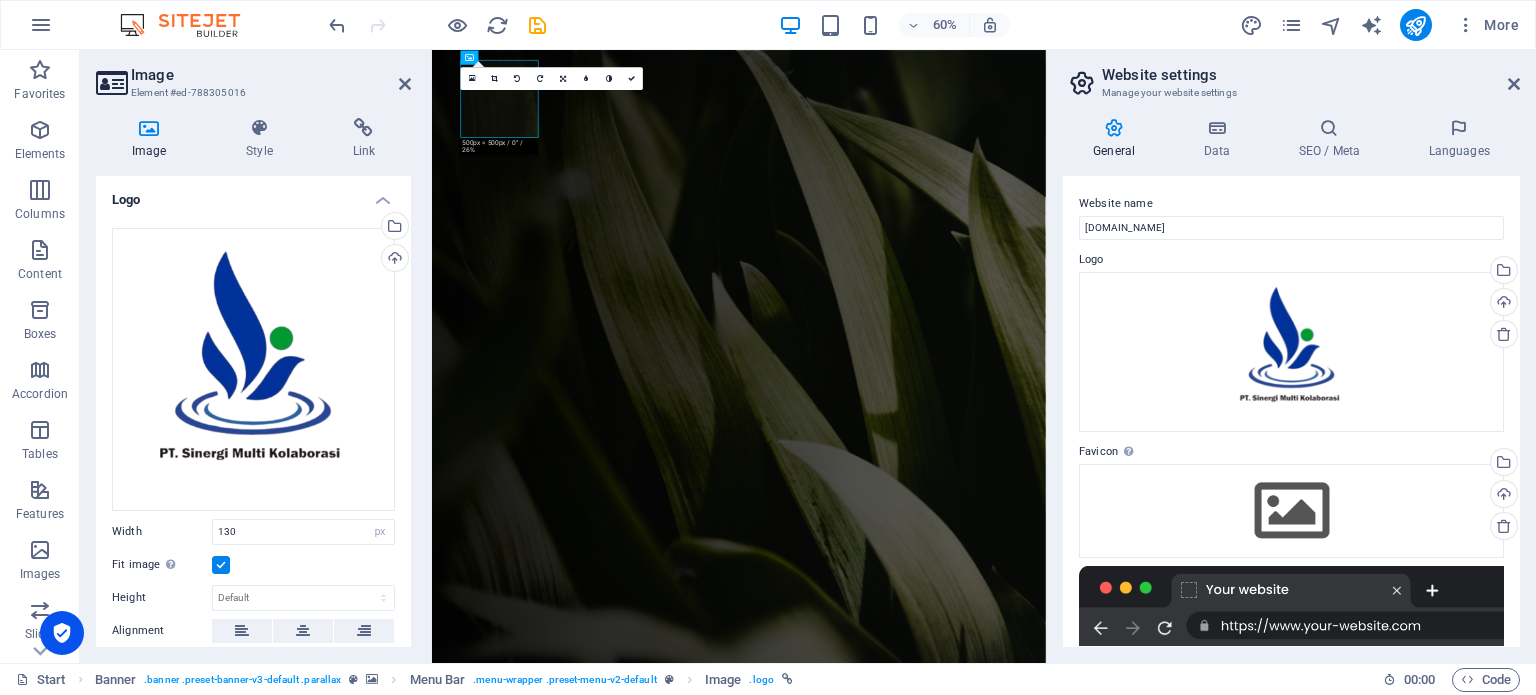 click at bounding box center (221, 565) 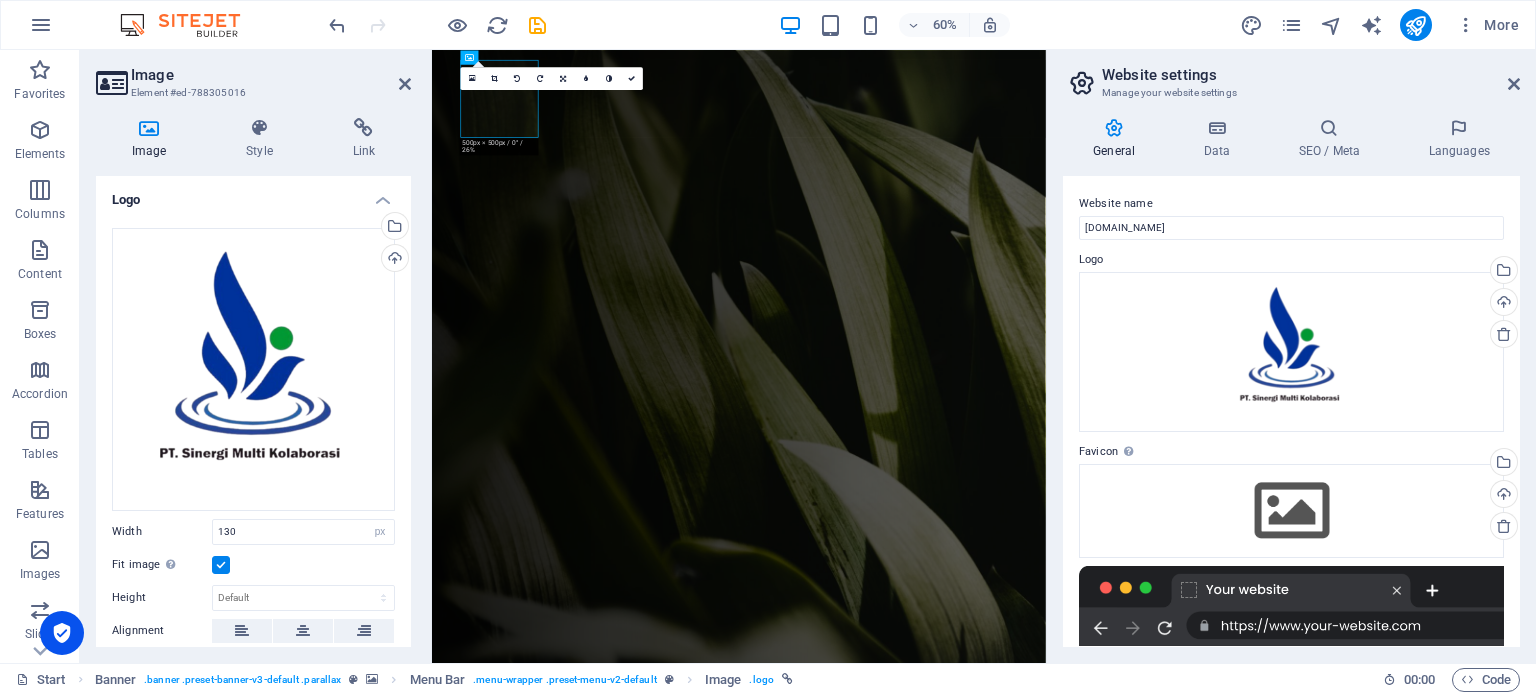 click on "Fit image Automatically fit image to a fixed width and height" at bounding box center [0, 0] 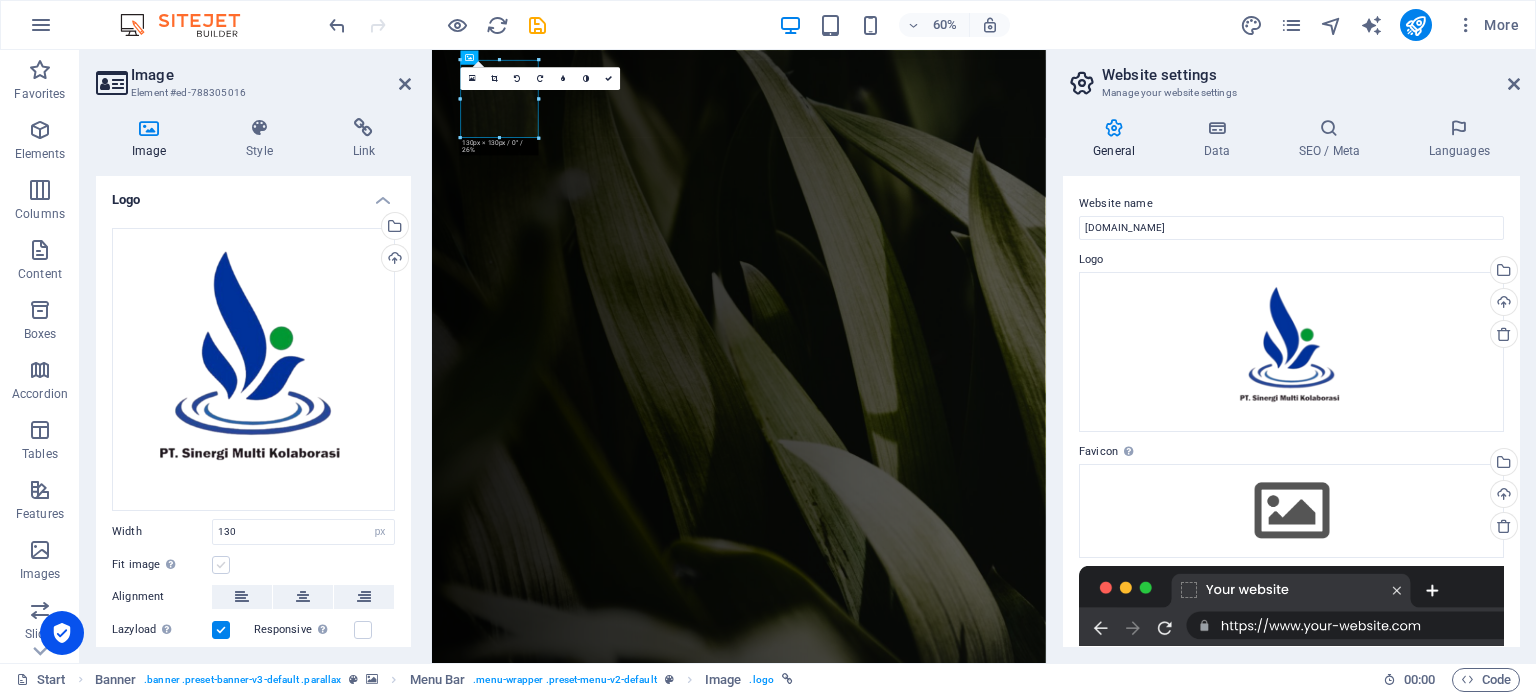 click at bounding box center [221, 565] 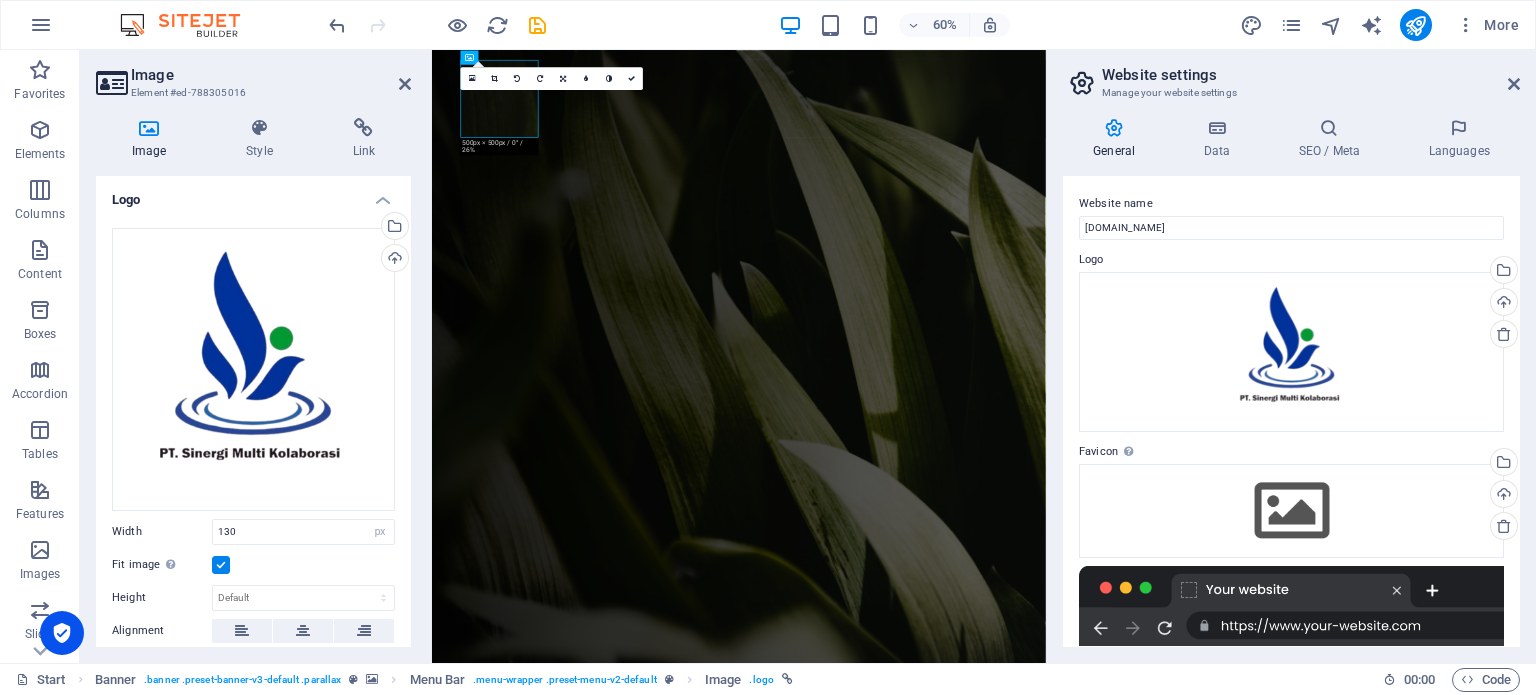 click at bounding box center (221, 565) 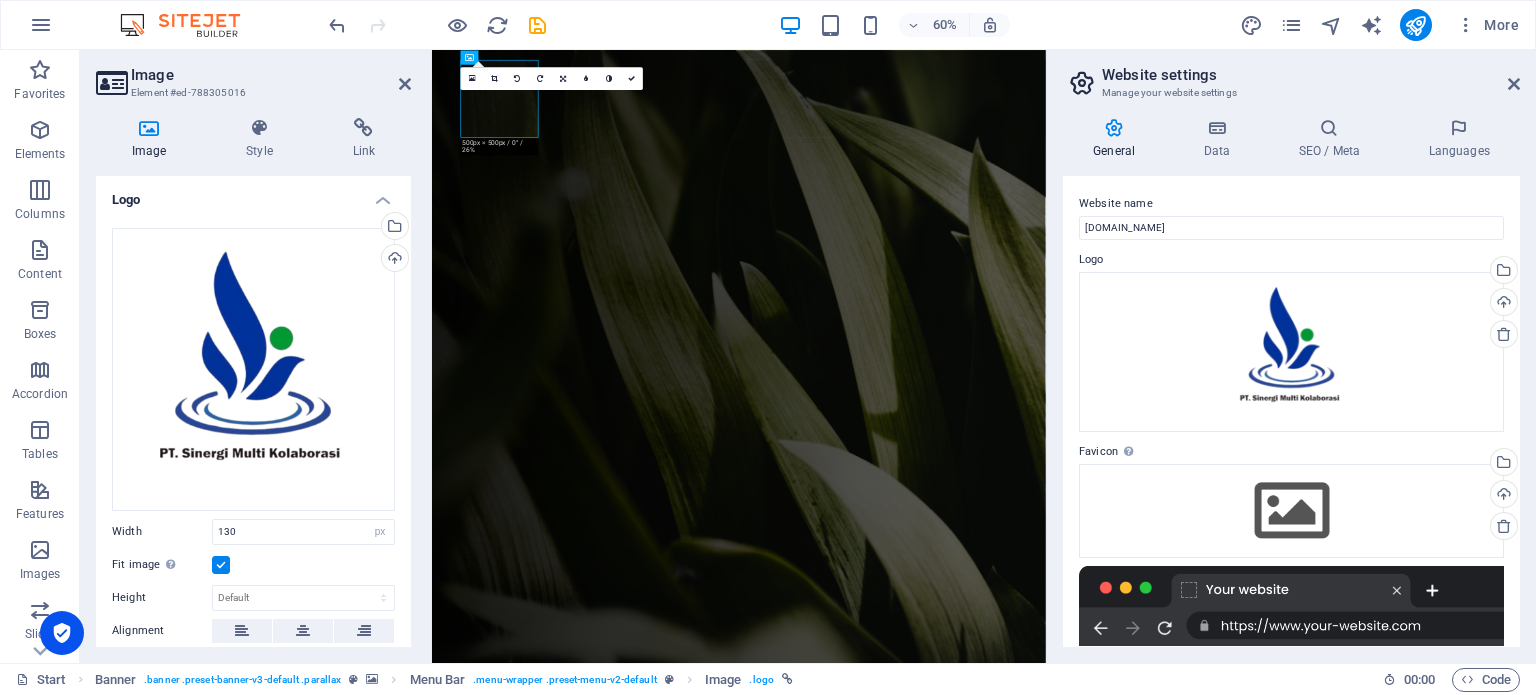 click on "Fit image Automatically fit image to a fixed width and height" at bounding box center [0, 0] 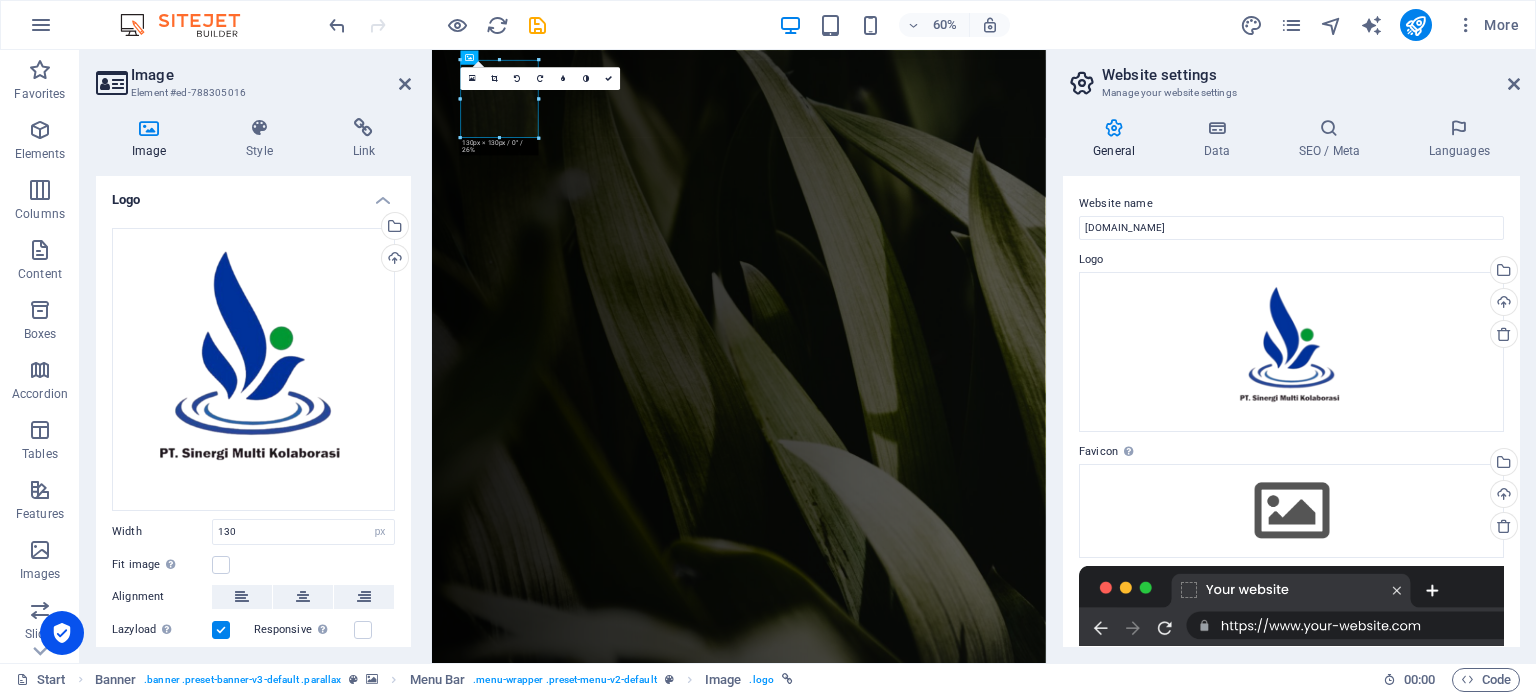 click on "Drag files here, click to choose files or select files from Files or our free stock photos & videos Select files from the file manager, stock photos, or upload file(s) Upload Width 130 Default auto px rem % em vh vw Fit image Automatically fit image to a fixed width and height Height Default auto px Alignment Lazyload Loading images after the page loads improves page speed. Responsive Automatically load retina image and smartphone optimized sizes. Lightbox Use as headline The image will be wrapped in an H1 headline tag. Useful for giving alternative text the weight of an H1 headline, e.g. for the logo. Leave unchecked if uncertain. Optimized Images are compressed to improve page speed. Position Direction Custom X offset 50 px rem % vh vw Y offset 50 px rem % vh vw" at bounding box center [253, 467] 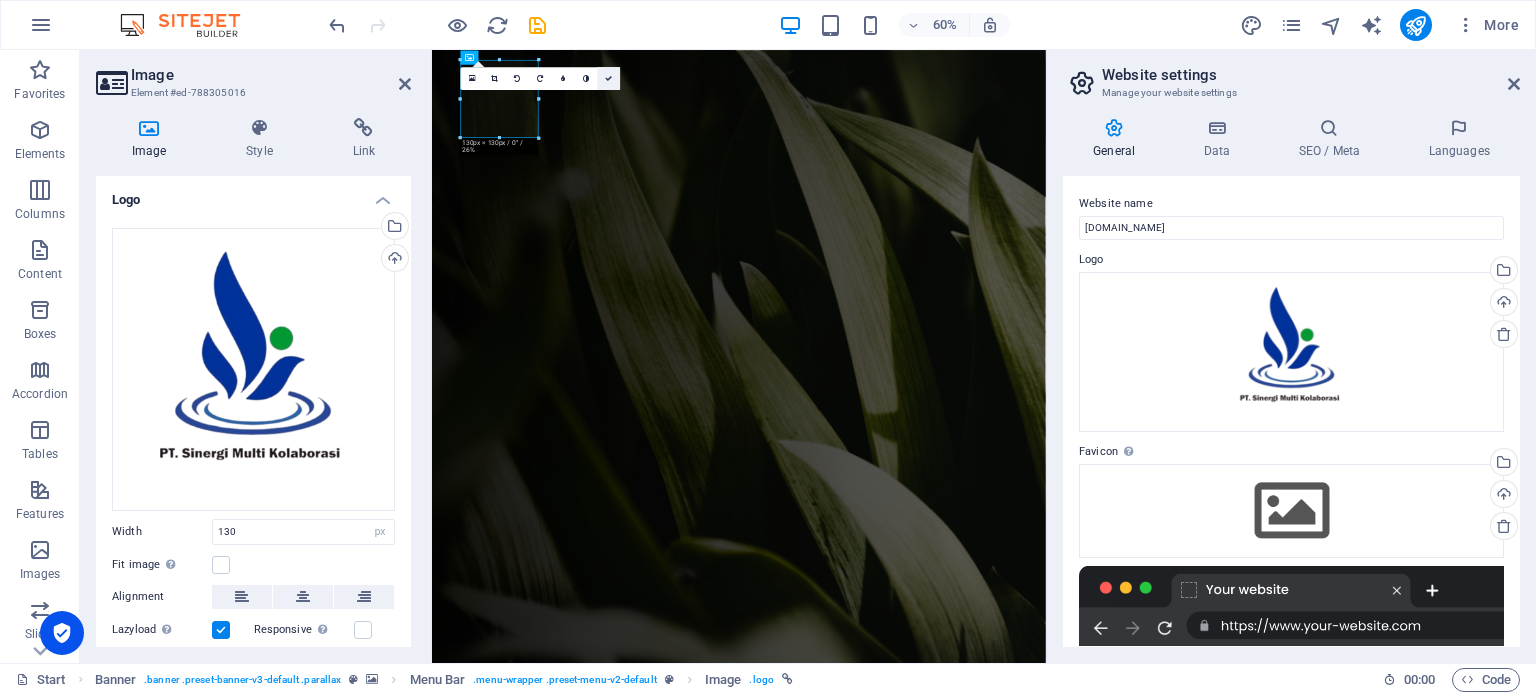 click at bounding box center (608, 78) 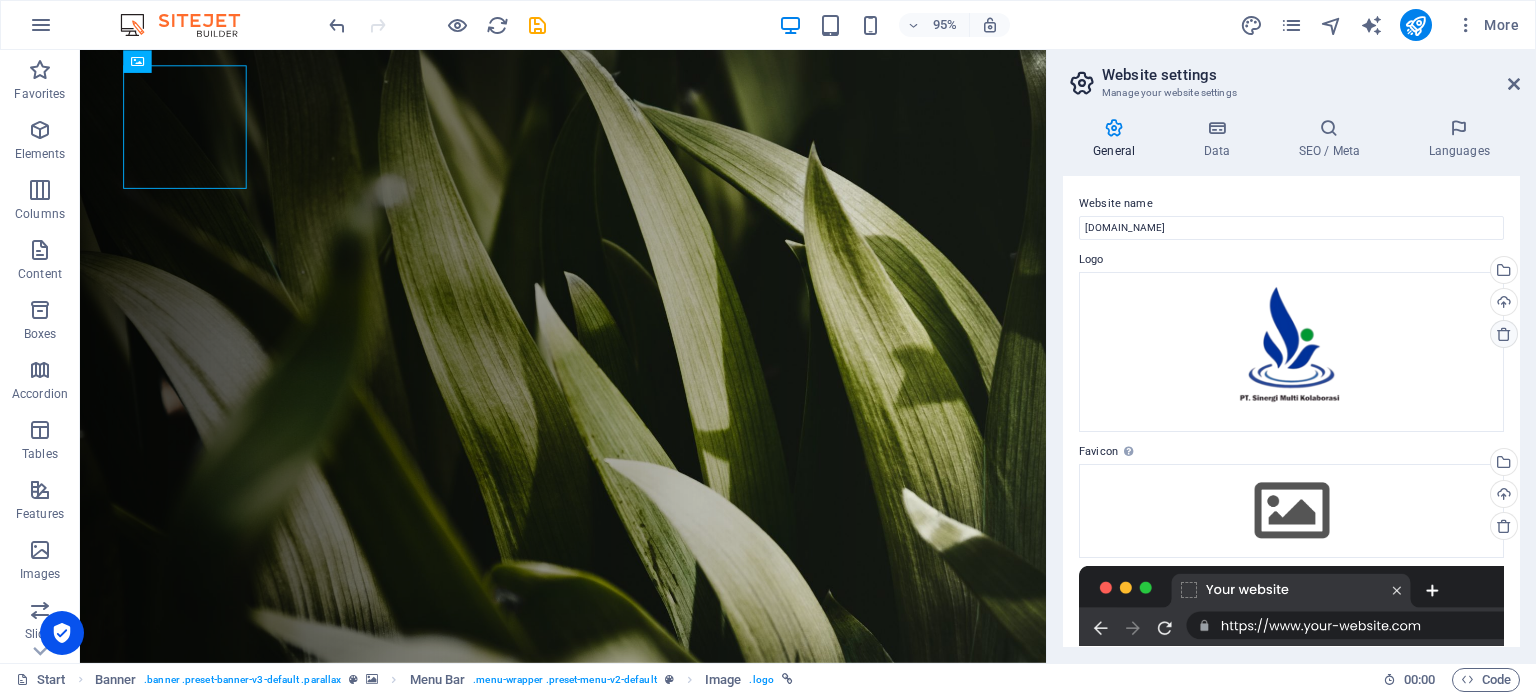 click at bounding box center [1504, 334] 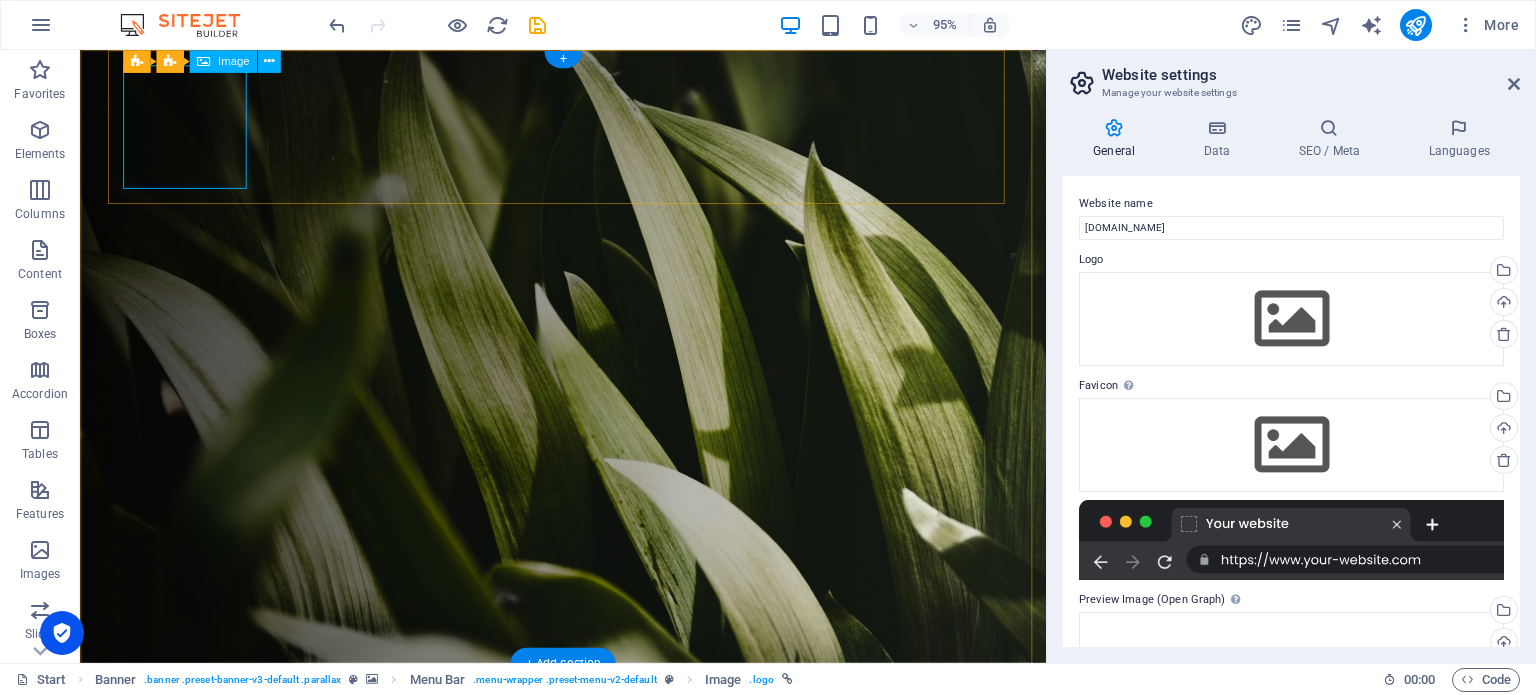 click at bounding box center [597, 1153] 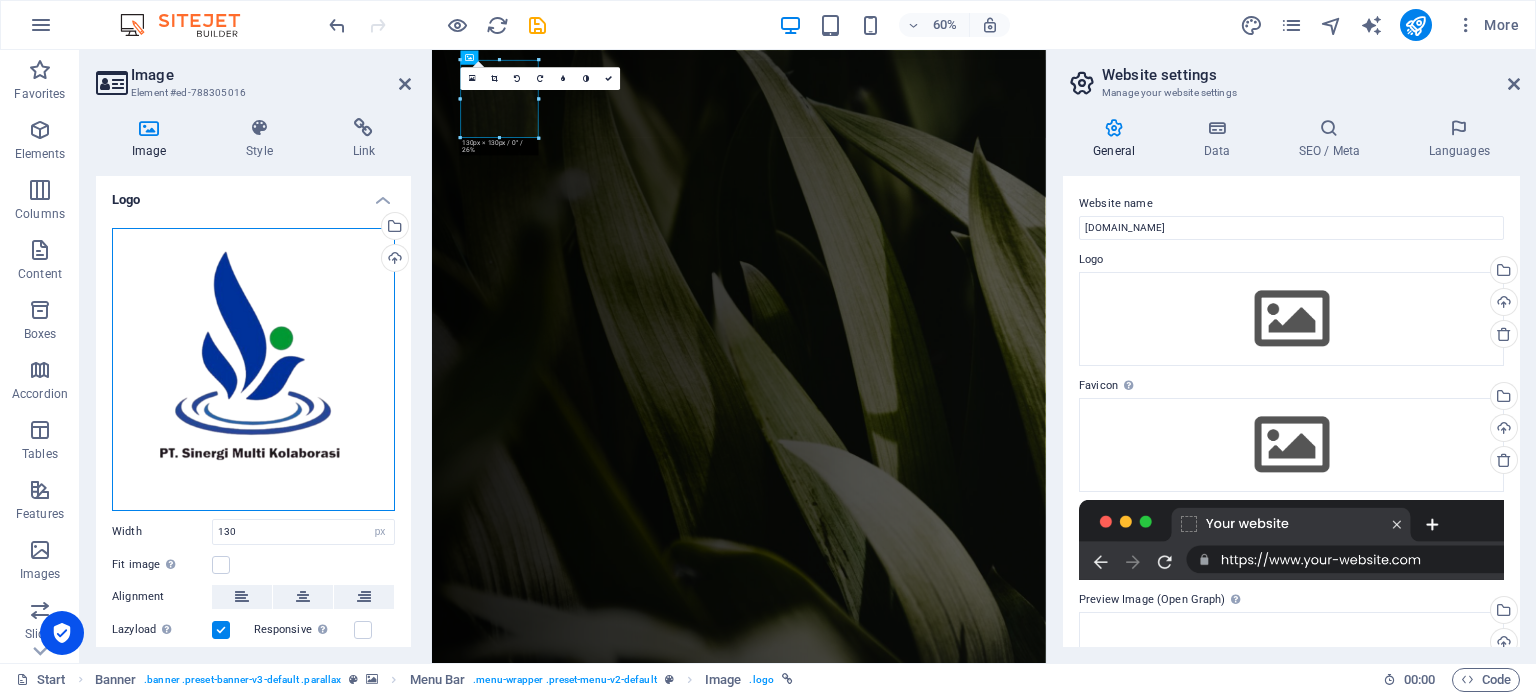 click on "Drag files here, click to choose files or select files from Files or our free stock photos & videos" at bounding box center [253, 369] 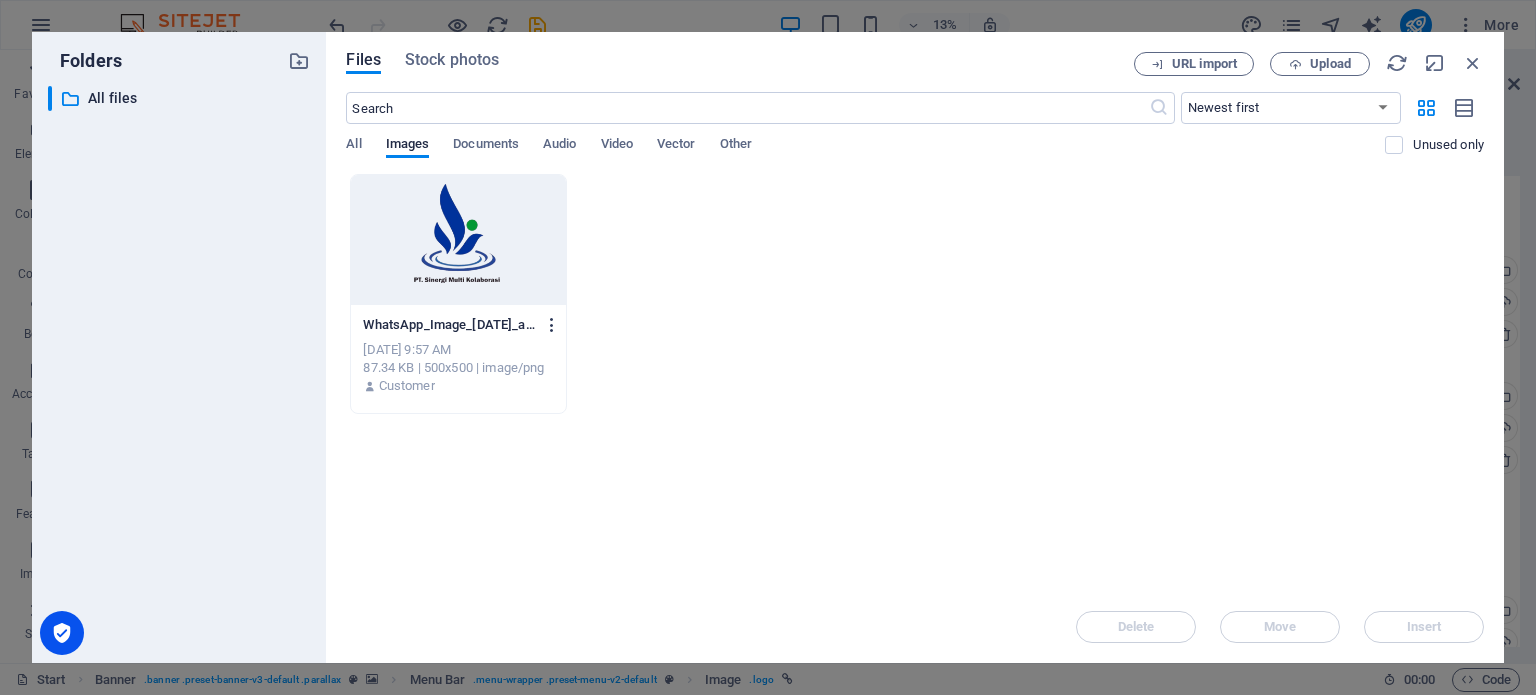 click at bounding box center (552, 325) 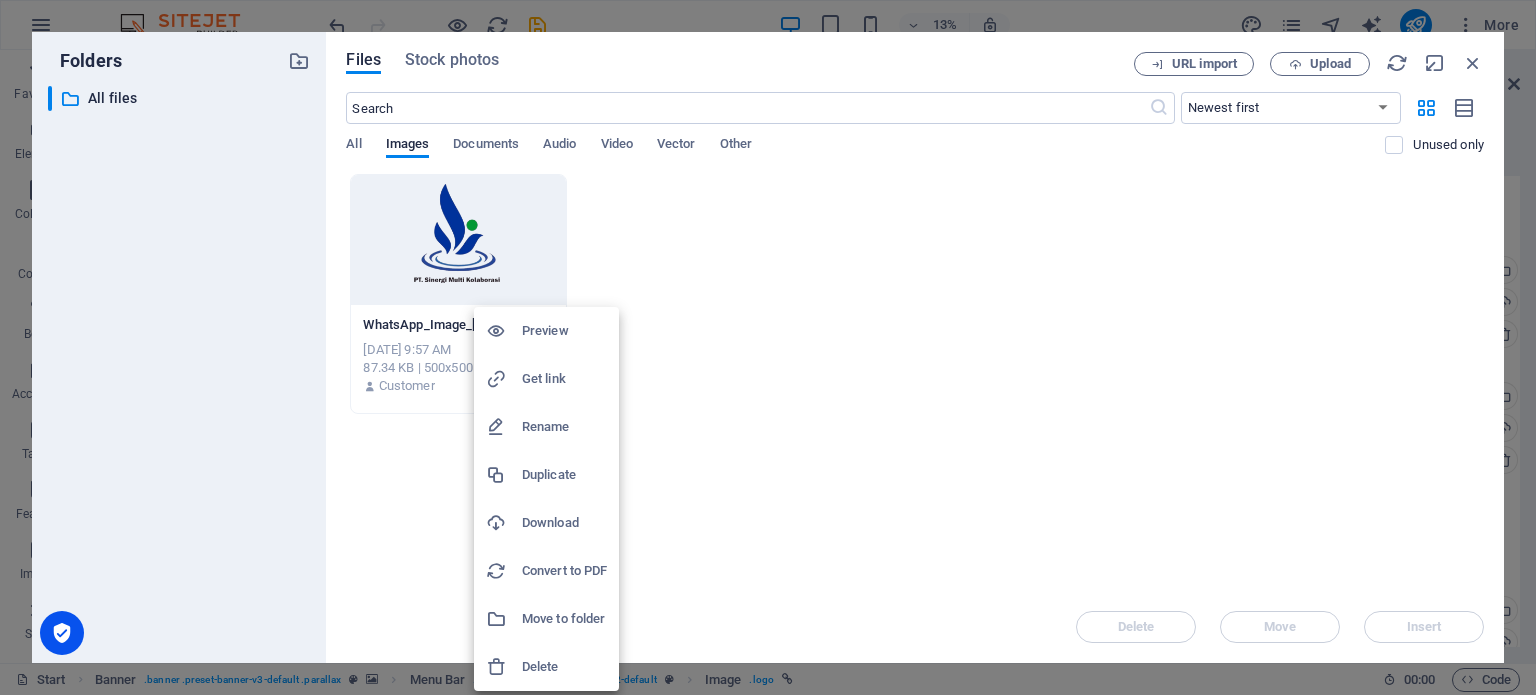 click on "Delete" at bounding box center [564, 667] 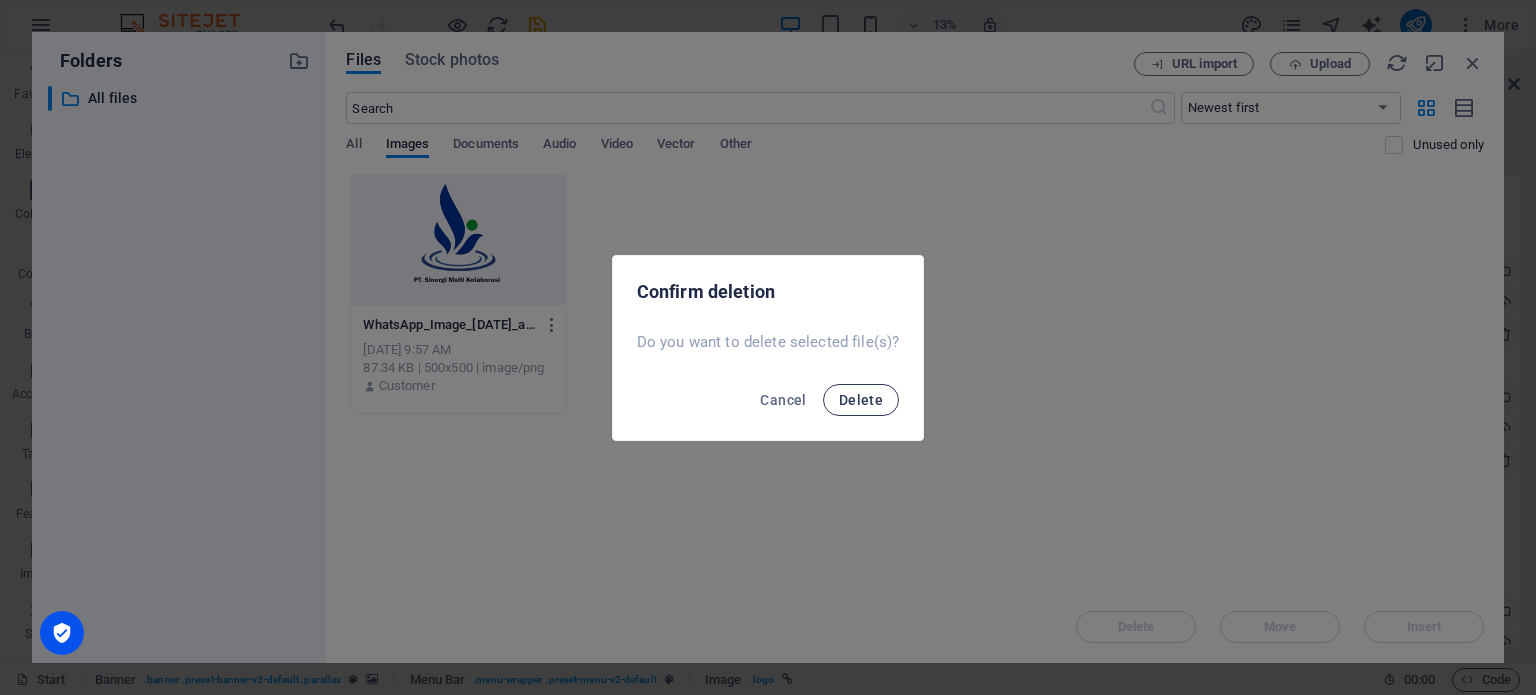 click on "Delete" at bounding box center (861, 400) 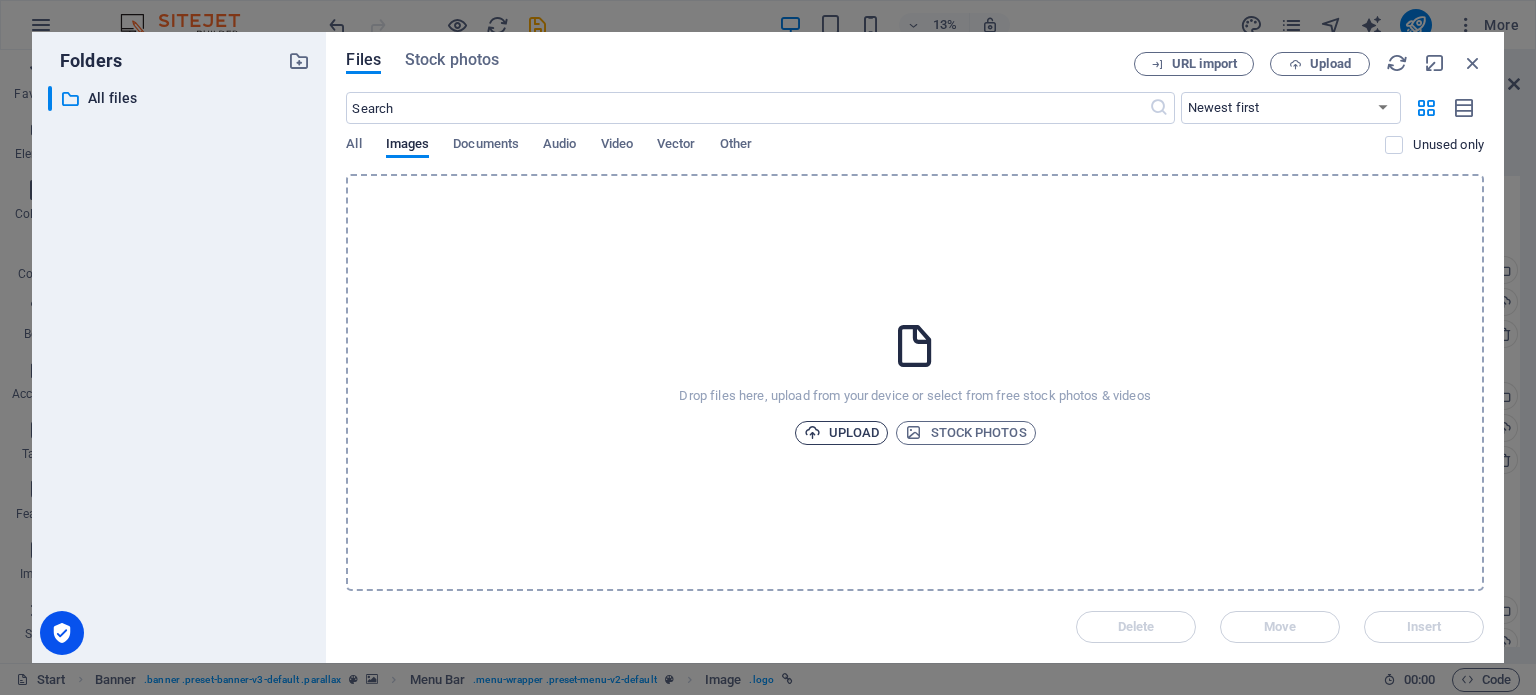 click on "Upload" at bounding box center [842, 433] 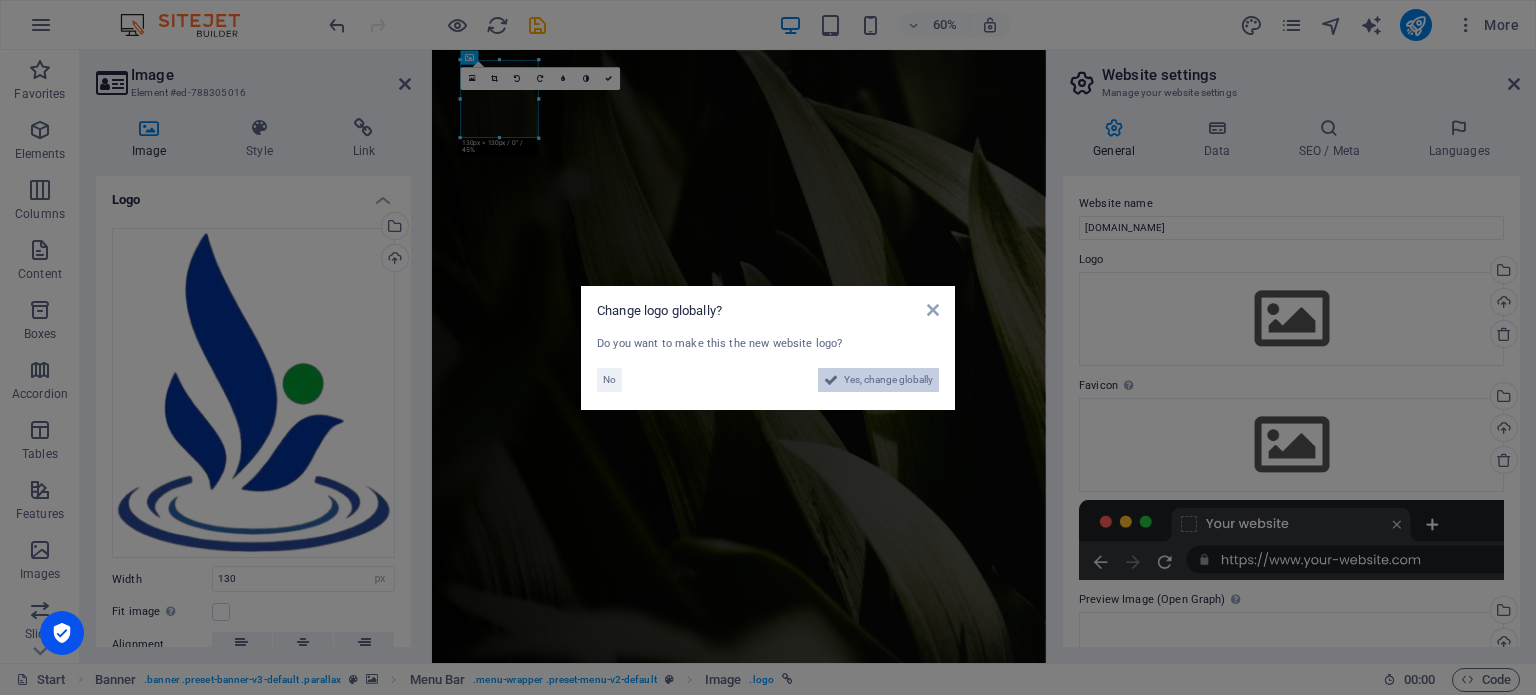 click on "Yes, change globally" at bounding box center [888, 380] 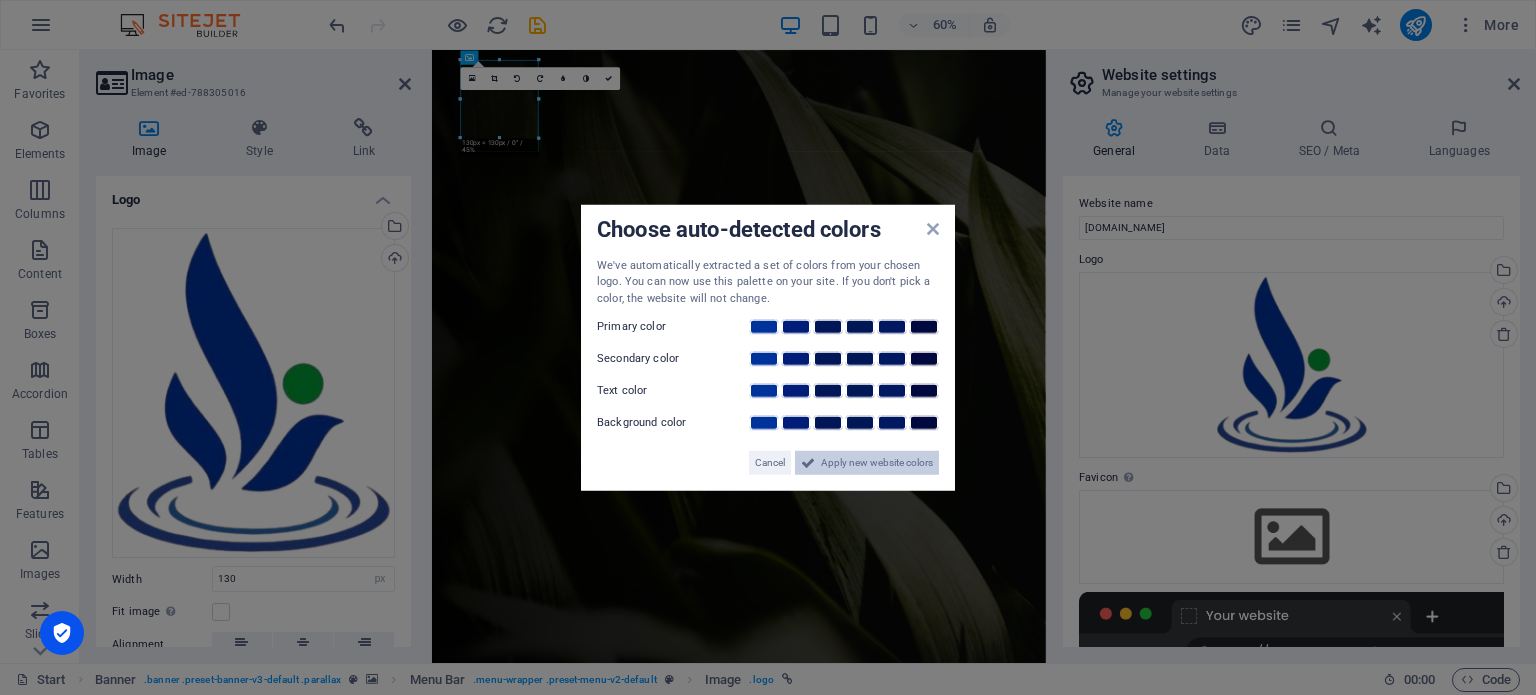 click on "Apply new website colors" at bounding box center [877, 463] 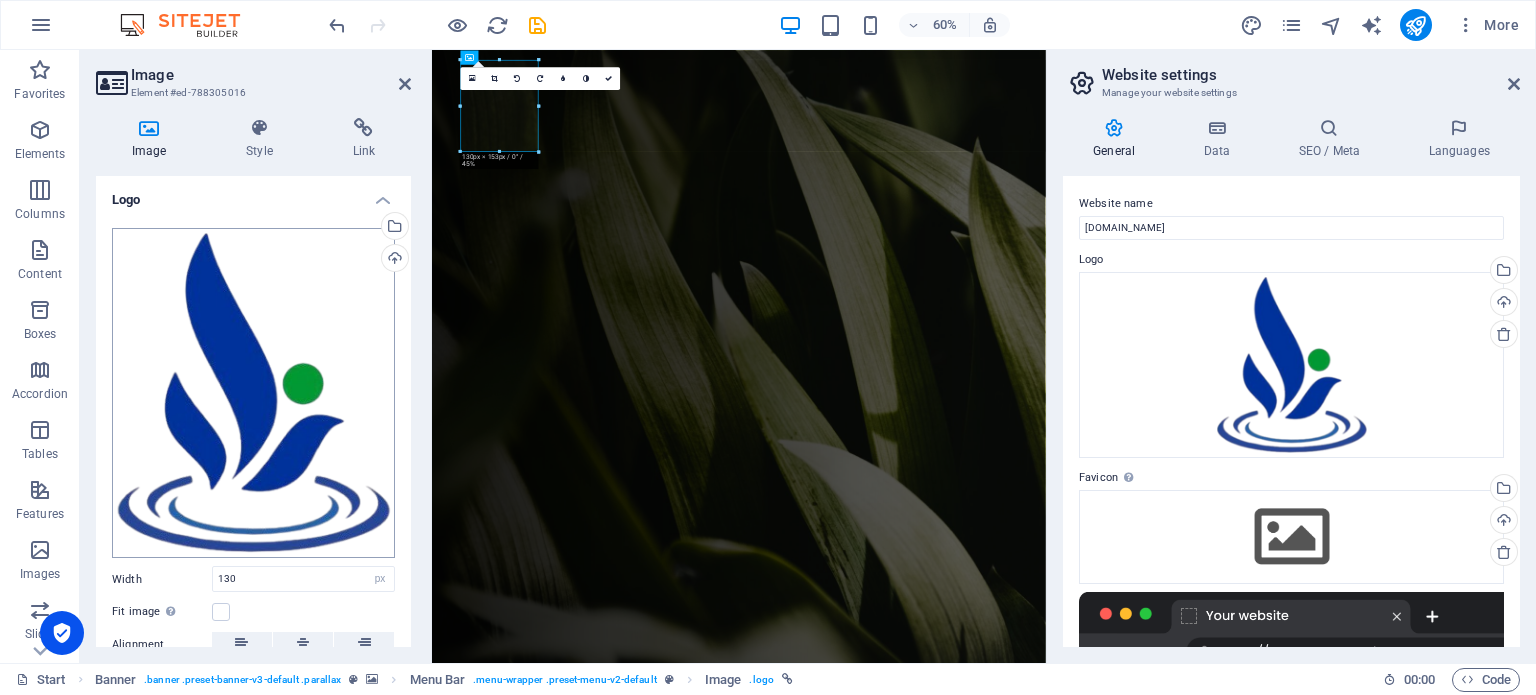 scroll, scrollTop: 56, scrollLeft: 0, axis: vertical 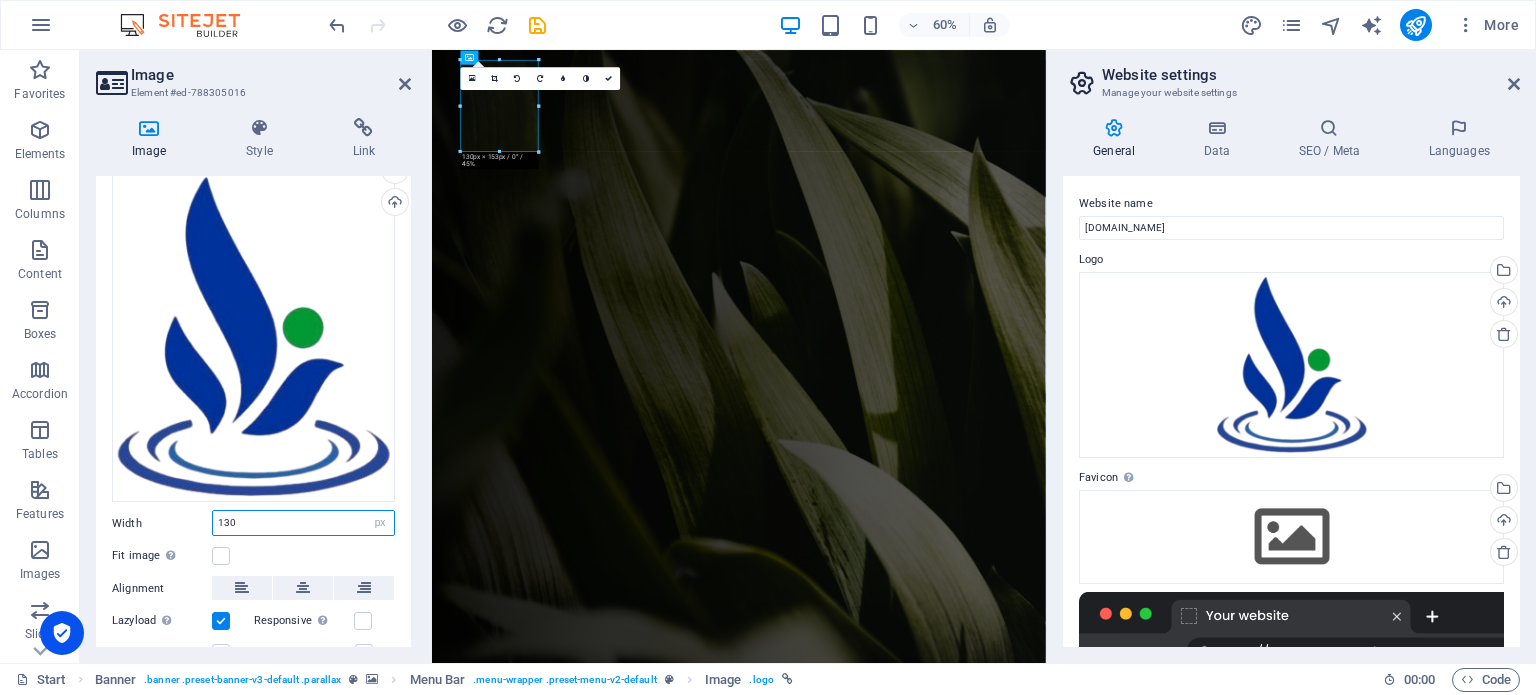 click on "130" at bounding box center [303, 523] 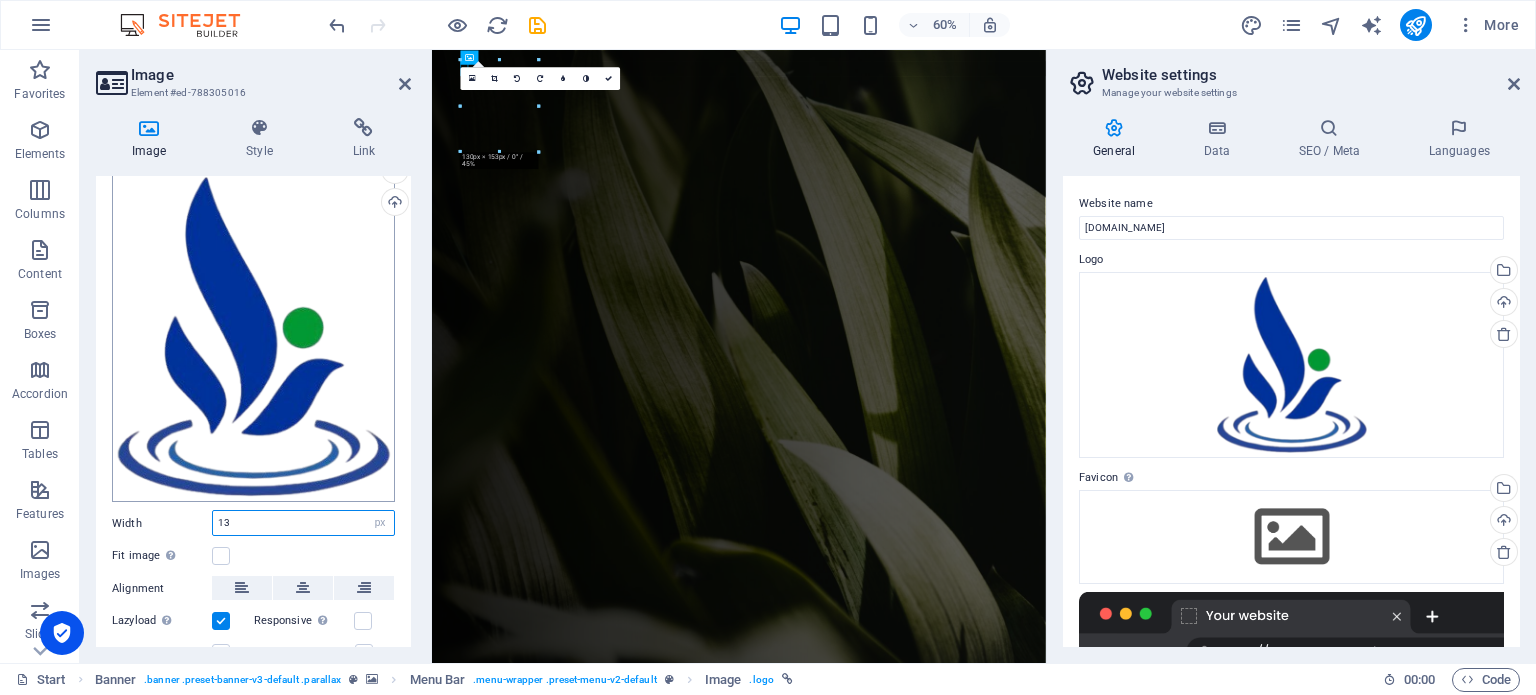type on "1" 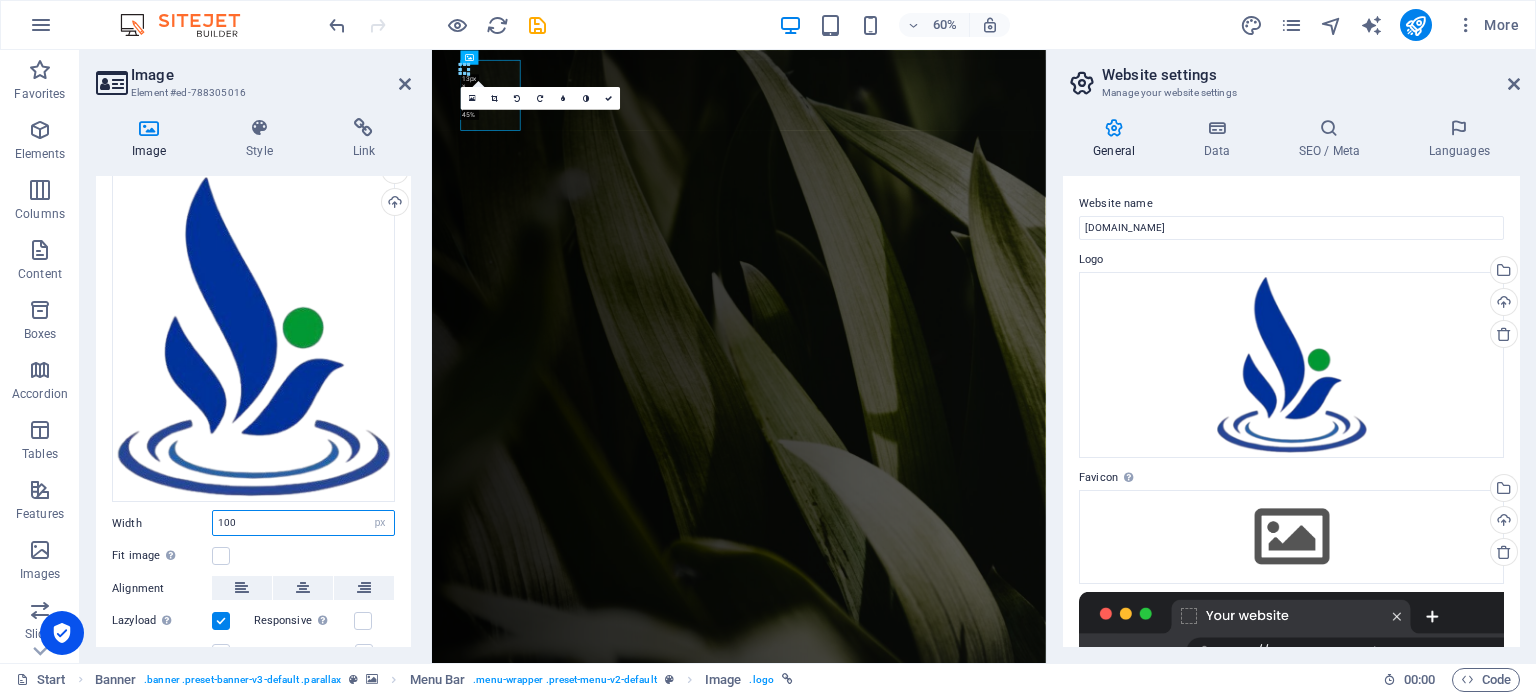 type on "100" 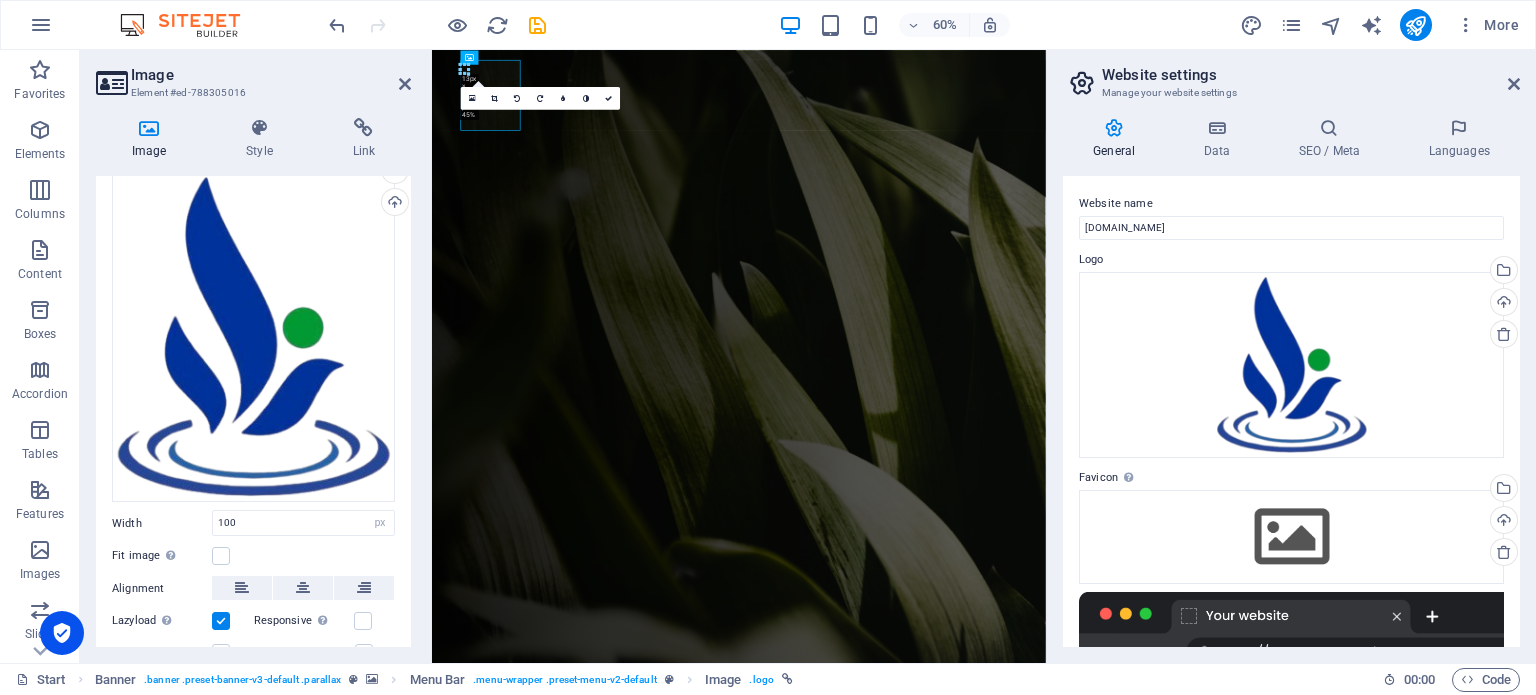 click on "Fit image Automatically fit image to a fixed width and height" at bounding box center [253, 556] 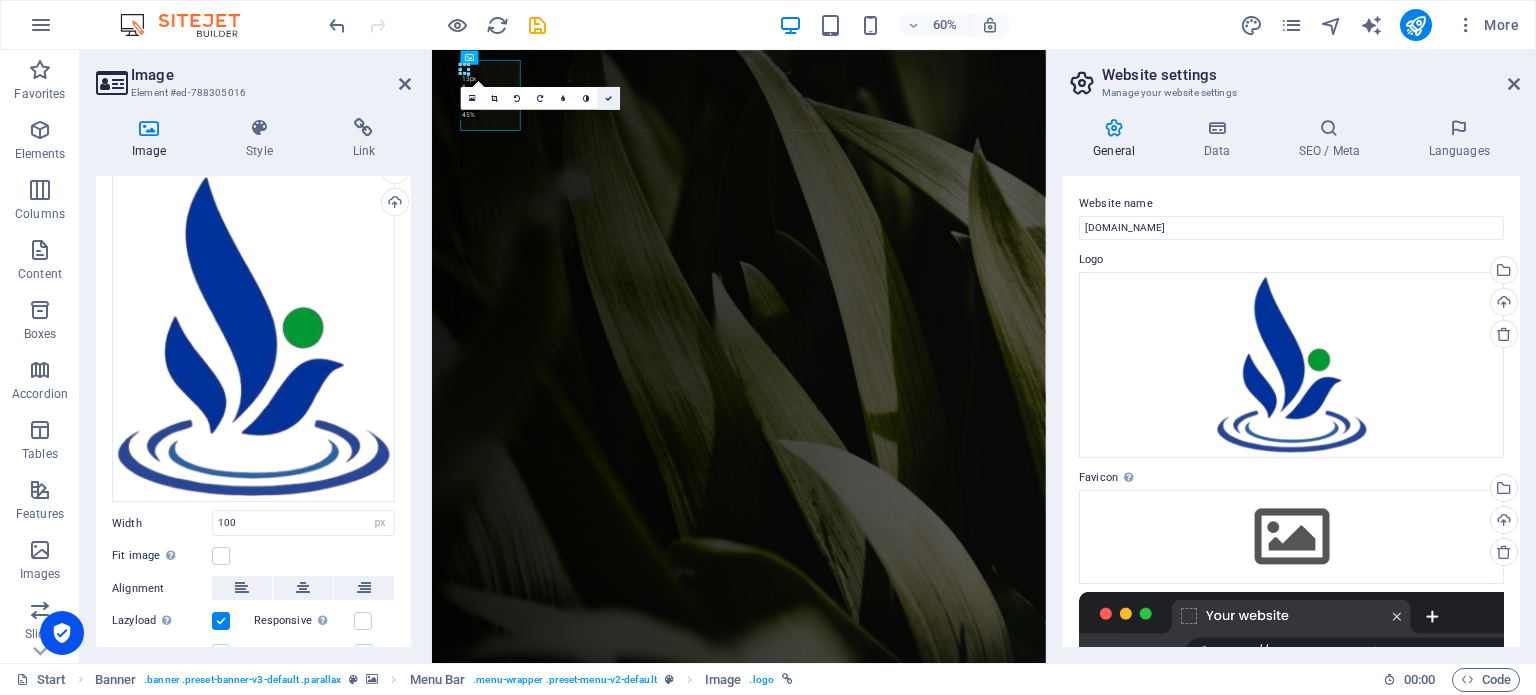 click at bounding box center (608, 97) 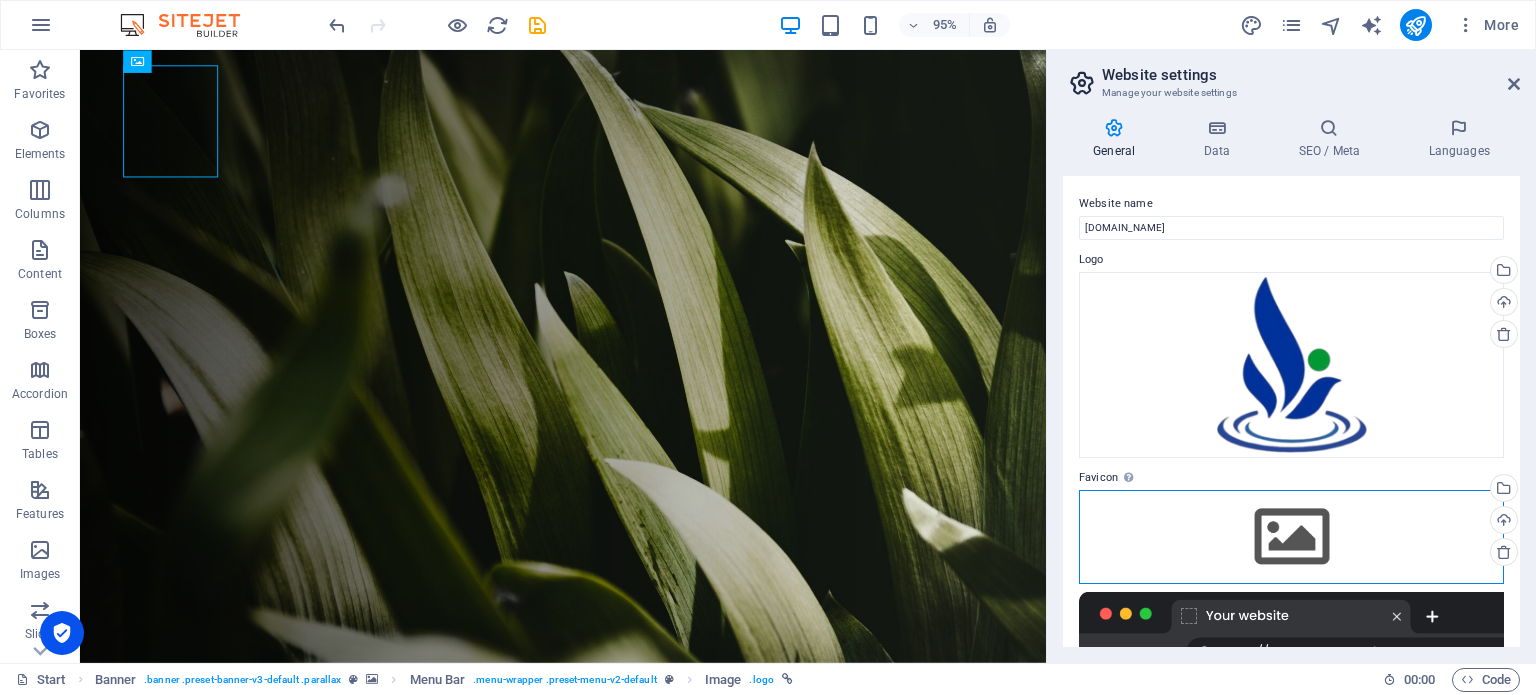 click on "Drag files here, click to choose files or select files from Files or our free stock photos & videos" at bounding box center [1291, 537] 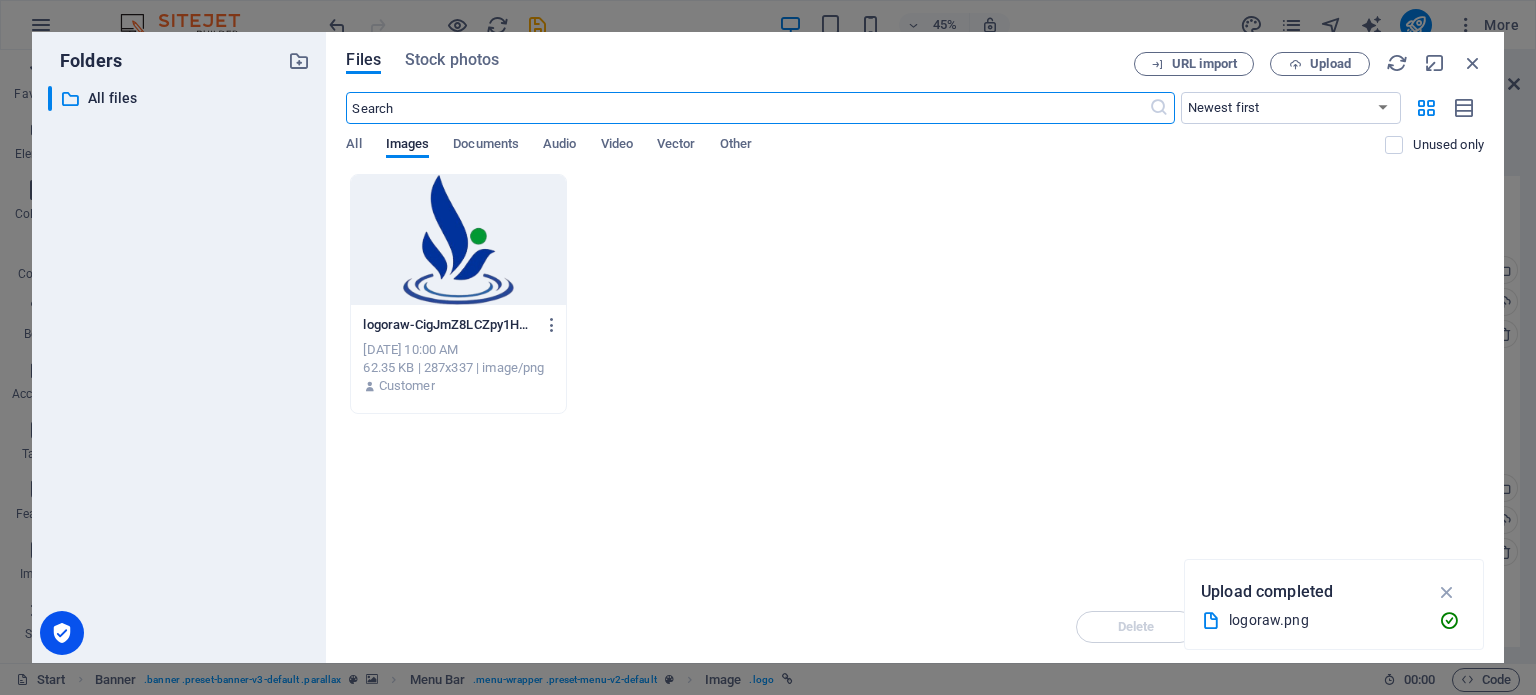click at bounding box center (458, 240) 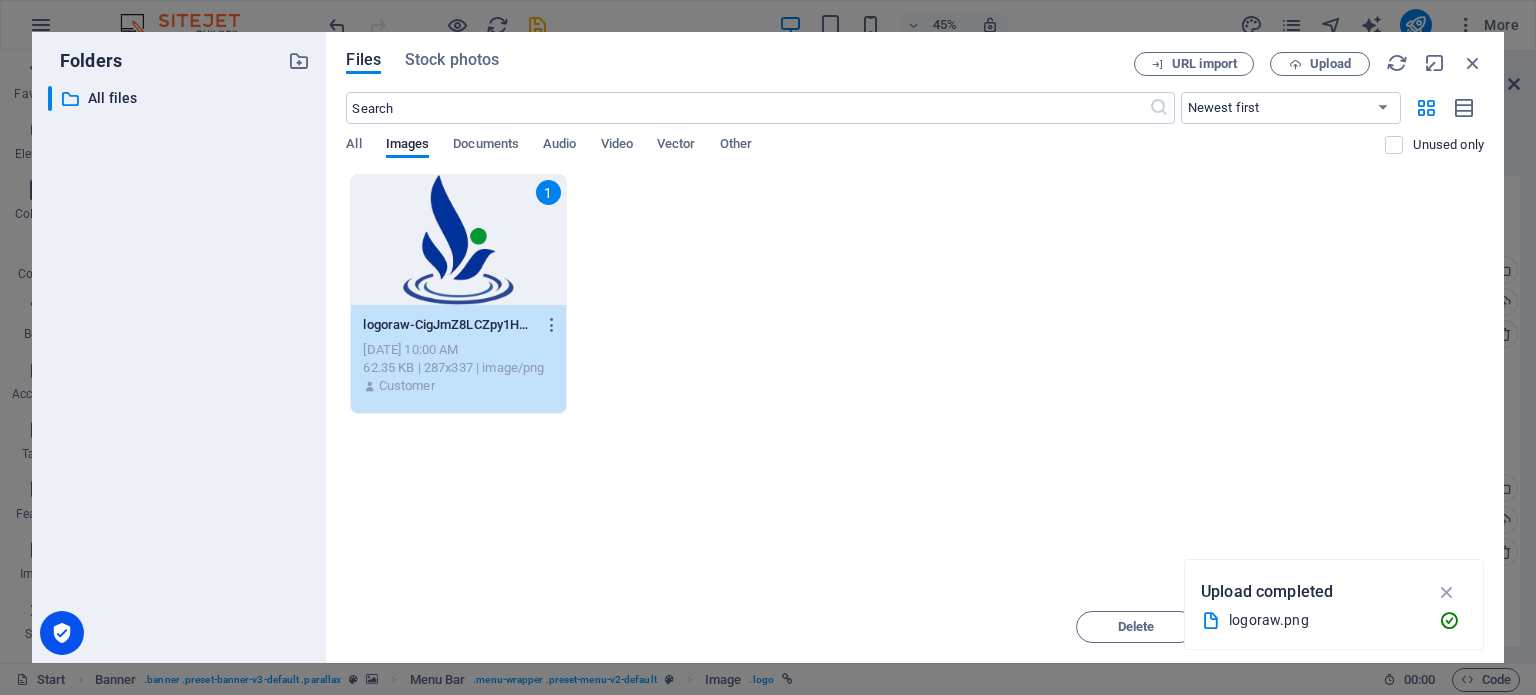 click on "1" at bounding box center [458, 240] 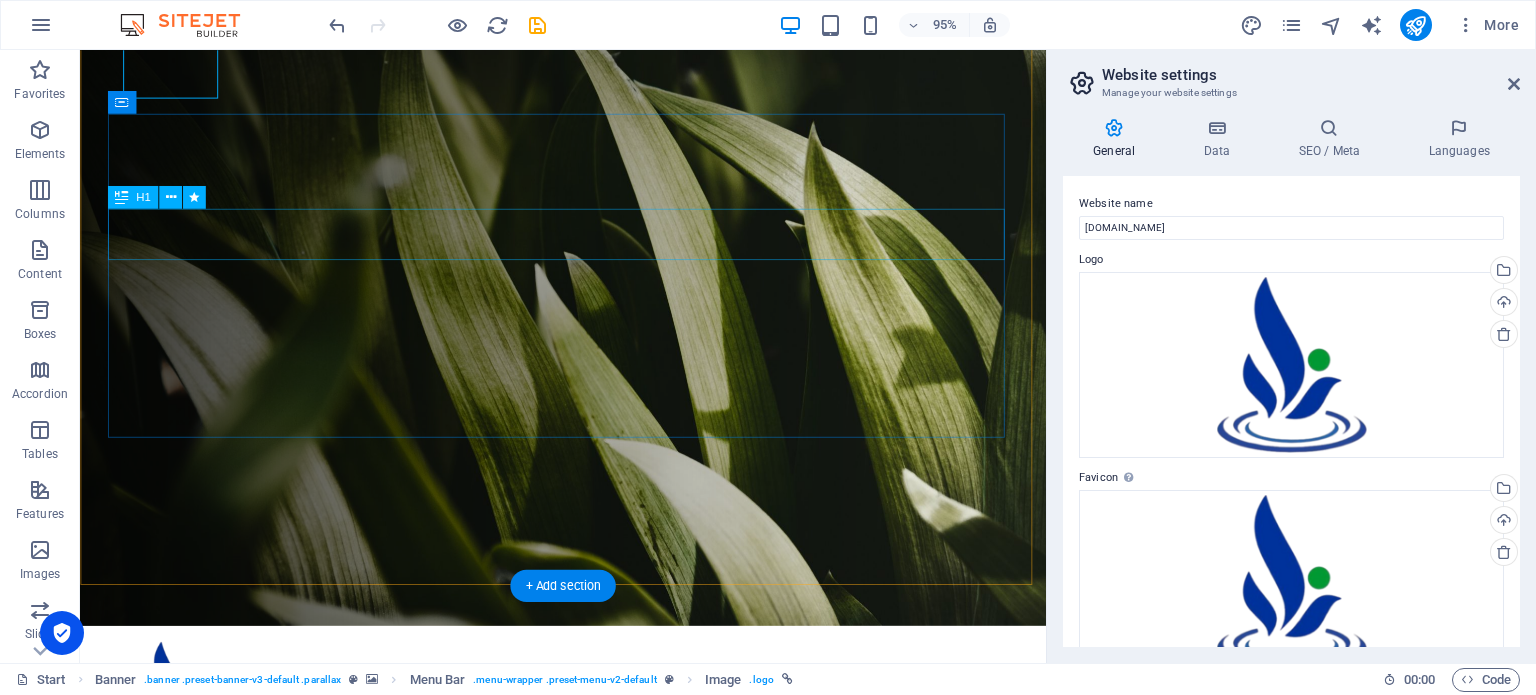 scroll, scrollTop: 0, scrollLeft: 0, axis: both 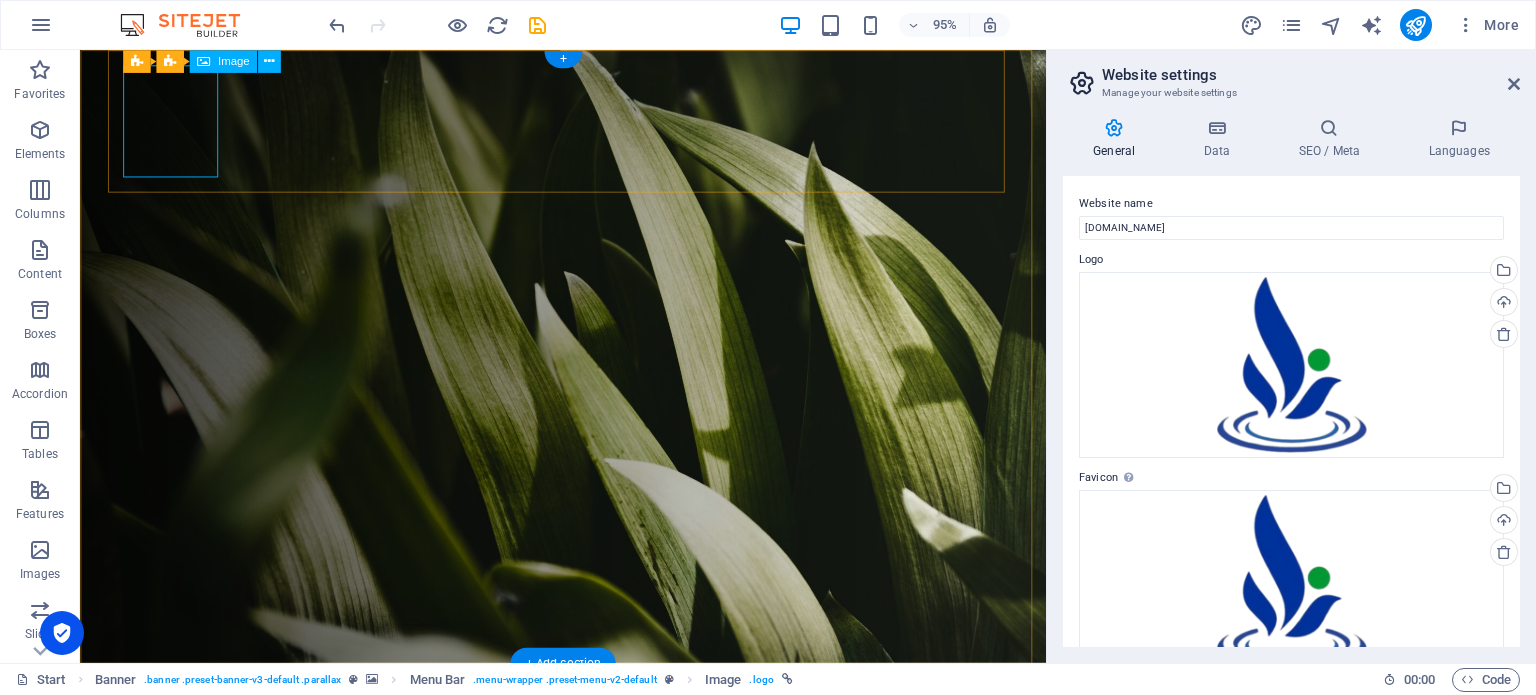 click at bounding box center [597, 771] 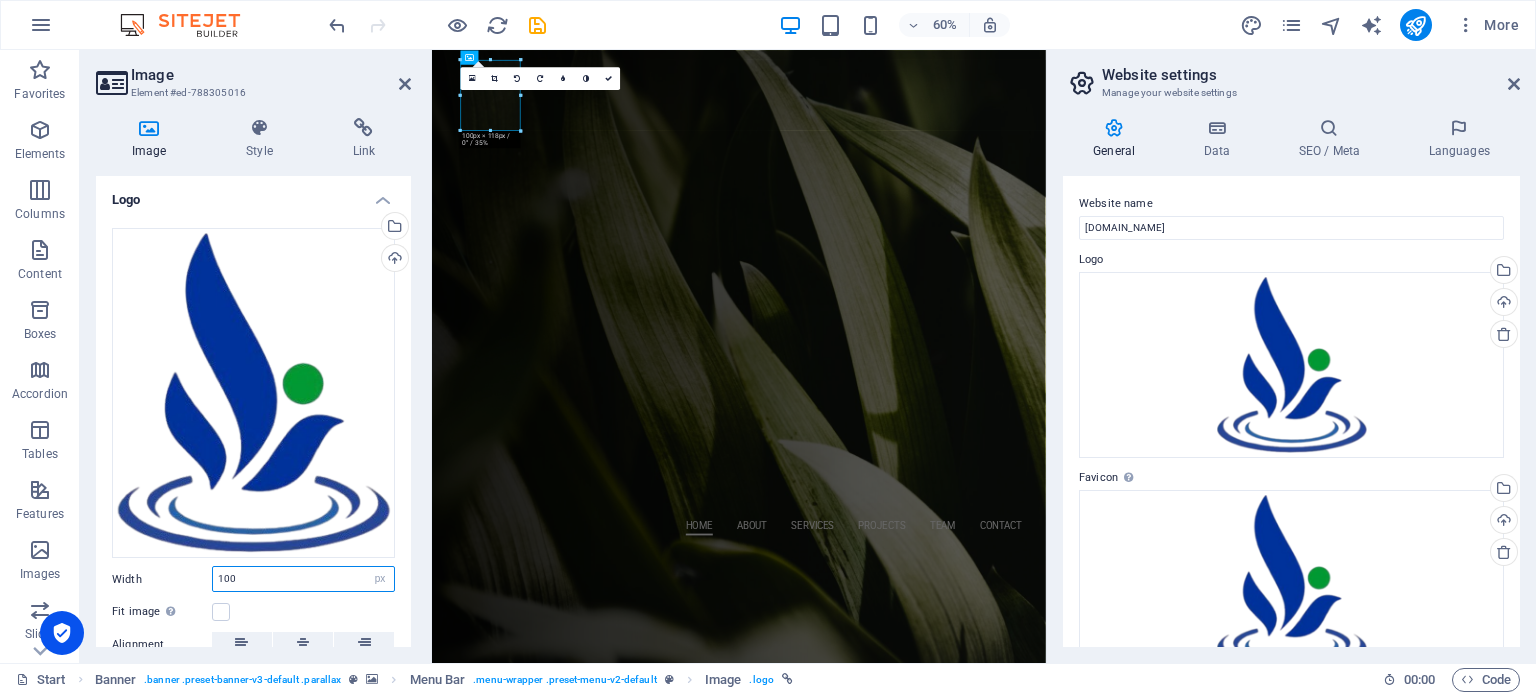 click on "100" at bounding box center [303, 579] 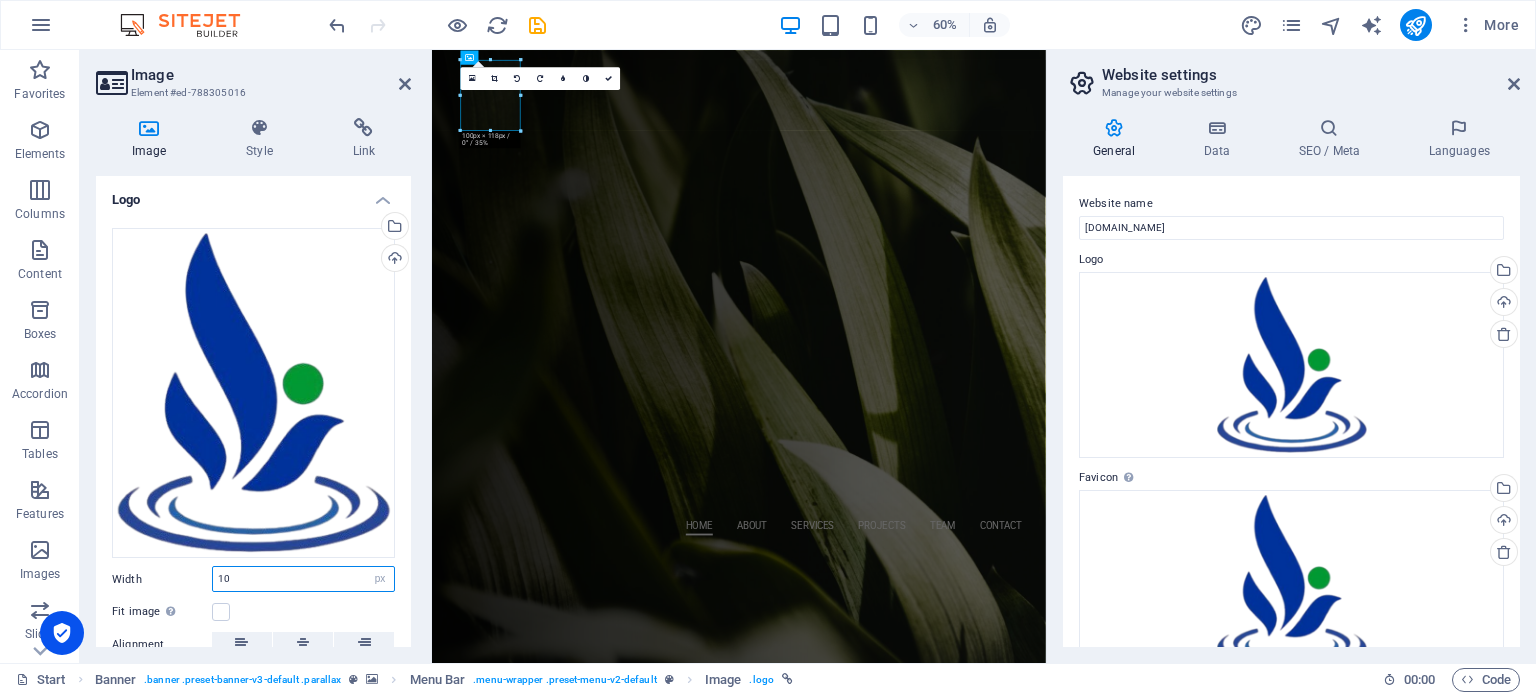type on "1" 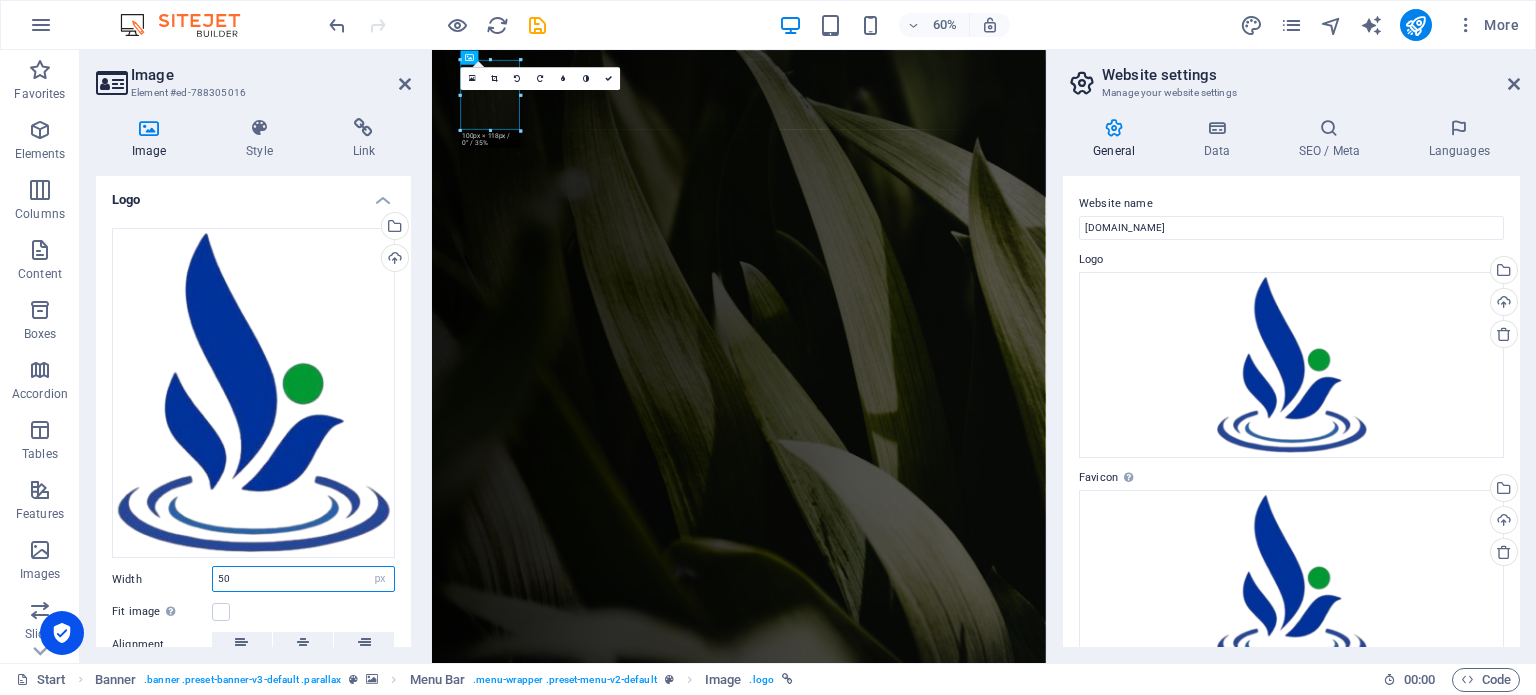 type on "50" 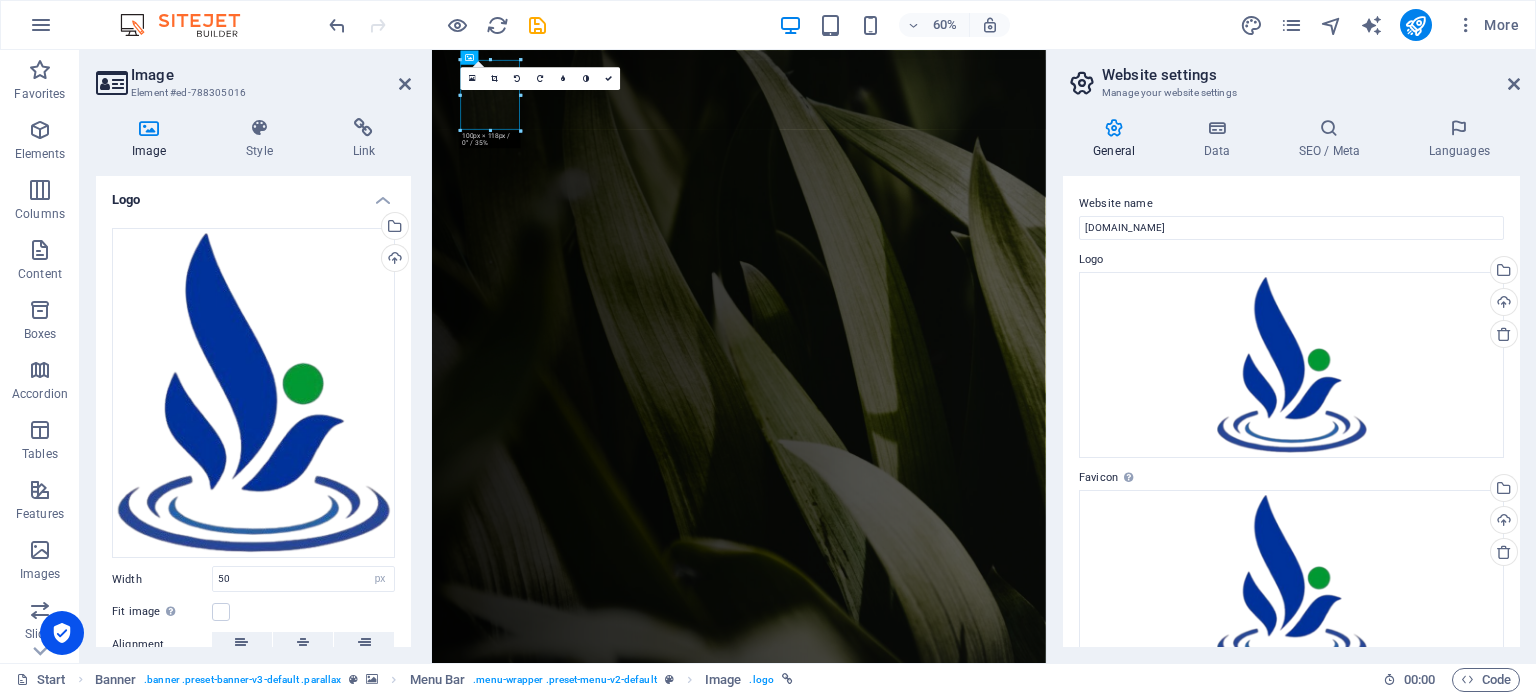 click on "Fit image Automatically fit image to a fixed width and height" at bounding box center [253, 612] 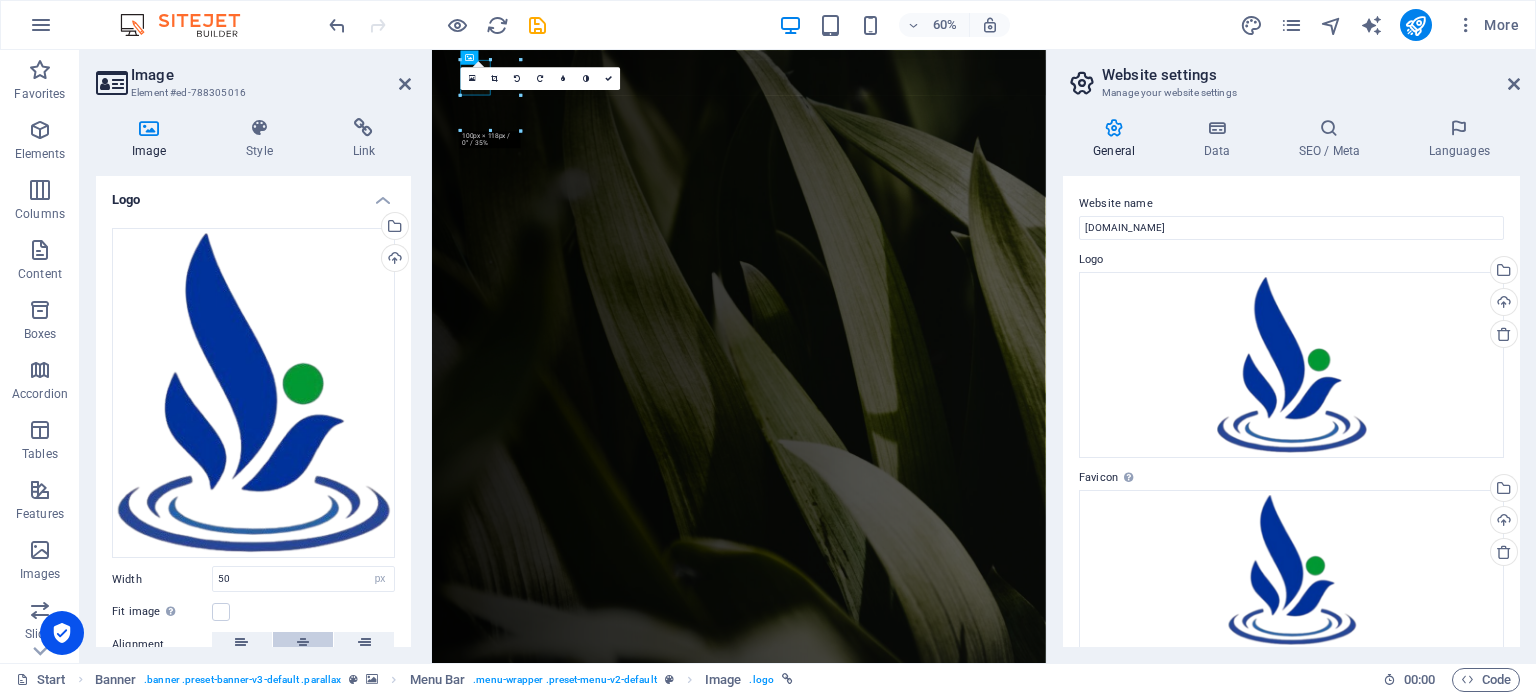 click at bounding box center [303, 644] 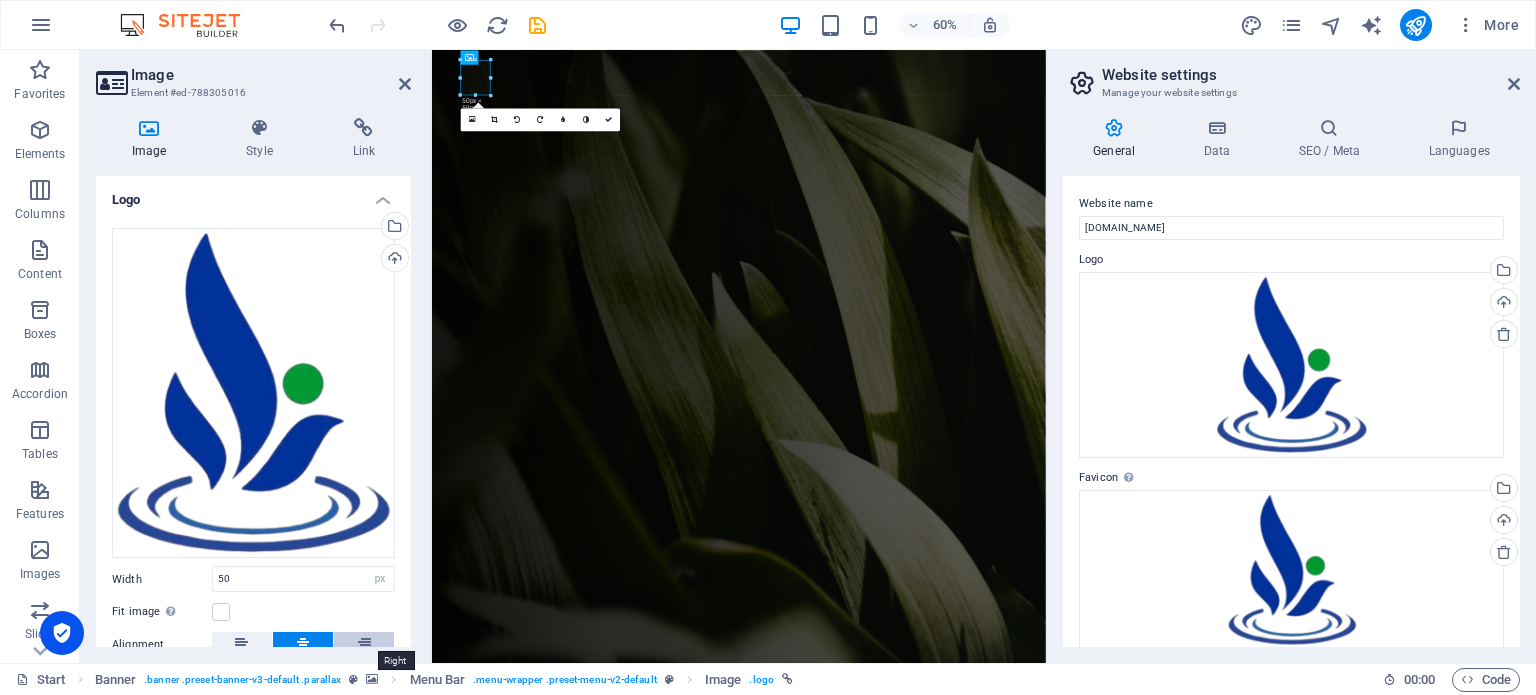 click at bounding box center (364, 644) 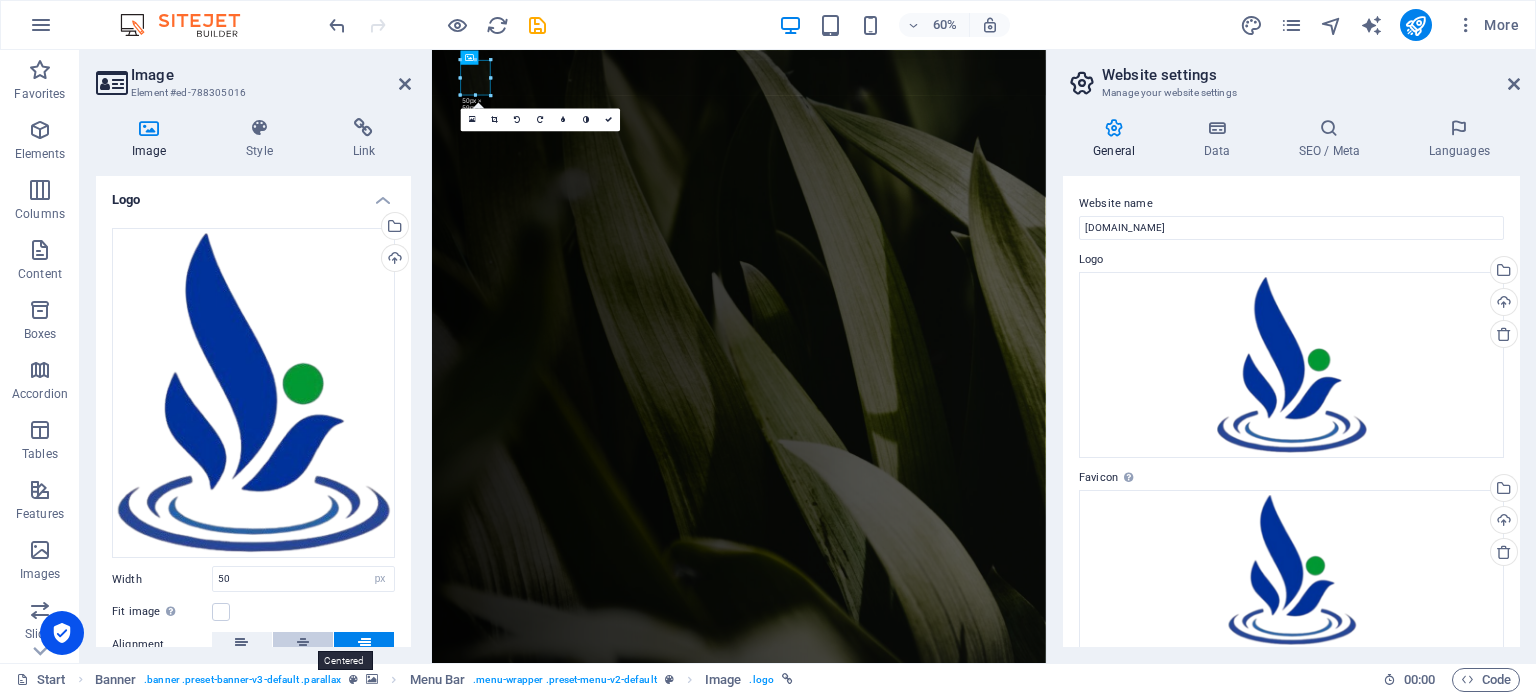 click at bounding box center [303, 644] 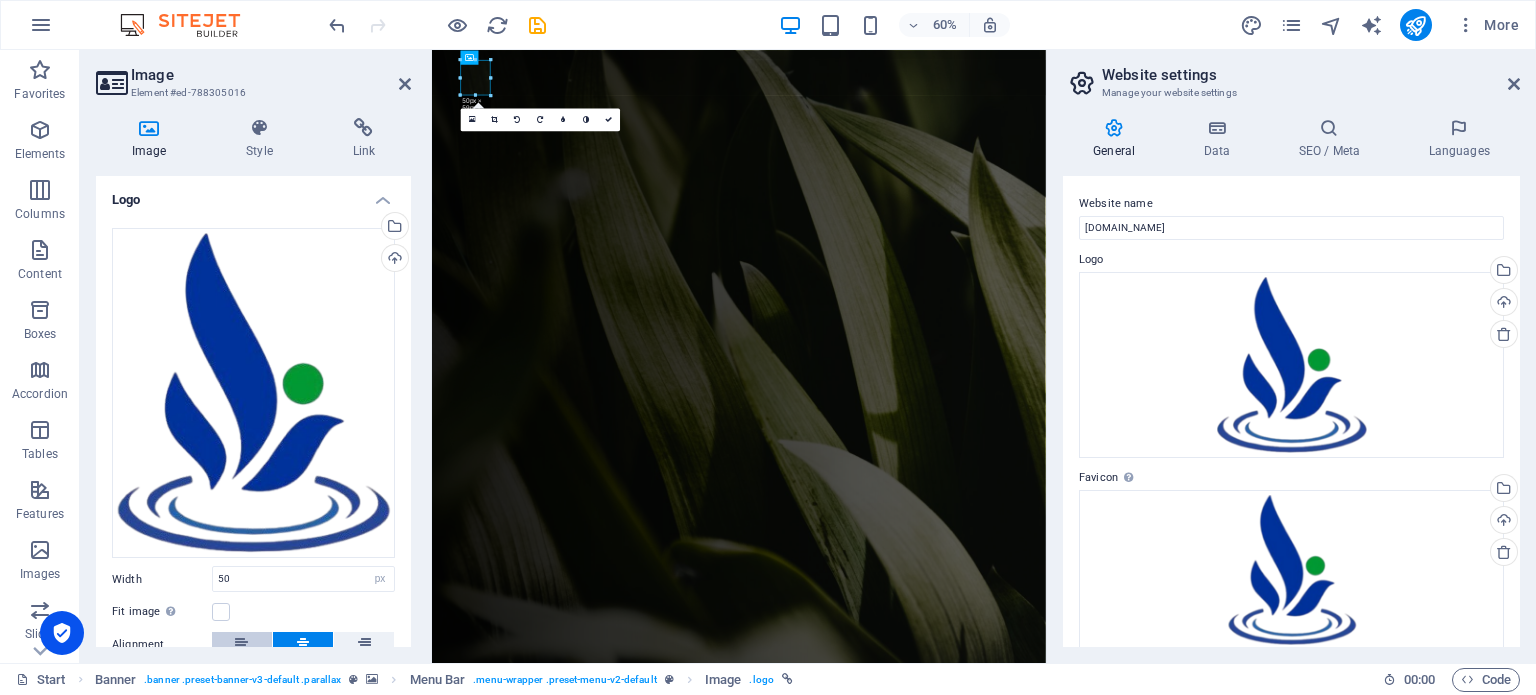 click at bounding box center [242, 644] 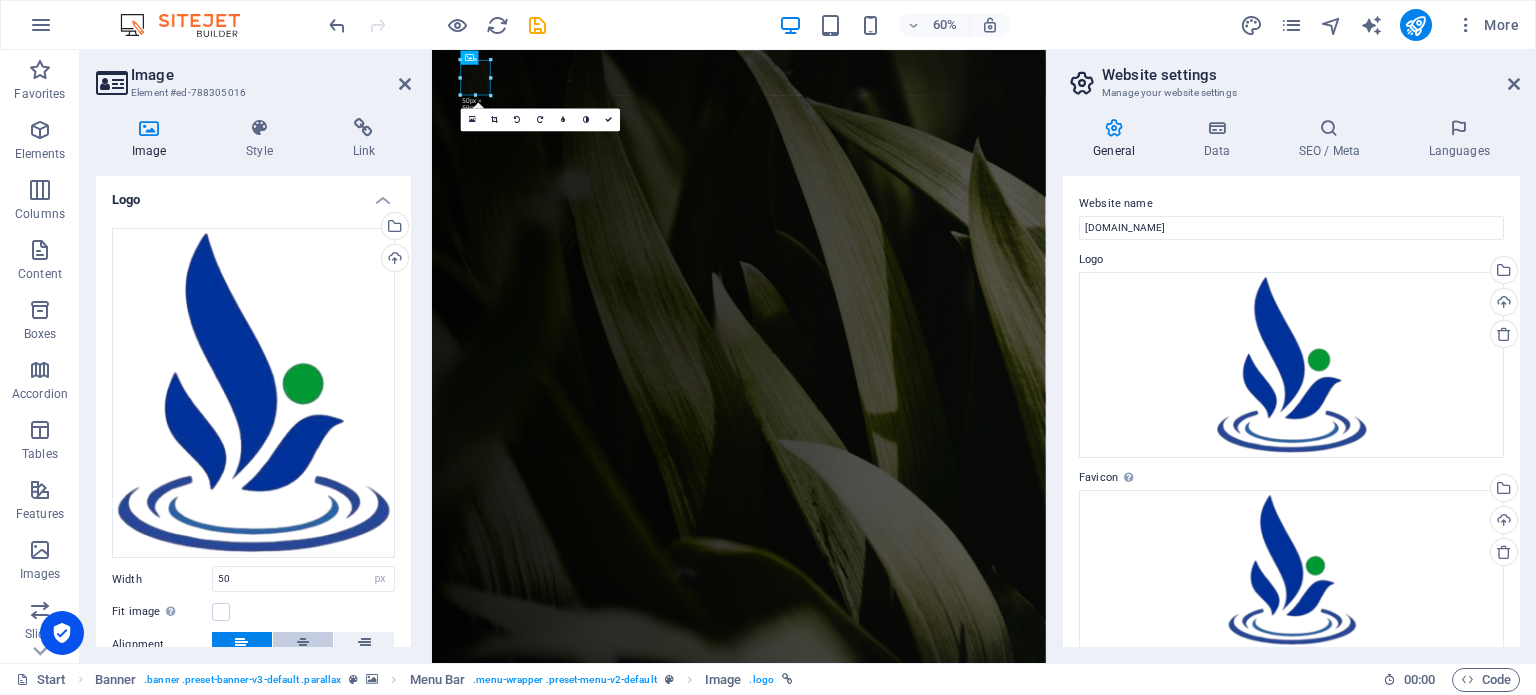 click at bounding box center (303, 644) 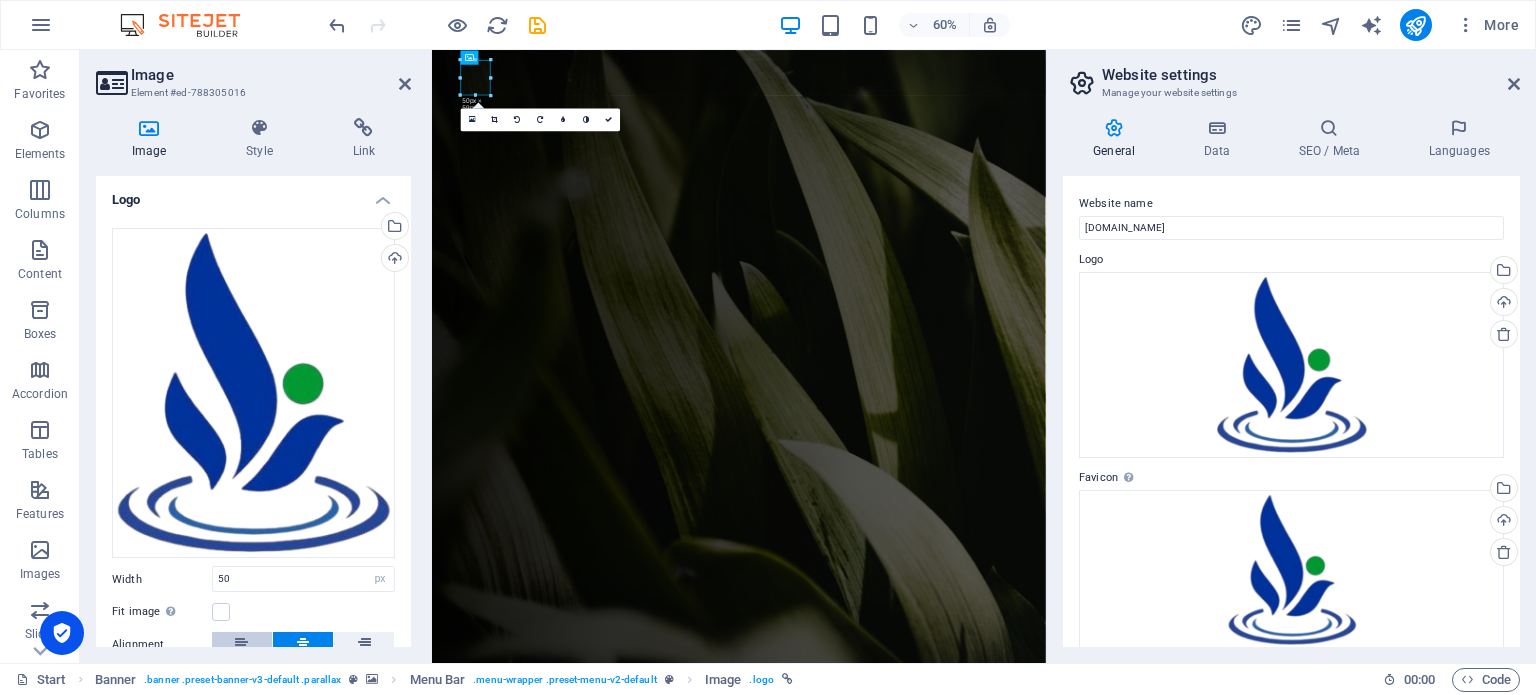 click at bounding box center (242, 644) 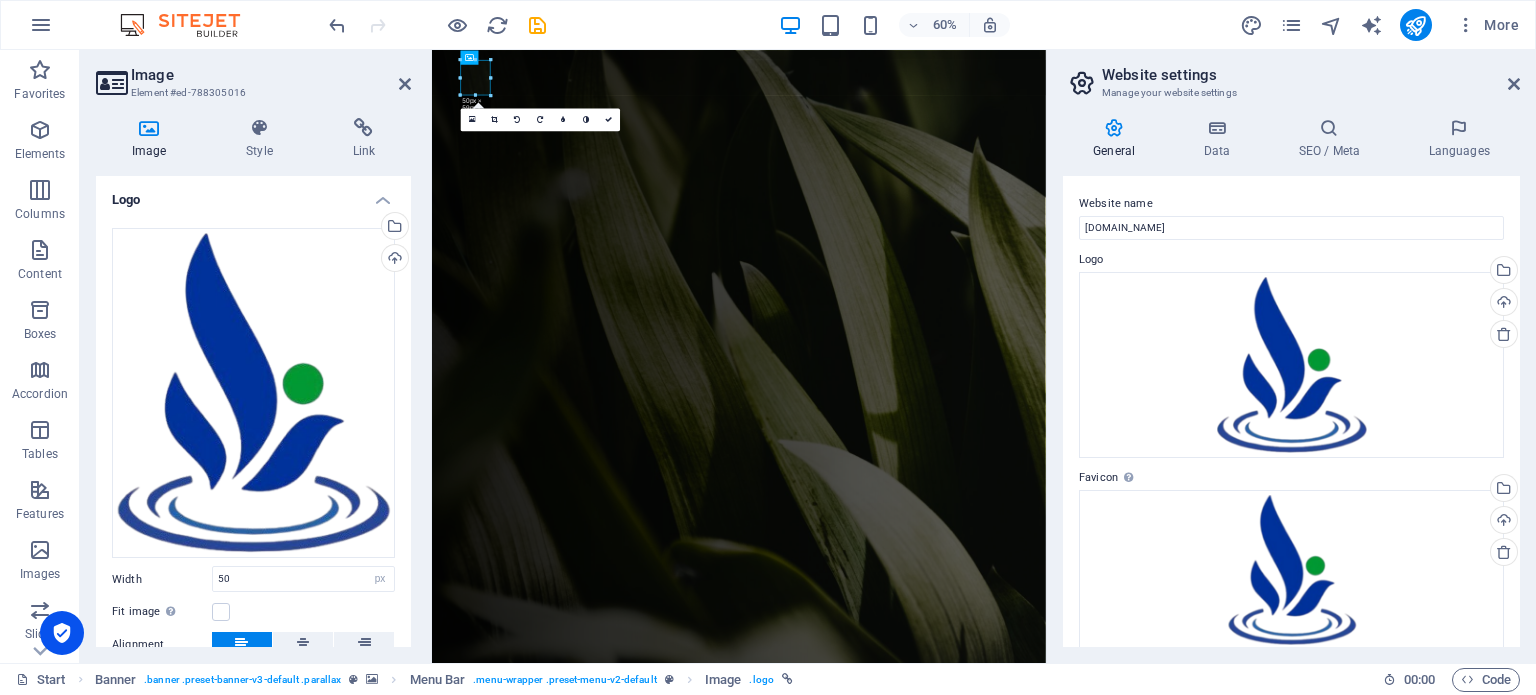 scroll, scrollTop: 99, scrollLeft: 0, axis: vertical 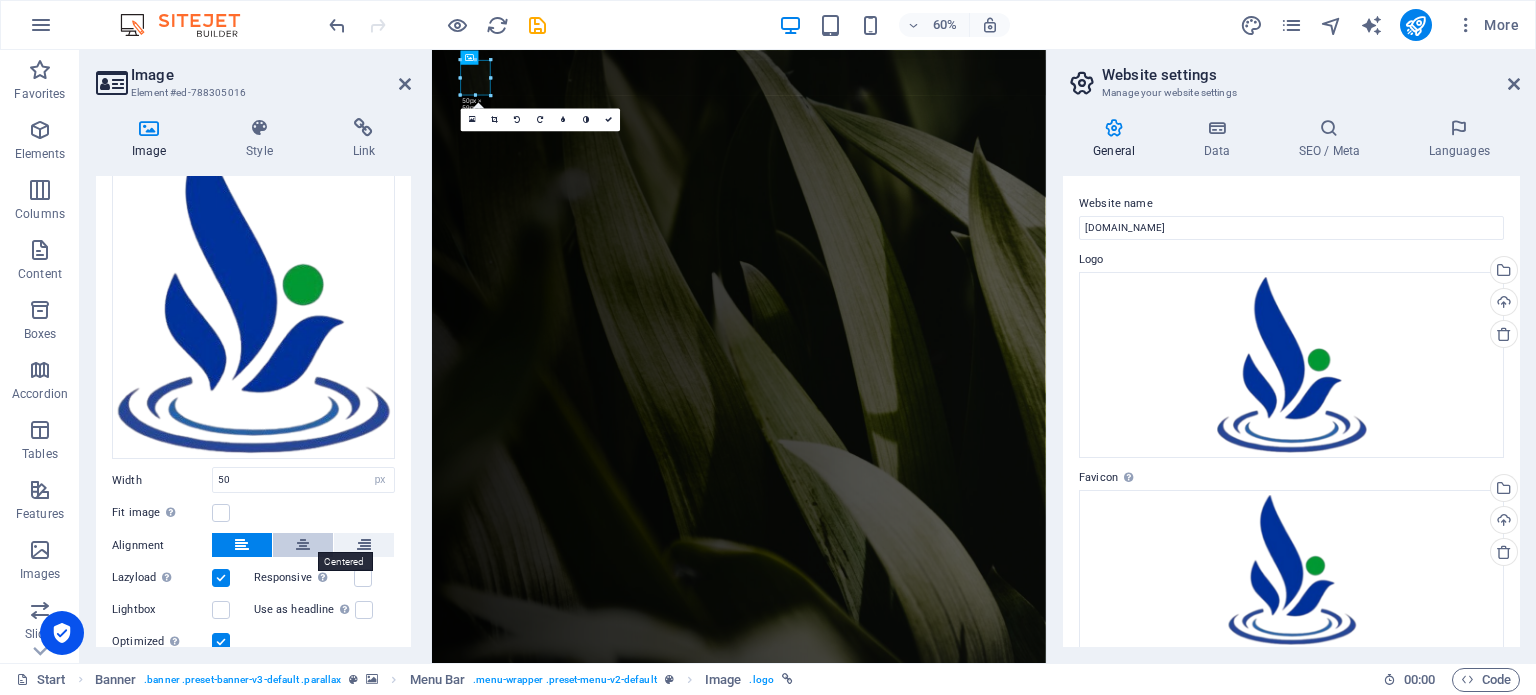 click at bounding box center (303, 545) 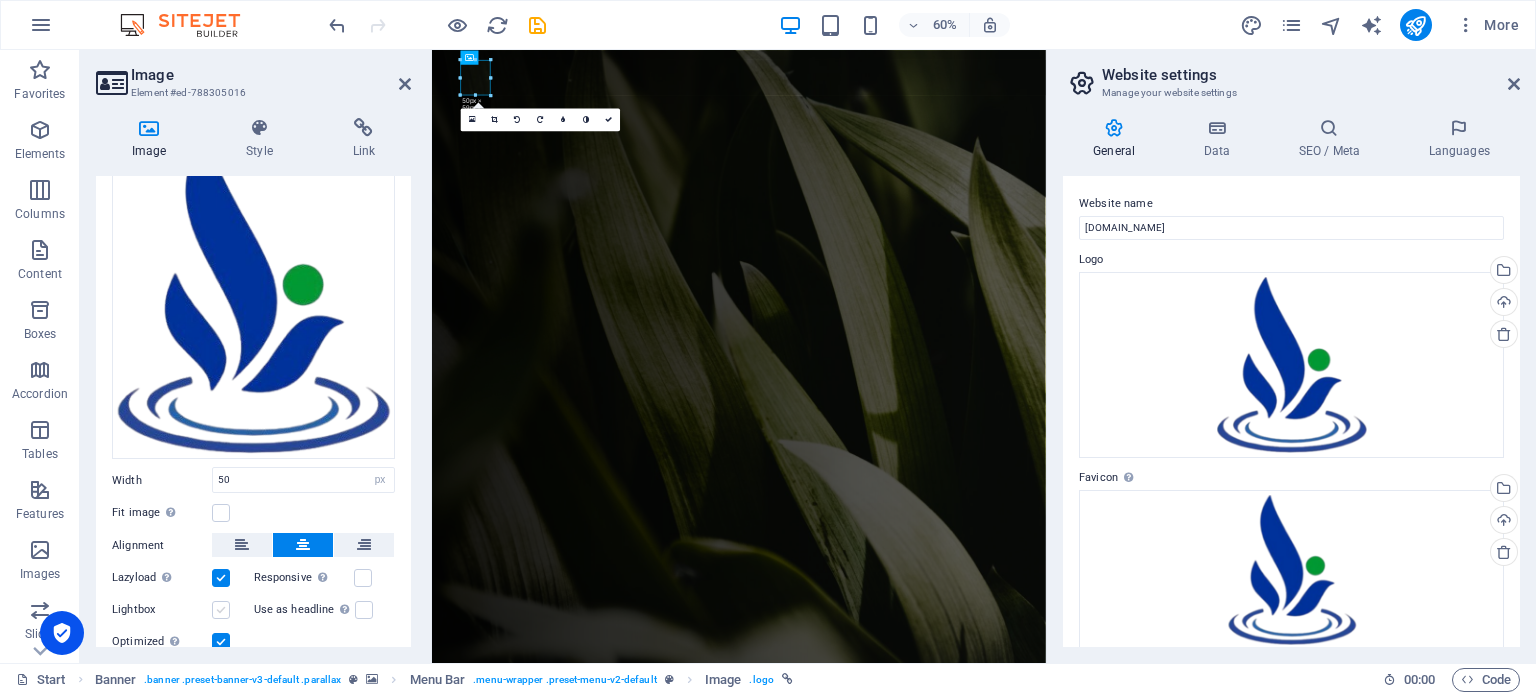 click at bounding box center [221, 610] 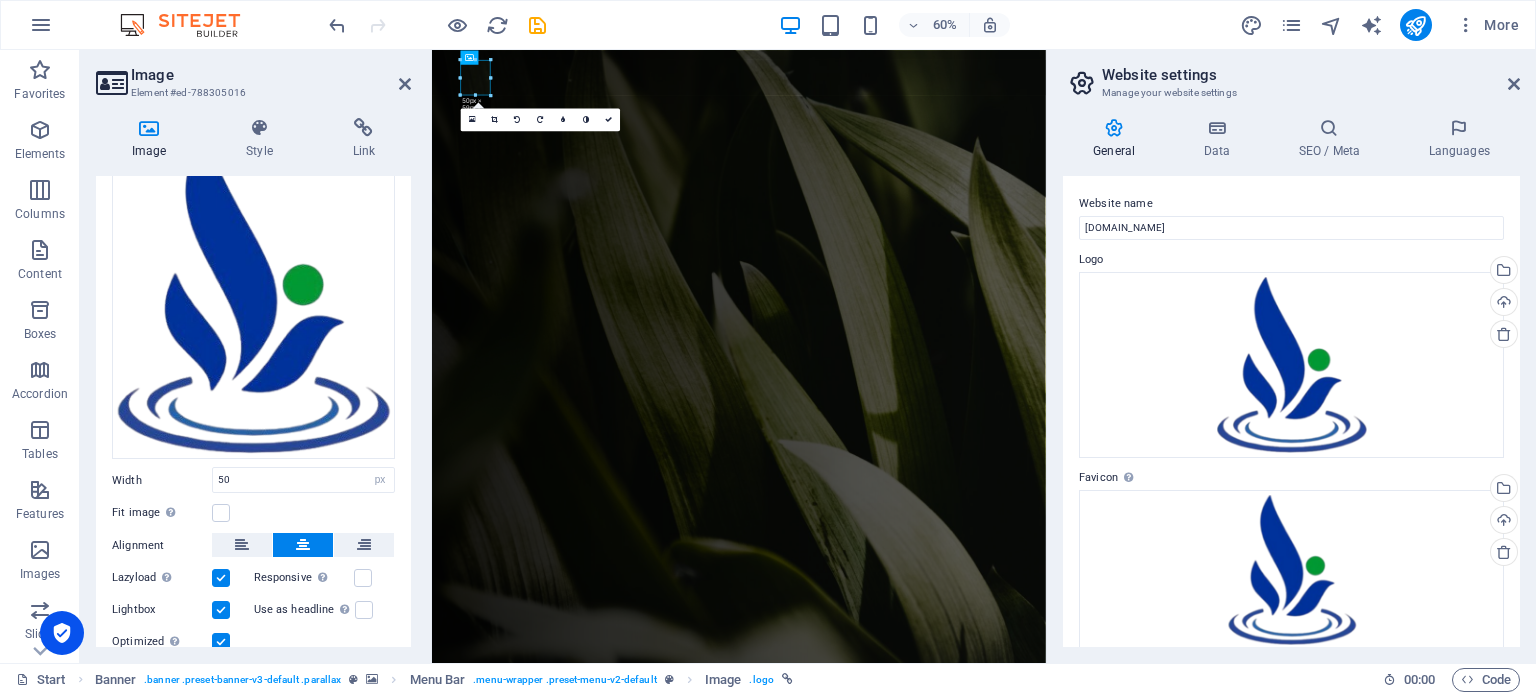 click at bounding box center (221, 610) 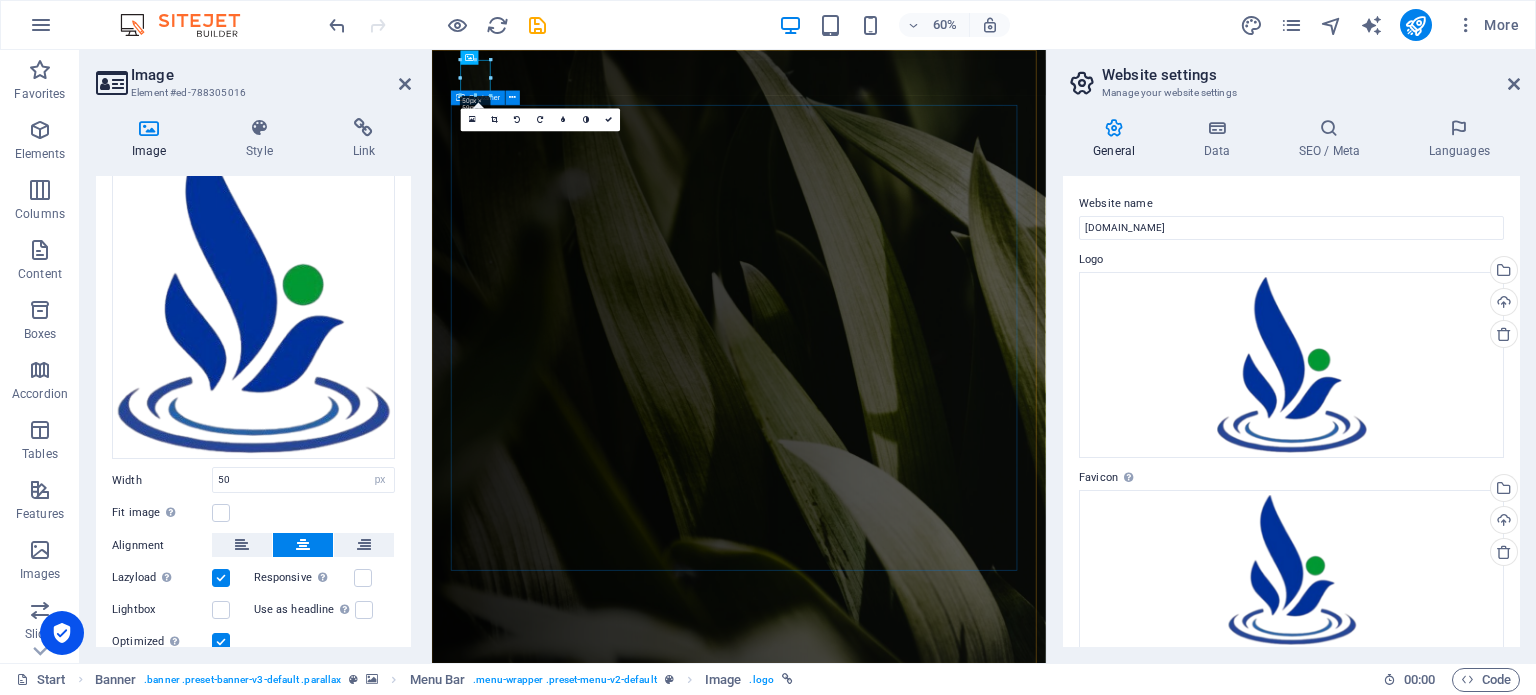 click on "Gardening & Lawncare Service Your professional Partner in San Antonio Texas. Learn more Our Services" at bounding box center [944, 1371] 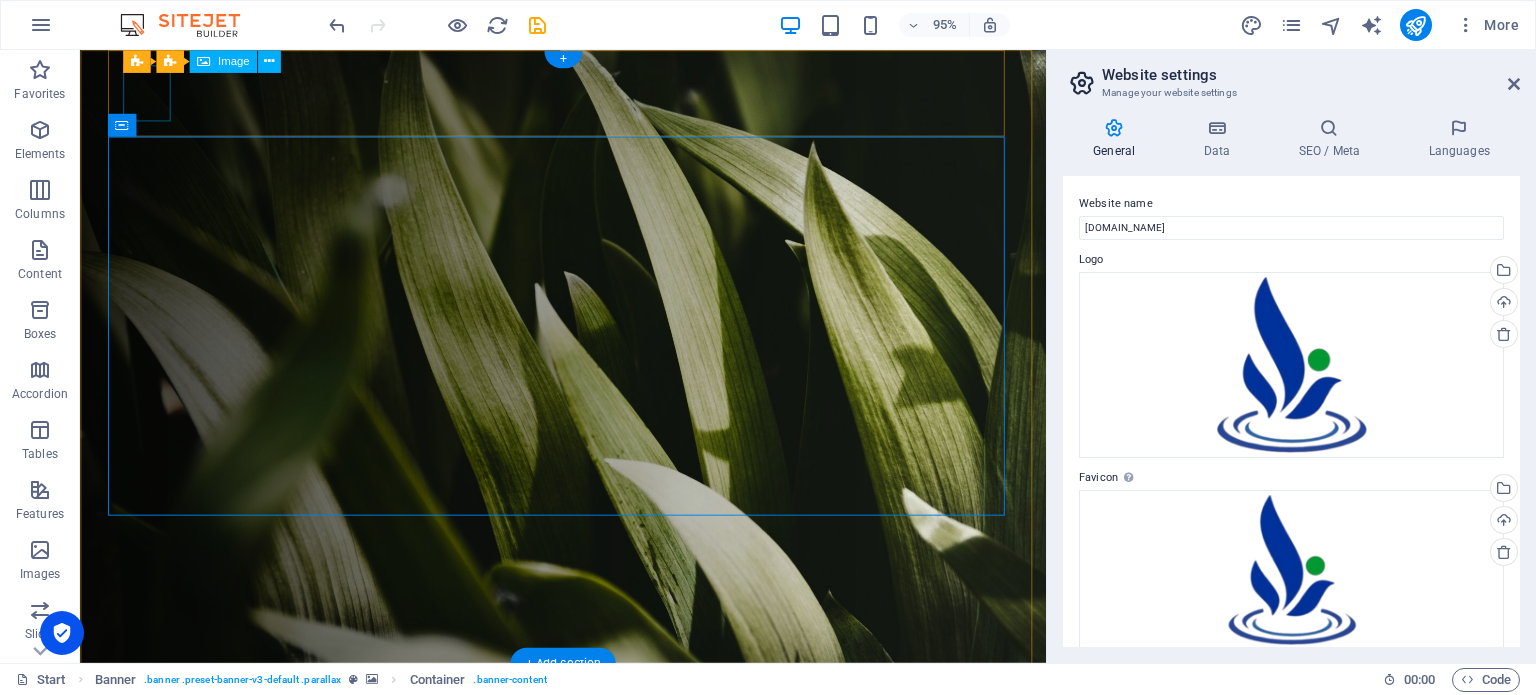 click at bounding box center (597, 1117) 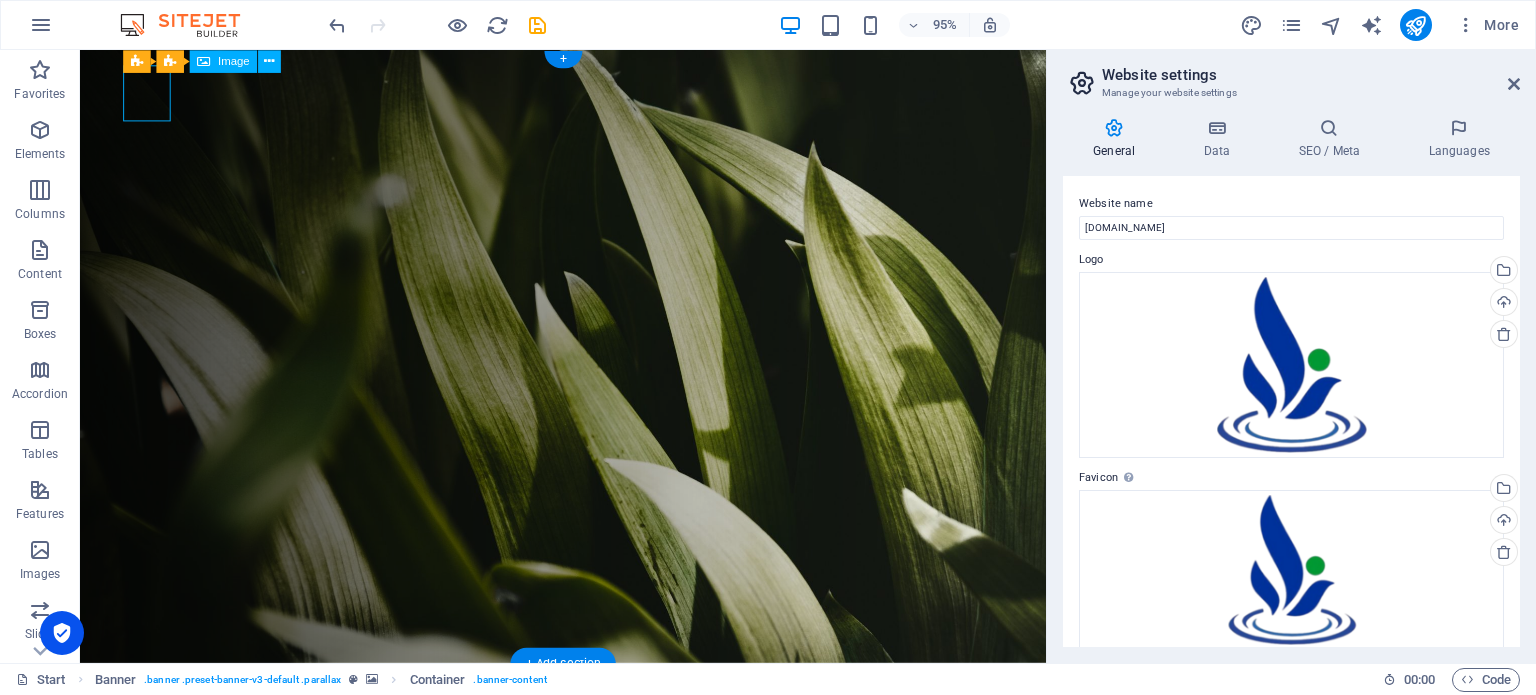 click at bounding box center (597, 1117) 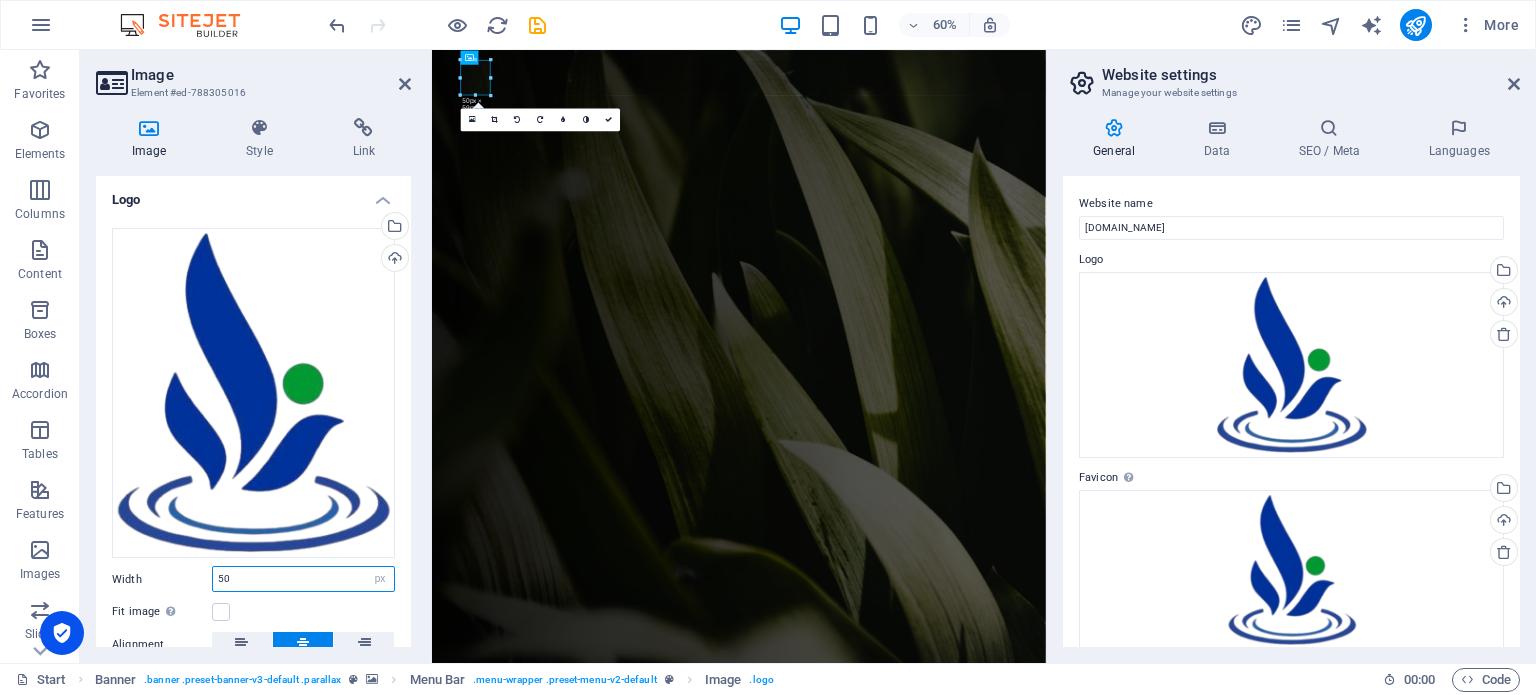 click on "50" at bounding box center (303, 579) 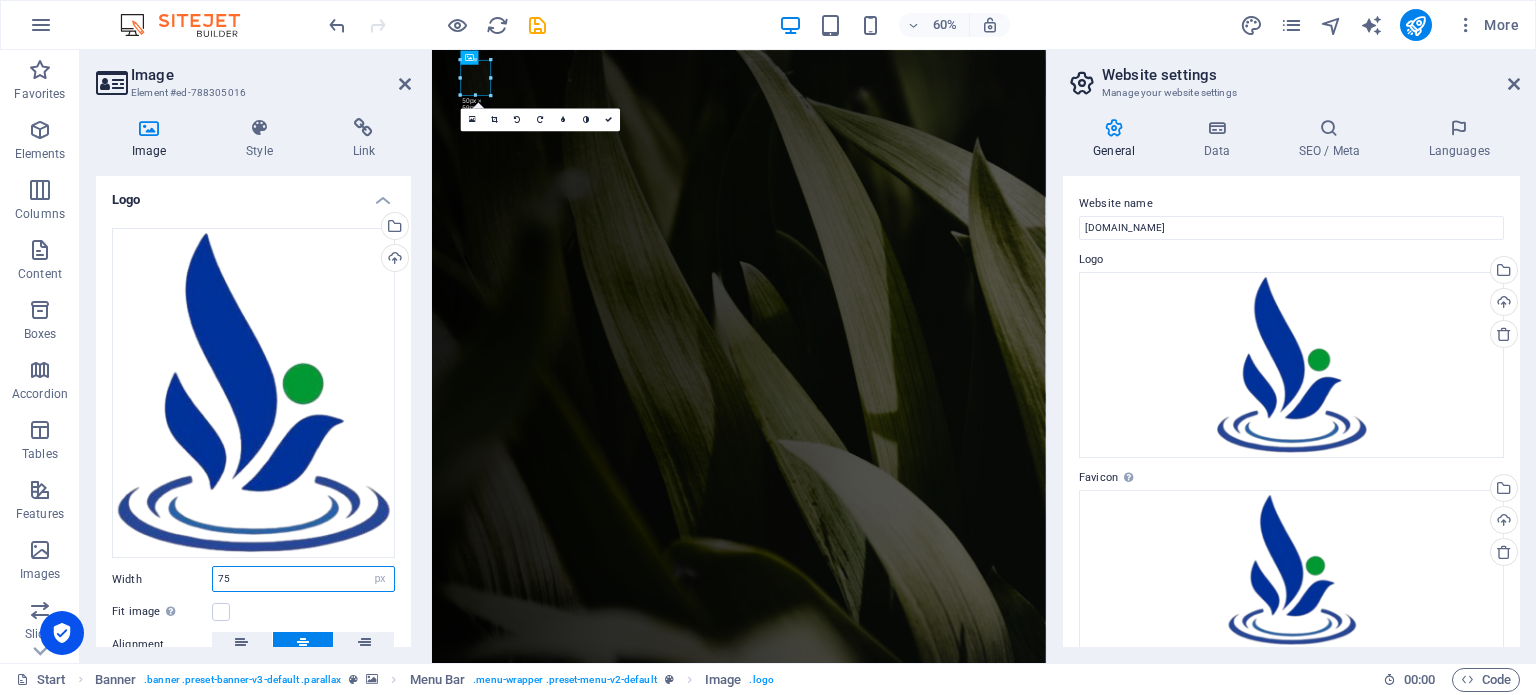 type on "75" 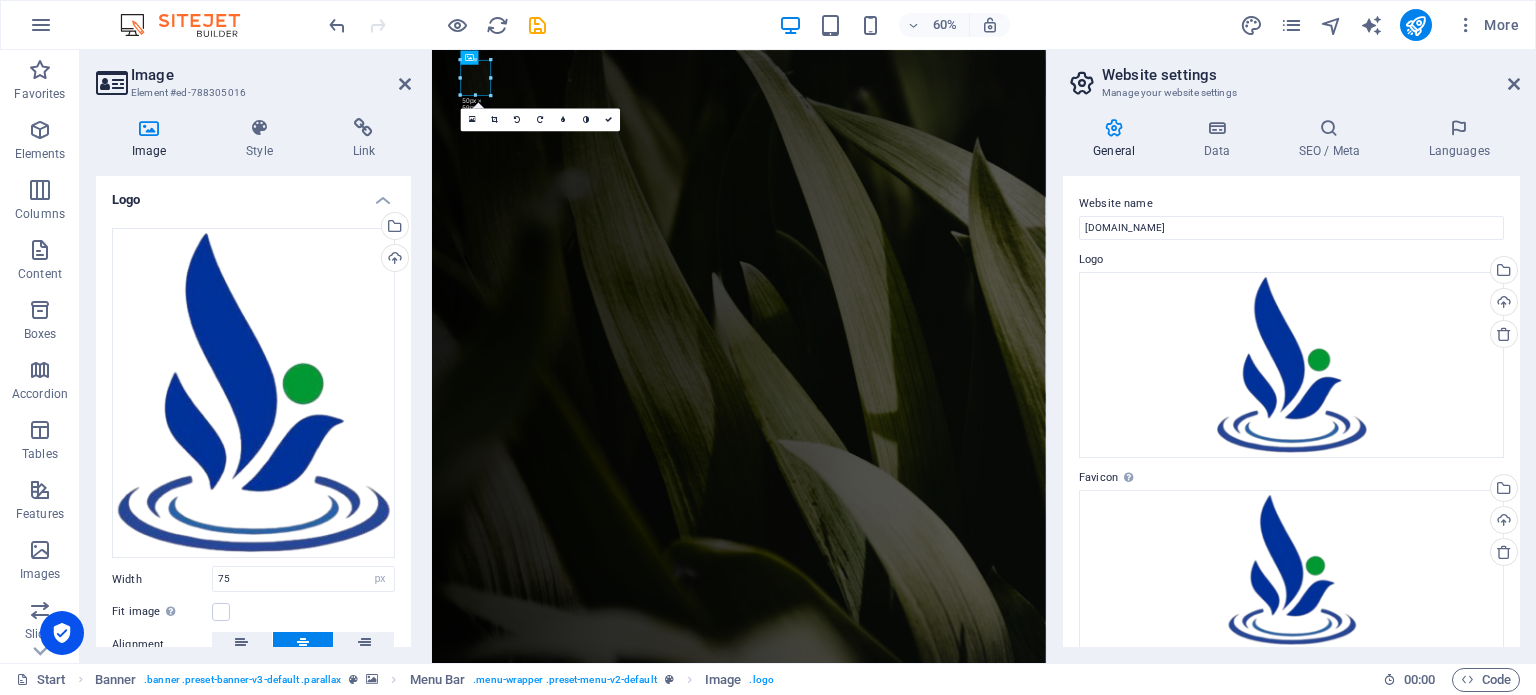 click on "Fit image Automatically fit image to a fixed width and height" at bounding box center (253, 612) 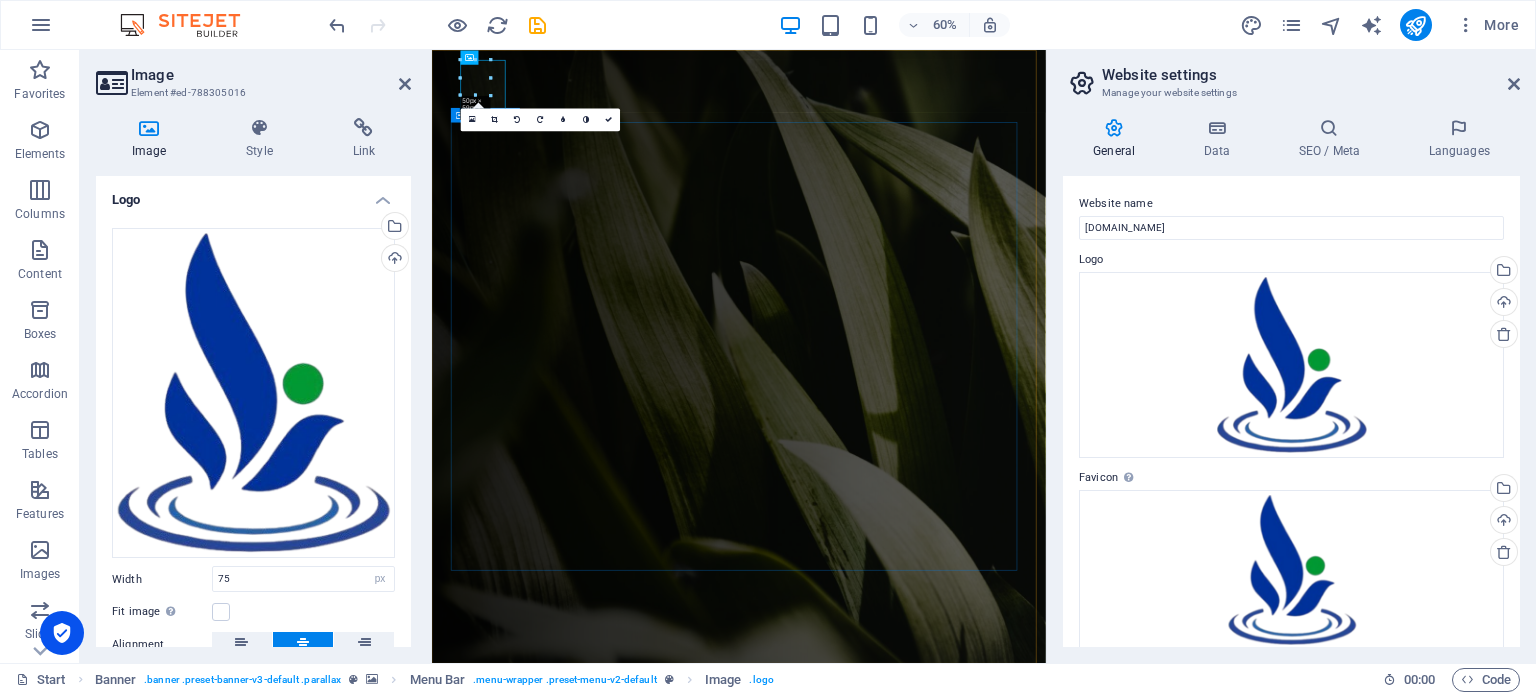 click on "Gardening & Lawncare Service Your professional Partner in San Antonio Texas. Learn more Our Services" at bounding box center [944, 1400] 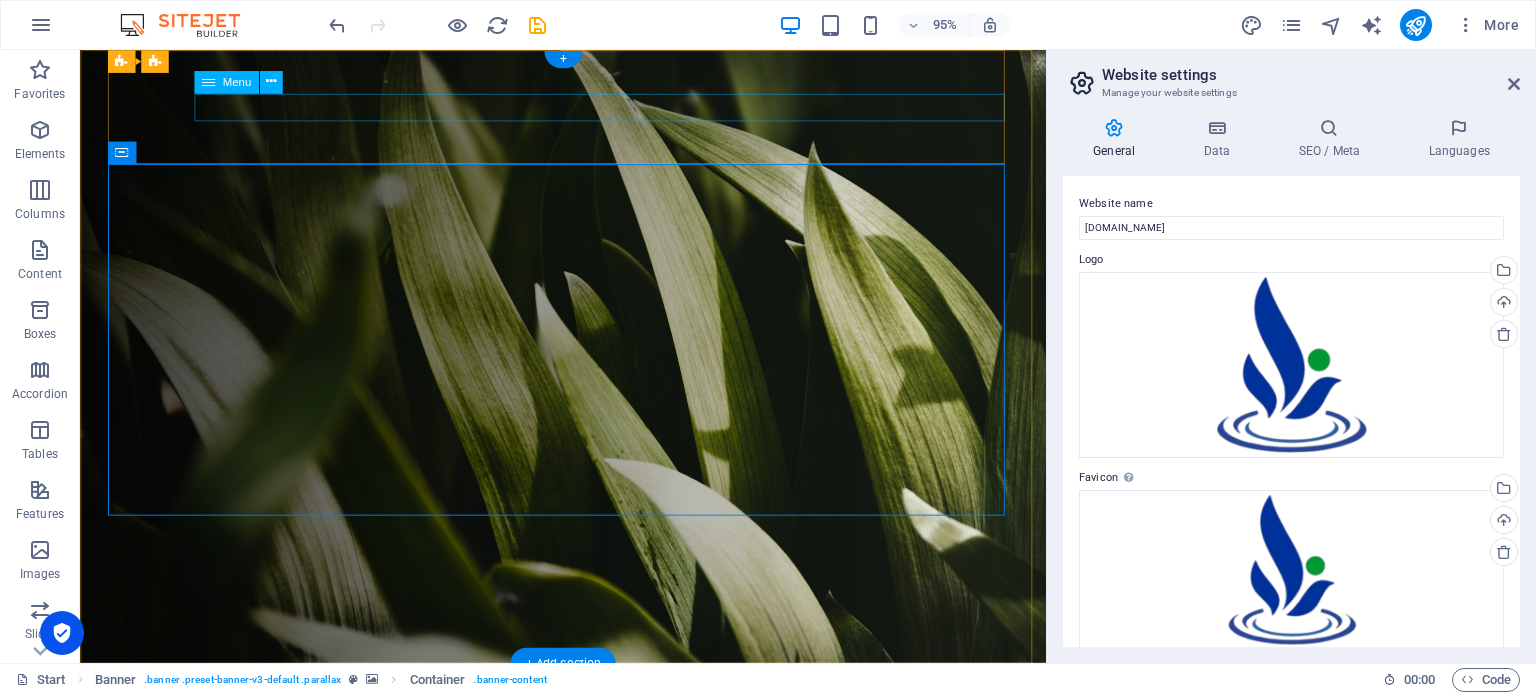 click on "Home About Services Projects Team Contact" at bounding box center [597, 1190] 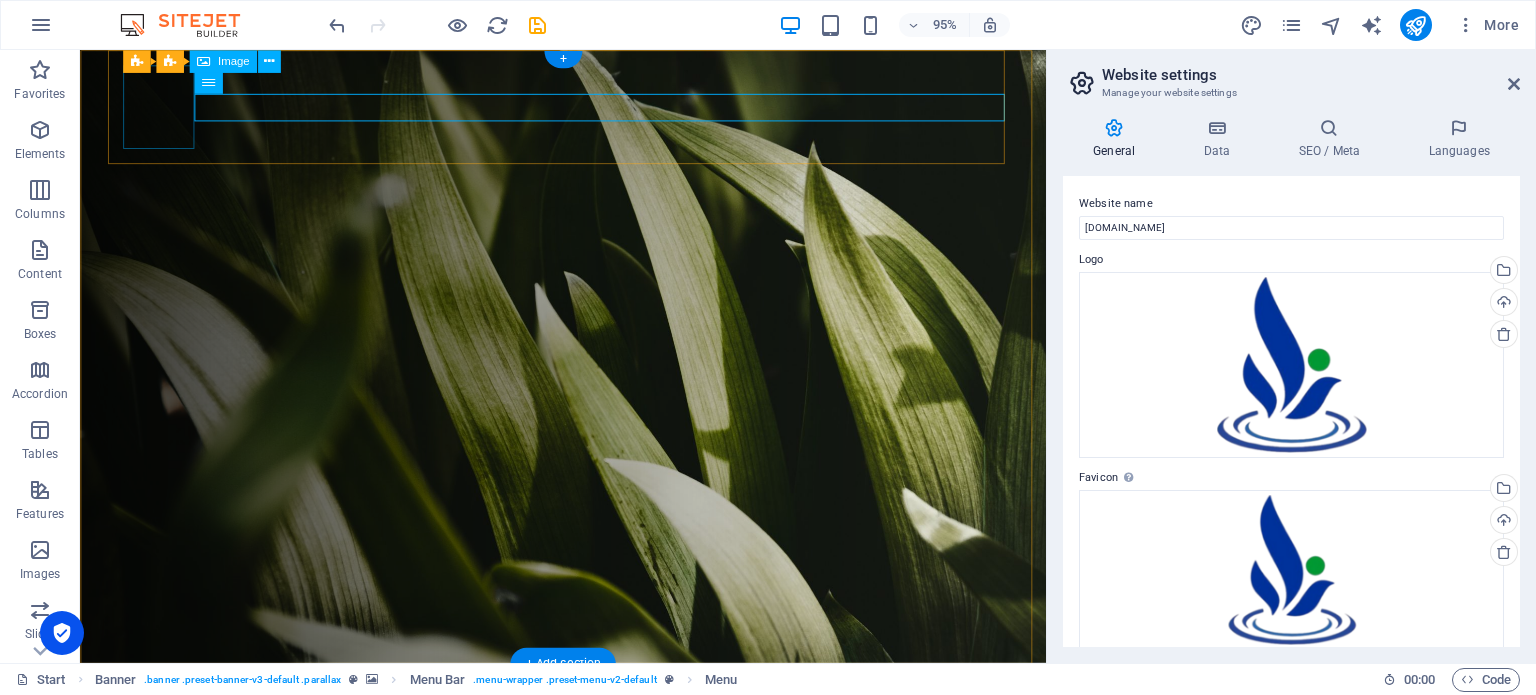 click at bounding box center [597, 1132] 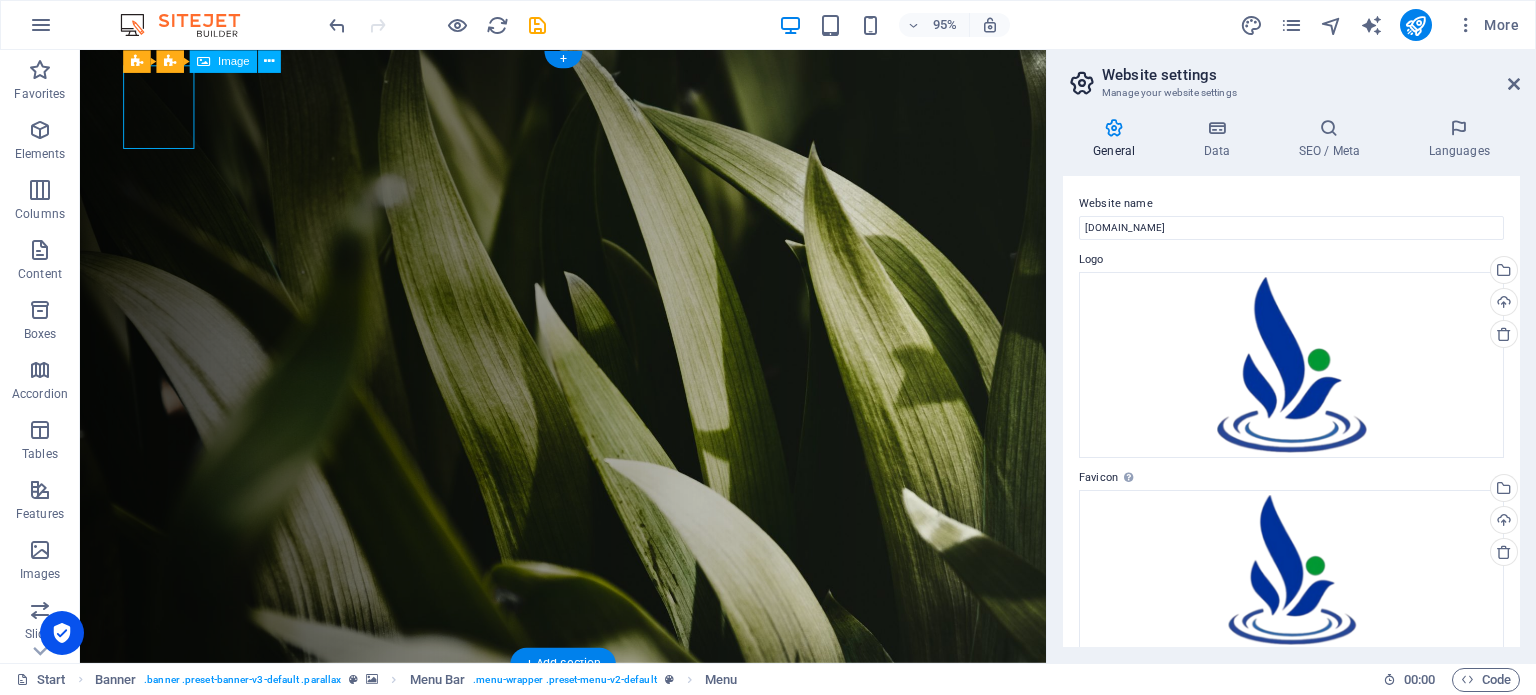click at bounding box center (597, 1132) 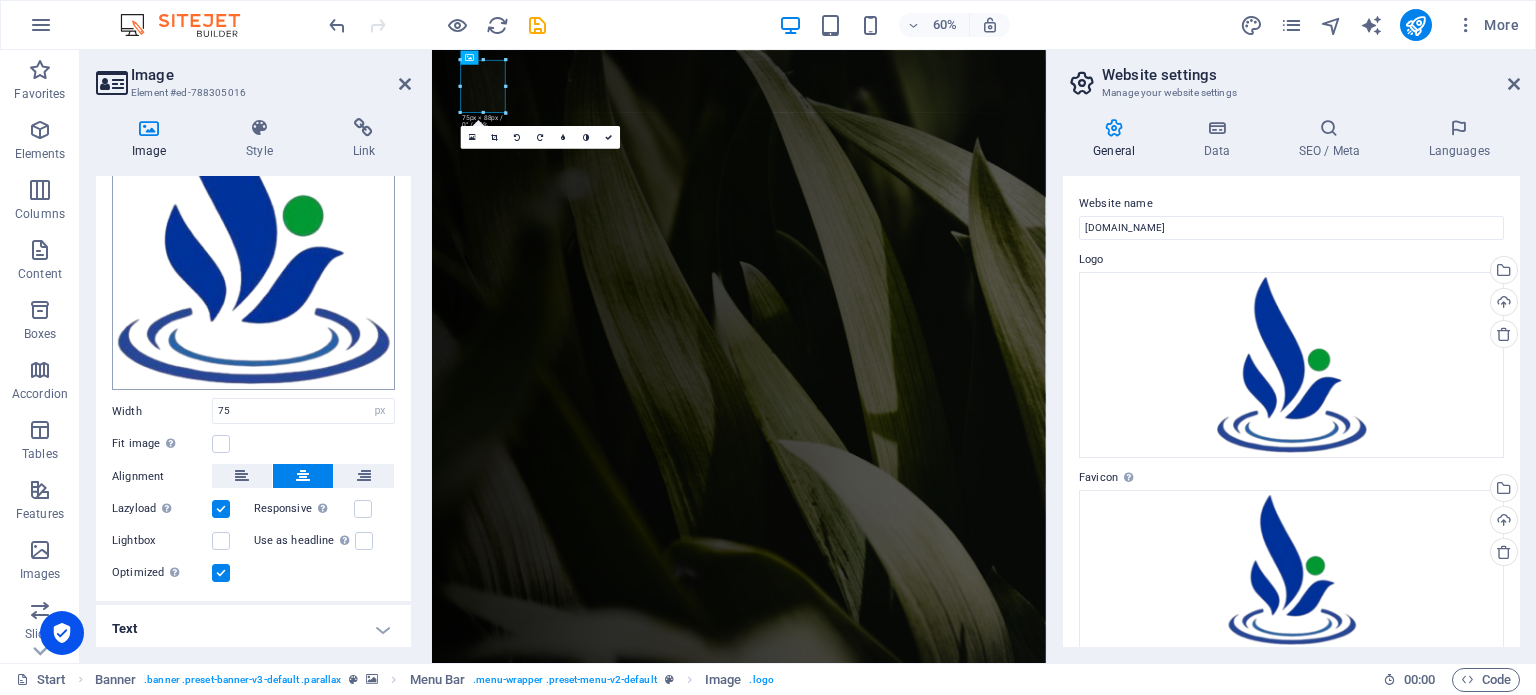 scroll, scrollTop: 0, scrollLeft: 0, axis: both 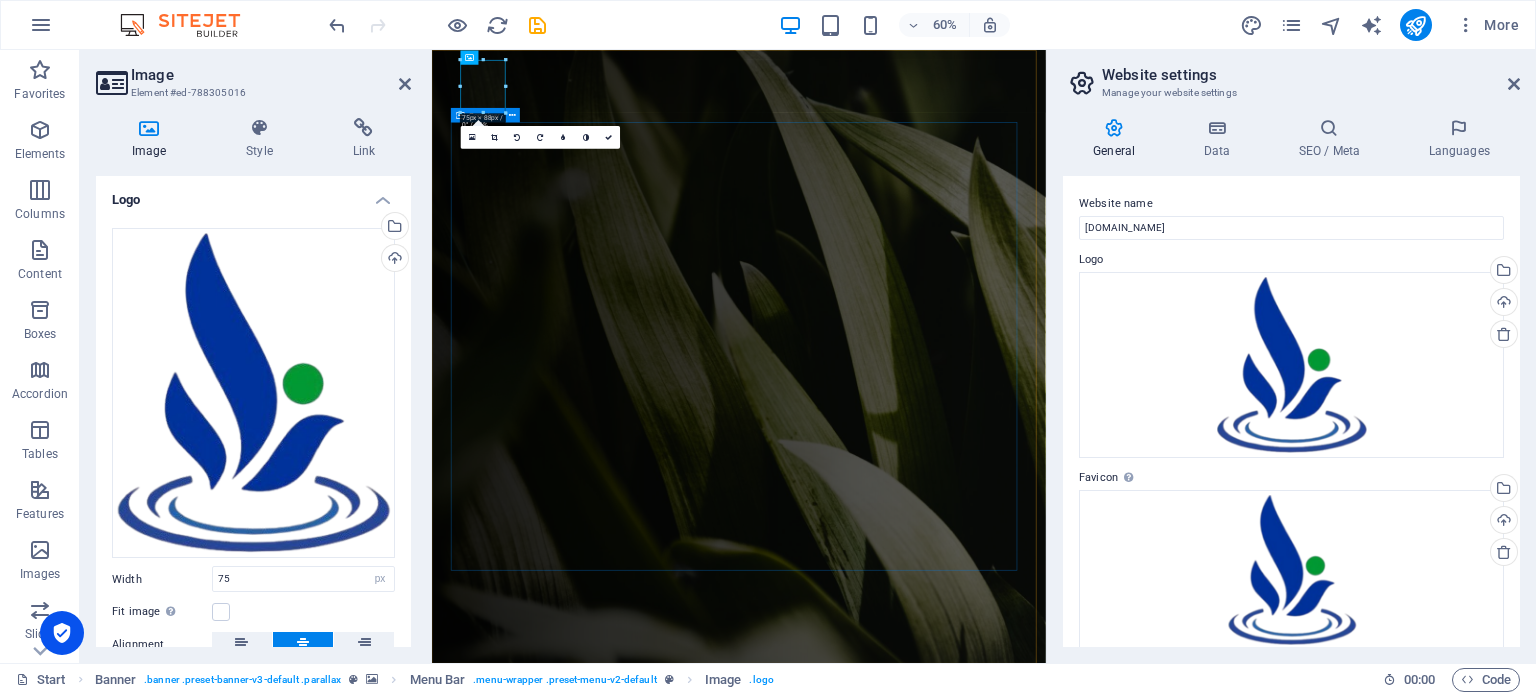 click on "Gardening & Lawncare Service Your professional Partner in San Antonio Texas. Learn more Our Services" at bounding box center (944, 1400) 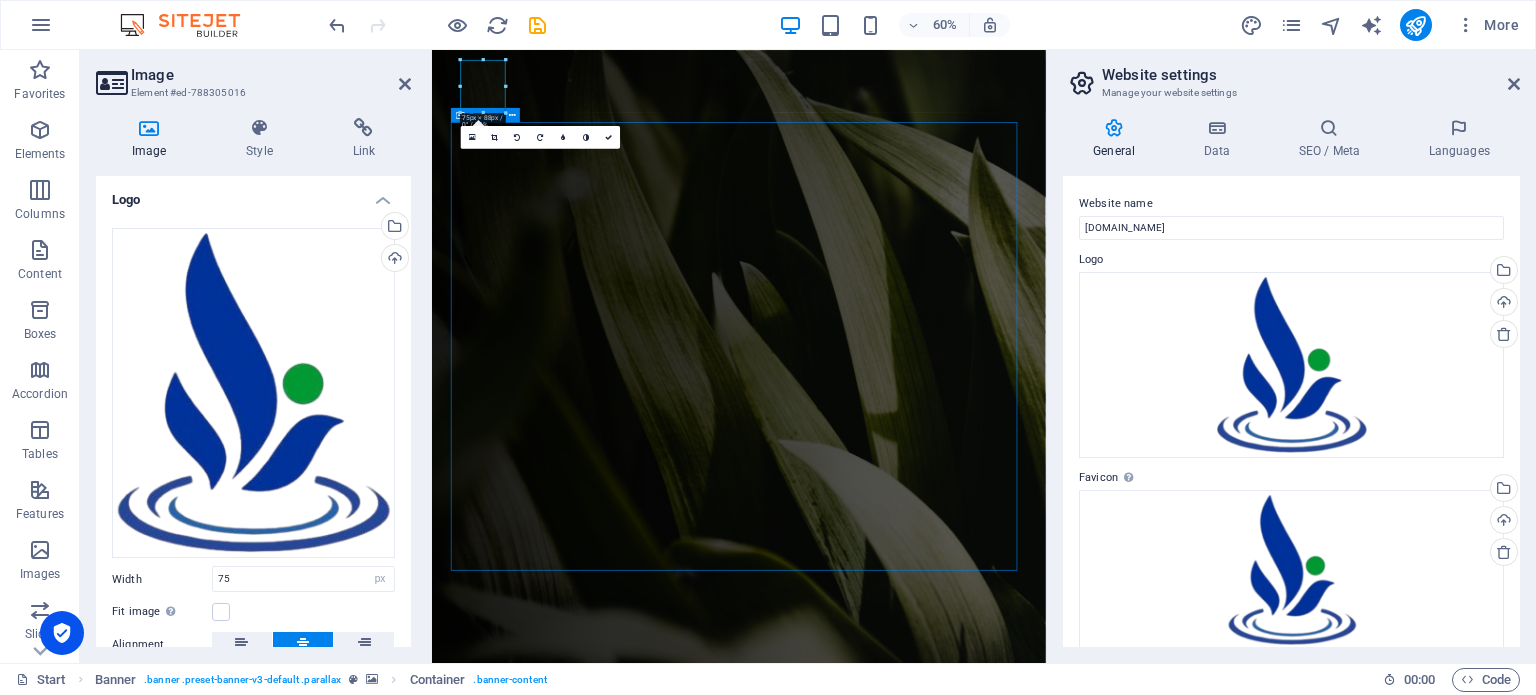 click on "Gardening & Lawncare Service Your professional Partner in San Antonio Texas. Learn more Our Services" at bounding box center [944, 1400] 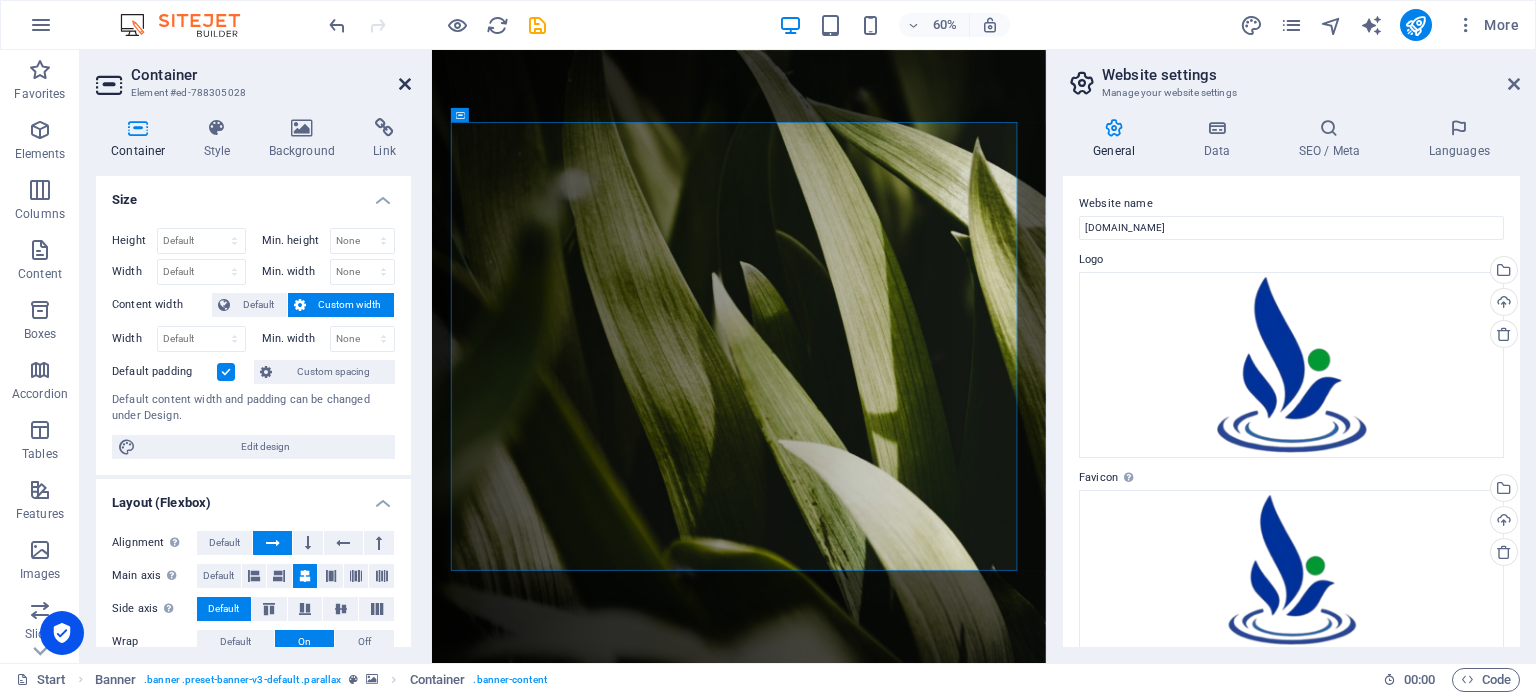 click at bounding box center [405, 84] 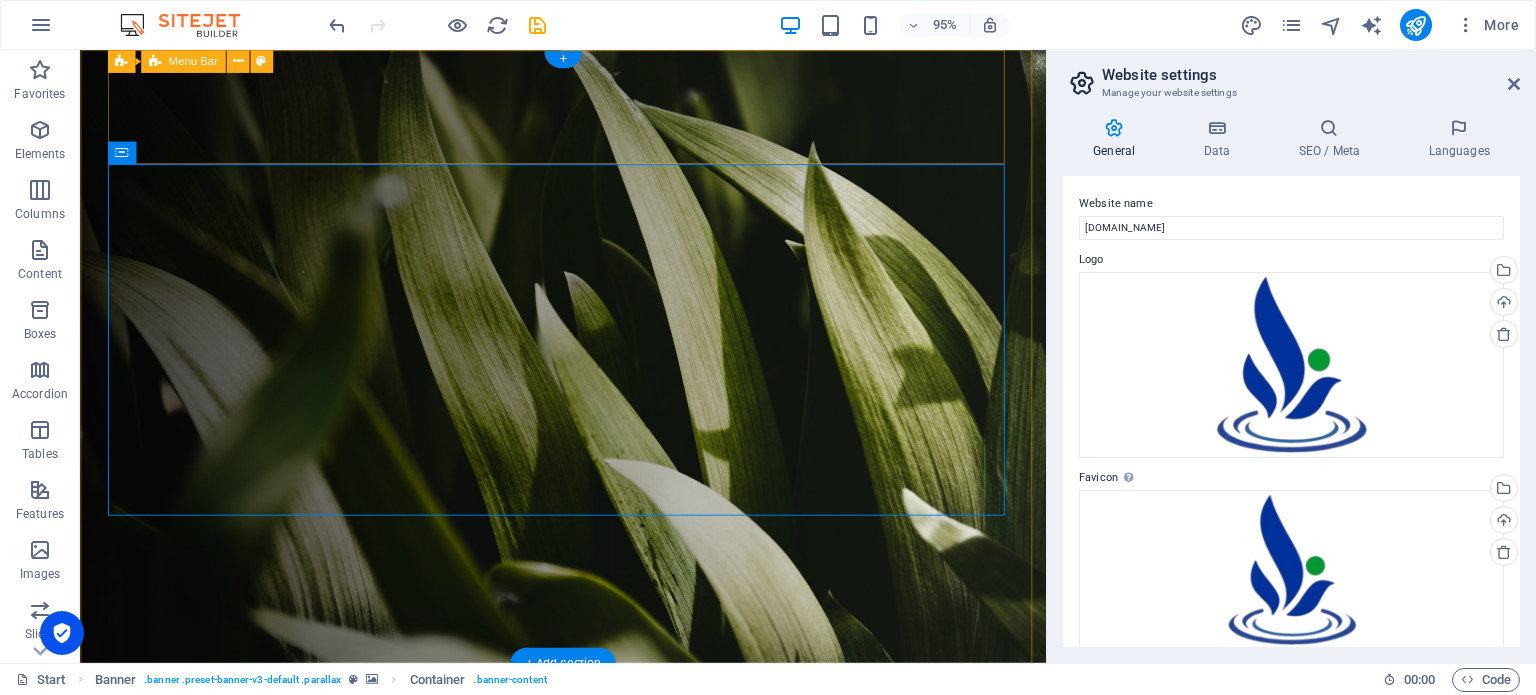 click on "Home About Services Projects Team Contact" at bounding box center [589, 1146] 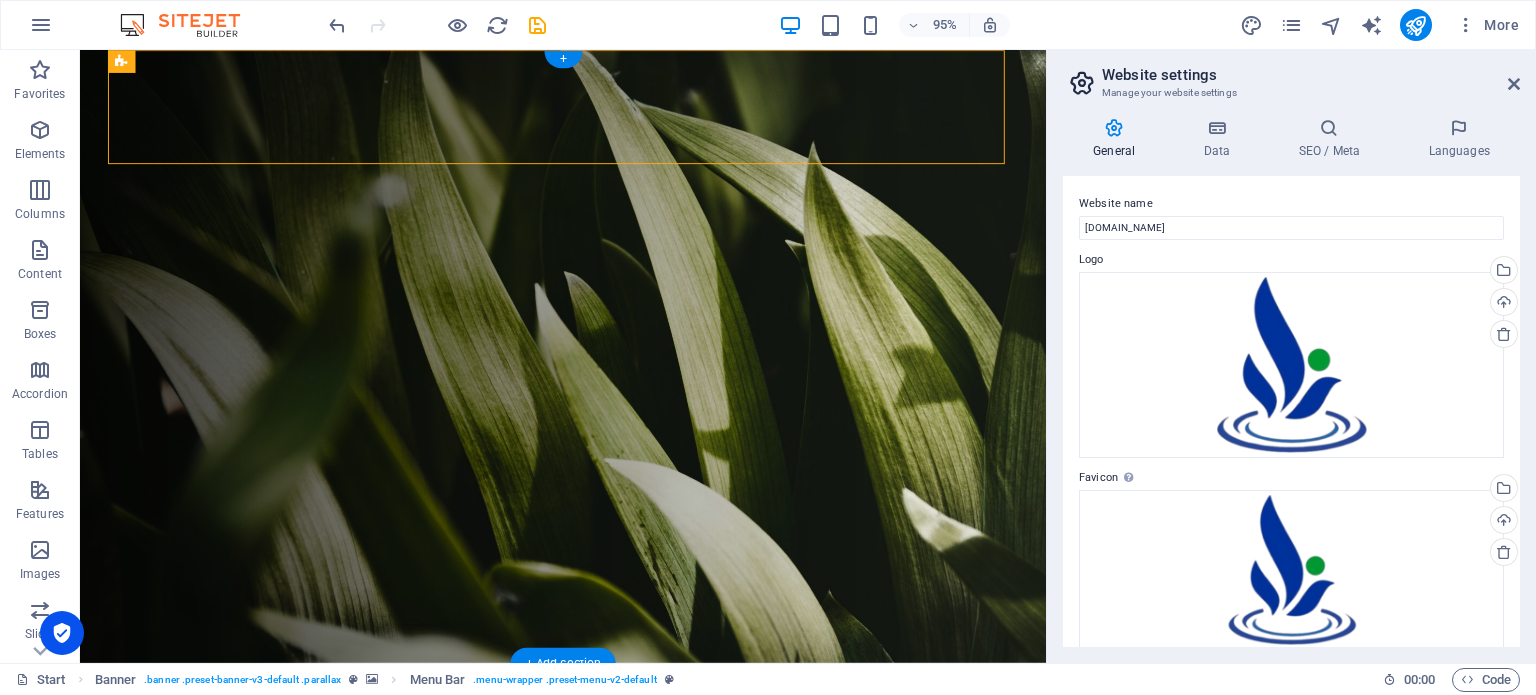 click at bounding box center (588, 372) 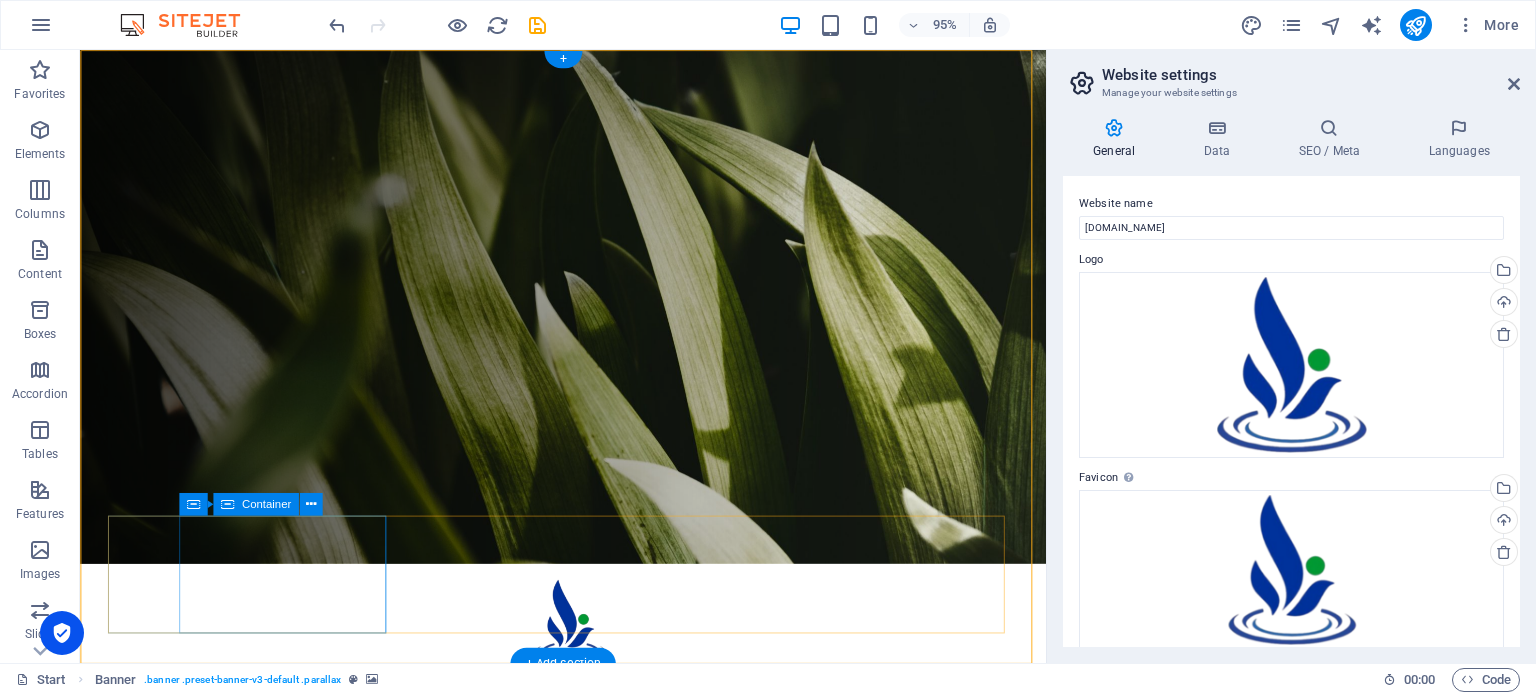 scroll, scrollTop: 0, scrollLeft: 0, axis: both 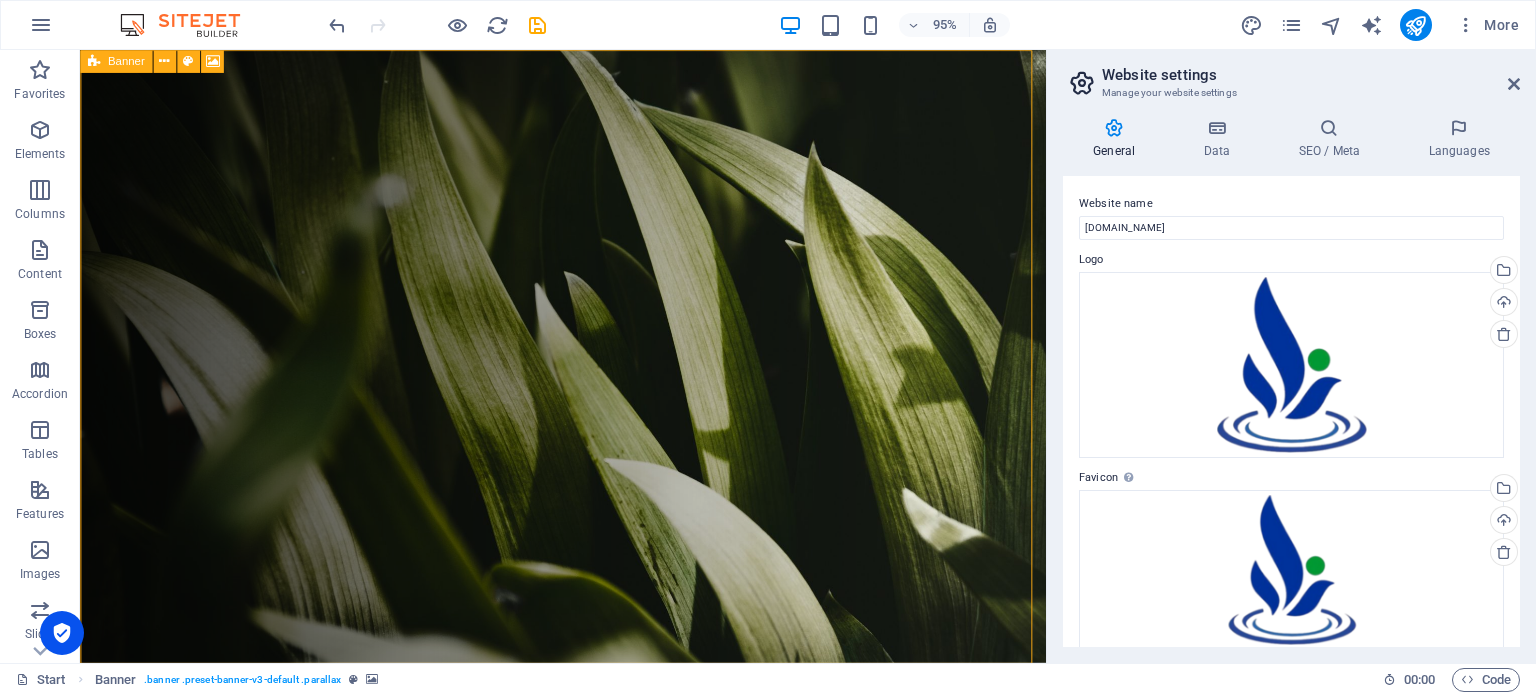 click on "Banner" at bounding box center (116, 61) 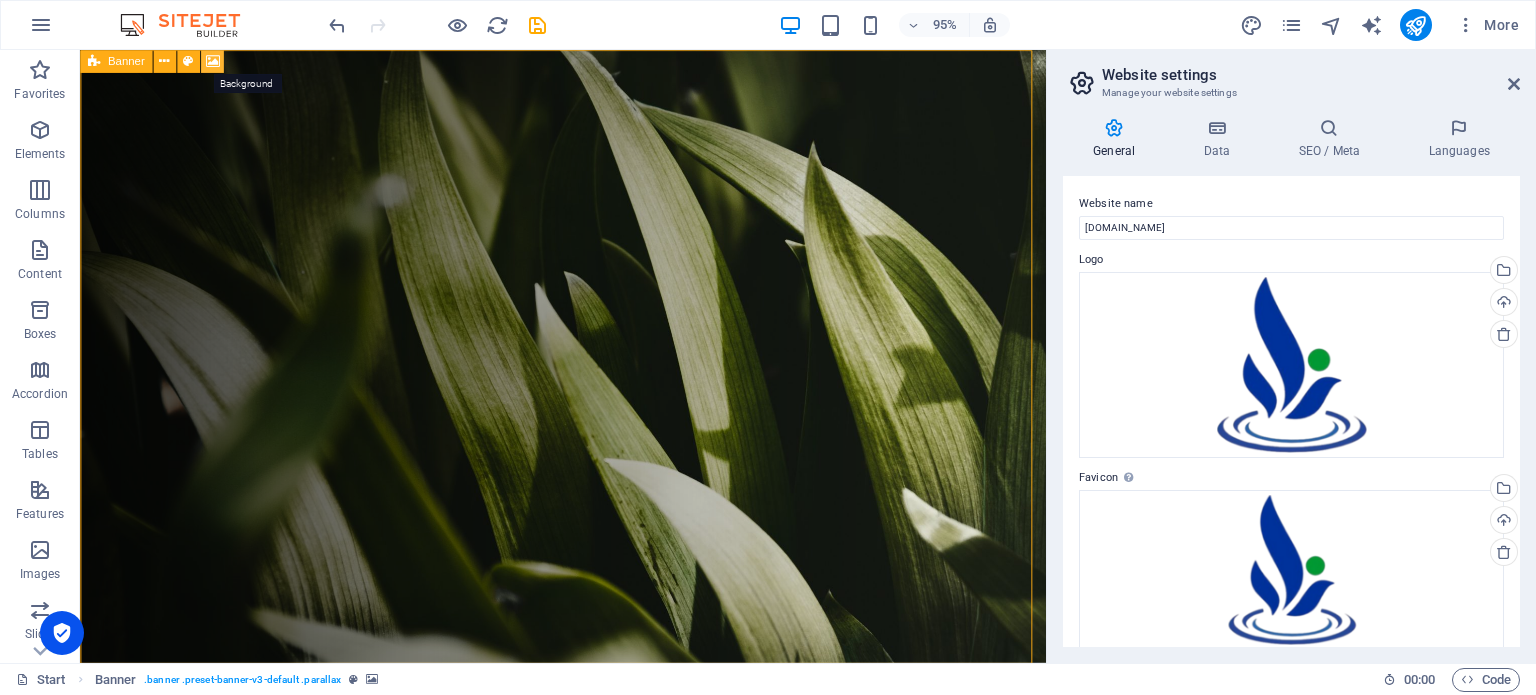 click at bounding box center [212, 61] 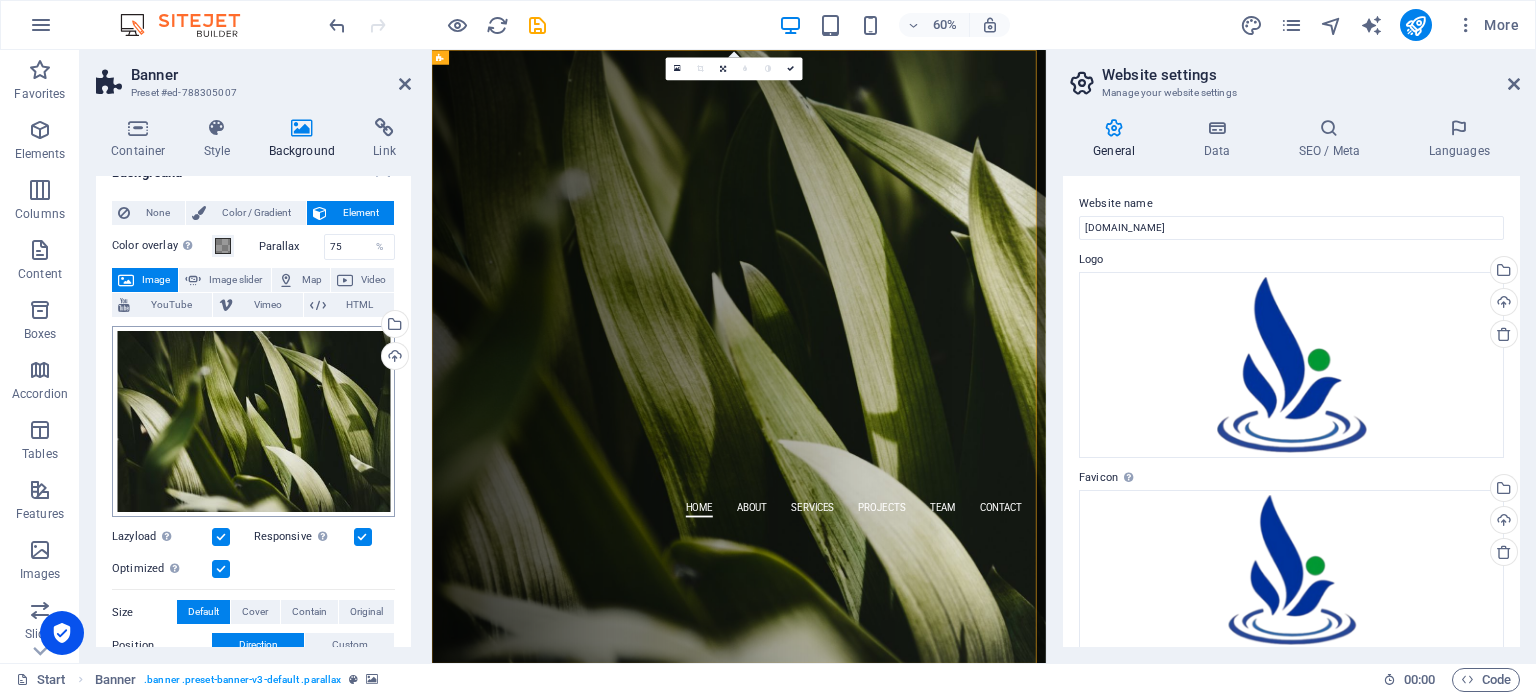 scroll, scrollTop: 26, scrollLeft: 0, axis: vertical 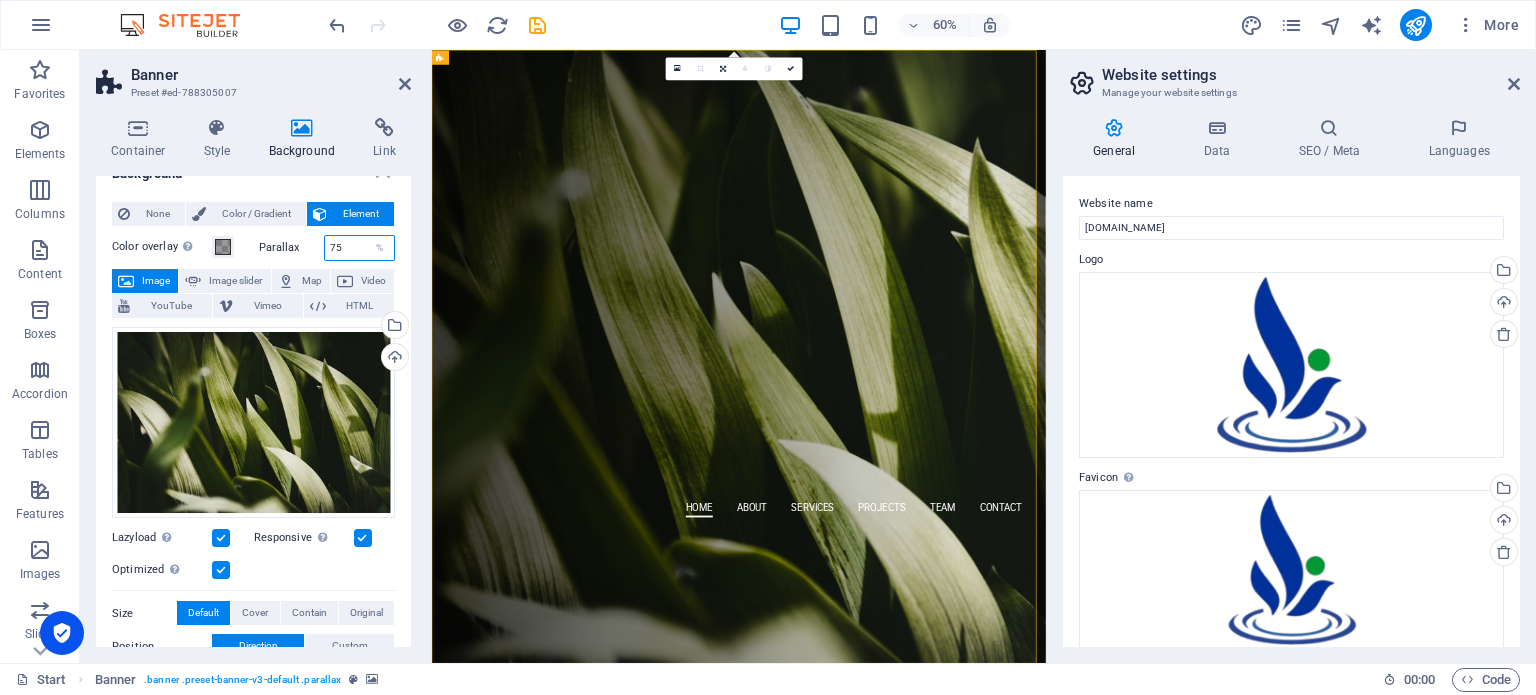 click on "75" at bounding box center [360, 248] 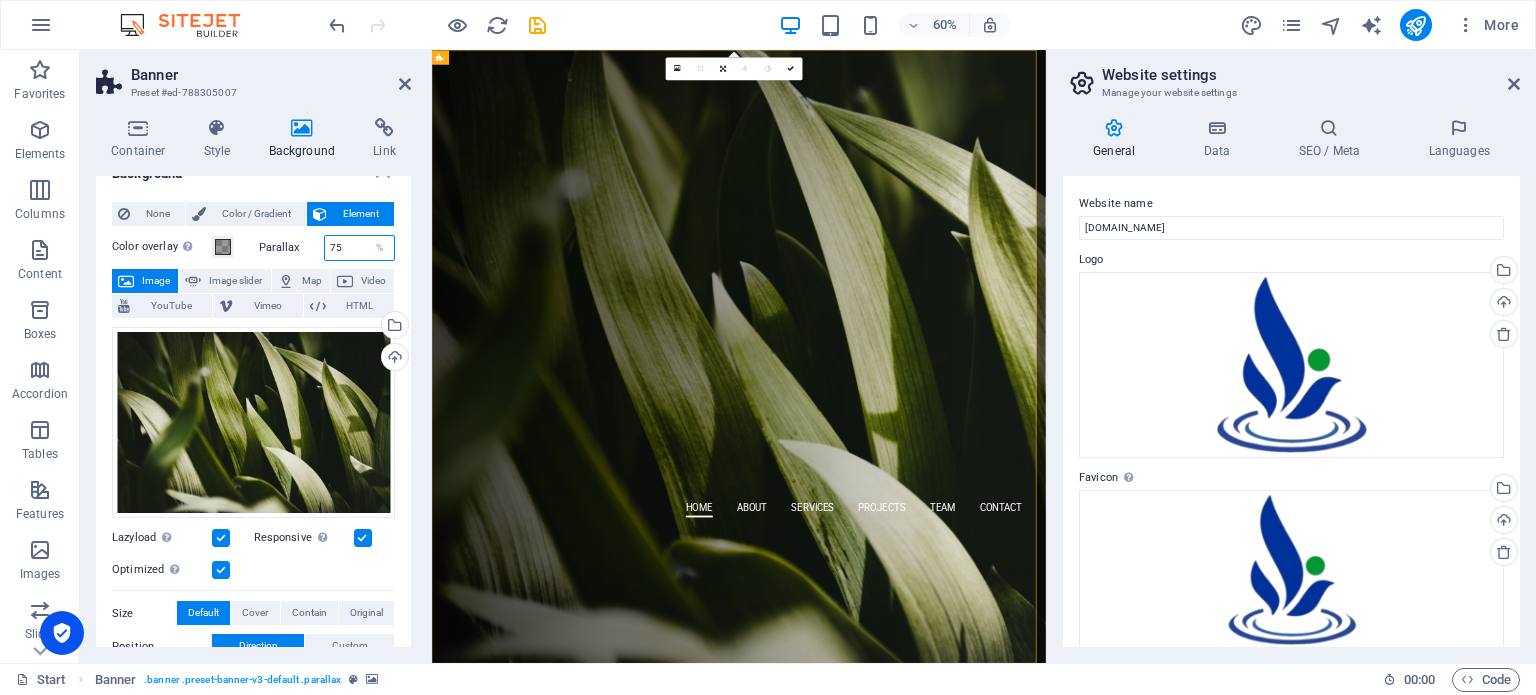 drag, startPoint x: 336, startPoint y: 242, endPoint x: 313, endPoint y: 246, distance: 23.345236 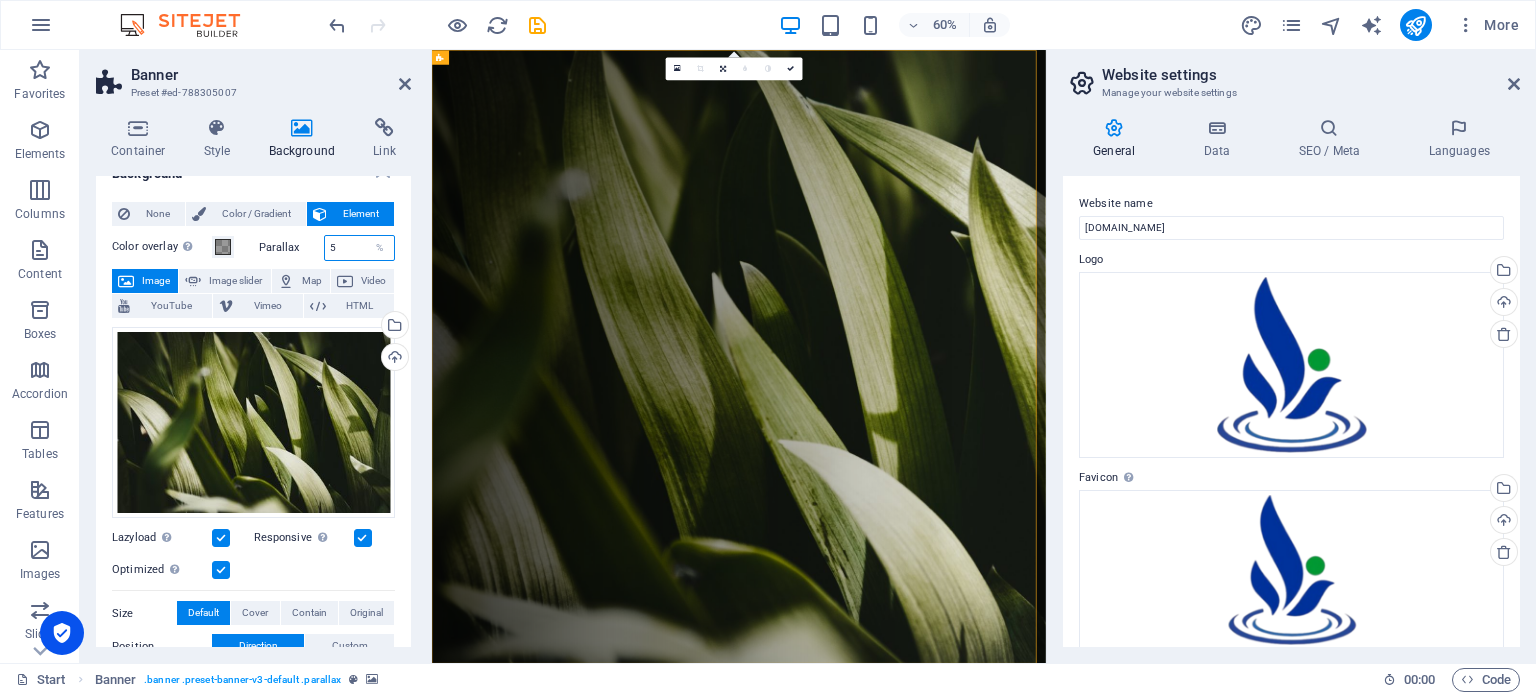 type on "5" 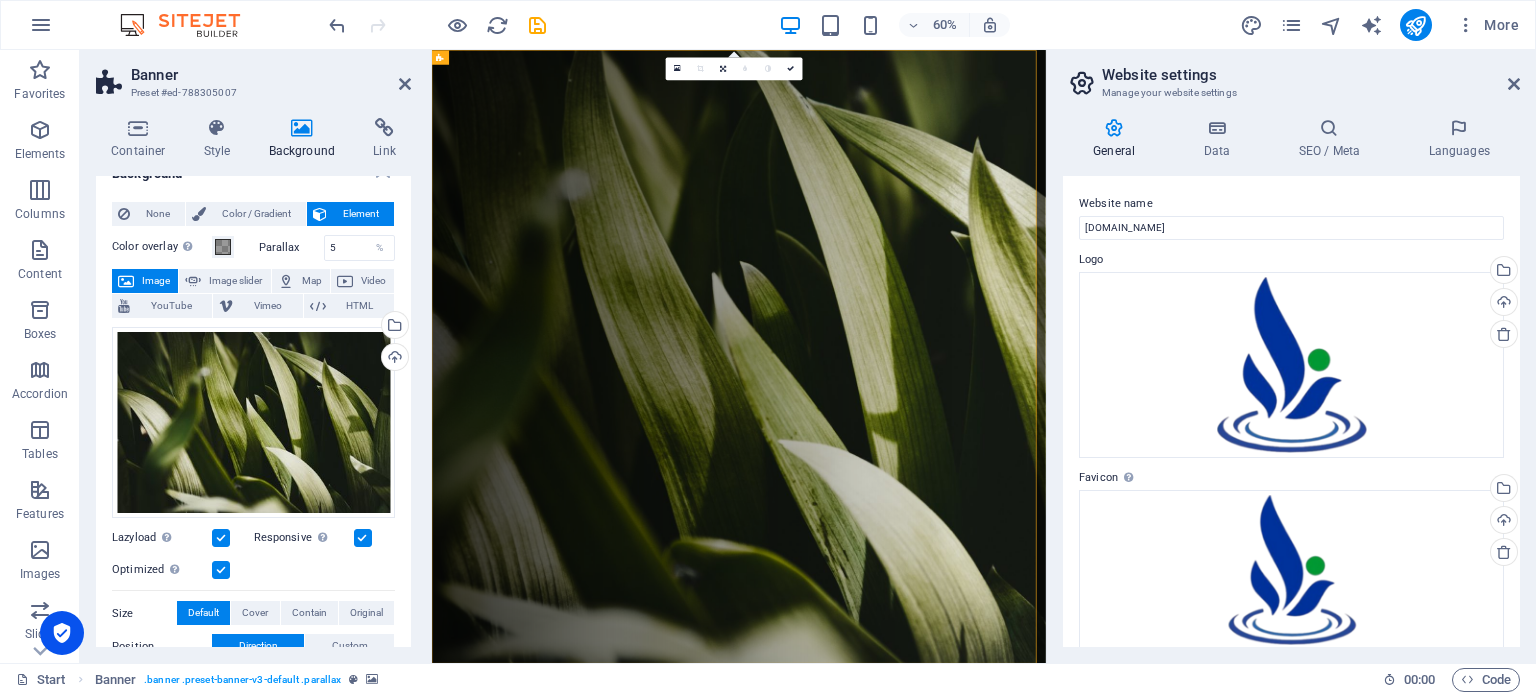 click on "Parallax 5 %" at bounding box center [327, 248] 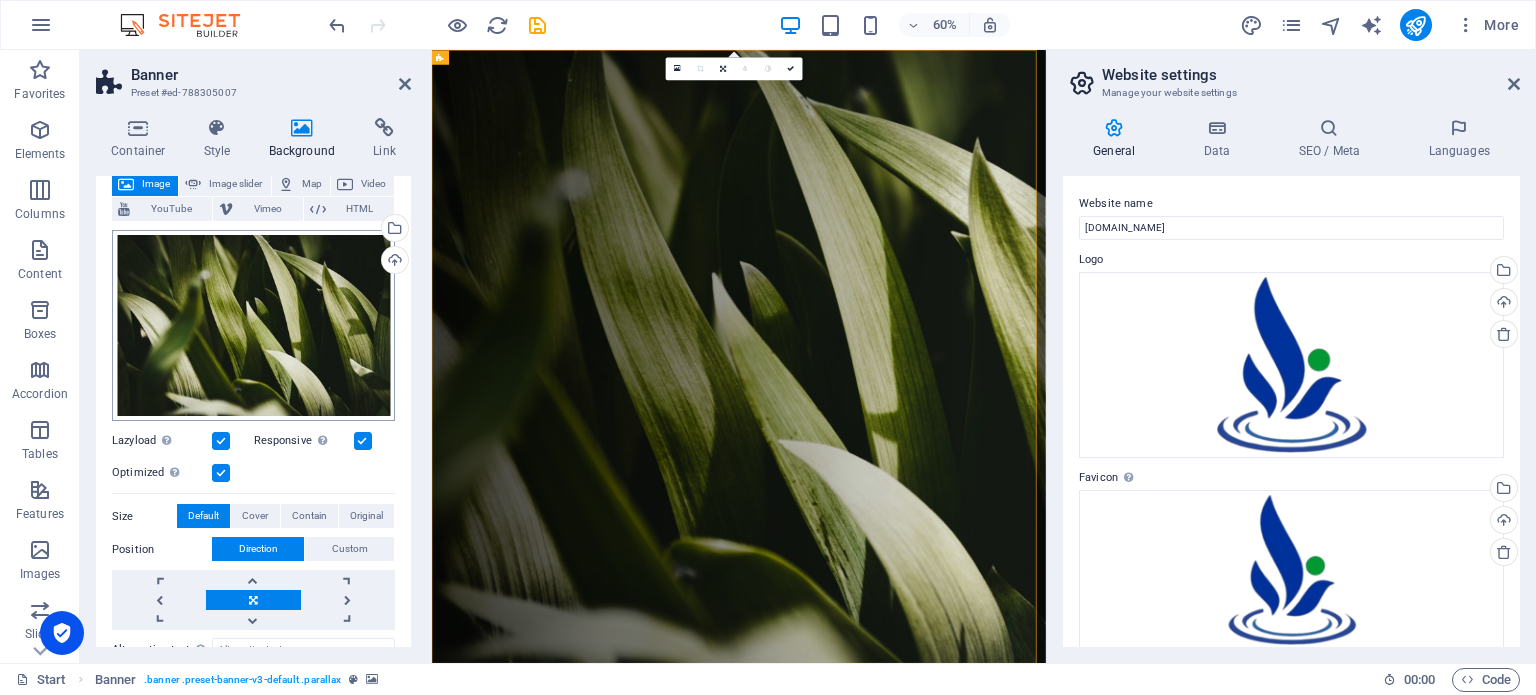 scroll, scrollTop: 191, scrollLeft: 0, axis: vertical 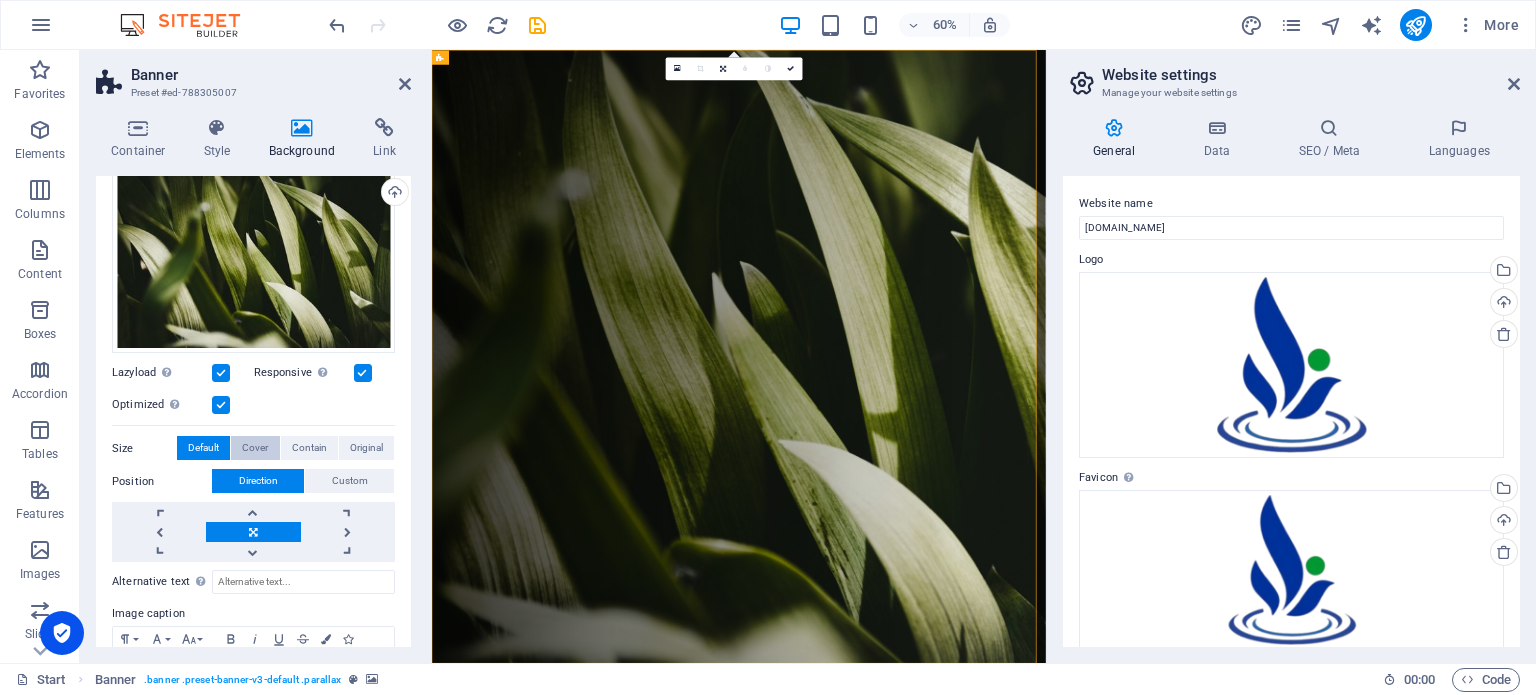 click on "Cover" at bounding box center [255, 448] 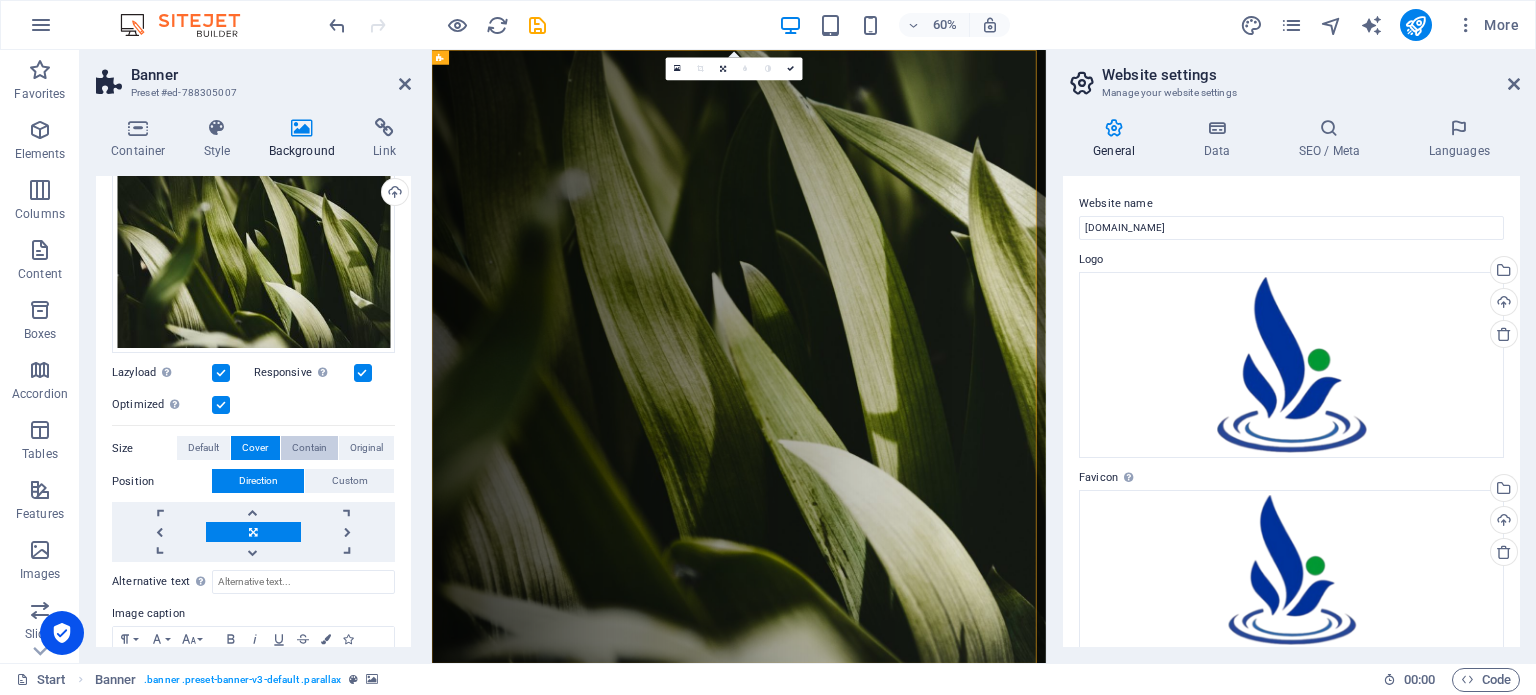 click on "Contain" at bounding box center (309, 448) 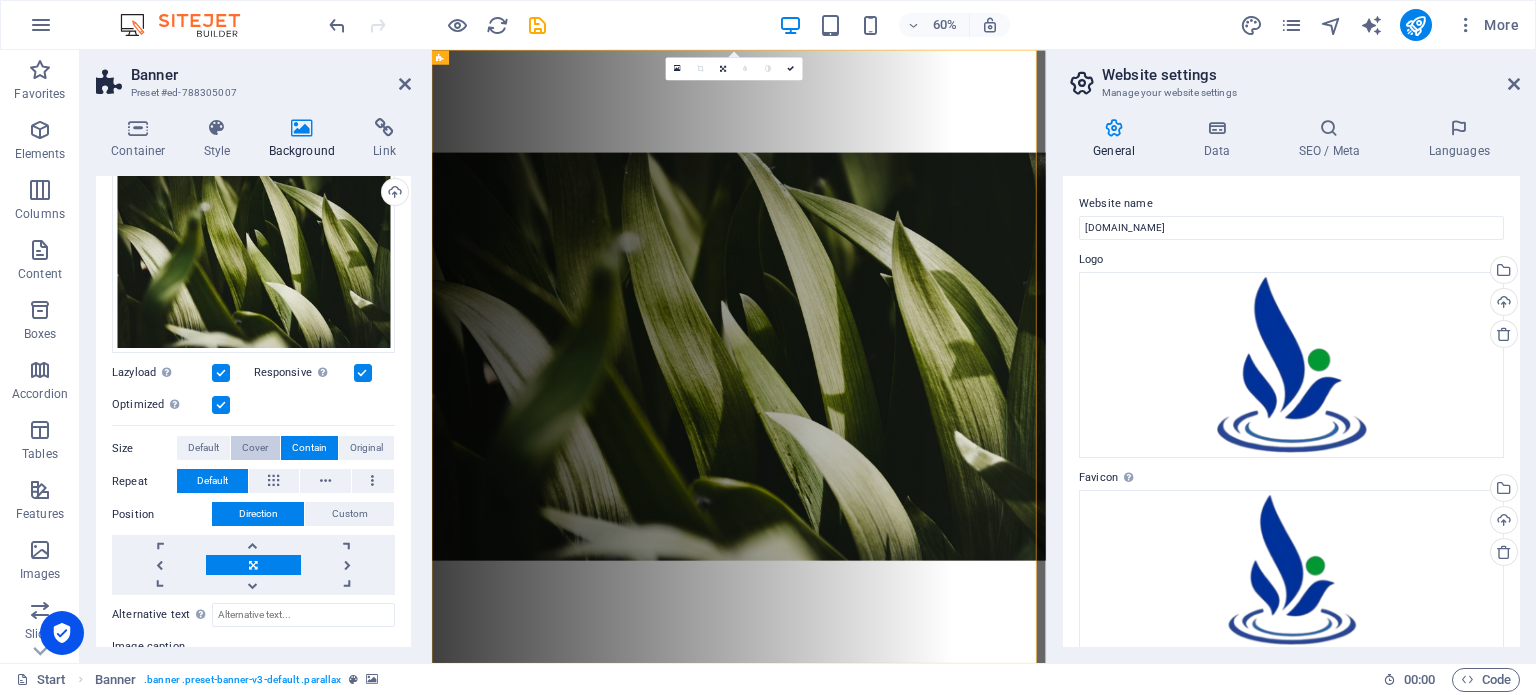 click on "Cover" at bounding box center (255, 448) 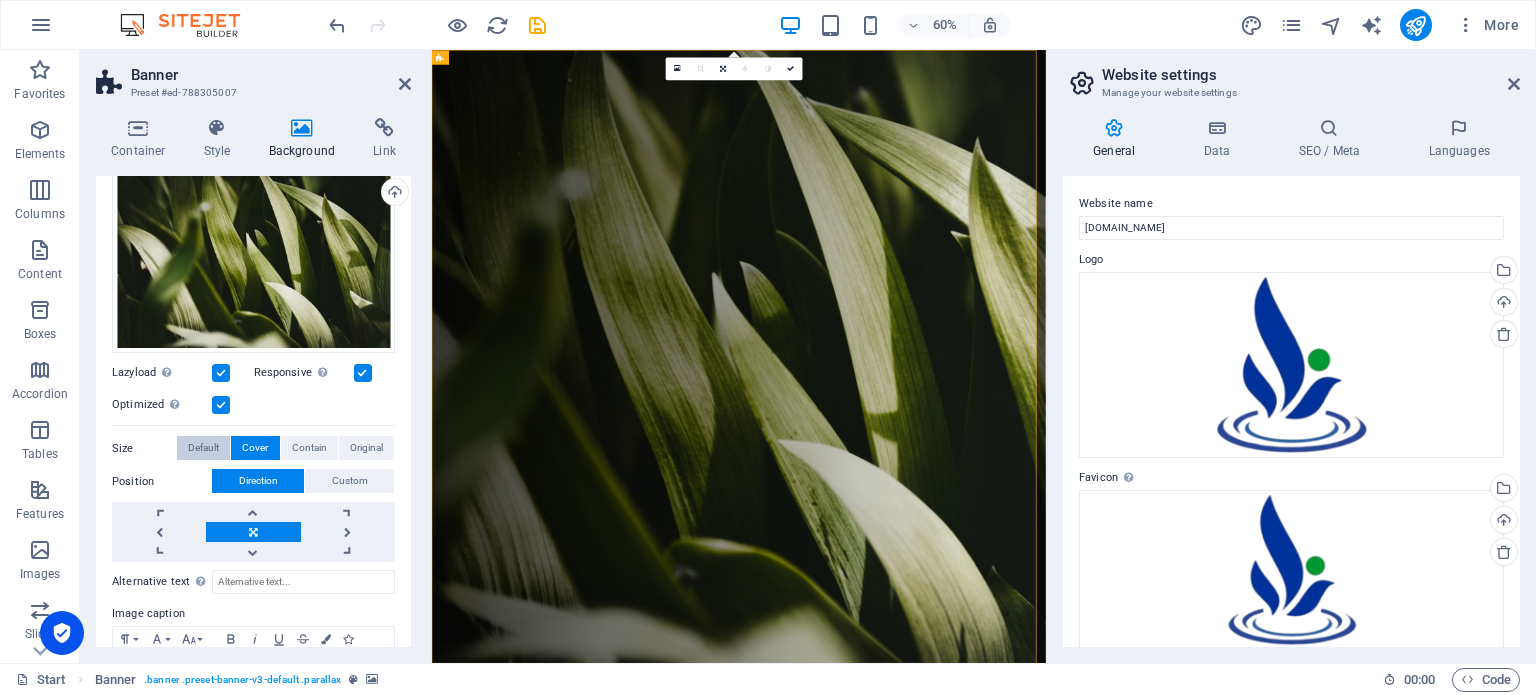 click on "Default" at bounding box center [203, 448] 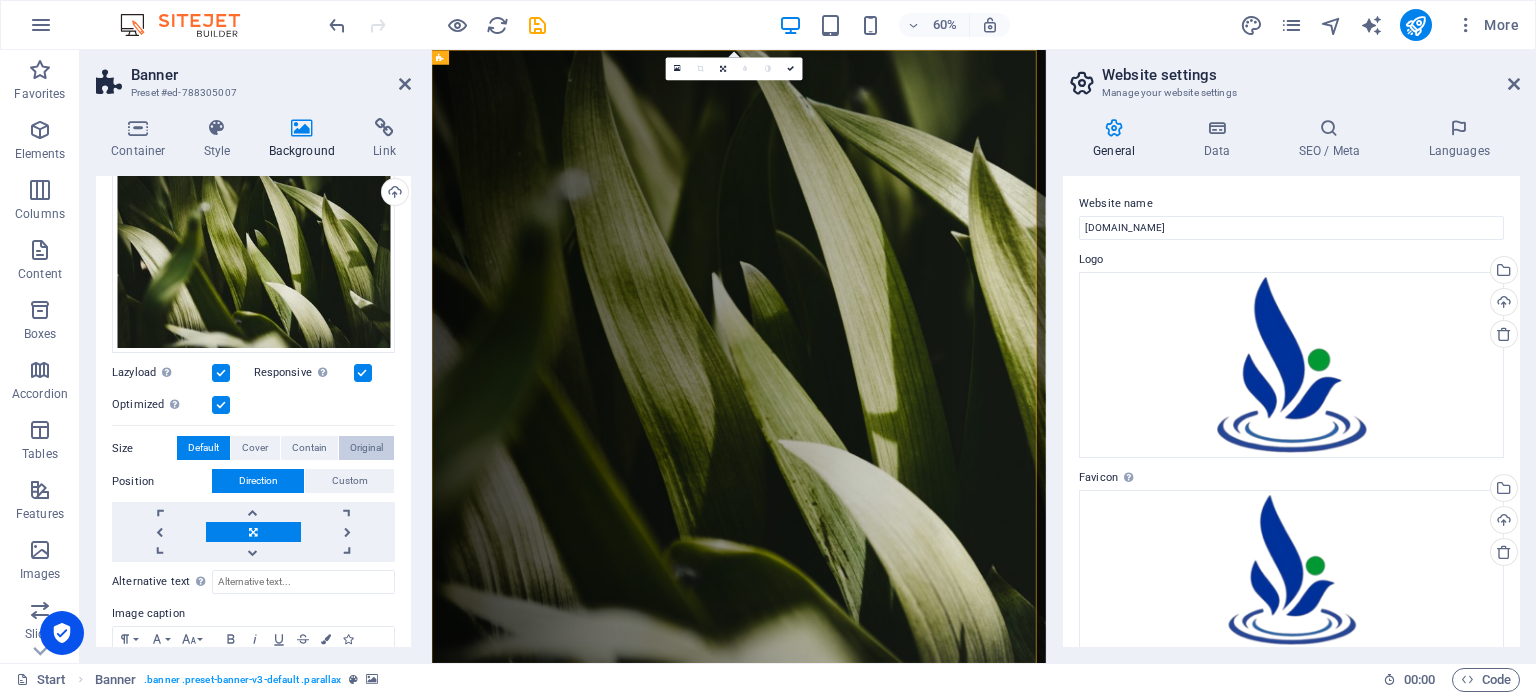 click on "Original" at bounding box center [366, 448] 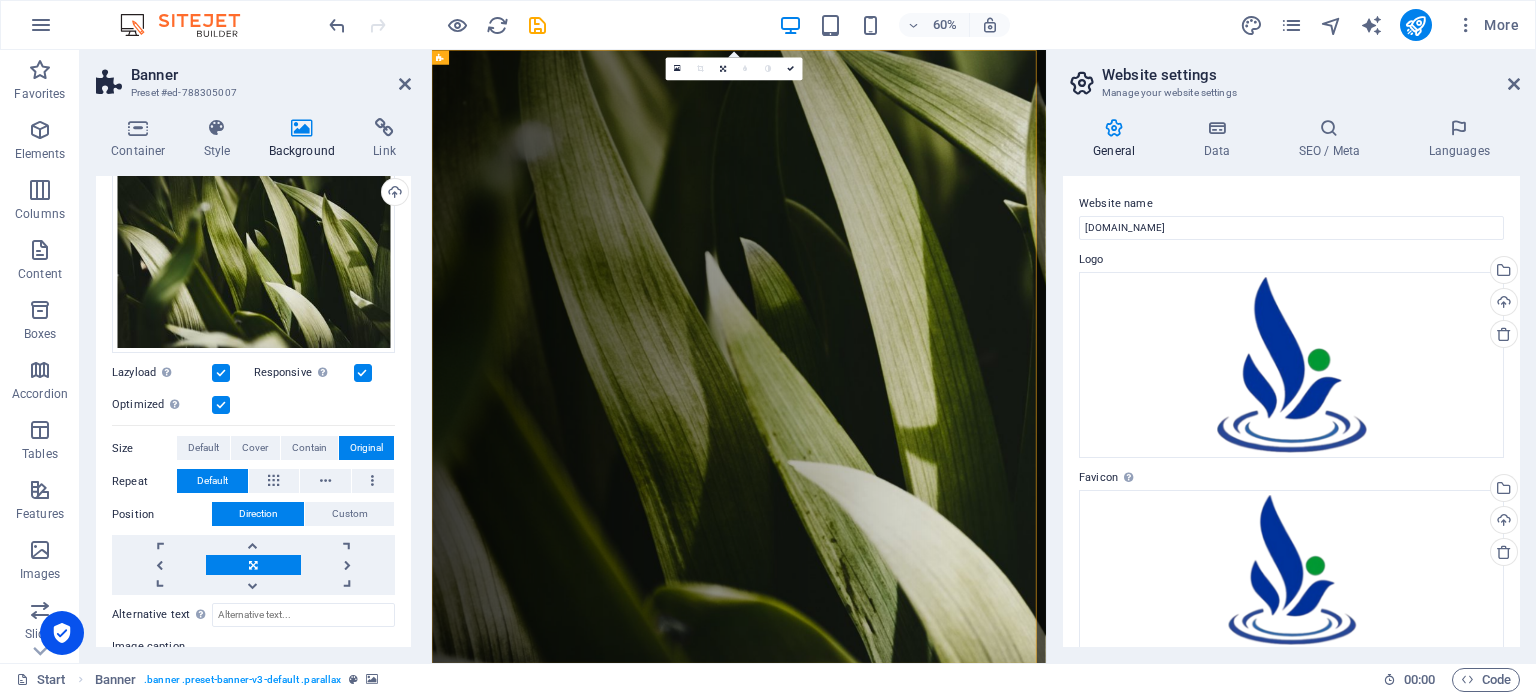 click on "Original" at bounding box center [366, 448] 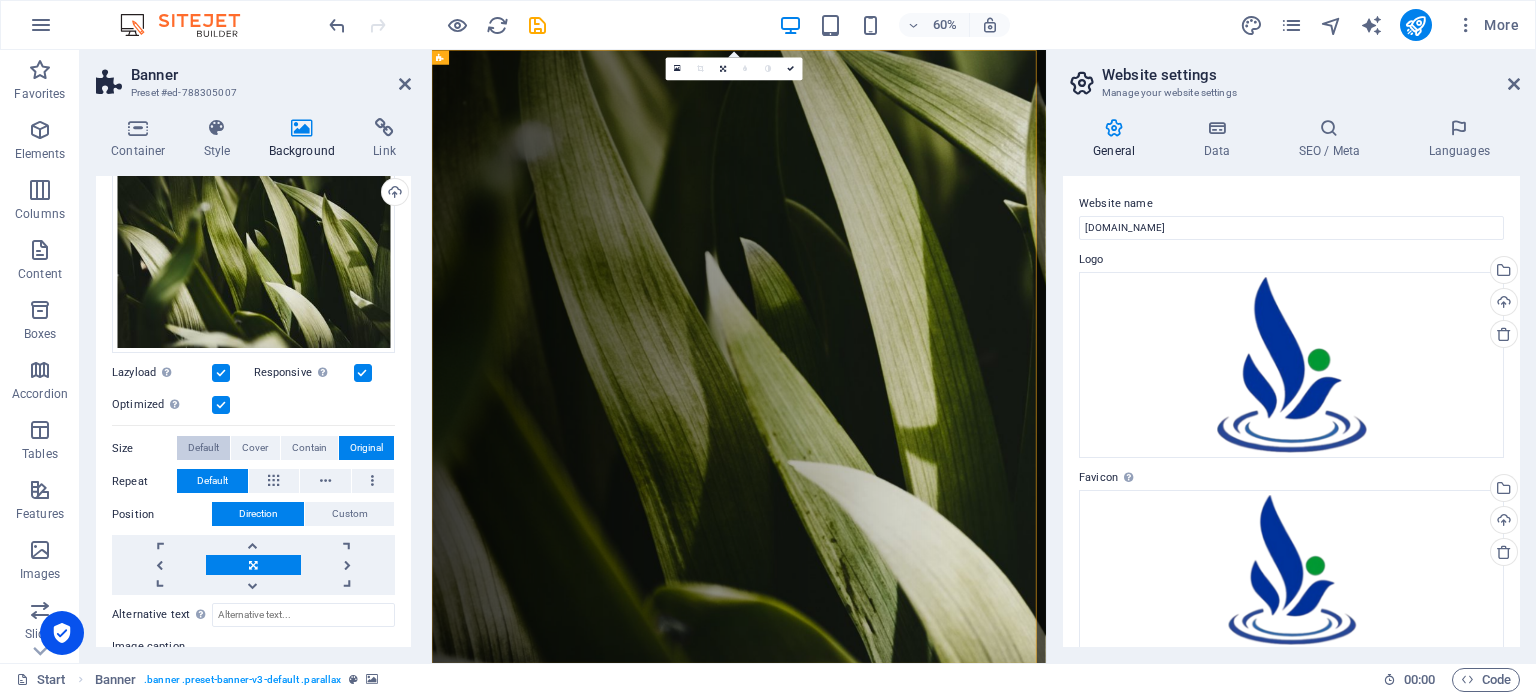 click on "Default" at bounding box center [203, 448] 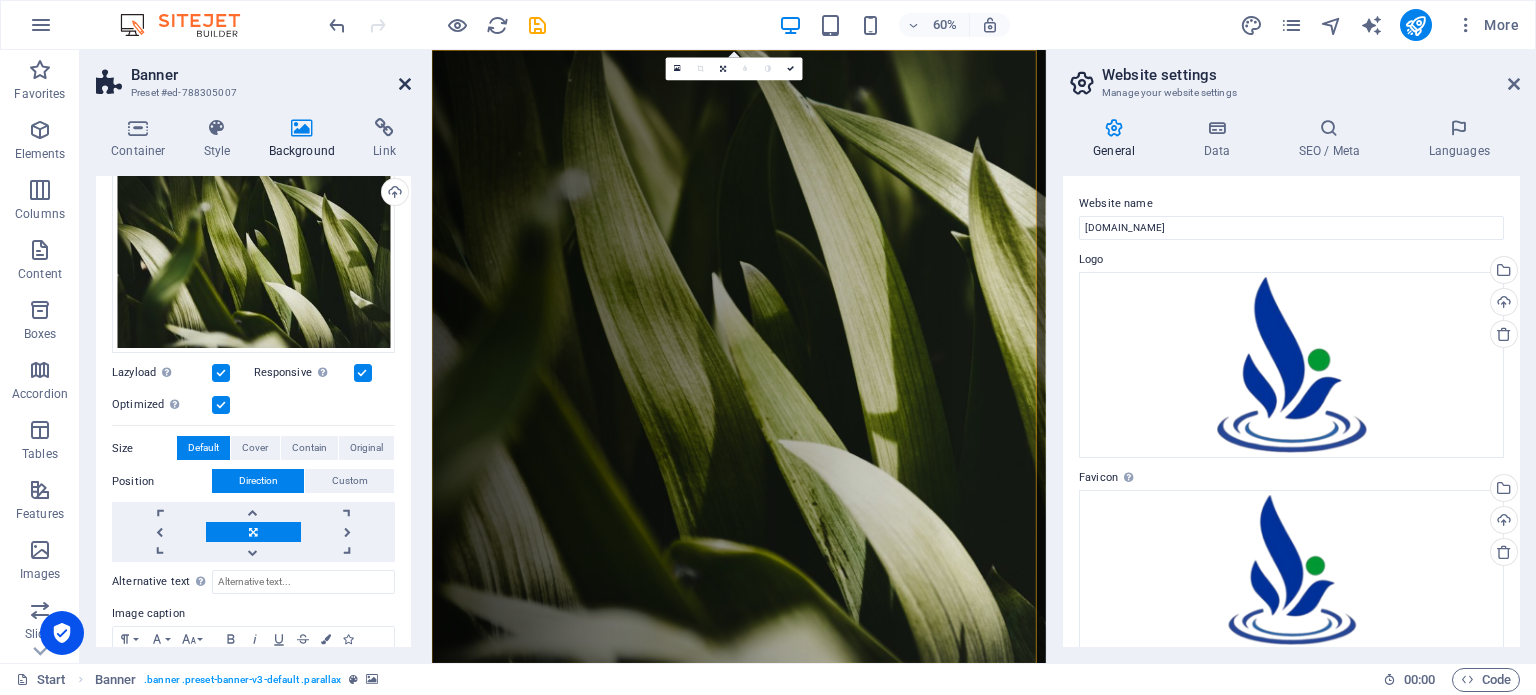 click at bounding box center (405, 84) 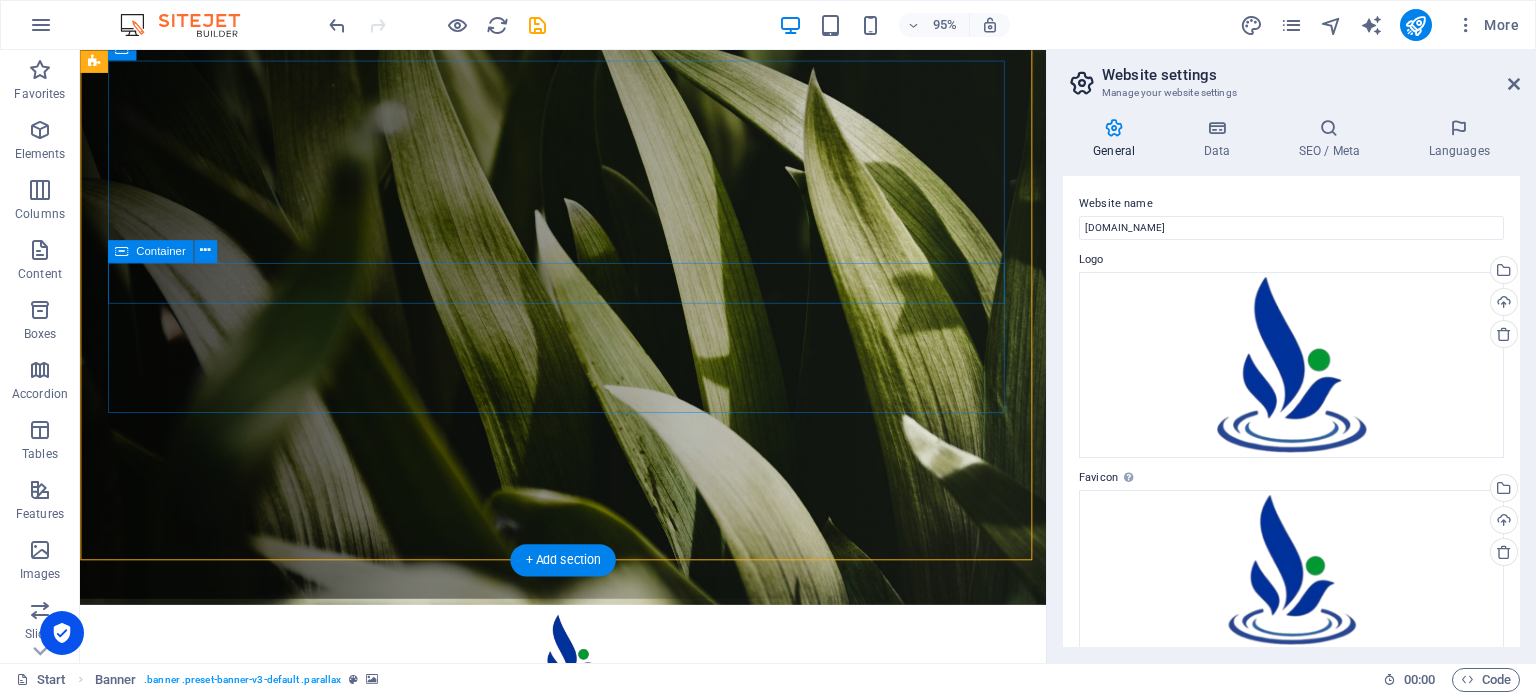 scroll, scrollTop: 115, scrollLeft: 0, axis: vertical 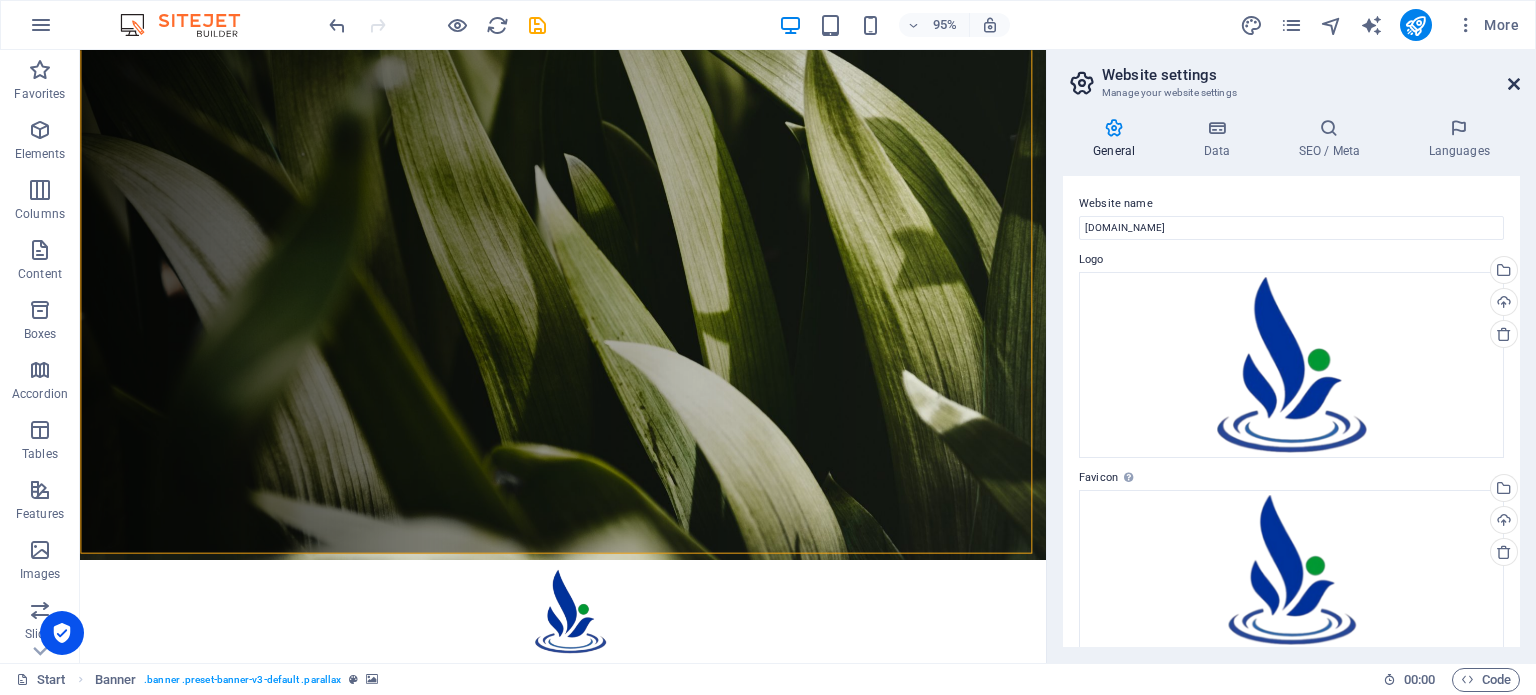 click at bounding box center (1514, 84) 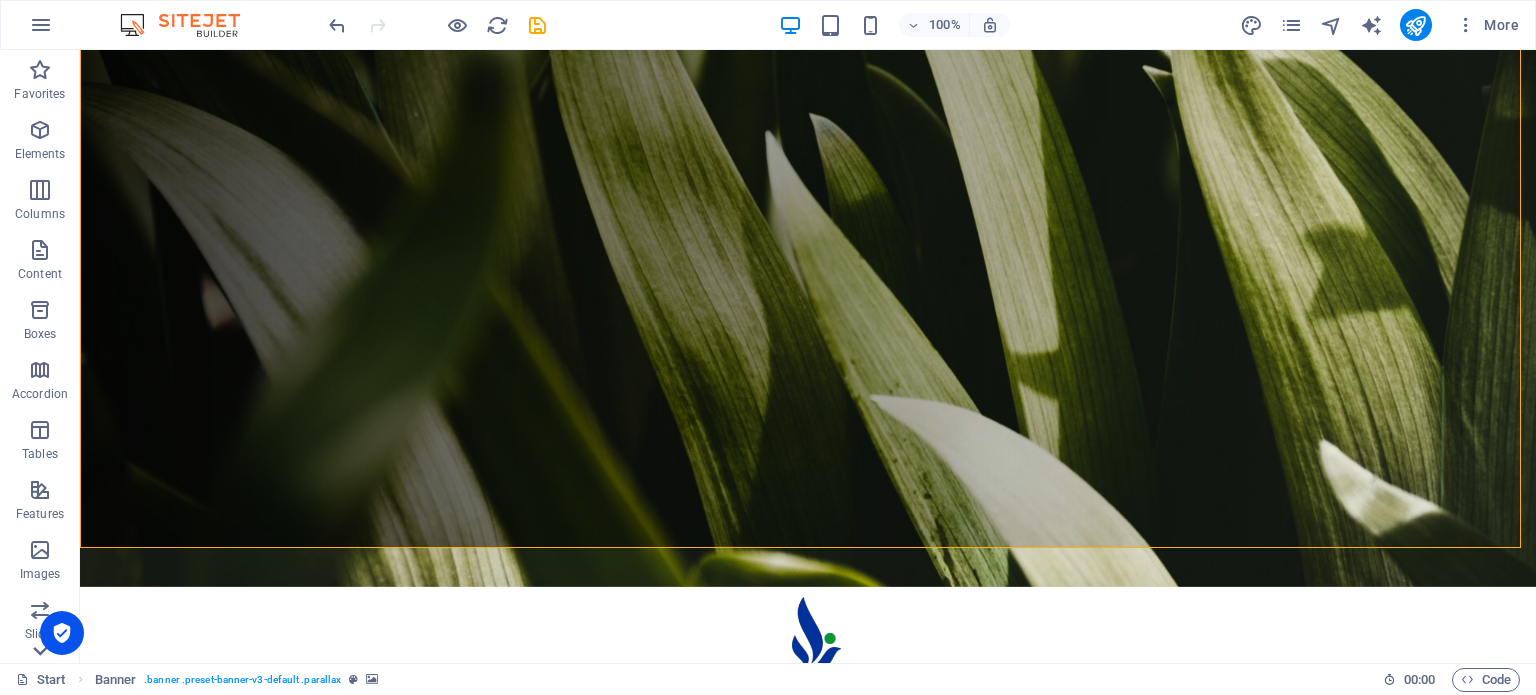 click 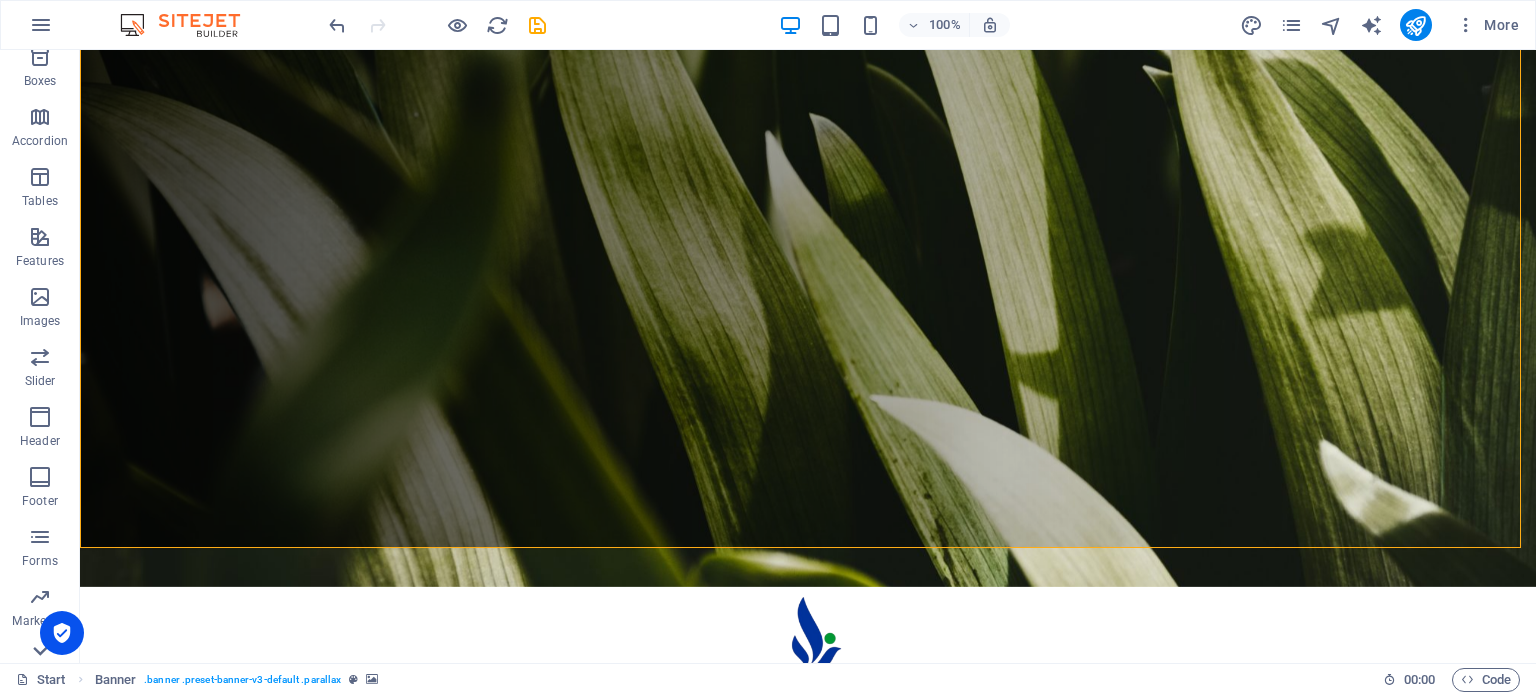 scroll, scrollTop: 286, scrollLeft: 0, axis: vertical 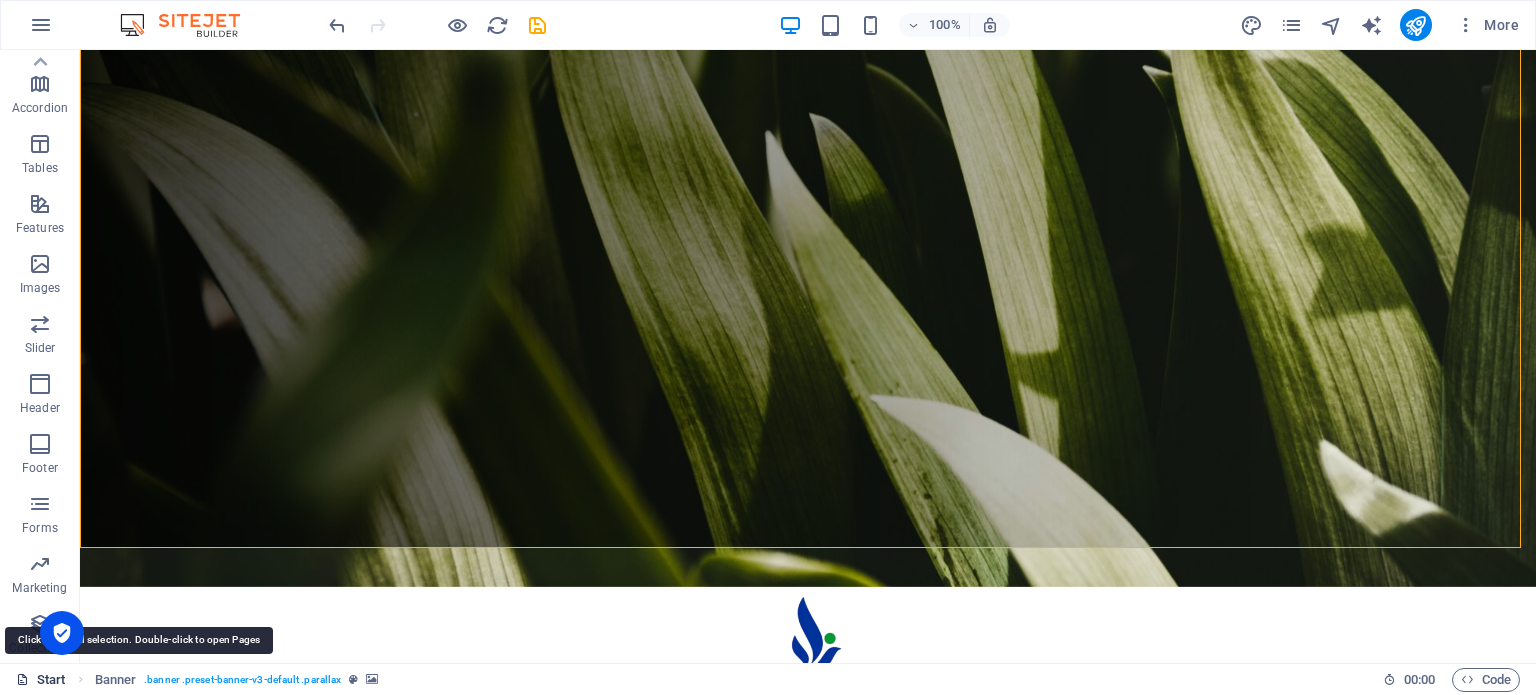 click on "Start" at bounding box center [41, 680] 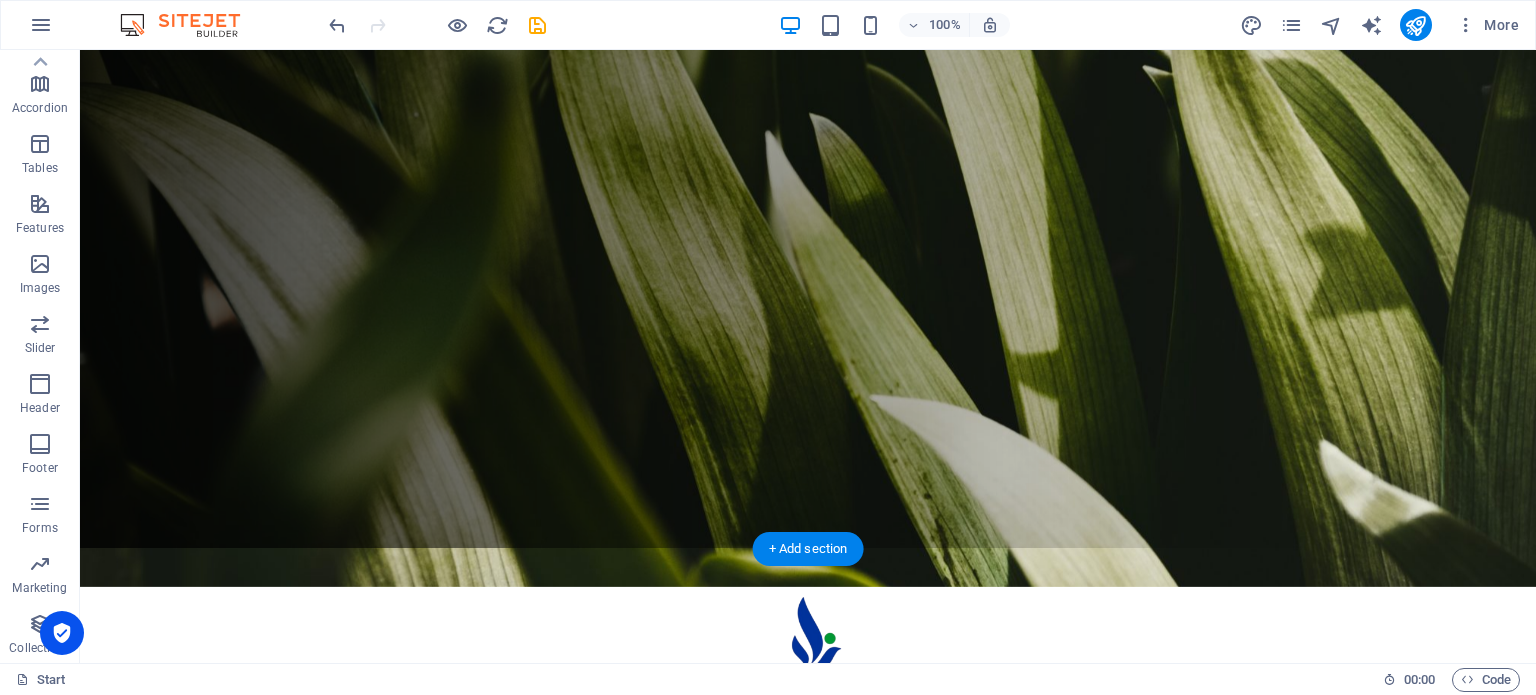scroll, scrollTop: 0, scrollLeft: 0, axis: both 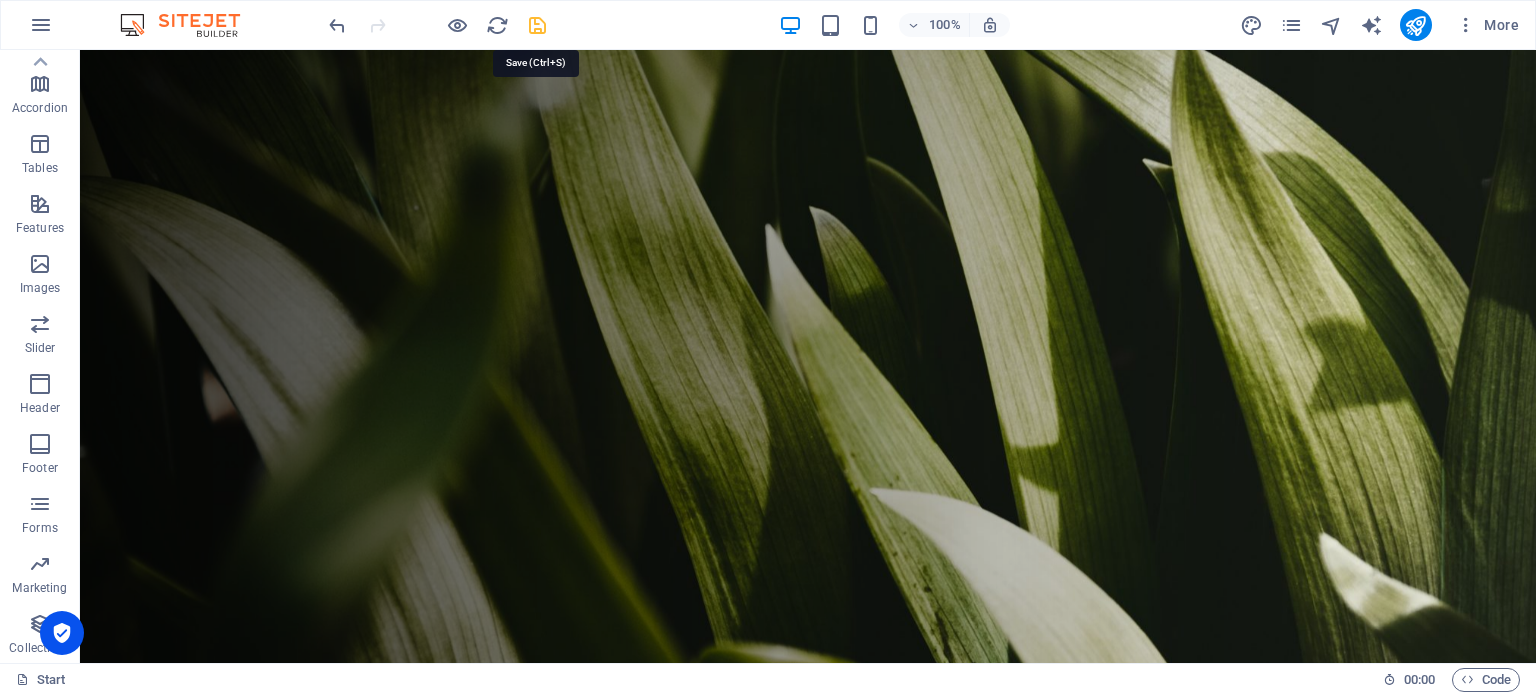click at bounding box center [537, 25] 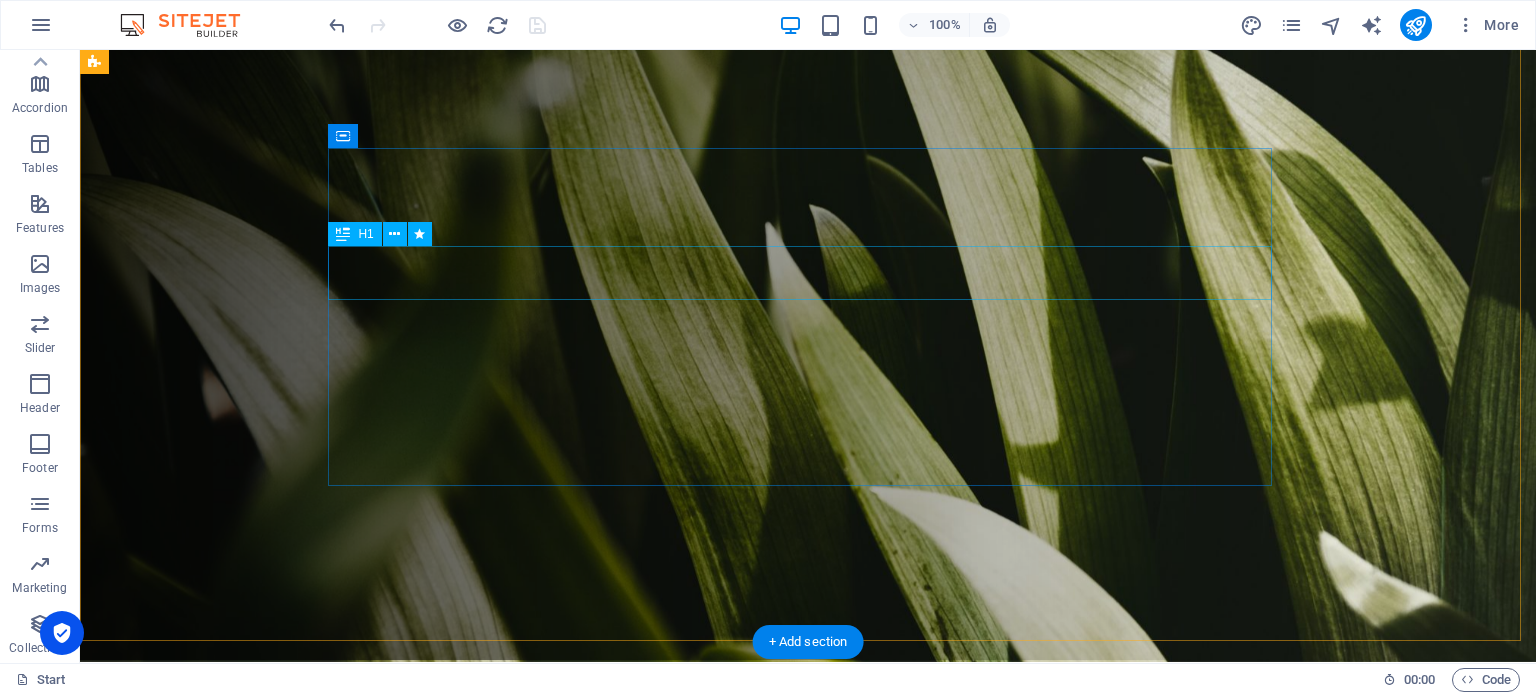 scroll, scrollTop: 0, scrollLeft: 0, axis: both 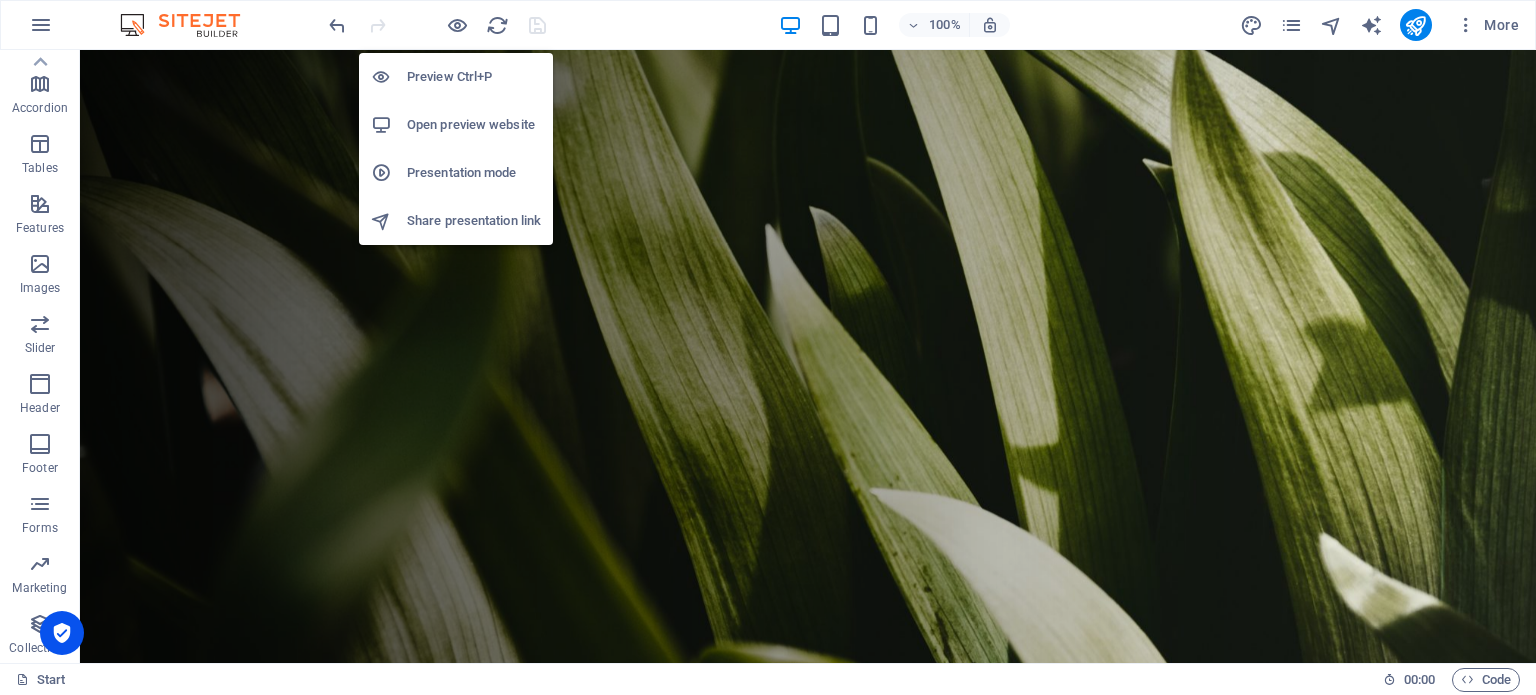 click on "Preview Ctrl+P" at bounding box center [474, 77] 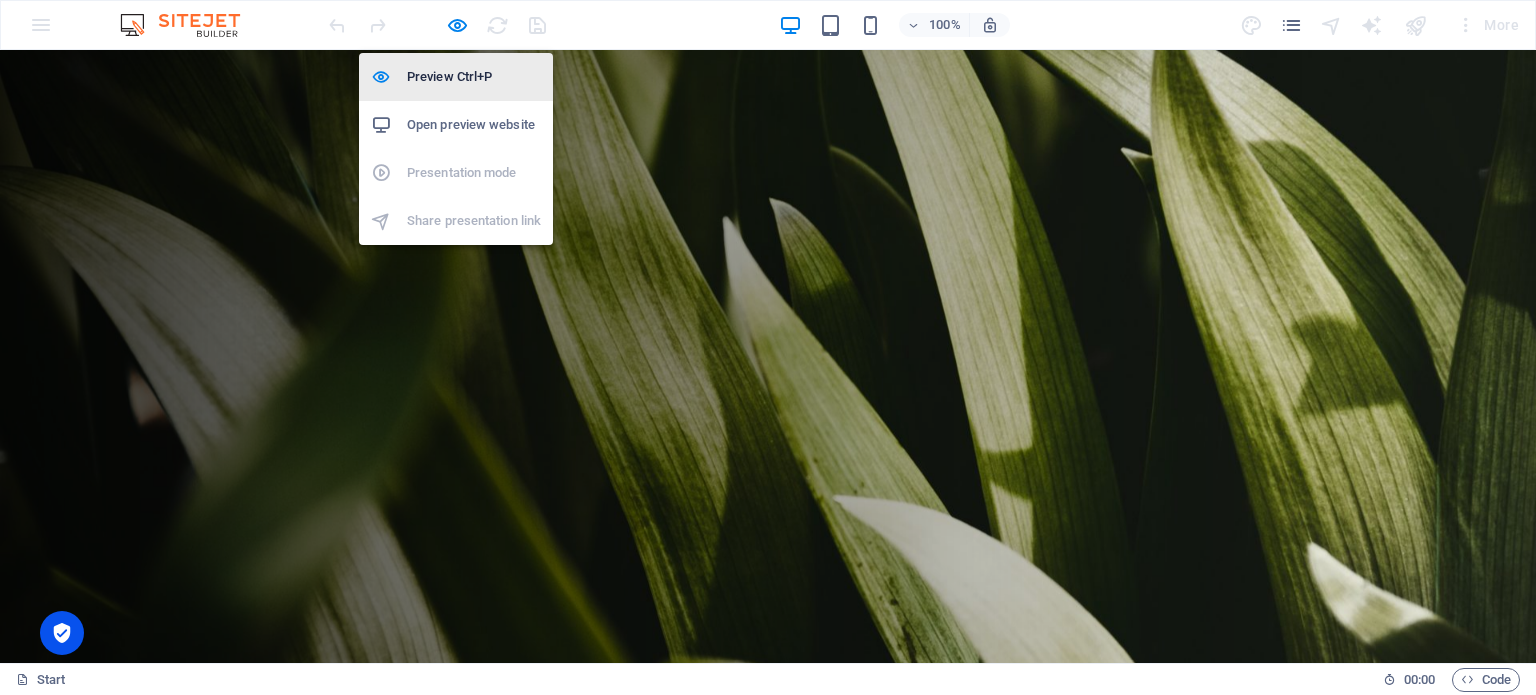 click on "Preview Ctrl+P" at bounding box center [474, 77] 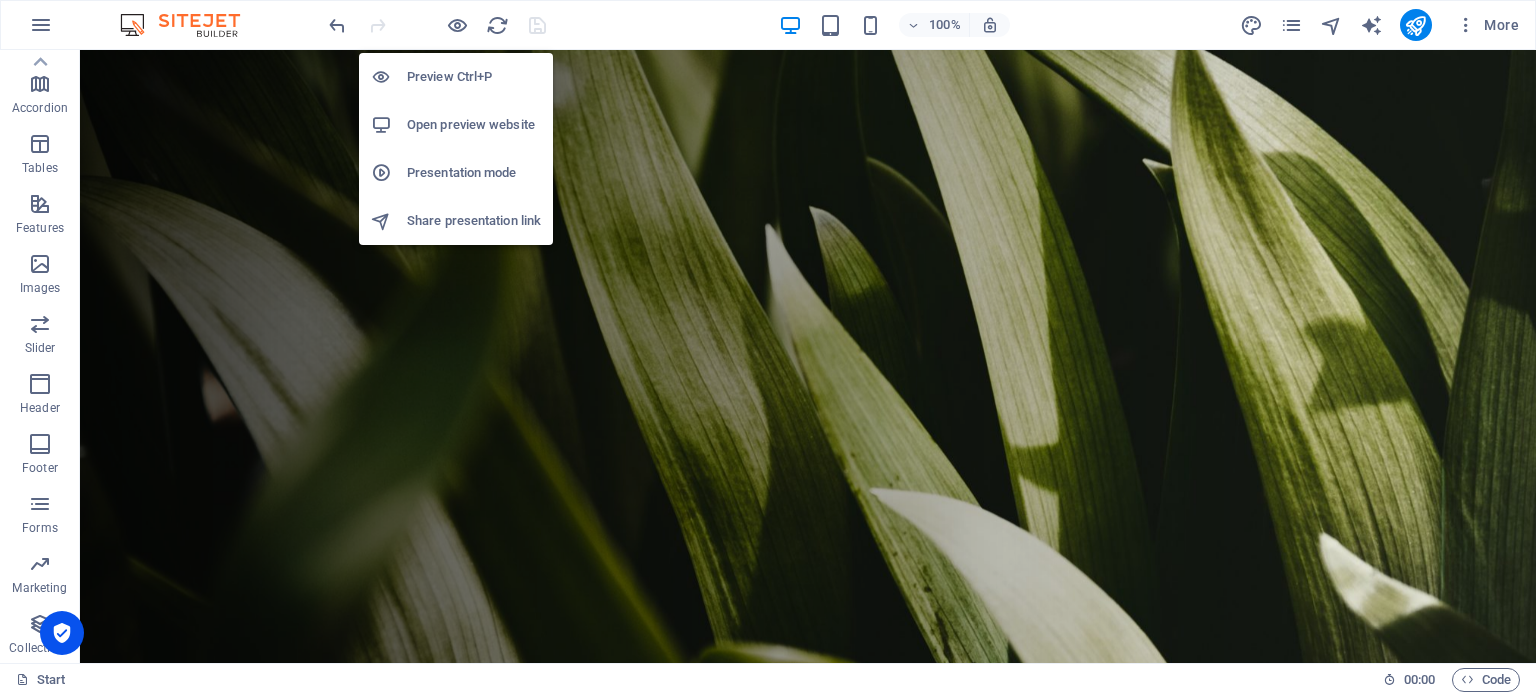 click on "Open preview website" at bounding box center (474, 125) 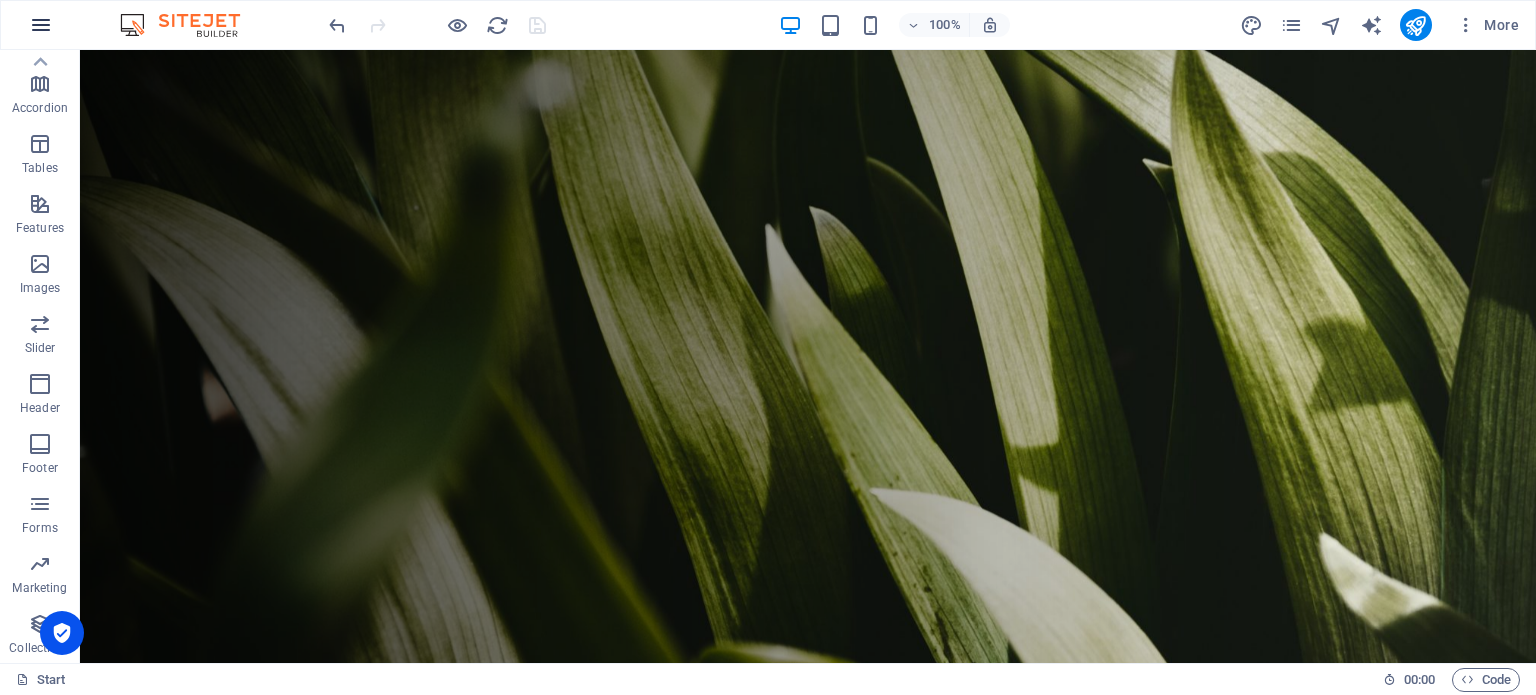 click at bounding box center [41, 25] 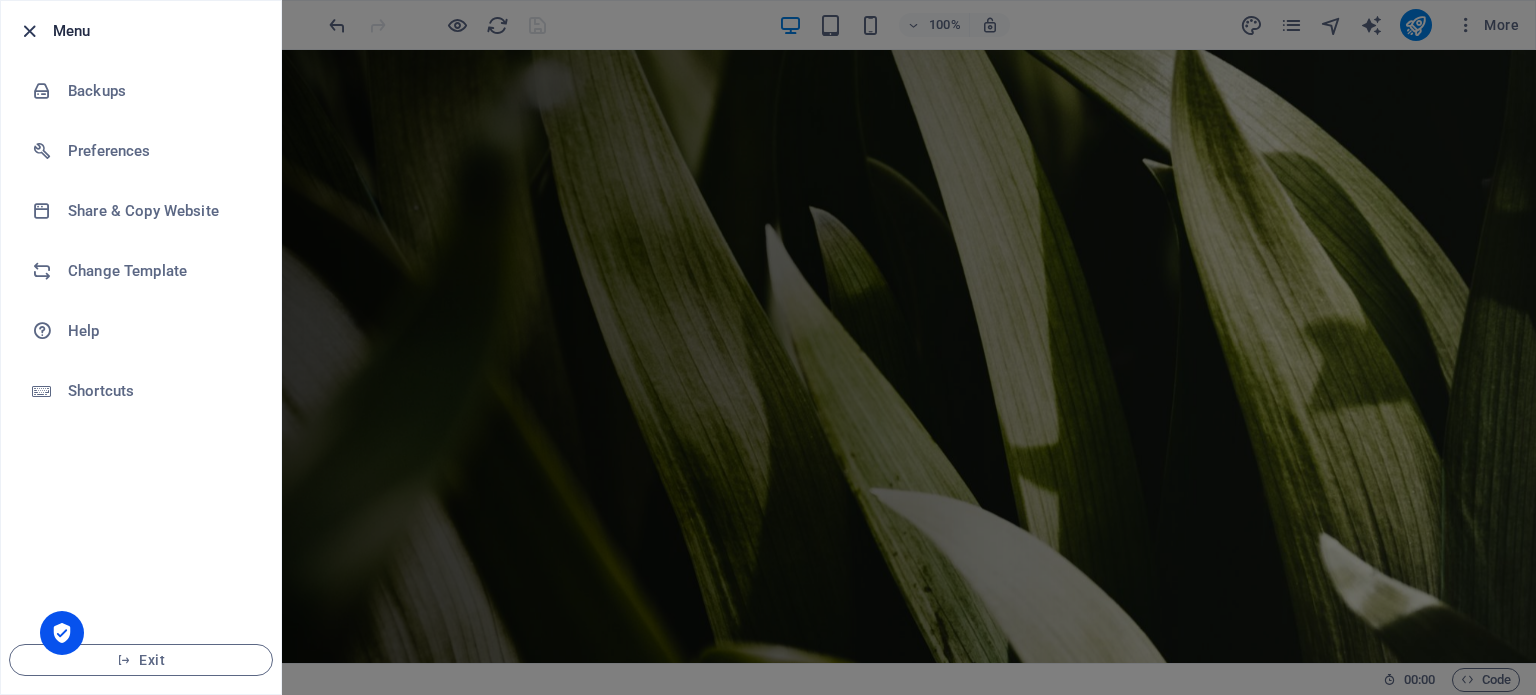 click at bounding box center (29, 31) 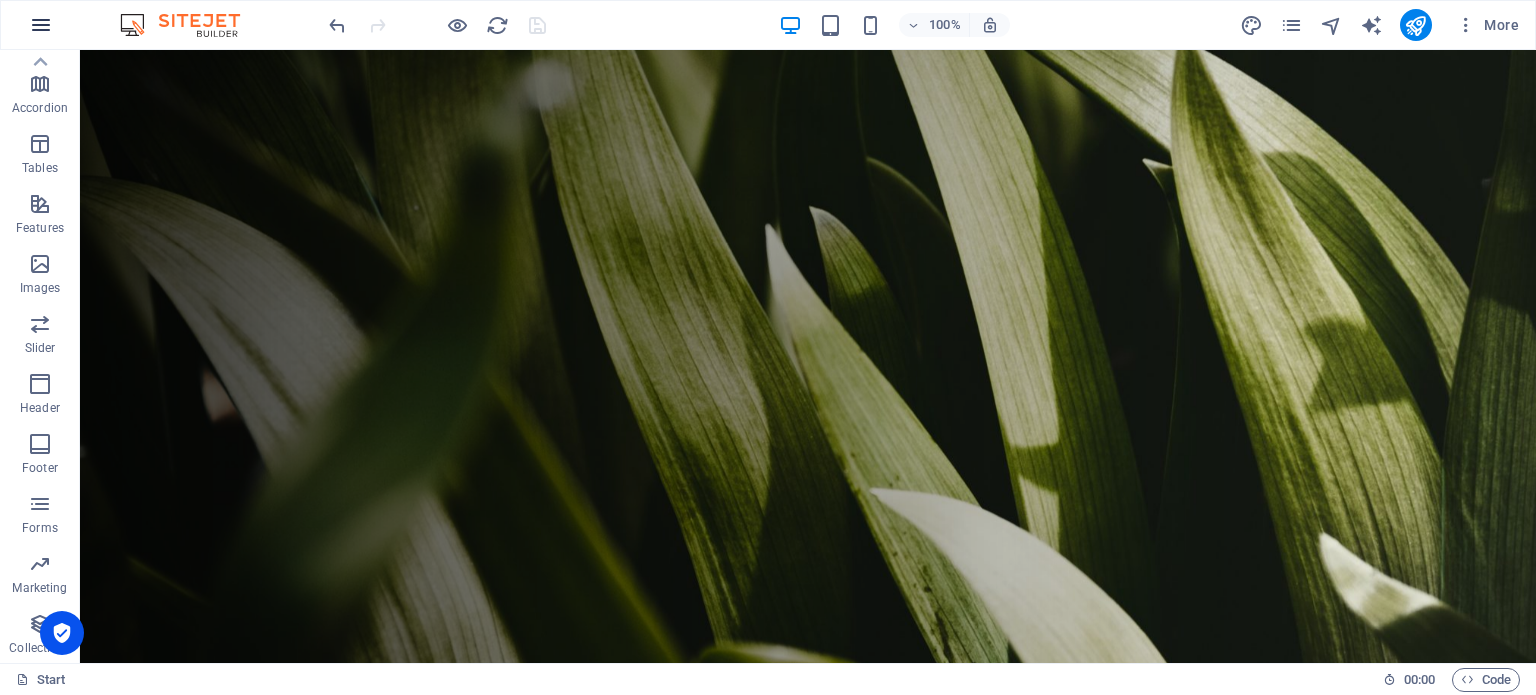 click at bounding box center (41, 25) 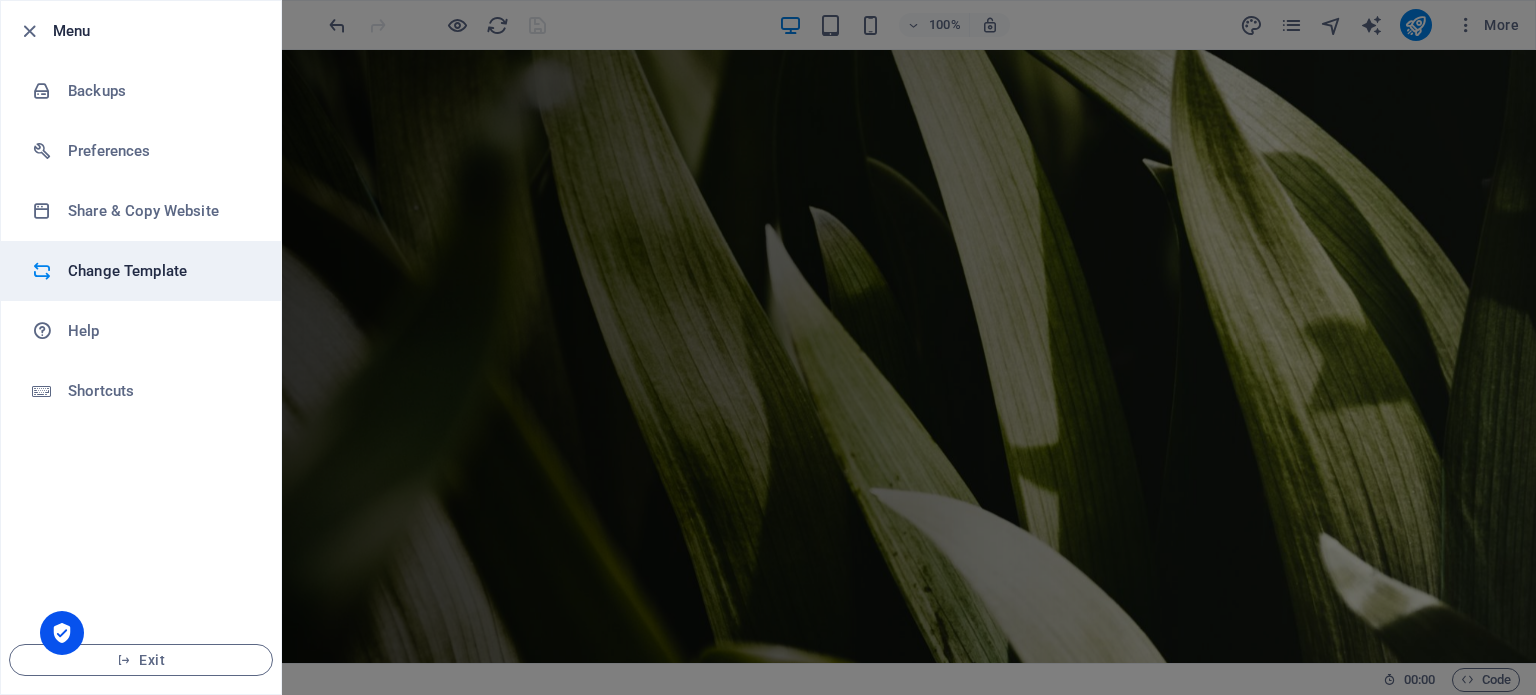 click on "Change Template" at bounding box center (160, 271) 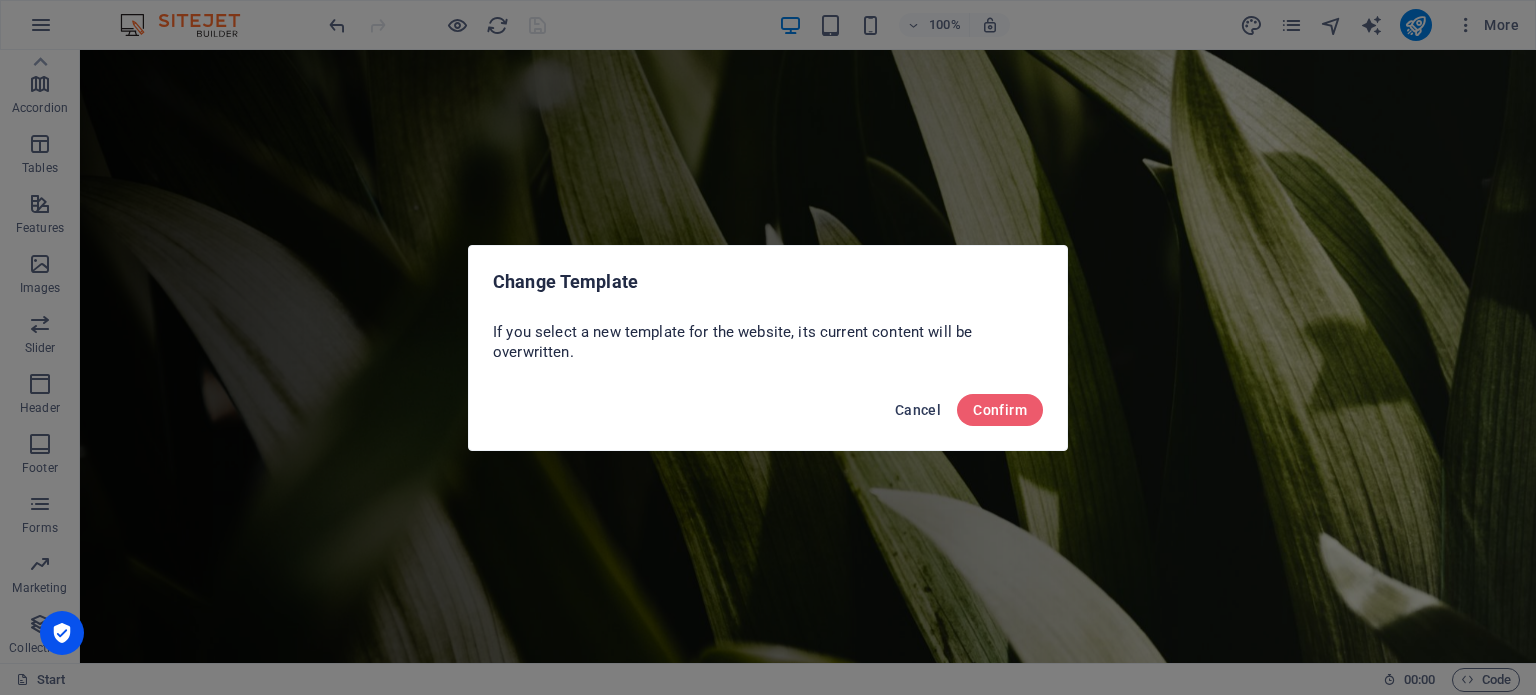 click on "Cancel" at bounding box center [918, 410] 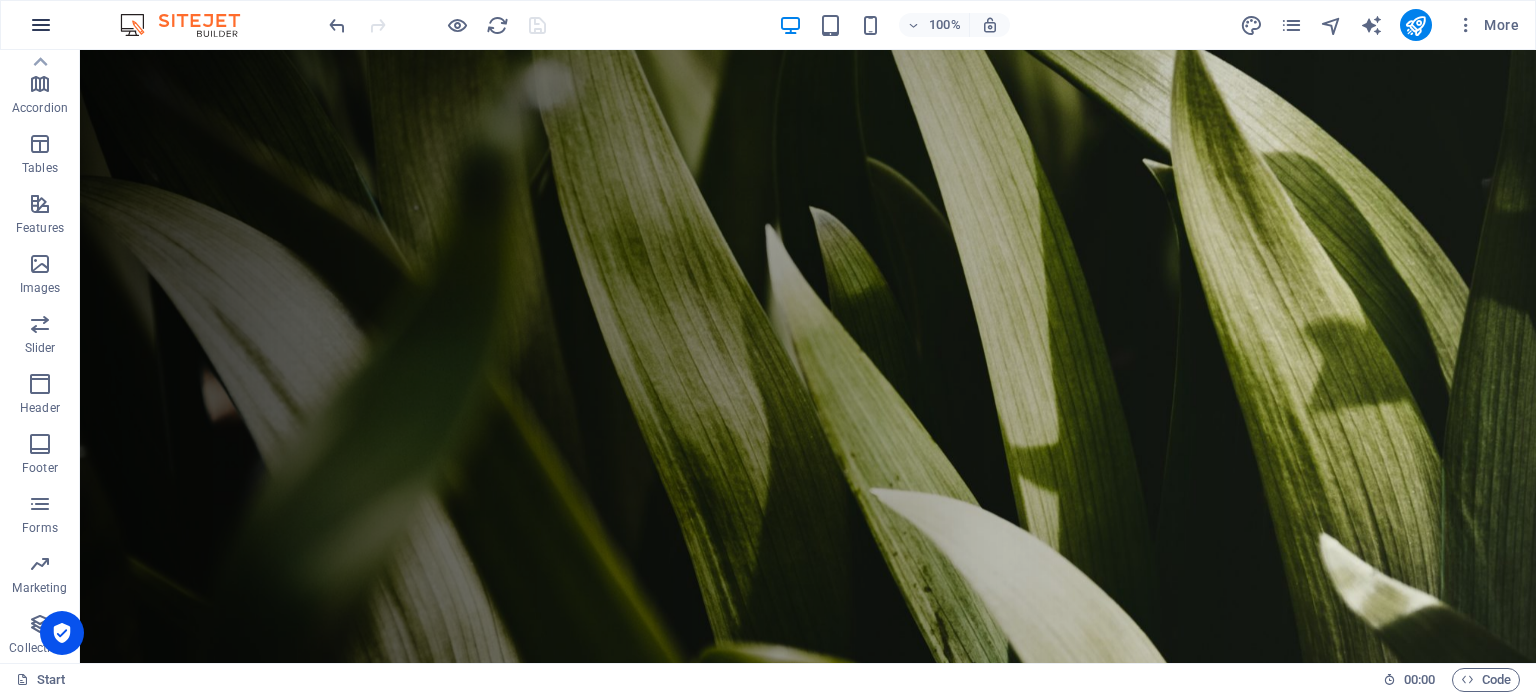 click at bounding box center (41, 25) 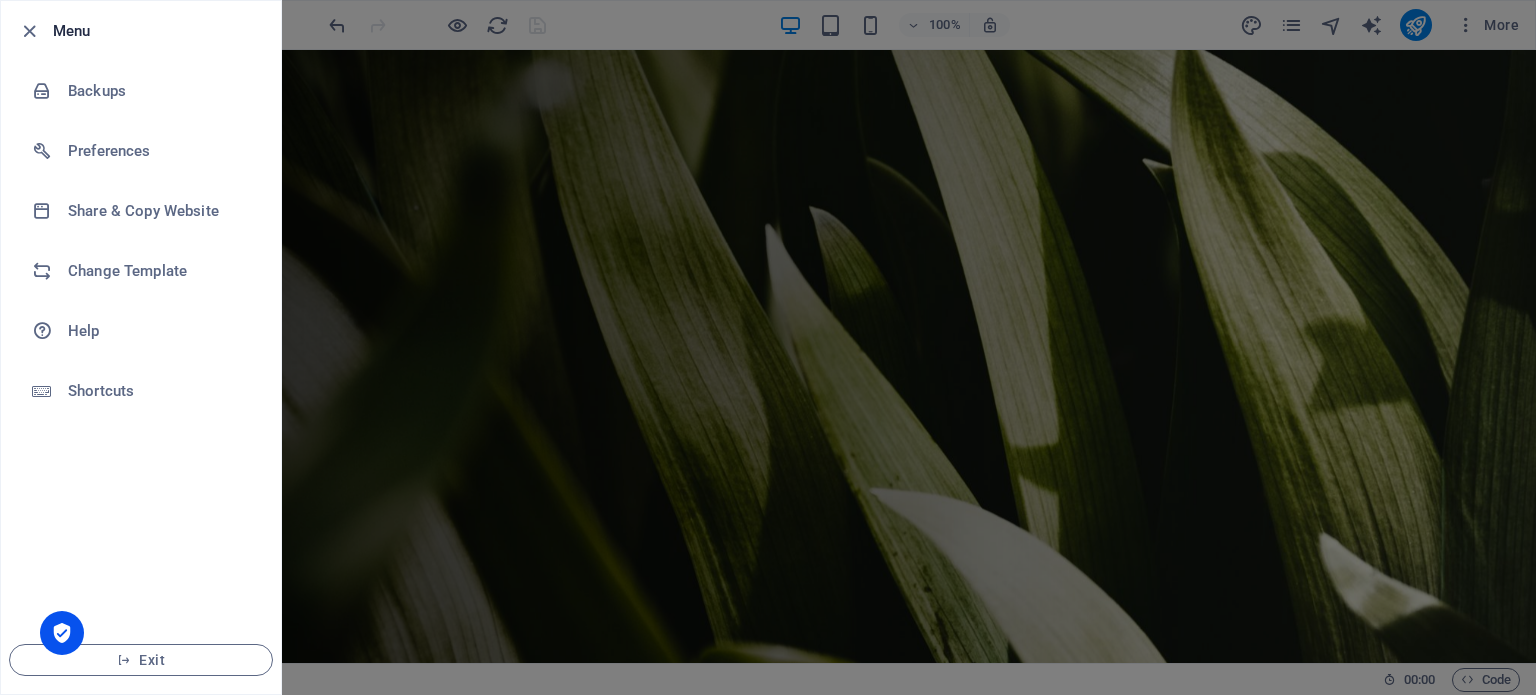 click at bounding box center [768, 347] 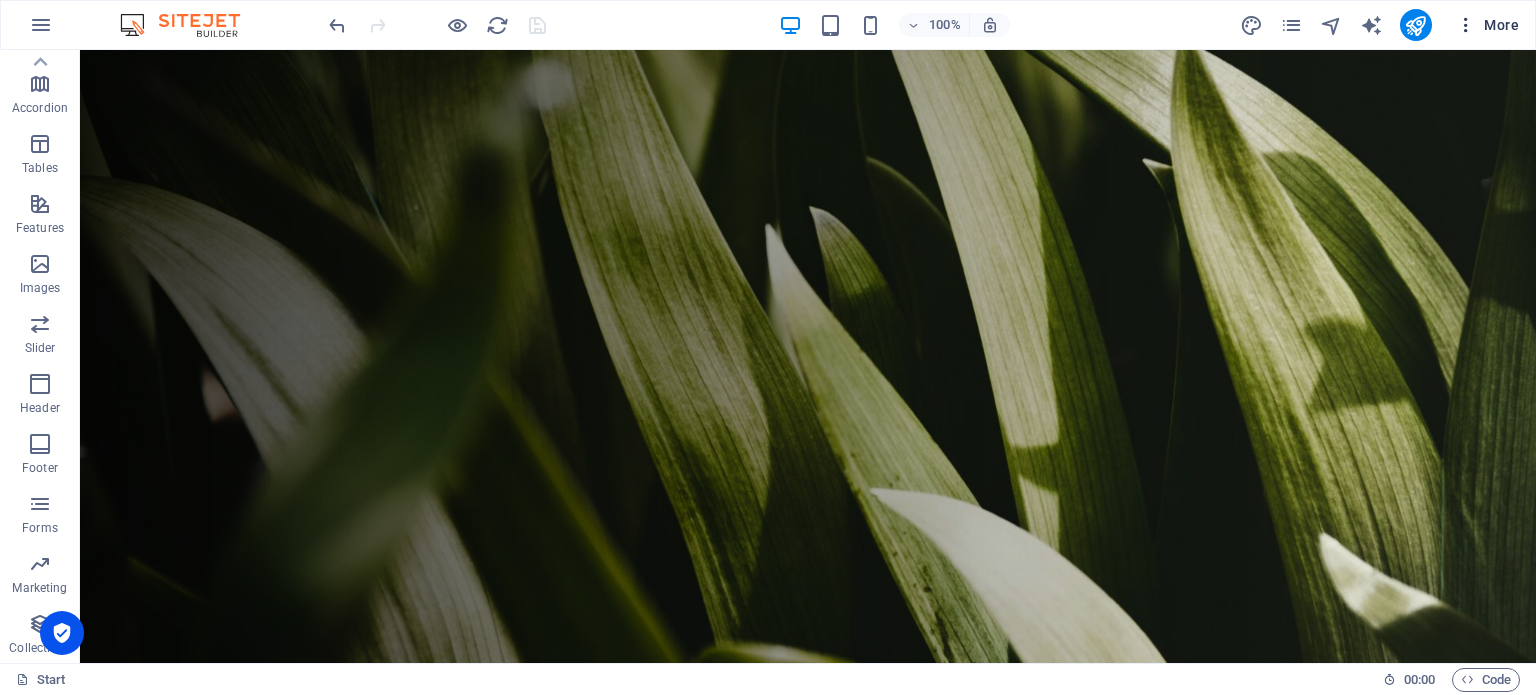 click at bounding box center [1466, 25] 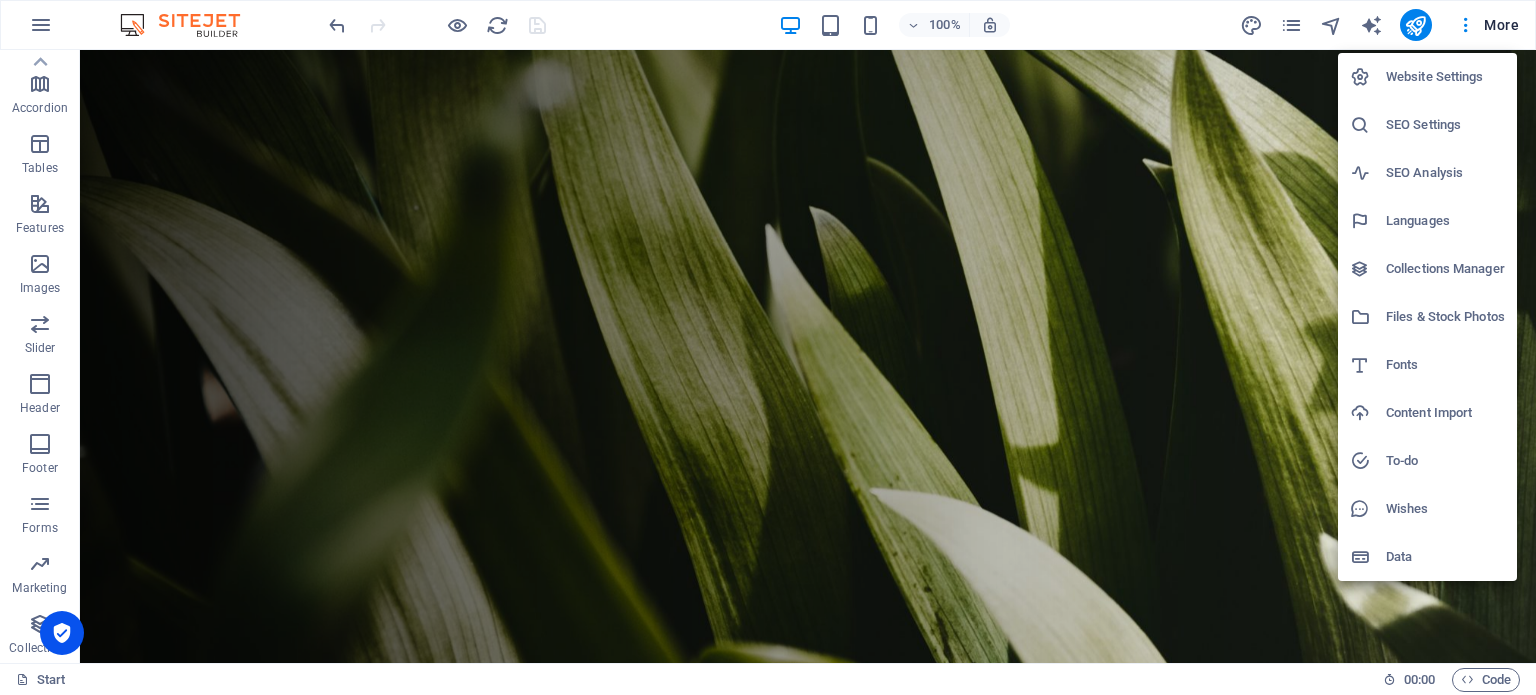 click on "Website Settings" at bounding box center [1445, 77] 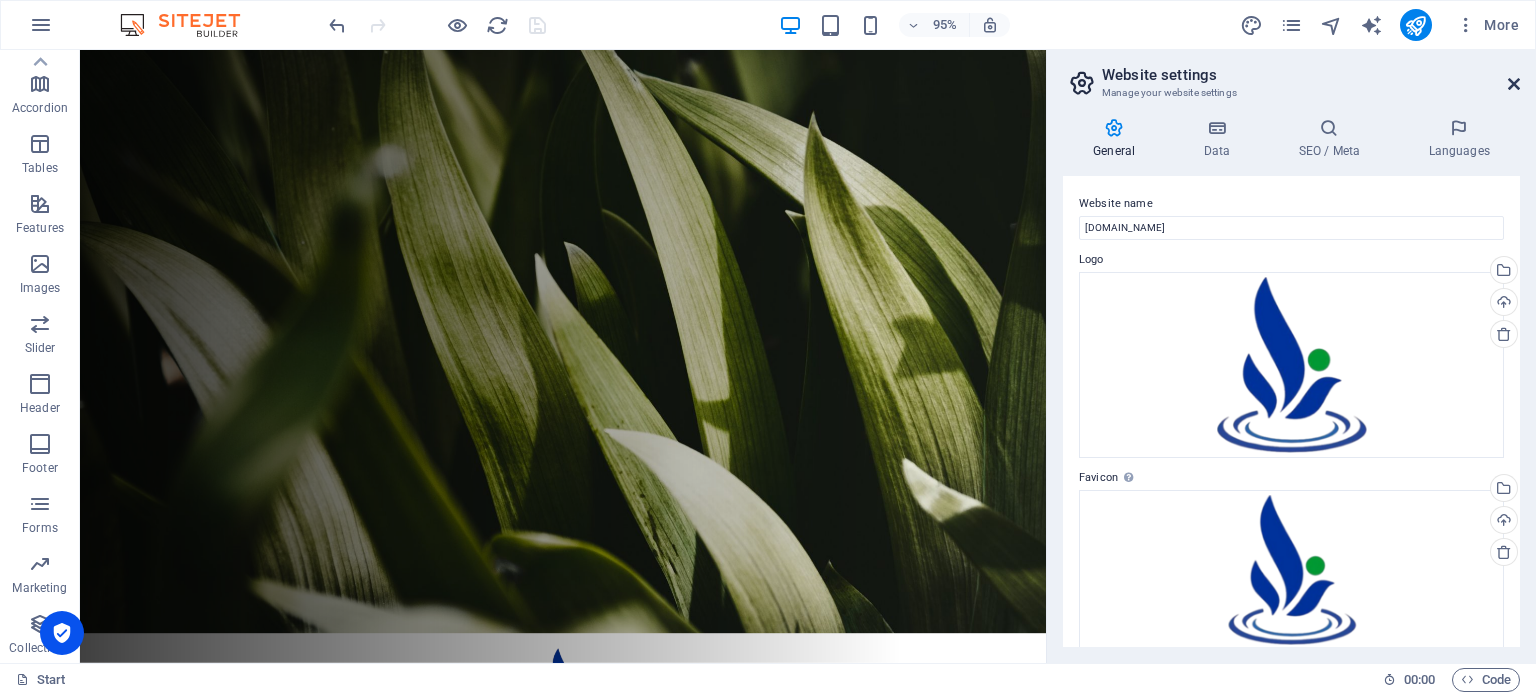 click at bounding box center [1514, 84] 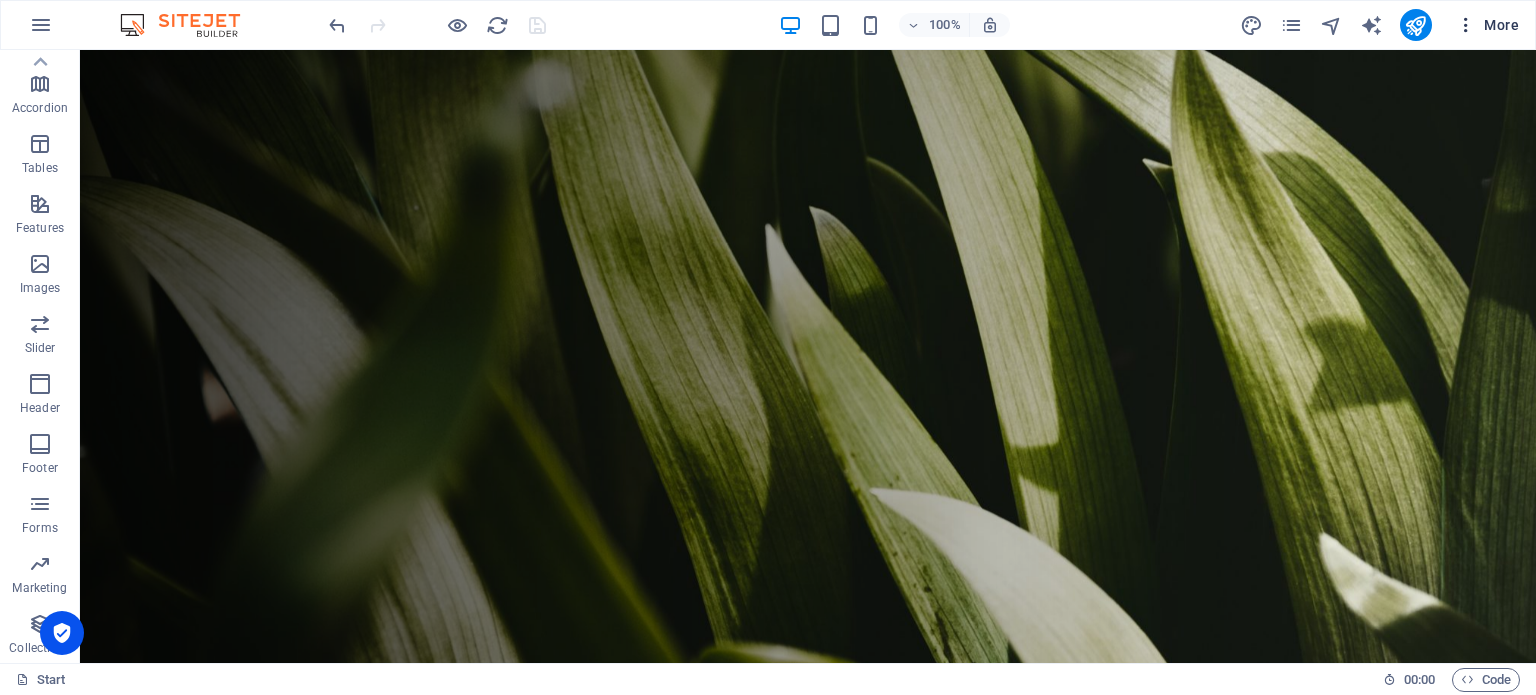 click on "More" at bounding box center [1487, 25] 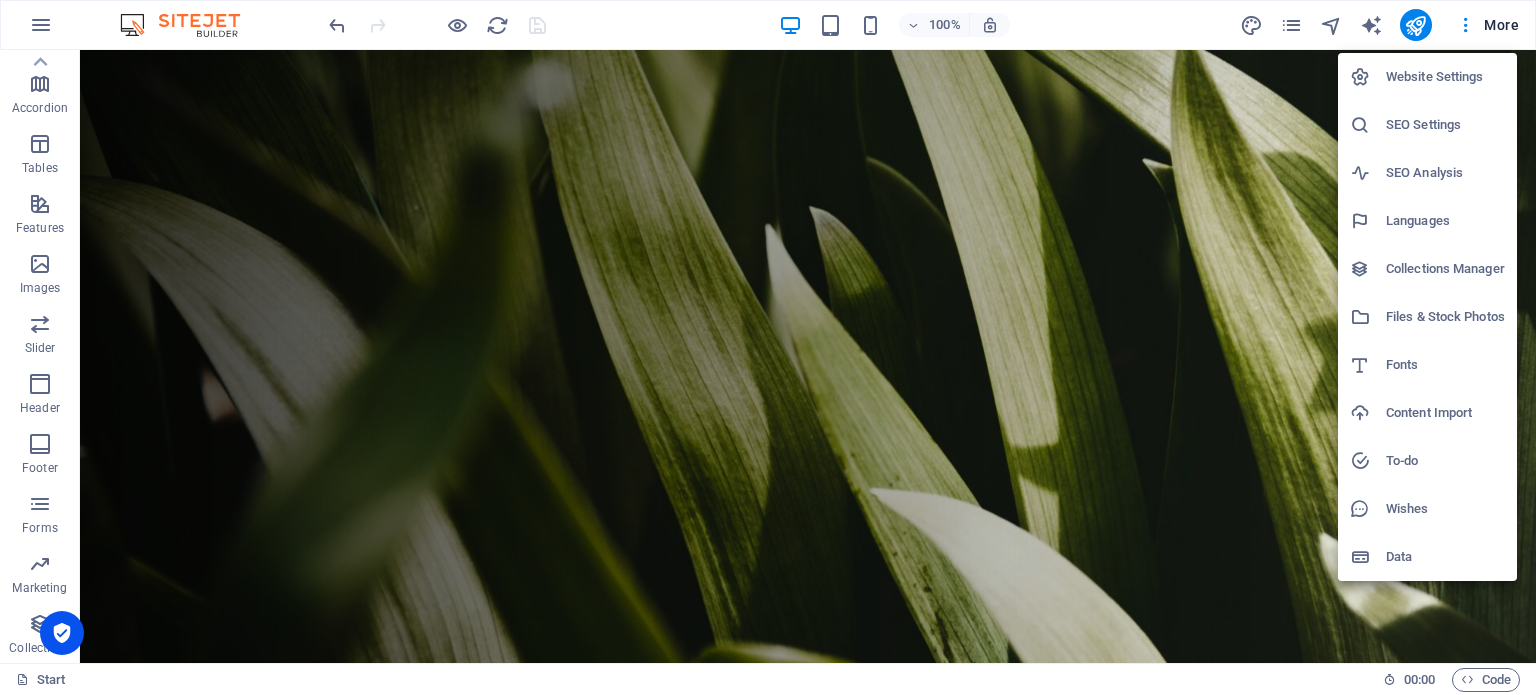 click at bounding box center [768, 347] 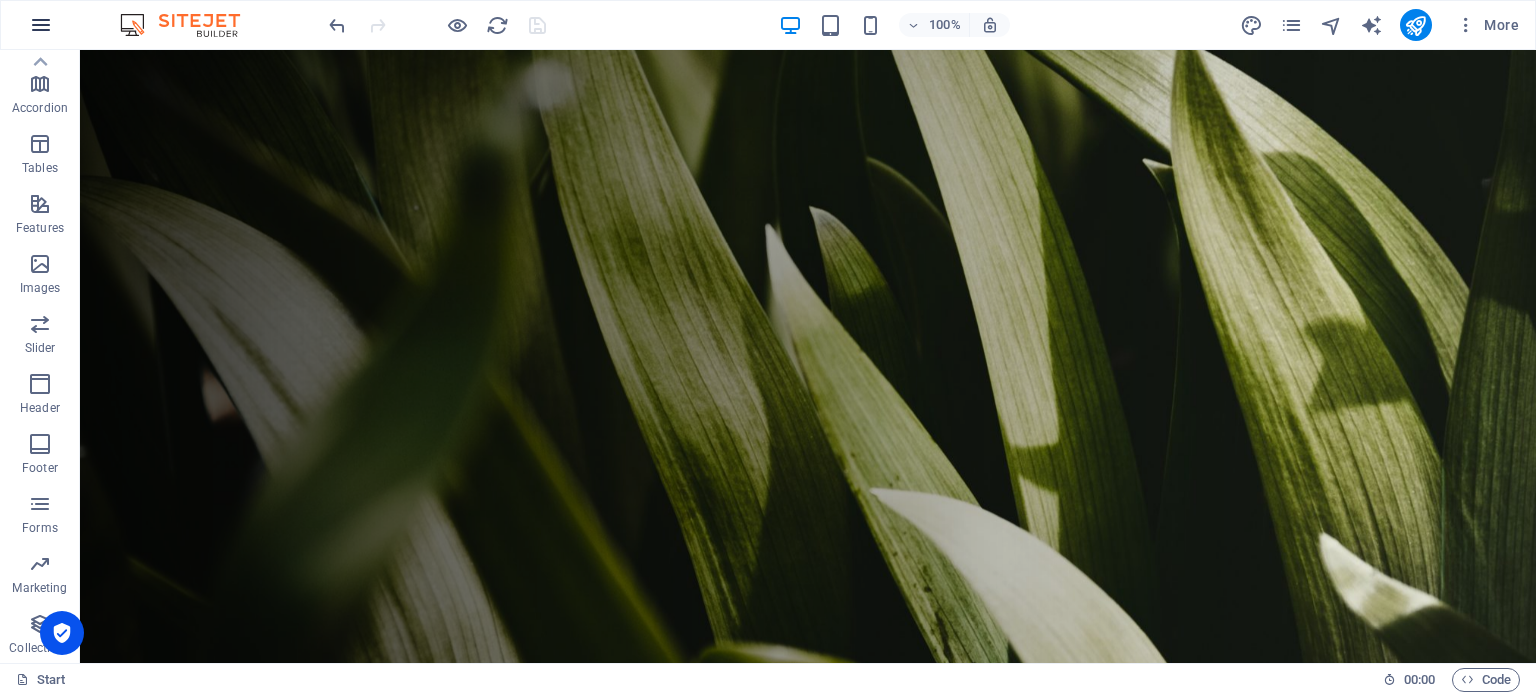 click at bounding box center (41, 25) 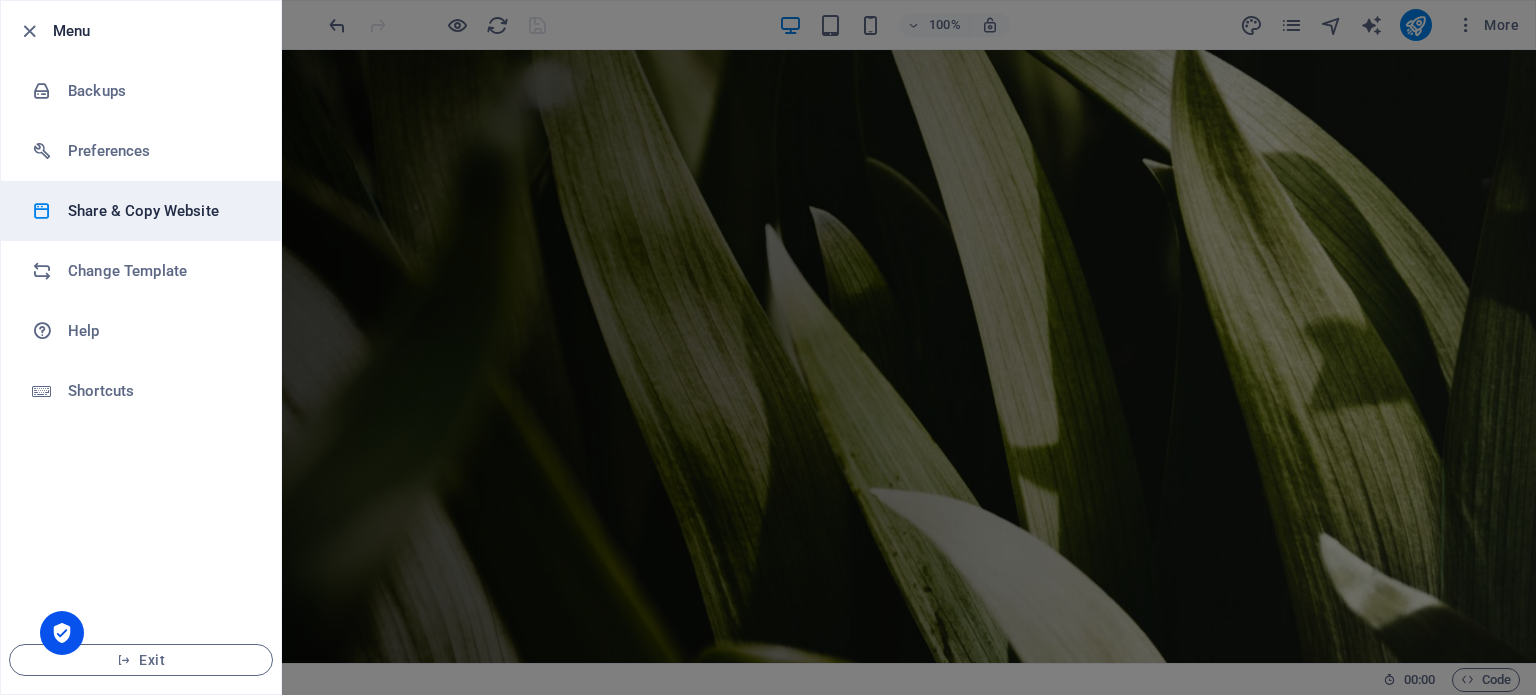 click on "Share & Copy Website" at bounding box center (160, 211) 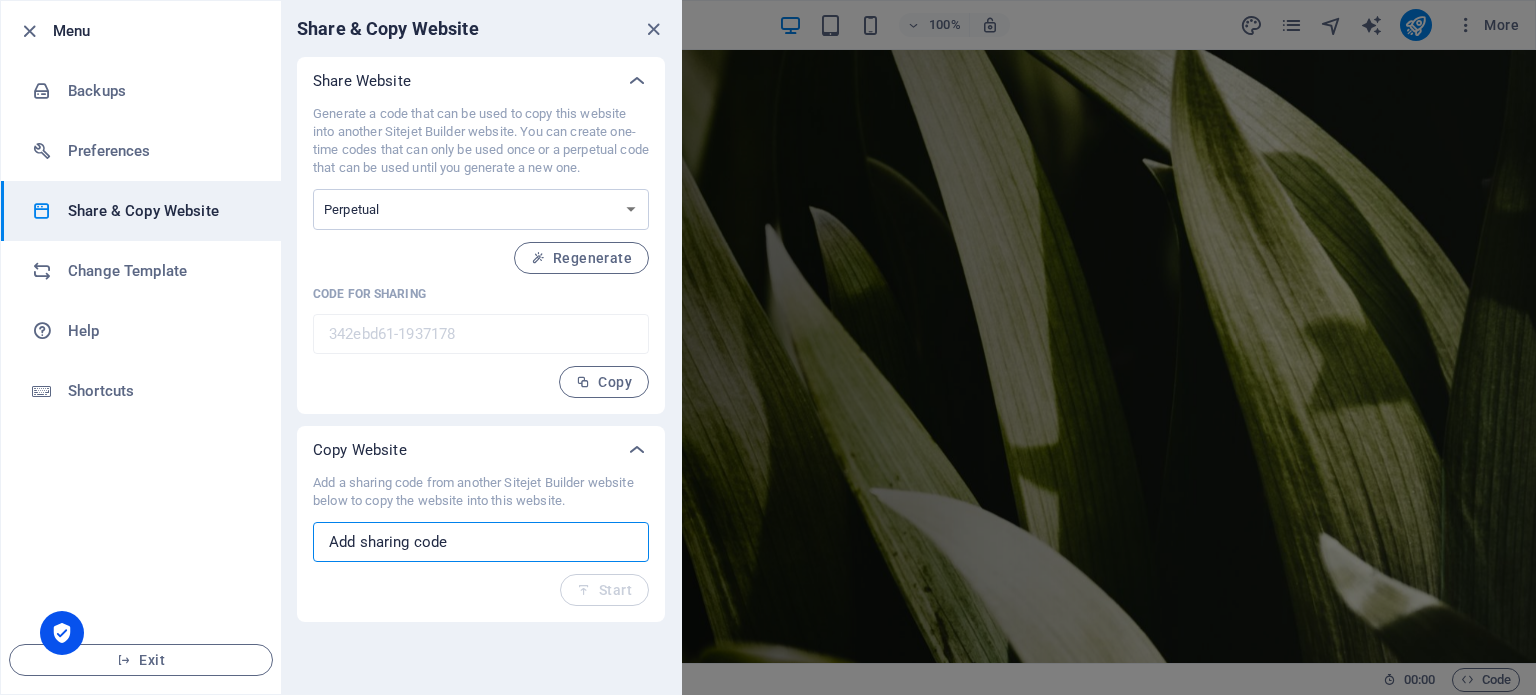 click at bounding box center [481, 542] 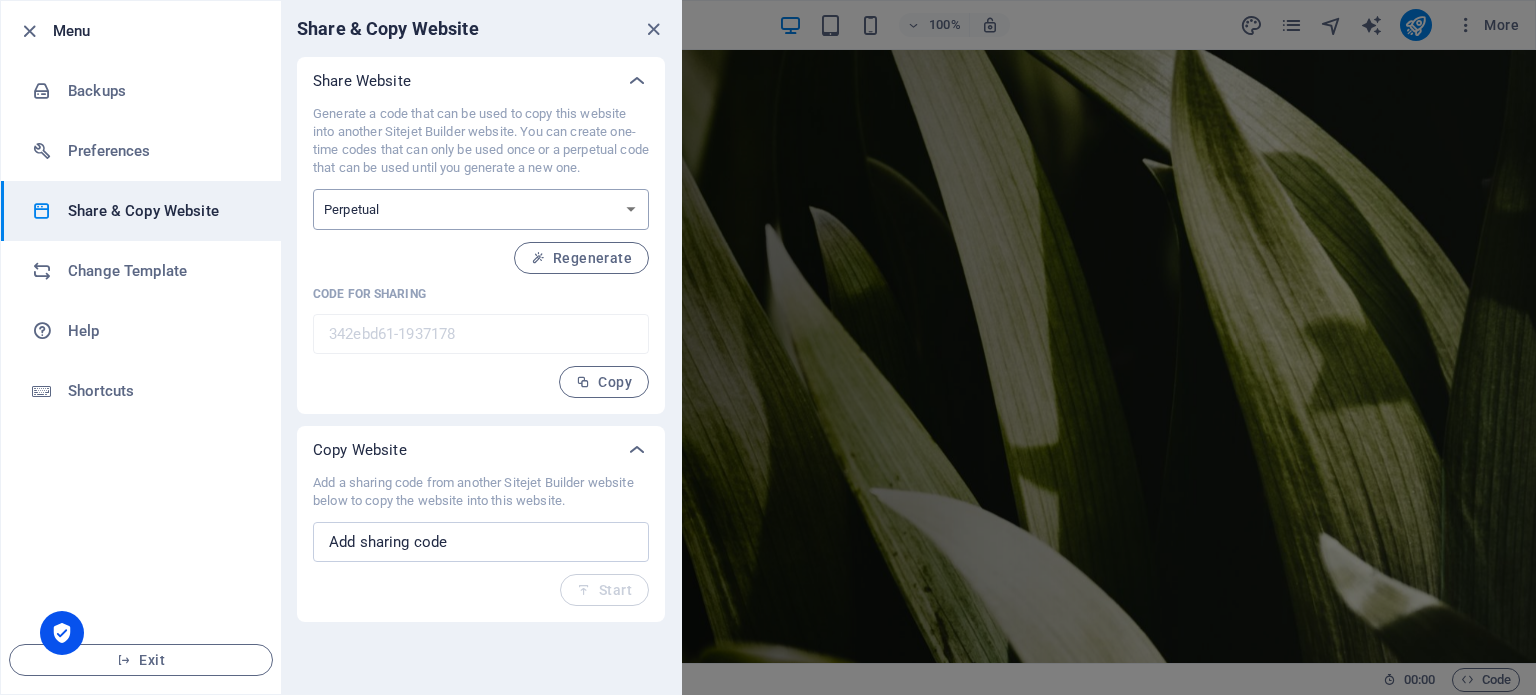 click on "One-time Perpetual" at bounding box center (481, 209) 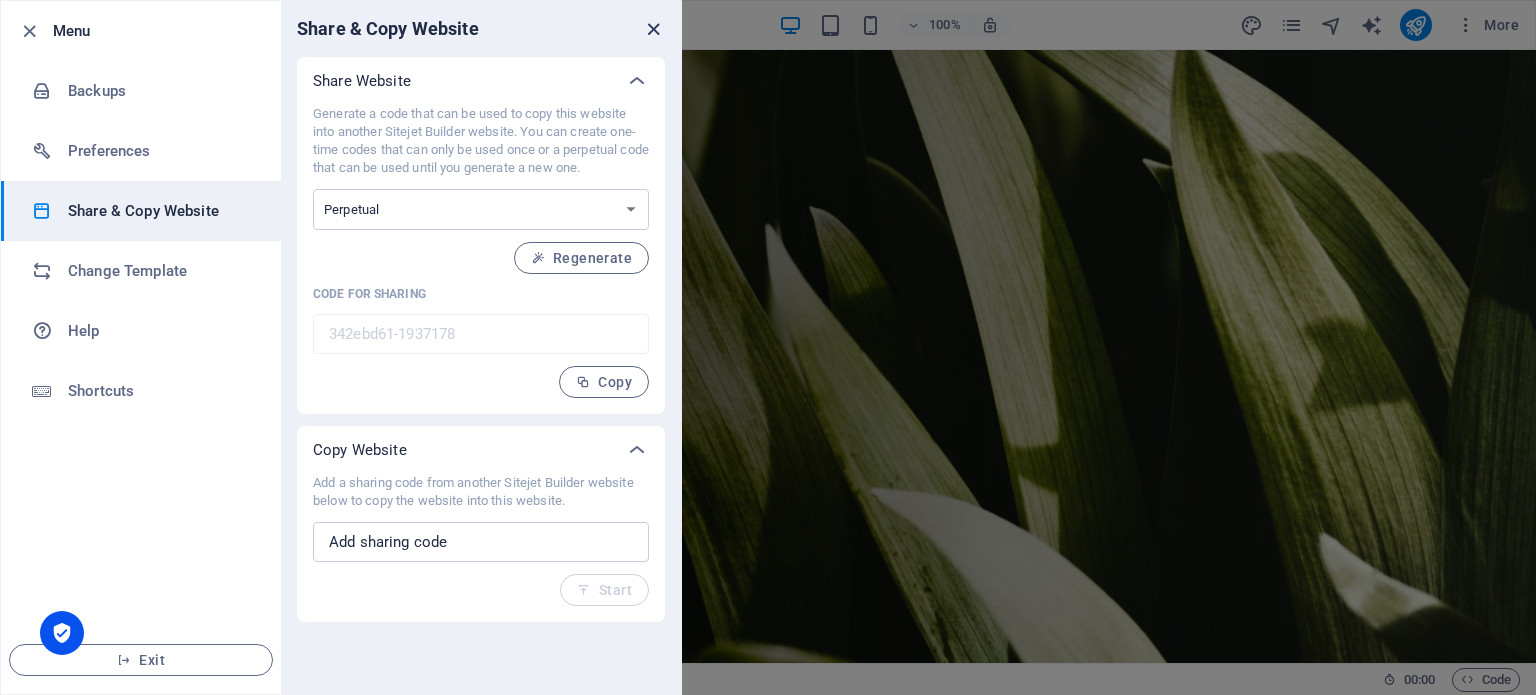 click at bounding box center [653, 29] 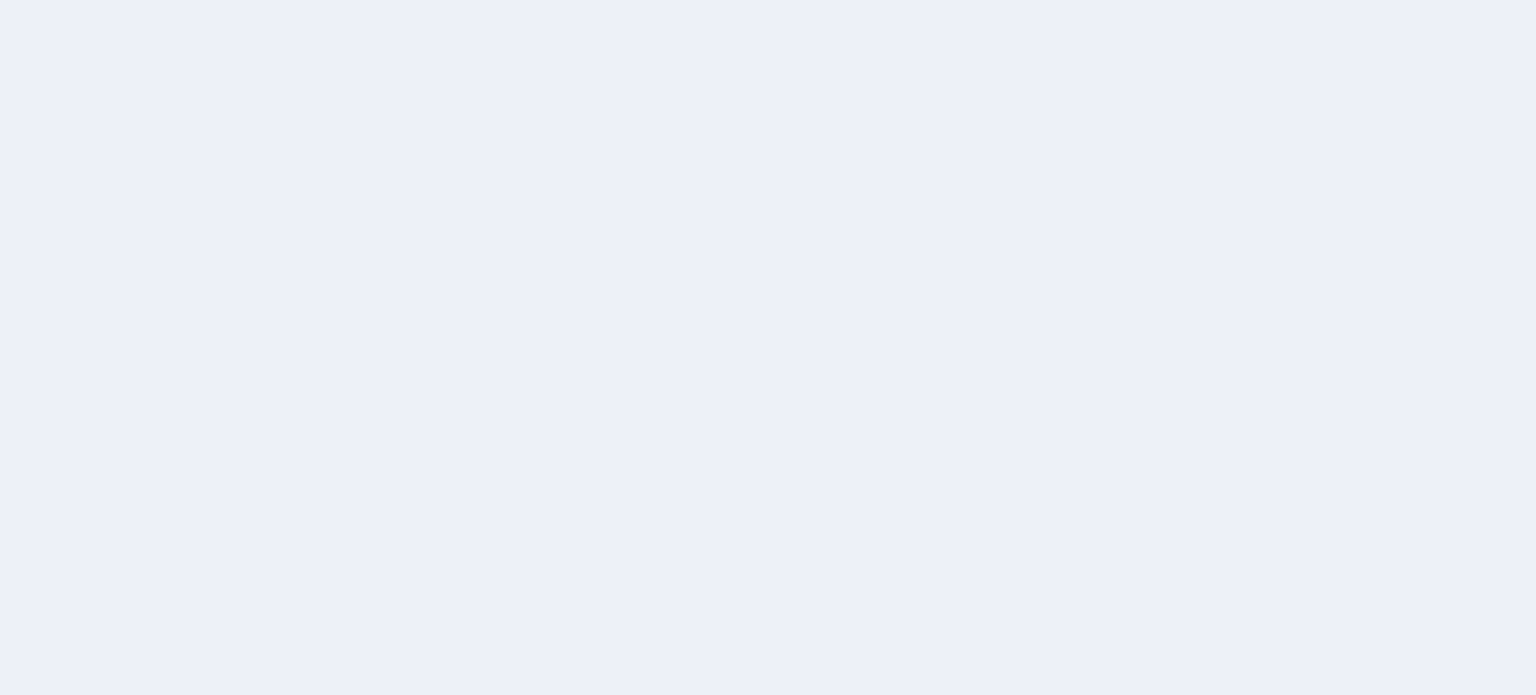 scroll, scrollTop: 0, scrollLeft: 0, axis: both 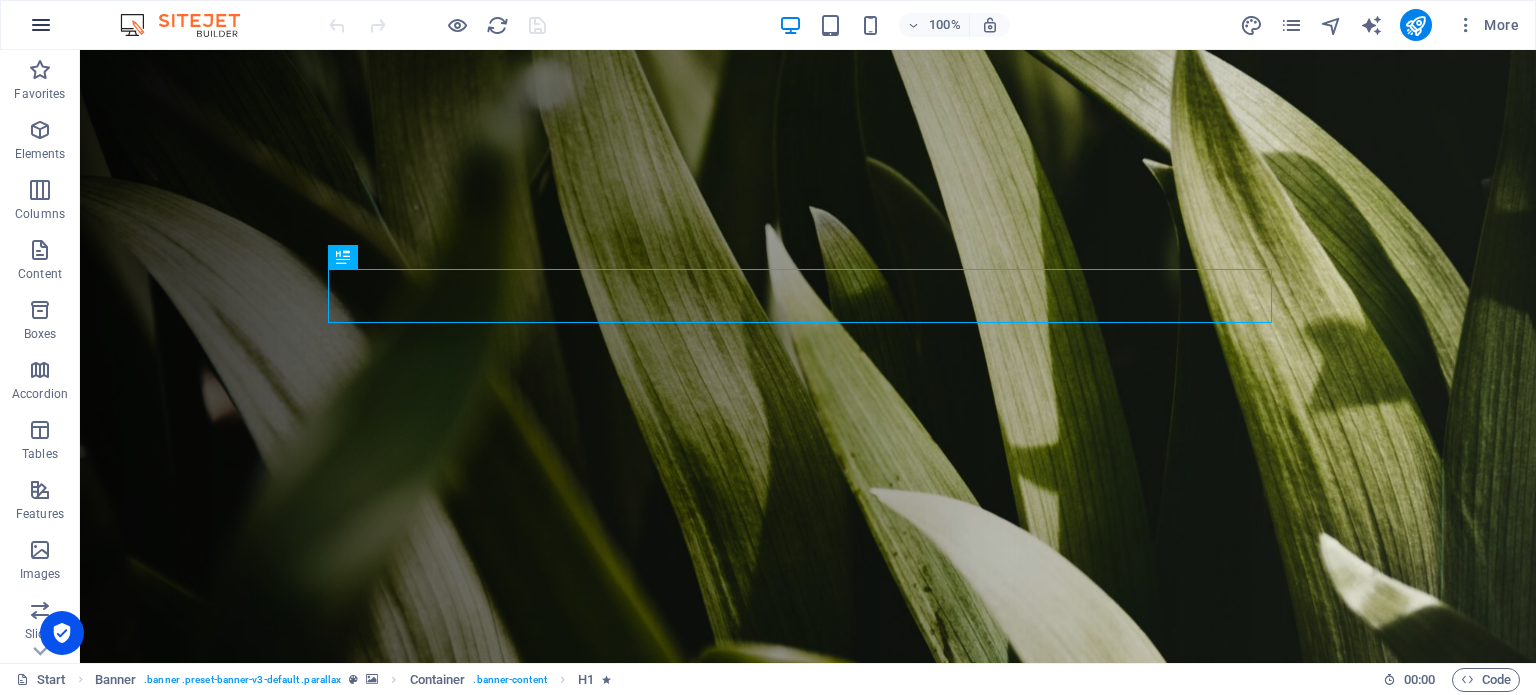 click at bounding box center (41, 25) 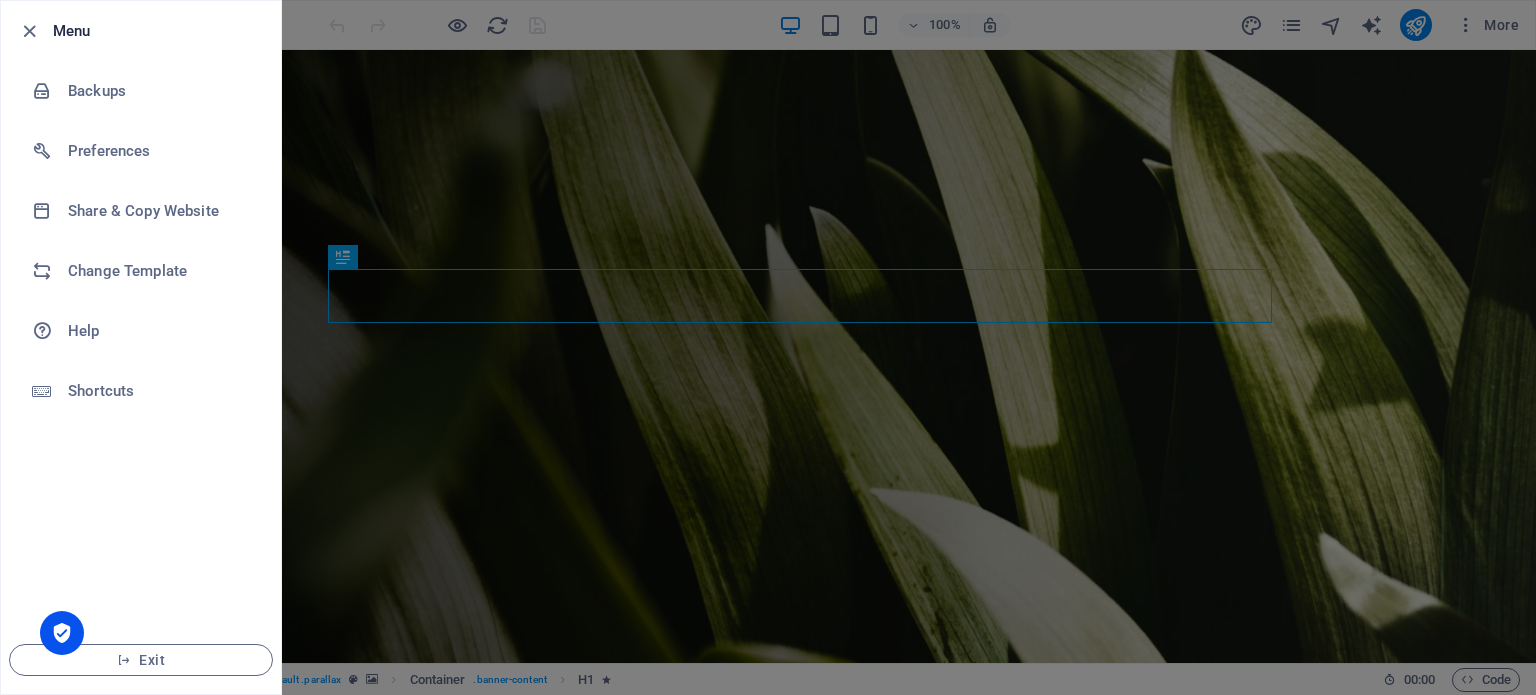 click at bounding box center [768, 347] 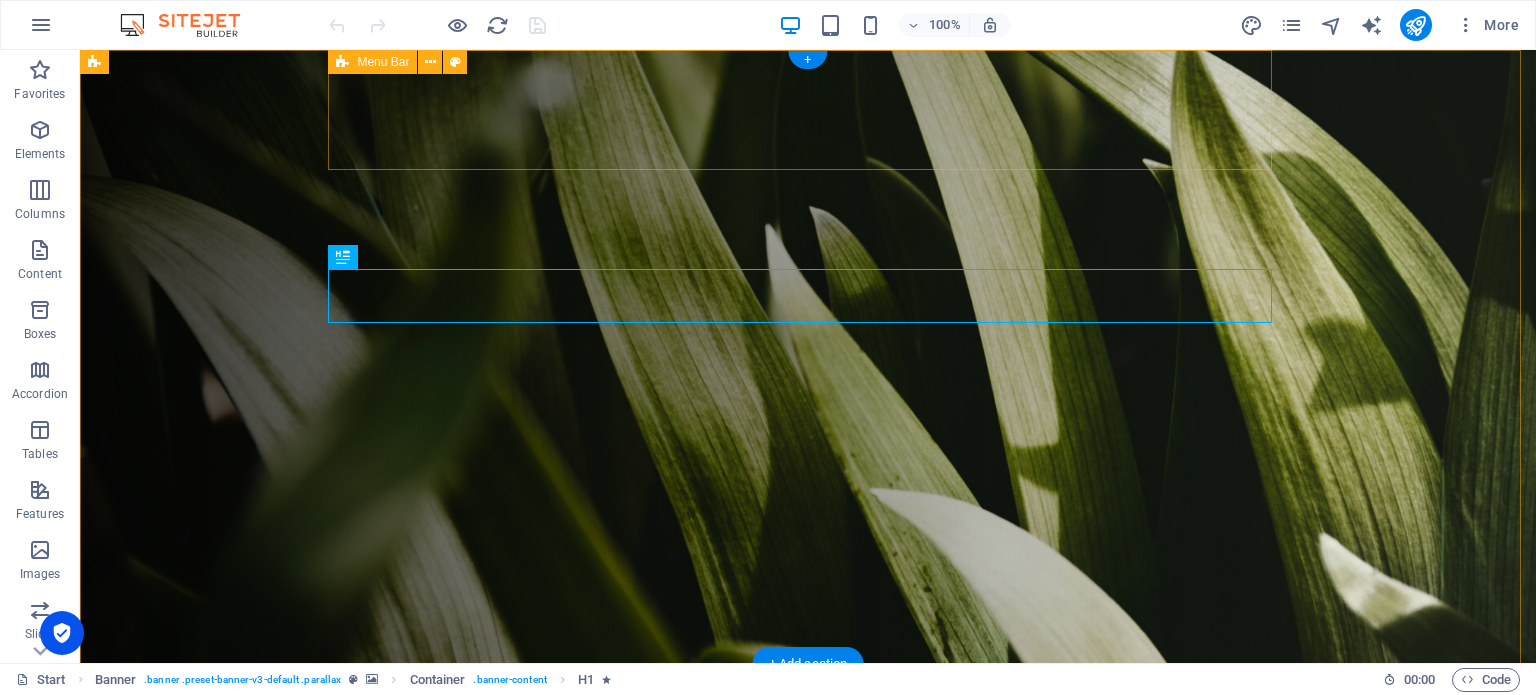 type 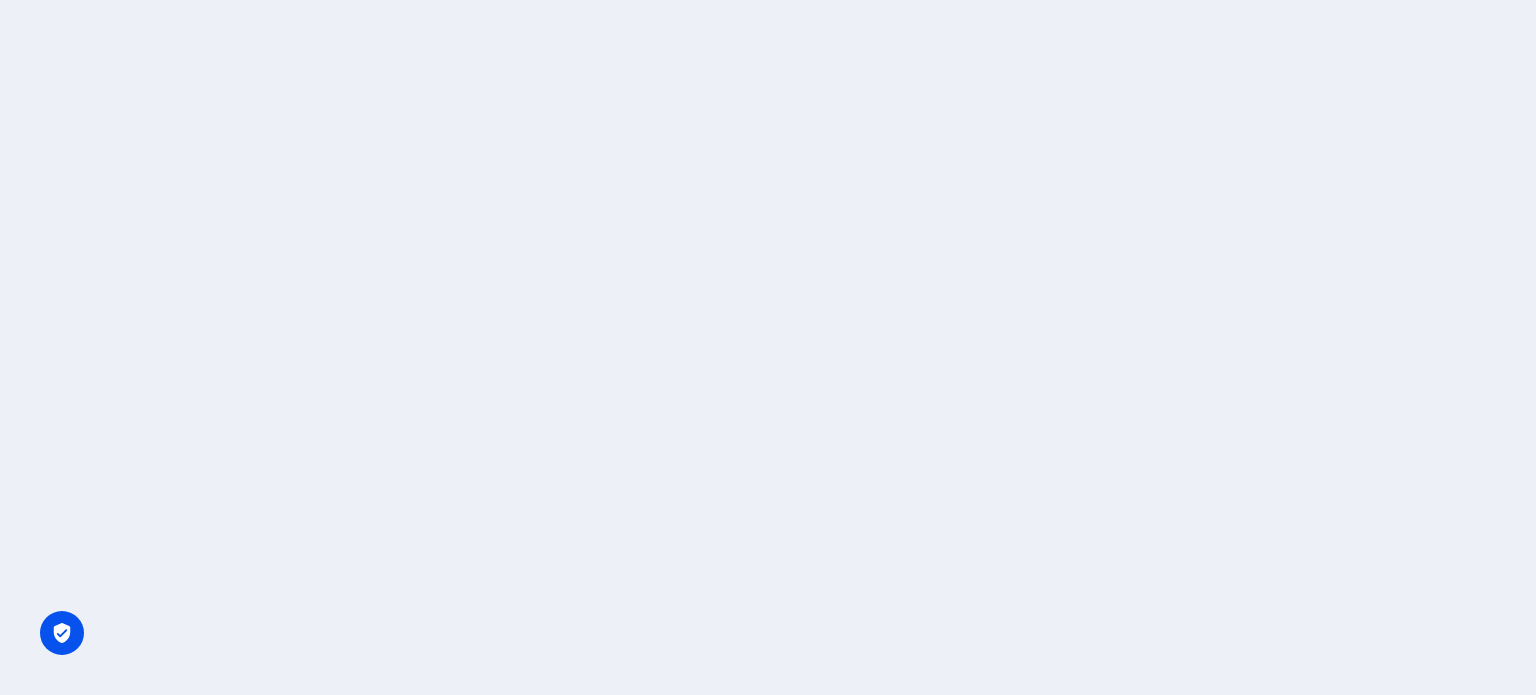 scroll, scrollTop: 0, scrollLeft: 0, axis: both 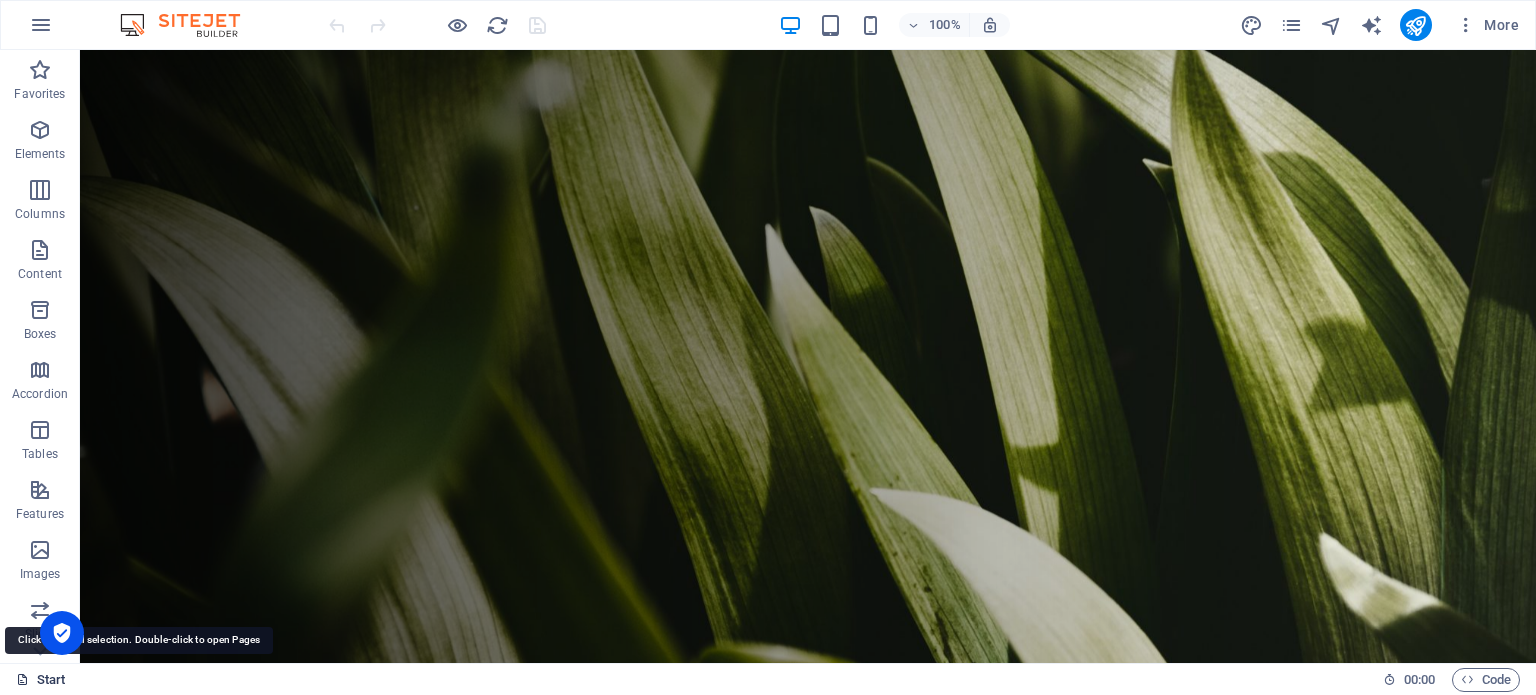 click at bounding box center [22, 679] 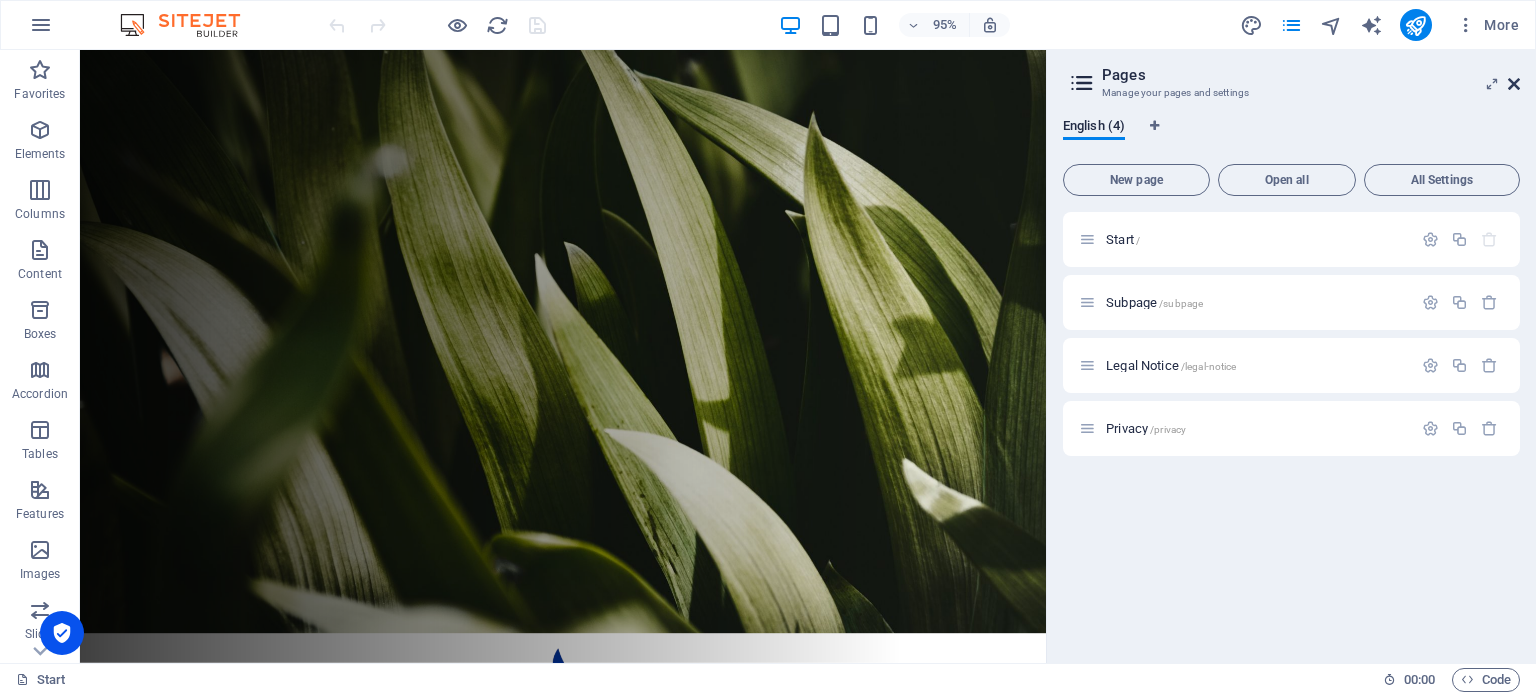click at bounding box center [1514, 84] 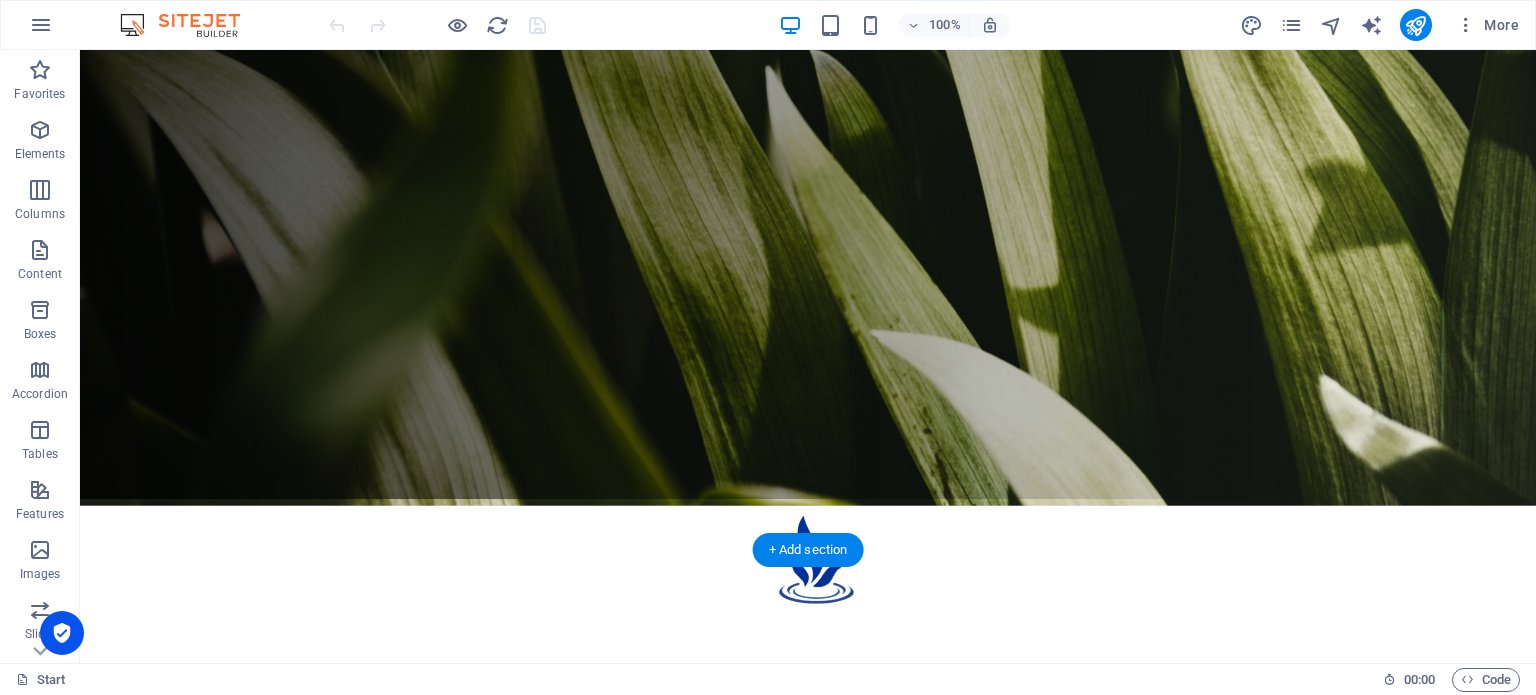 scroll, scrollTop: 0, scrollLeft: 0, axis: both 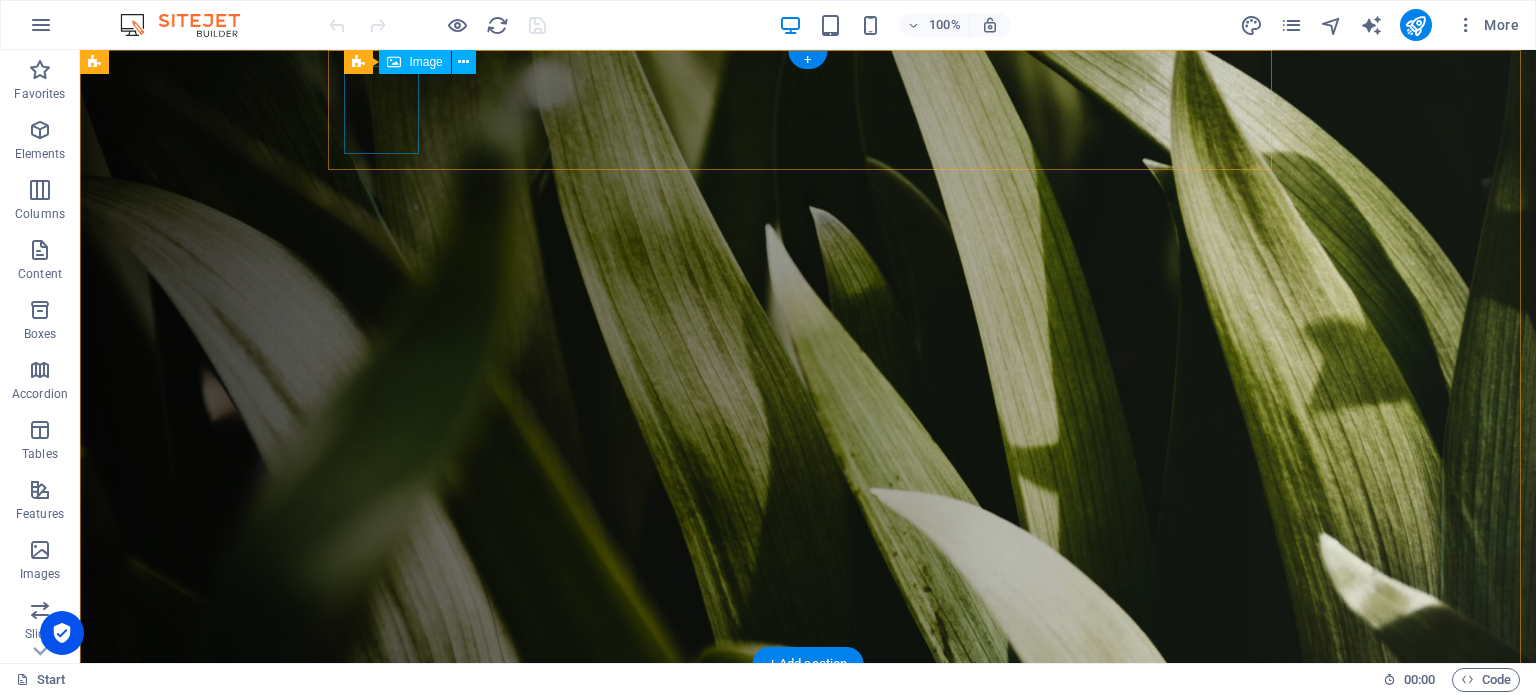 click at bounding box center [816, 724] 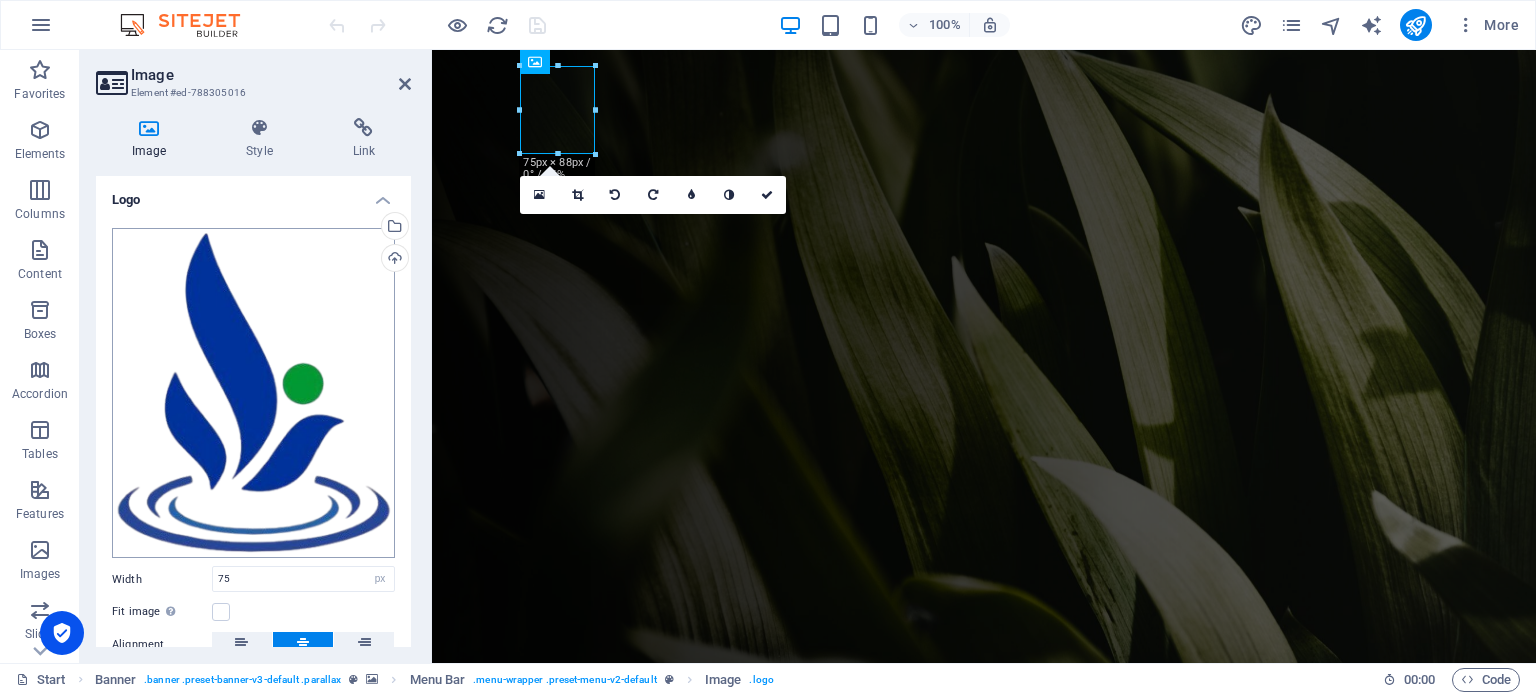 scroll, scrollTop: 92, scrollLeft: 0, axis: vertical 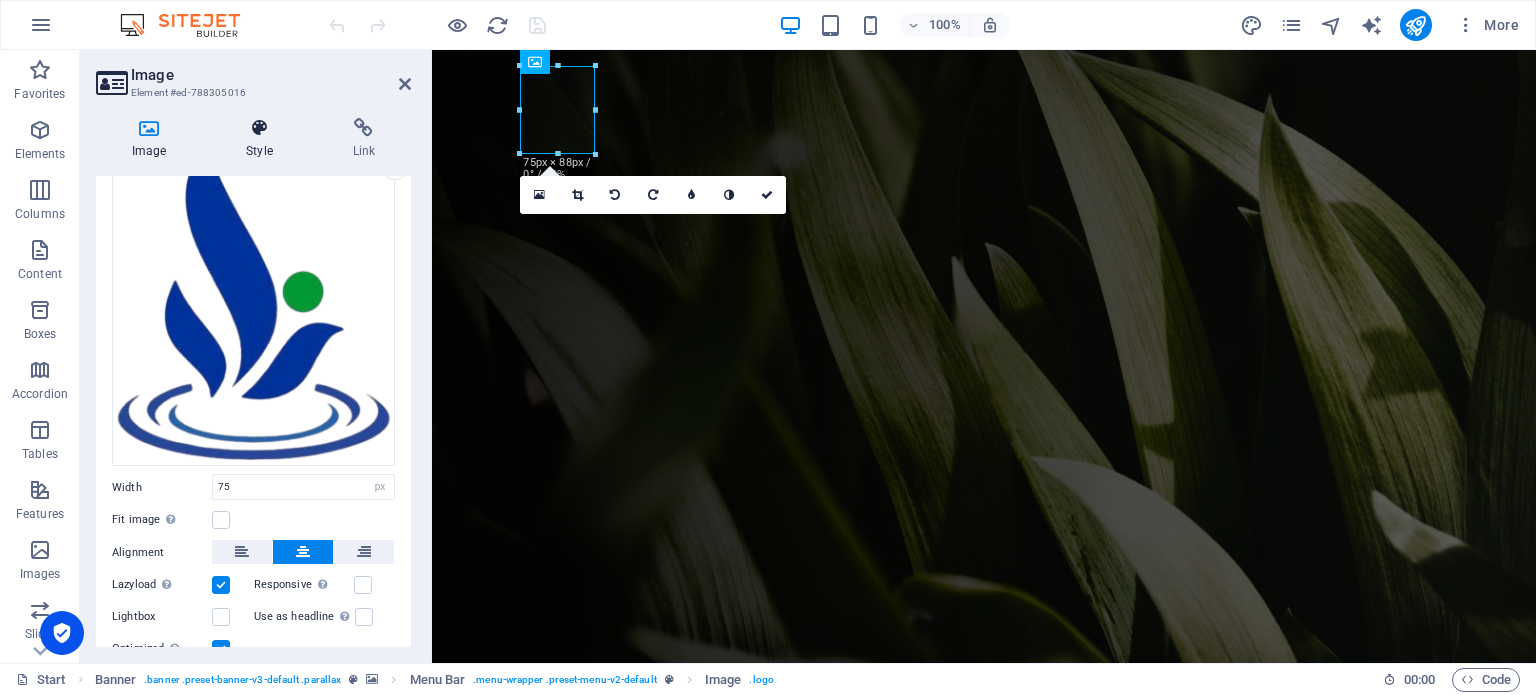 click at bounding box center [259, 128] 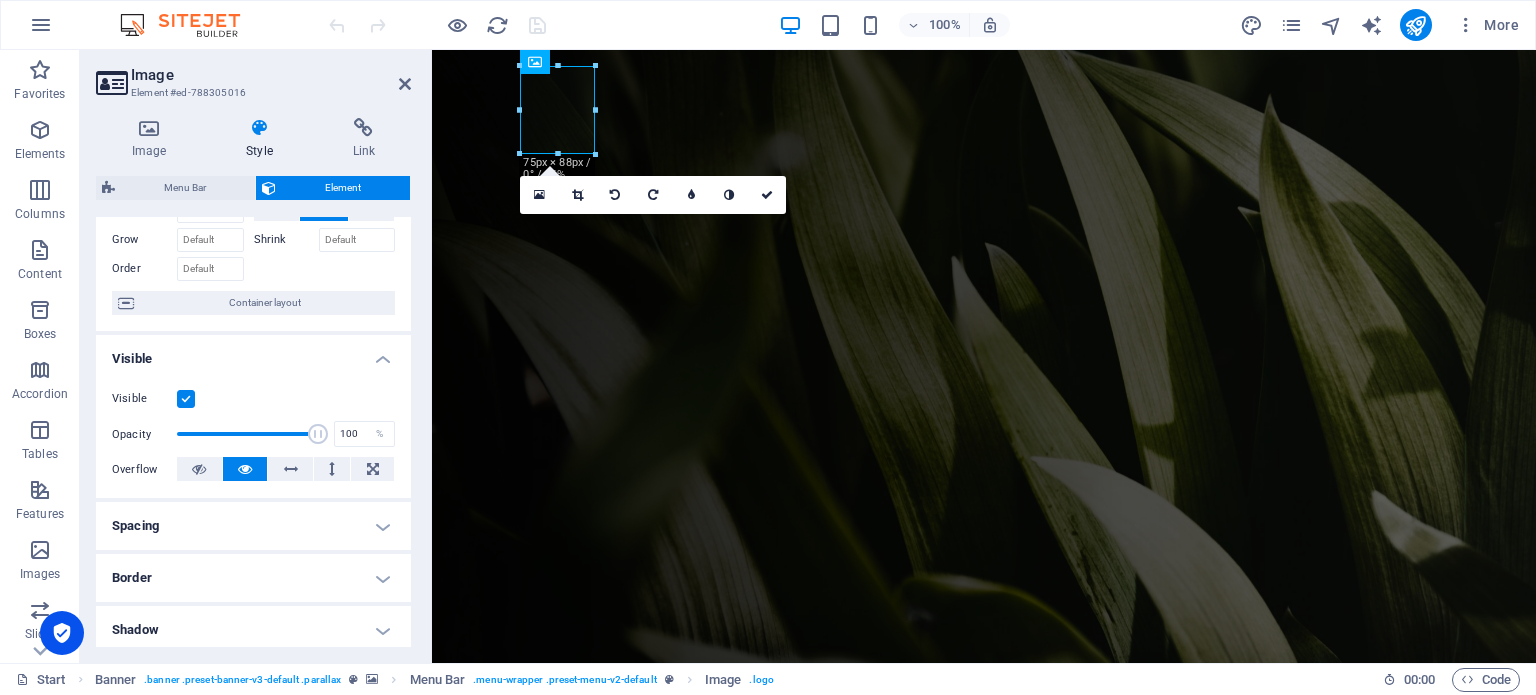 scroll, scrollTop: 210, scrollLeft: 0, axis: vertical 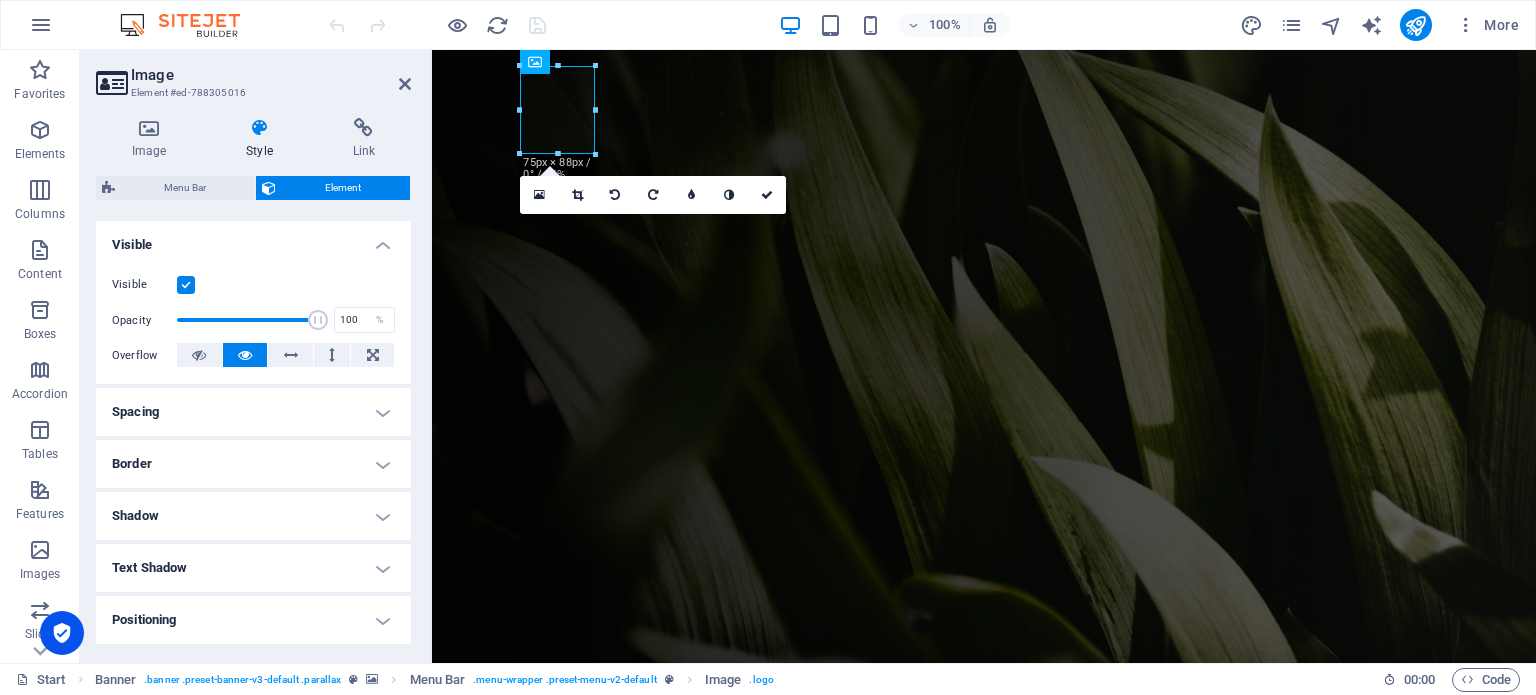 click on "Border" at bounding box center [253, 464] 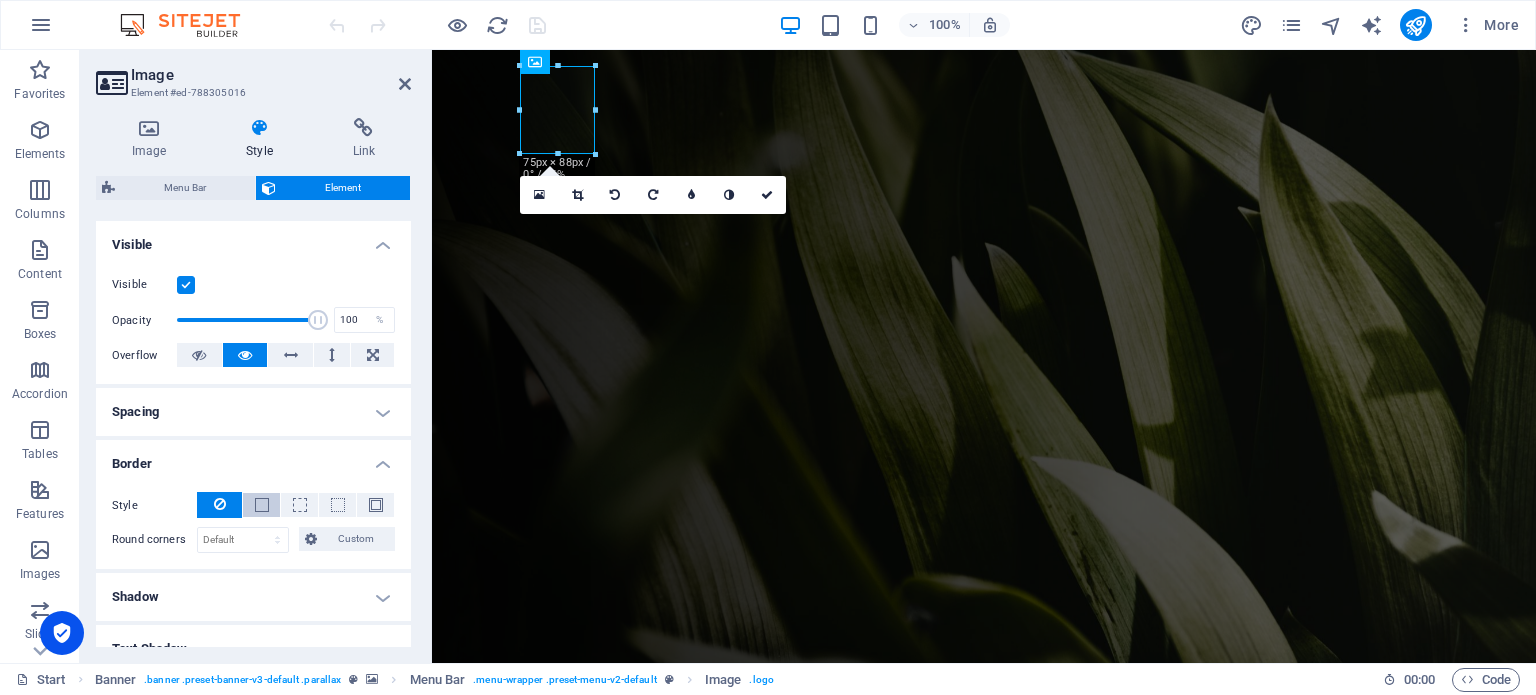 click at bounding box center [261, 505] 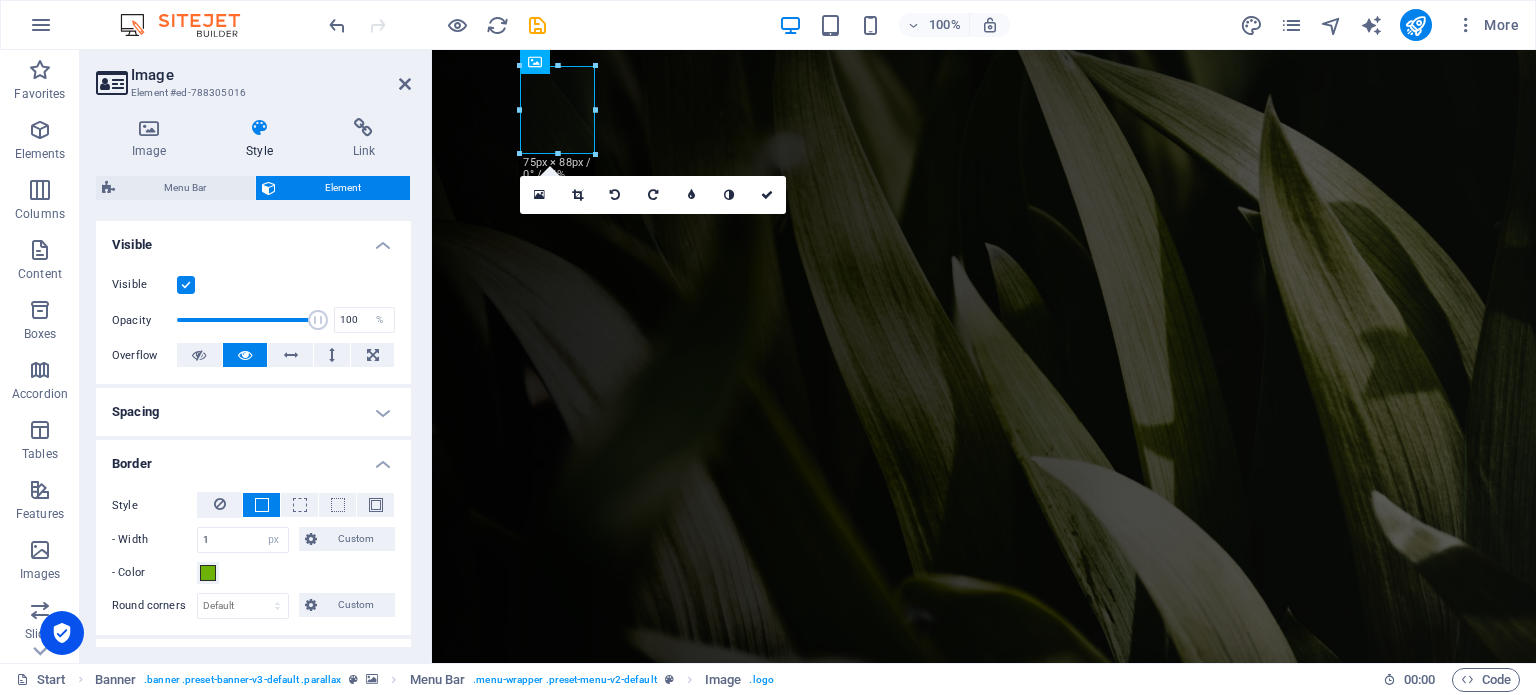 click at bounding box center (261, 505) 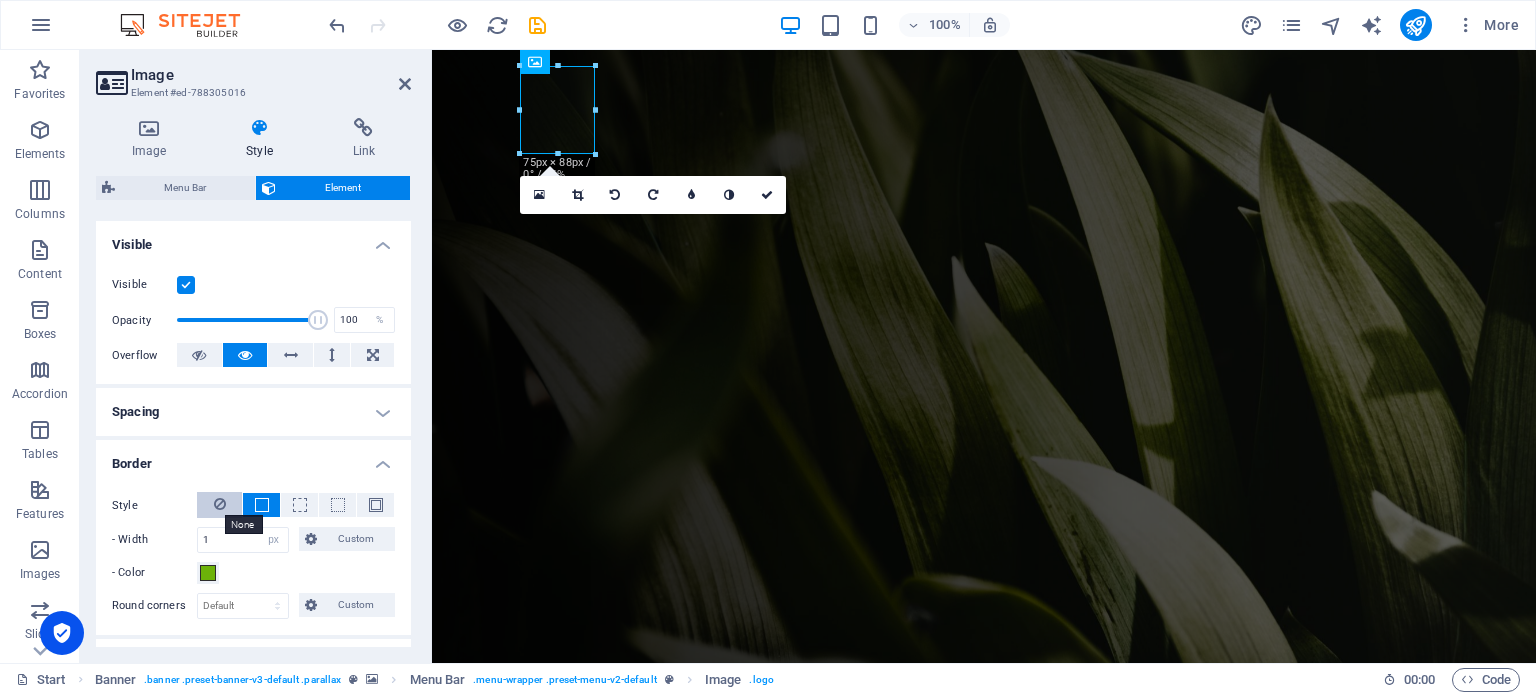 click at bounding box center (220, 504) 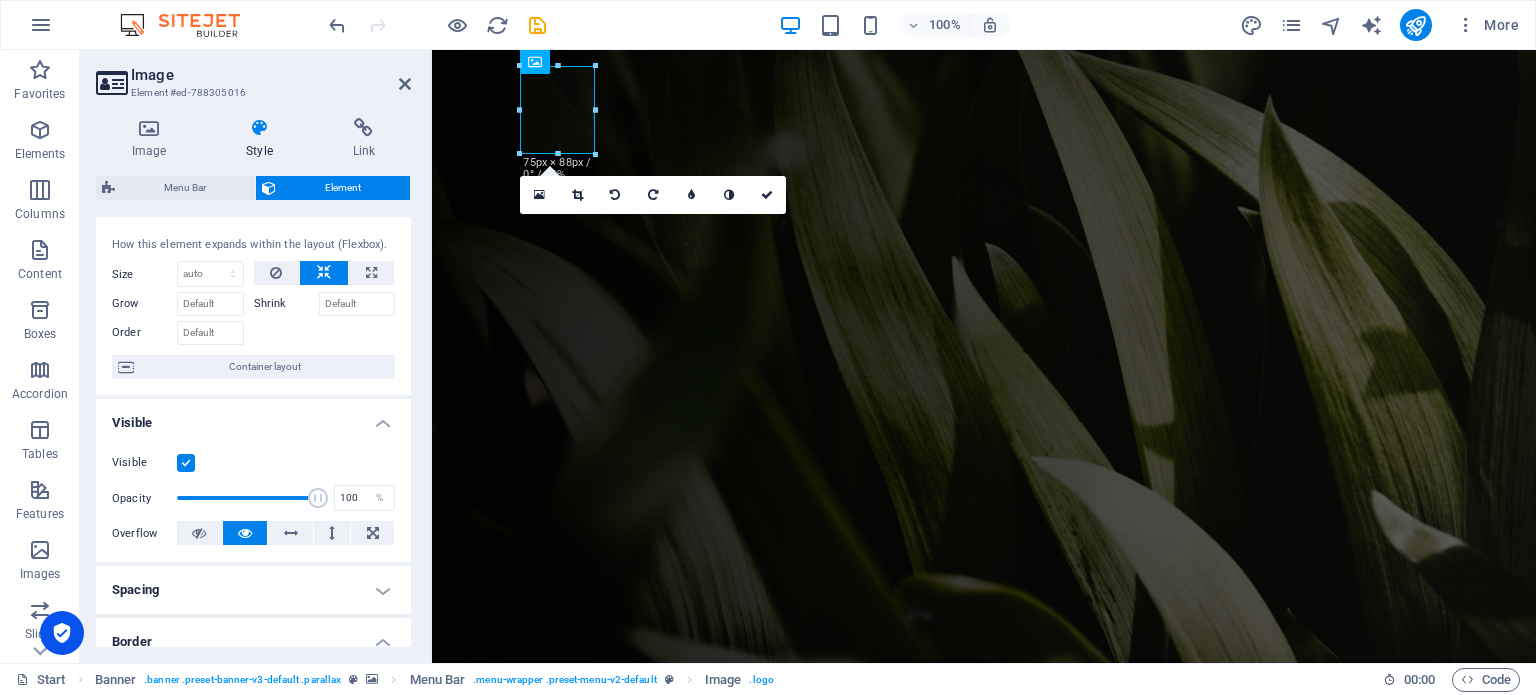 scroll, scrollTop: 0, scrollLeft: 0, axis: both 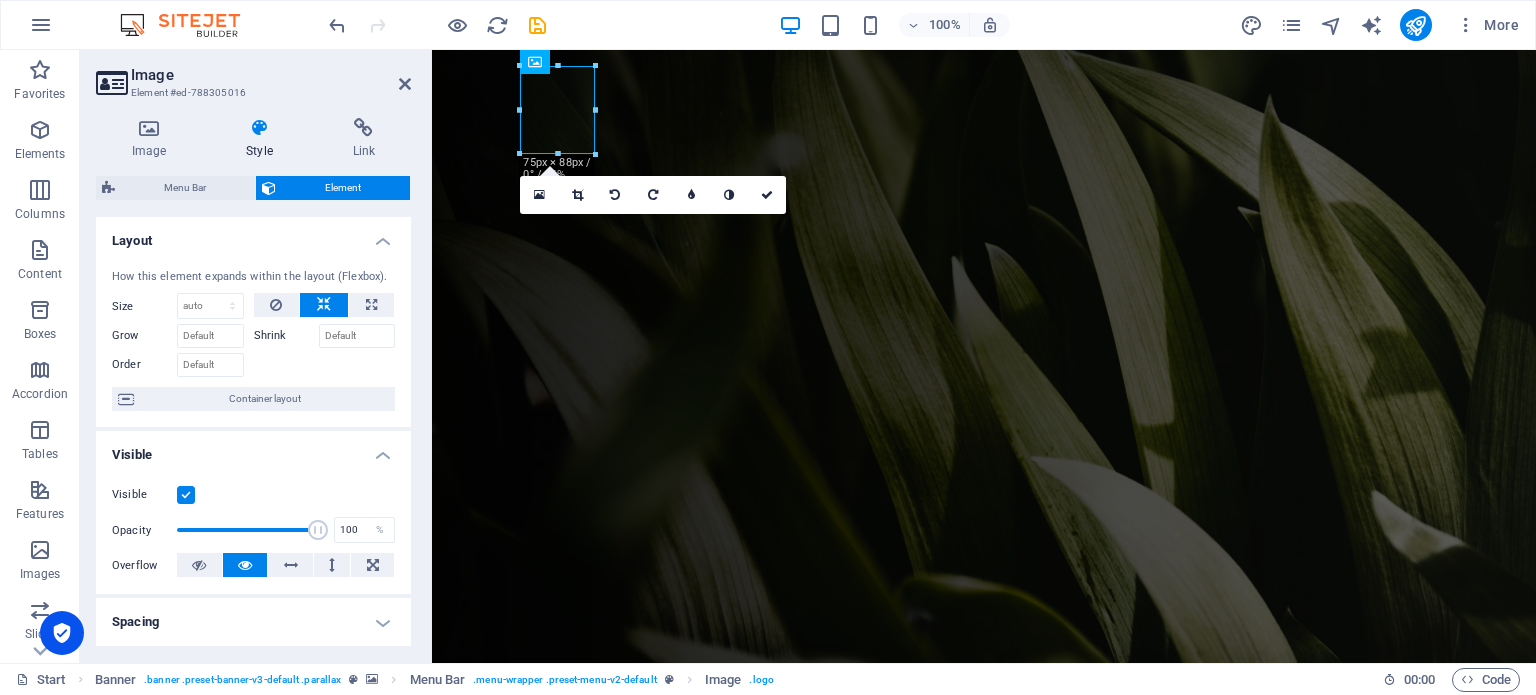 click on "How this element expands within the layout (Flexbox). Size Default auto px % 1/1 1/2 1/3 1/4 1/5 1/6 1/7 1/8 1/9 1/10 Grow Shrink Order Container layout" at bounding box center (253, 340) 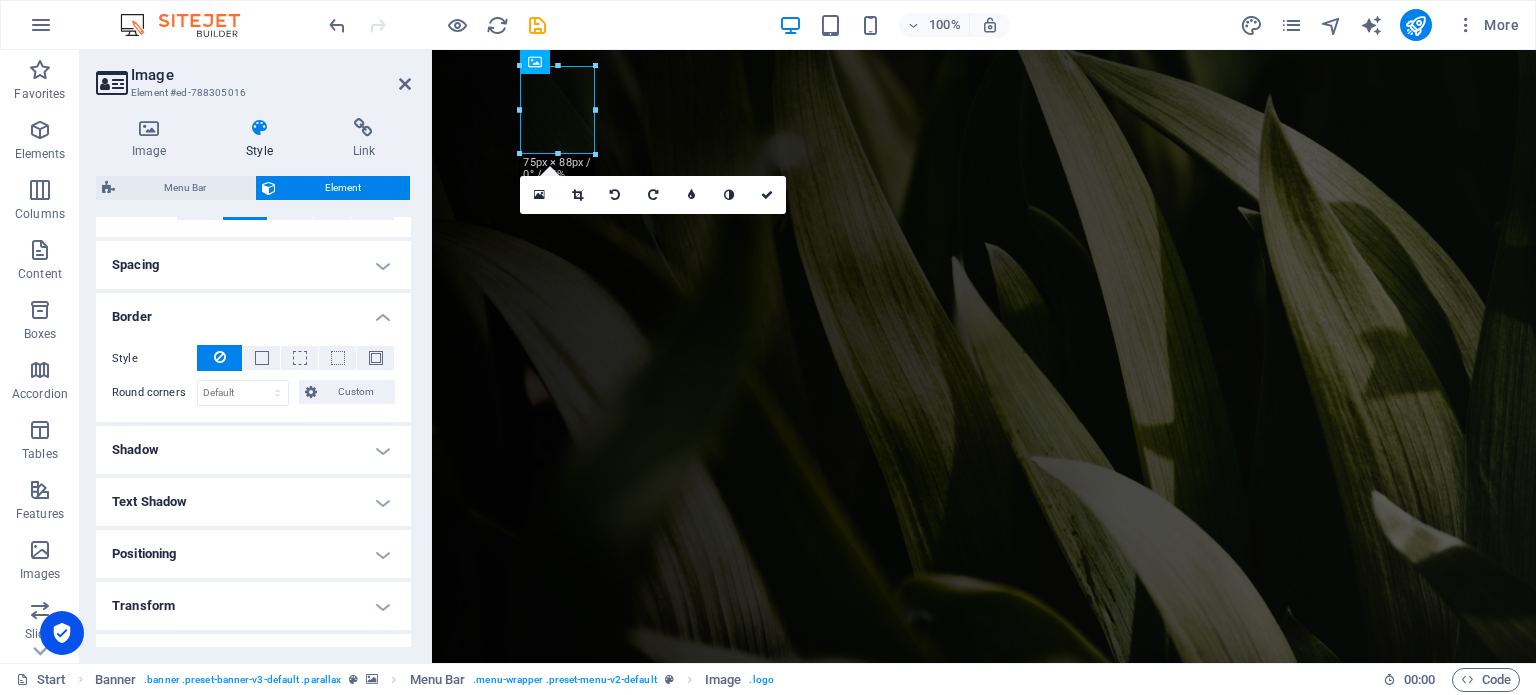scroll, scrollTop: 356, scrollLeft: 0, axis: vertical 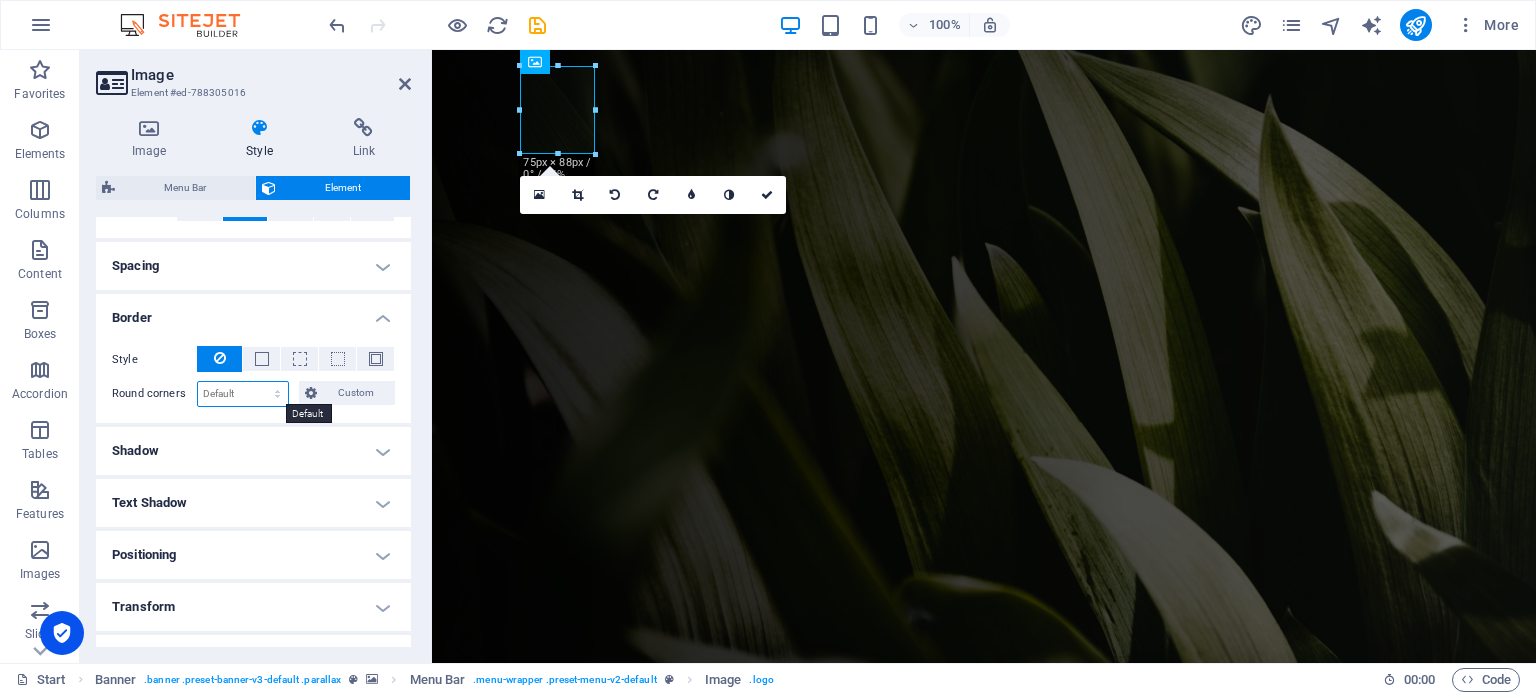 click on "Default px rem % vh vw Custom" at bounding box center [243, 394] 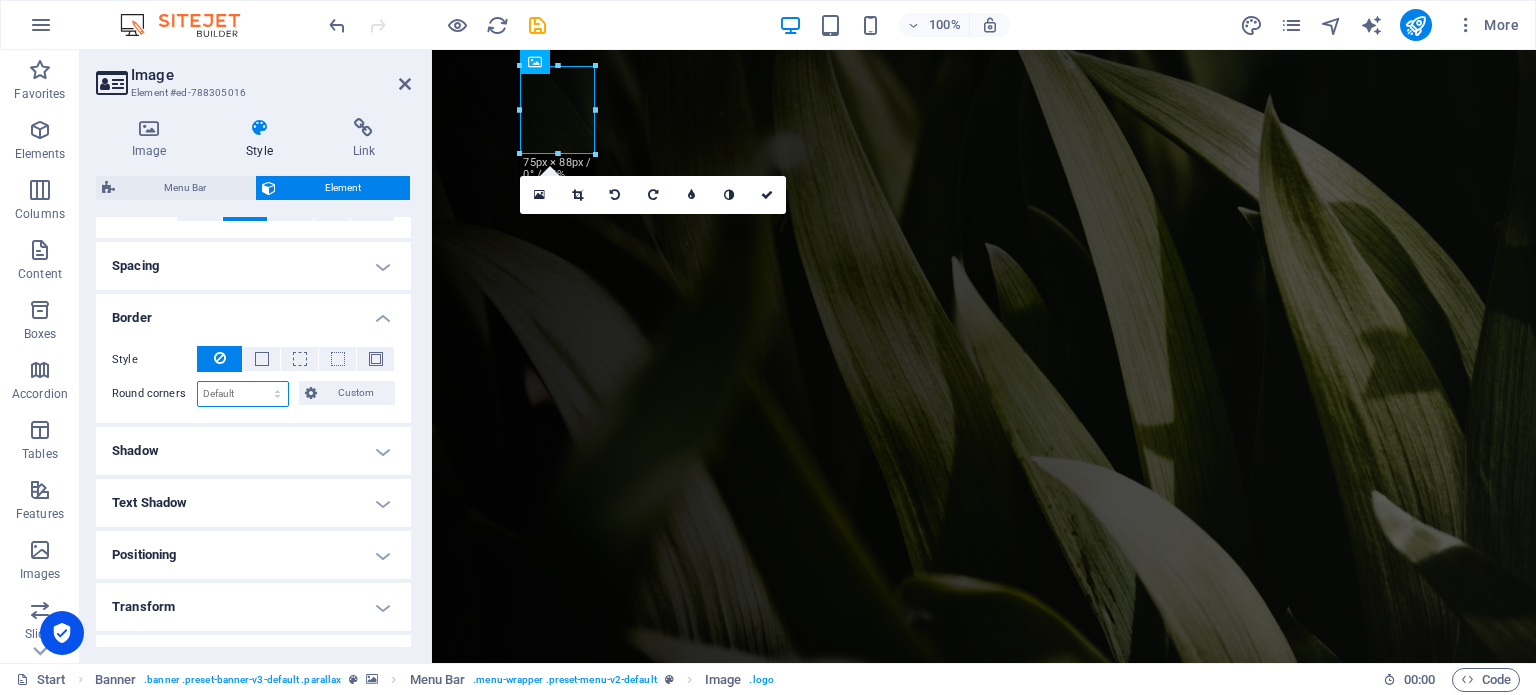select on "px" 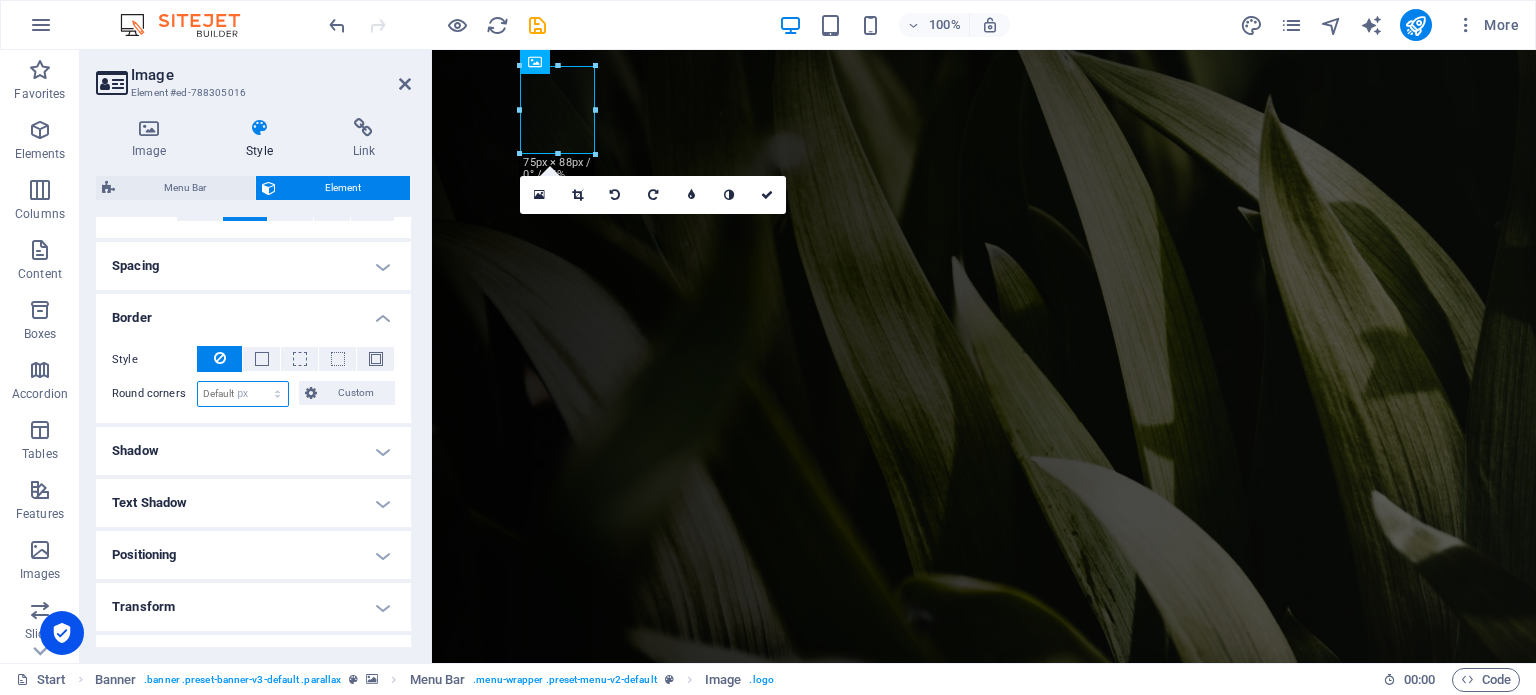 click on "Default px rem % vh vw Custom" at bounding box center [243, 394] 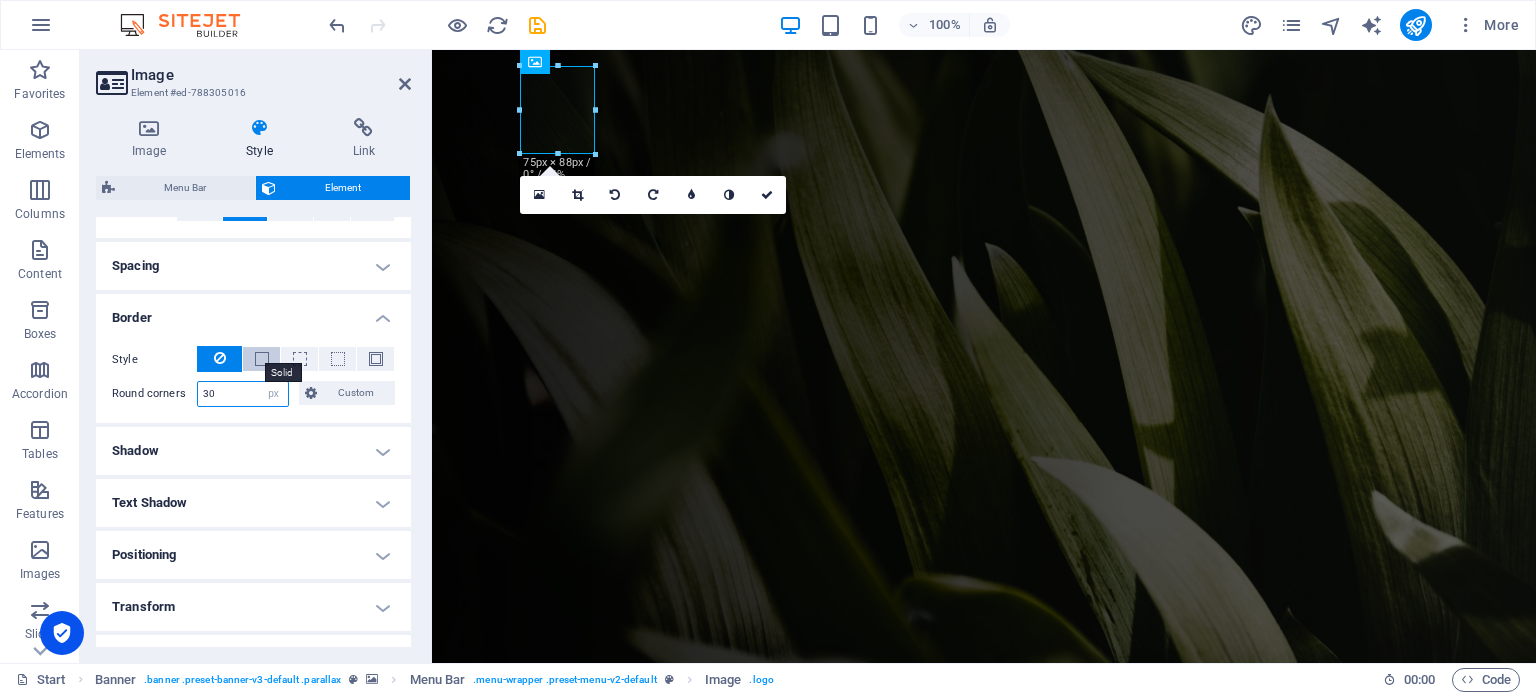 type on "30" 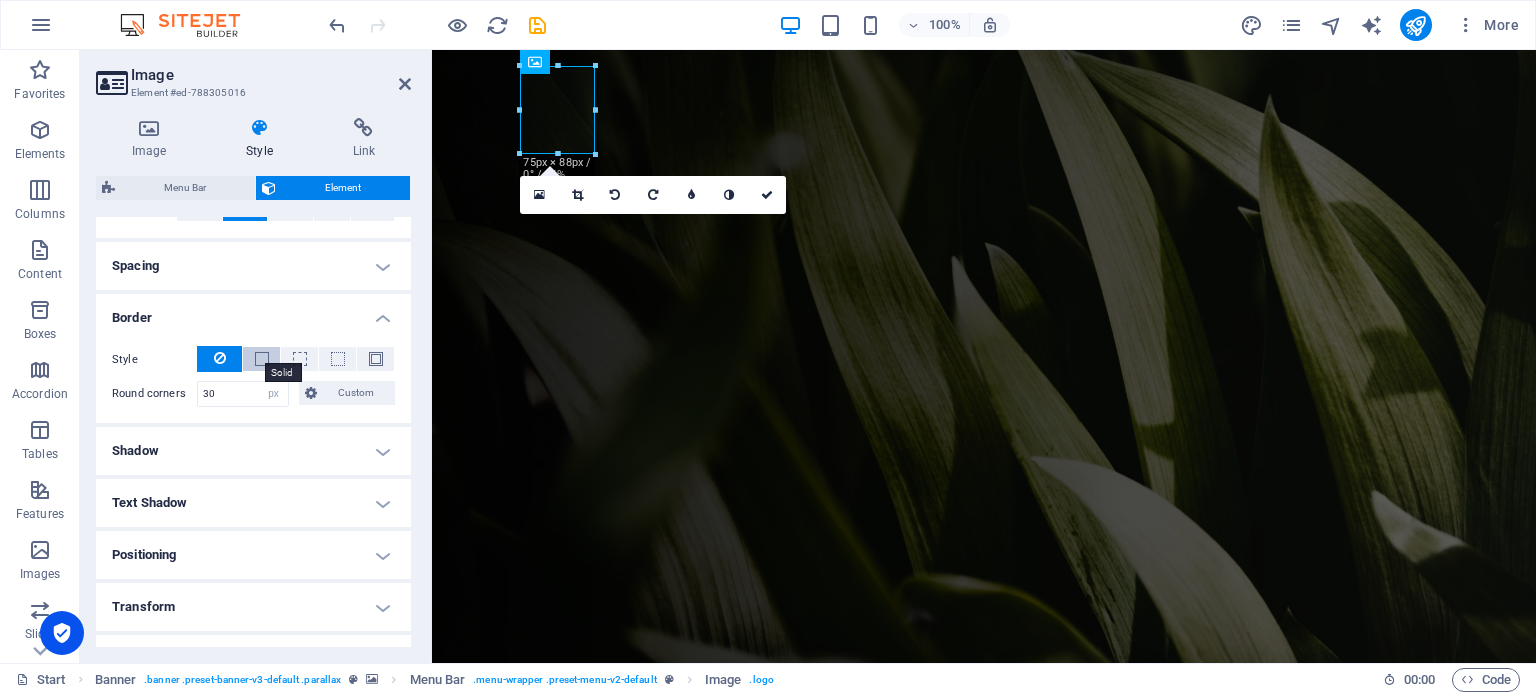 click at bounding box center (262, 359) 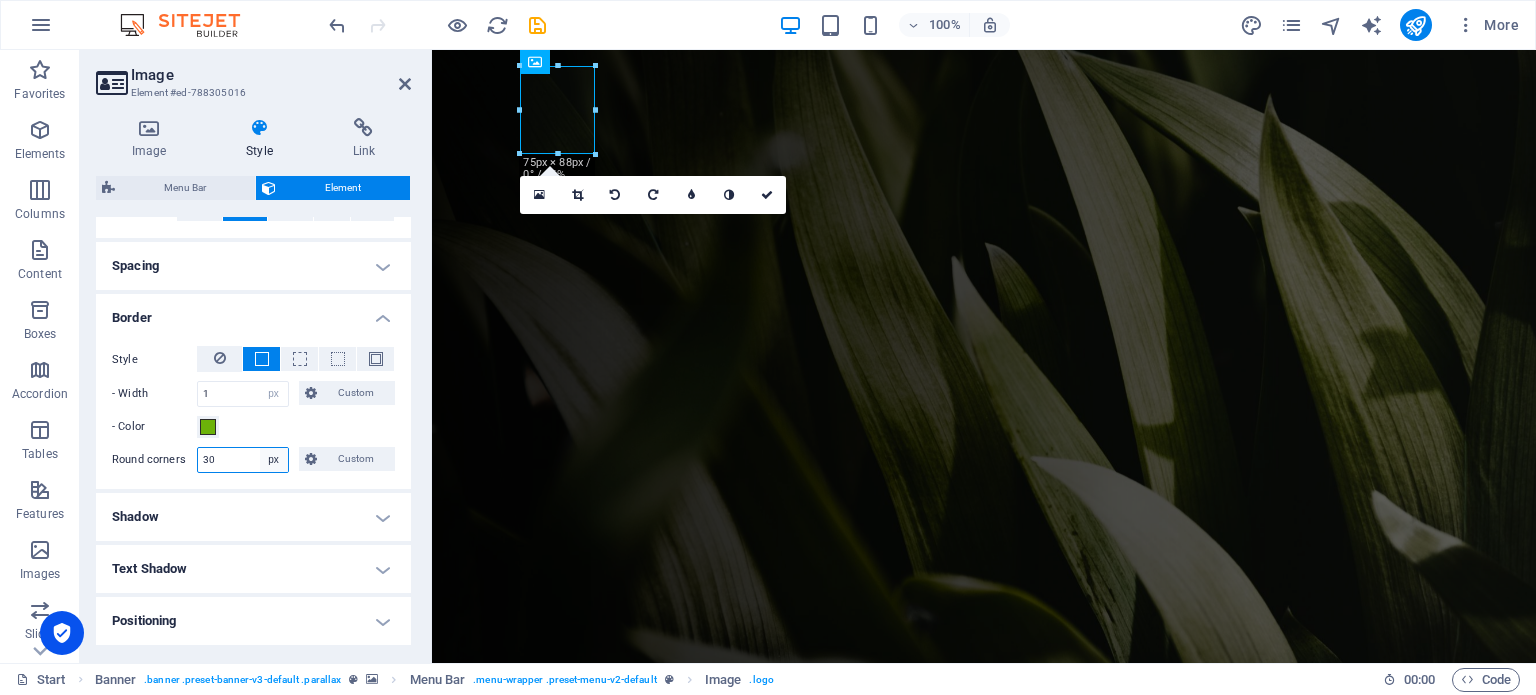 click on "Default px rem % vh vw Custom" at bounding box center (274, 460) 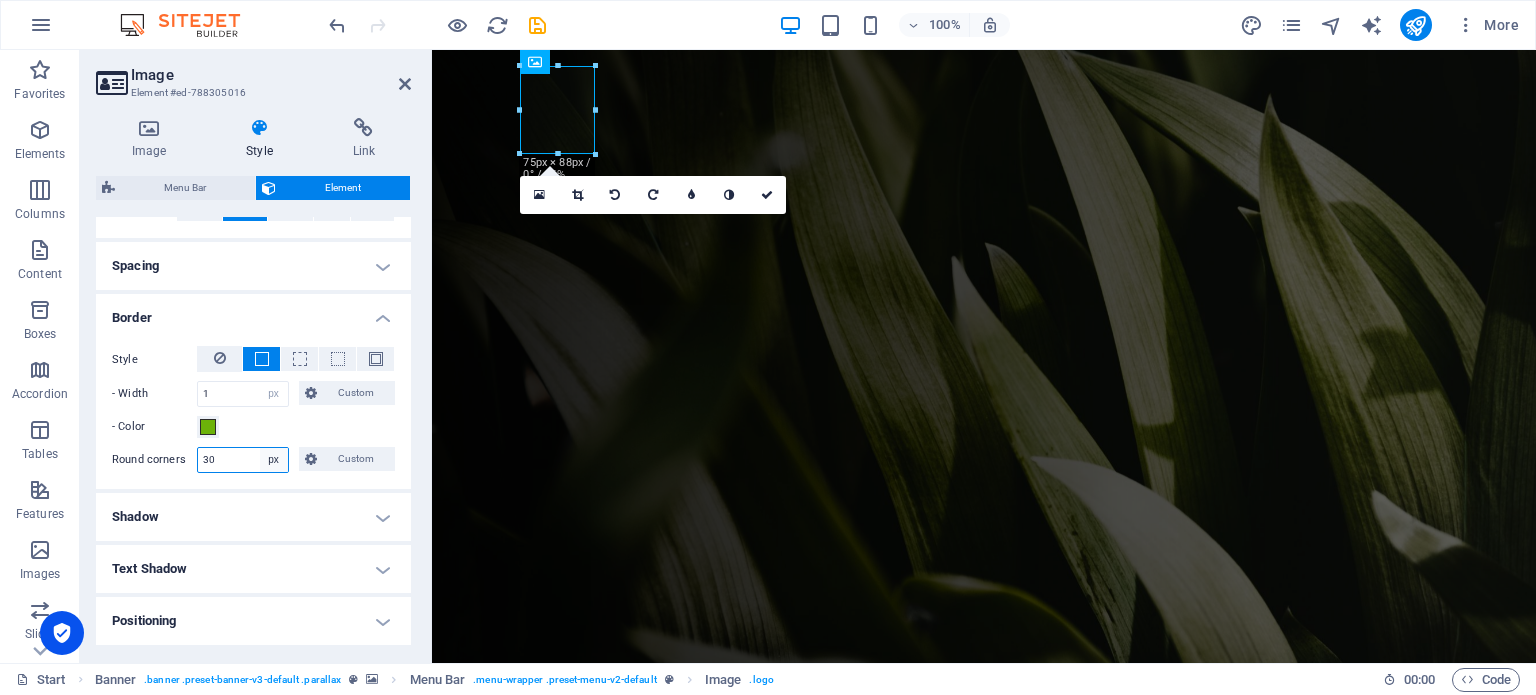 select on "%" 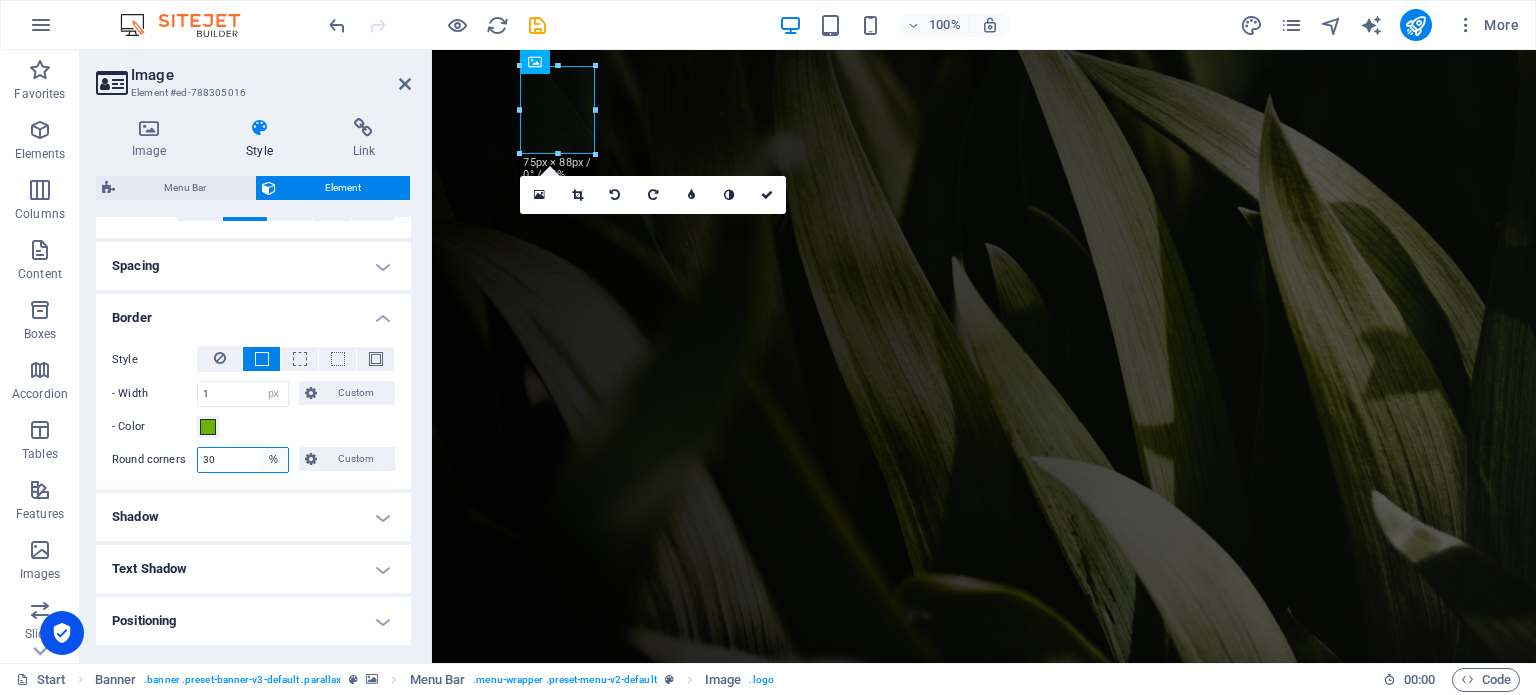 click on "Default px rem % vh vw Custom" at bounding box center [274, 460] 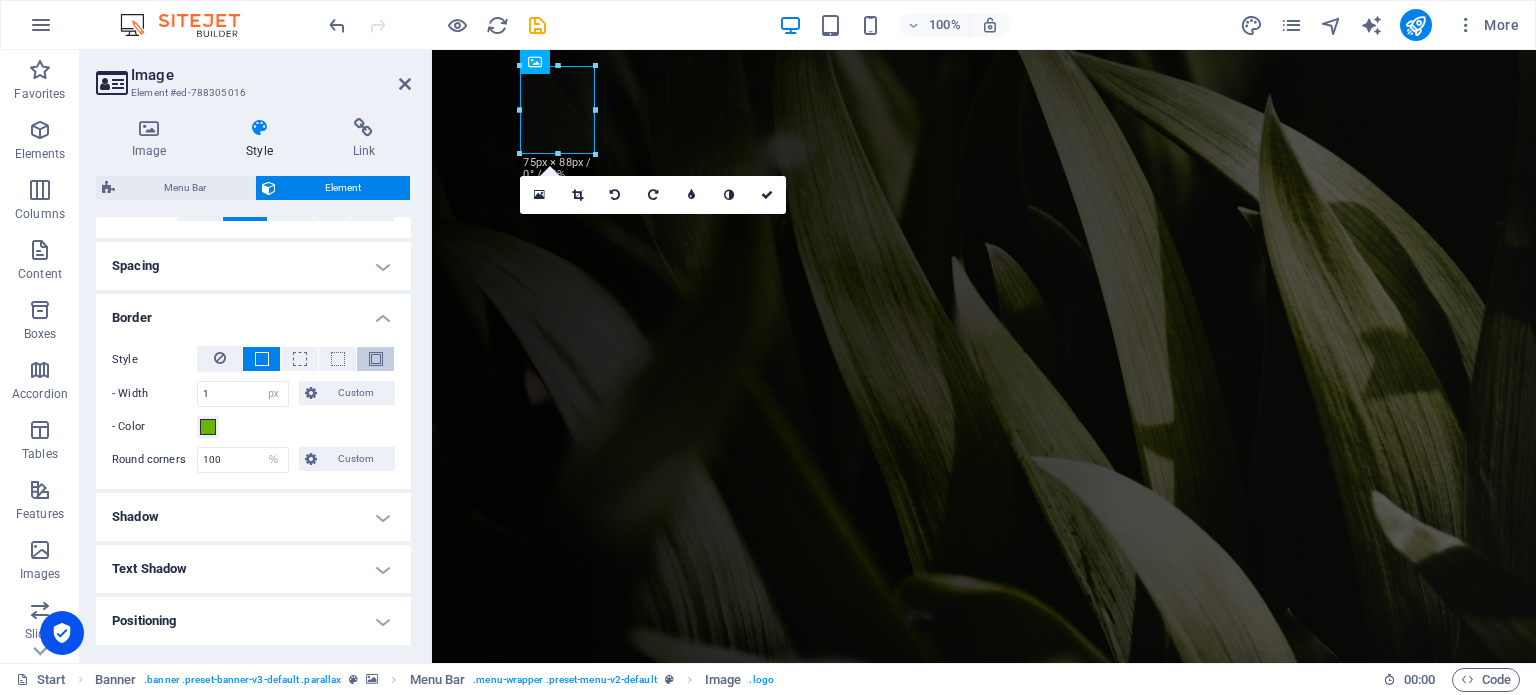 click at bounding box center (376, 359) 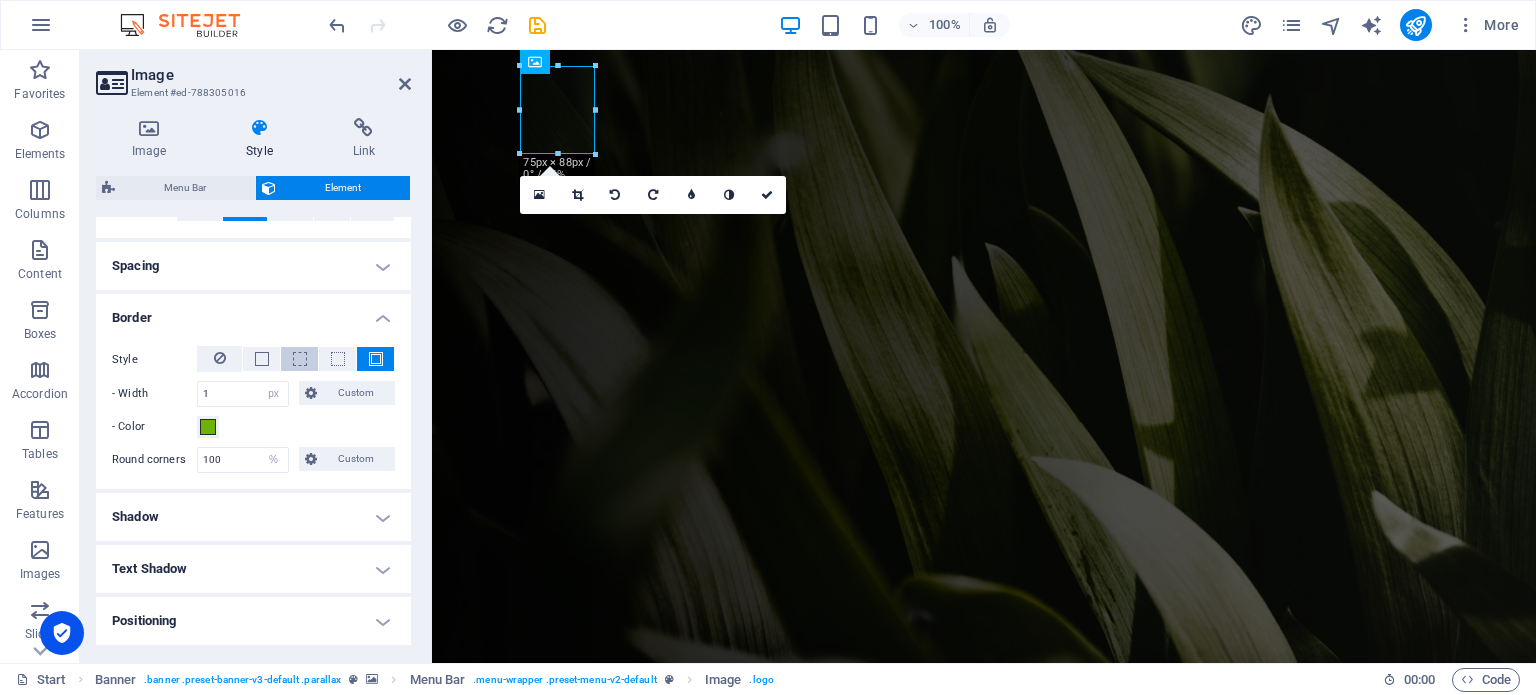 click at bounding box center [299, 359] 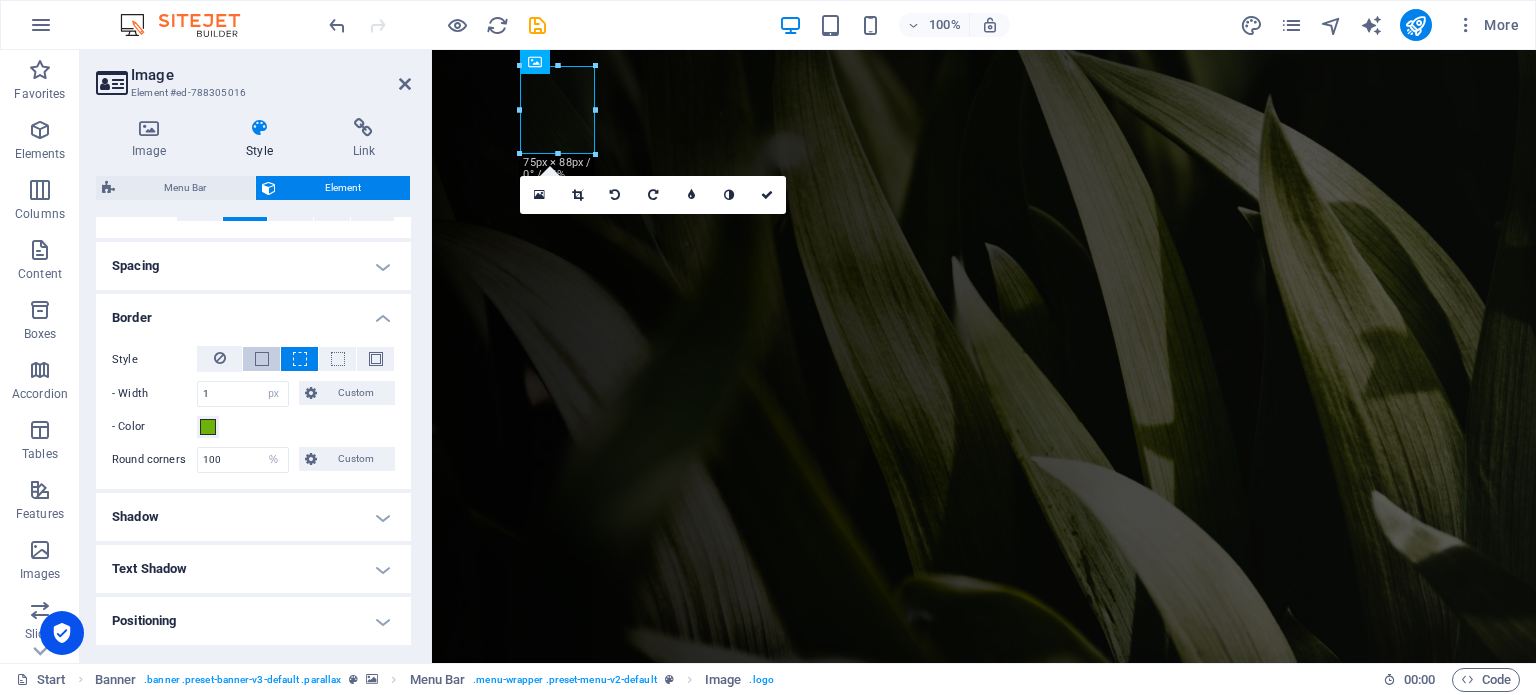 click at bounding box center [261, 359] 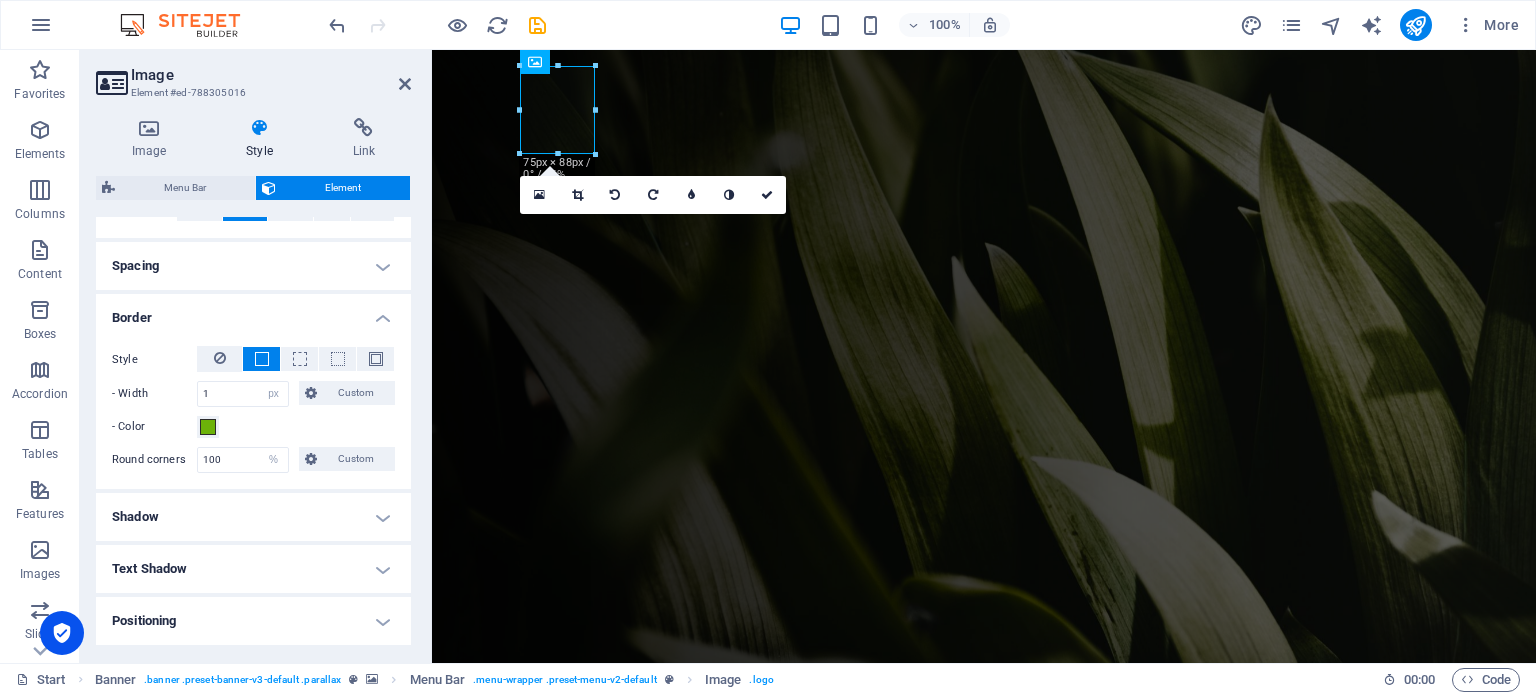 click at bounding box center (261, 359) 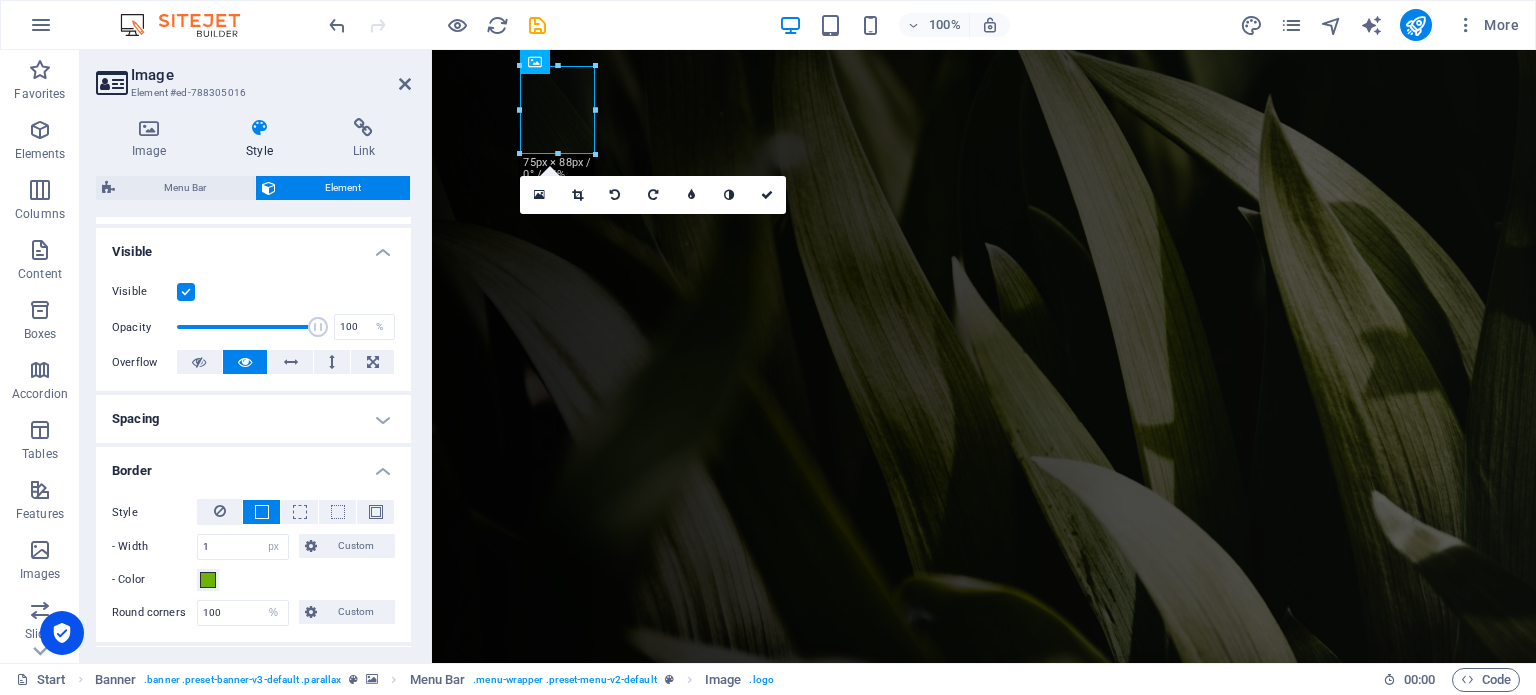 scroll, scrollTop: 200, scrollLeft: 0, axis: vertical 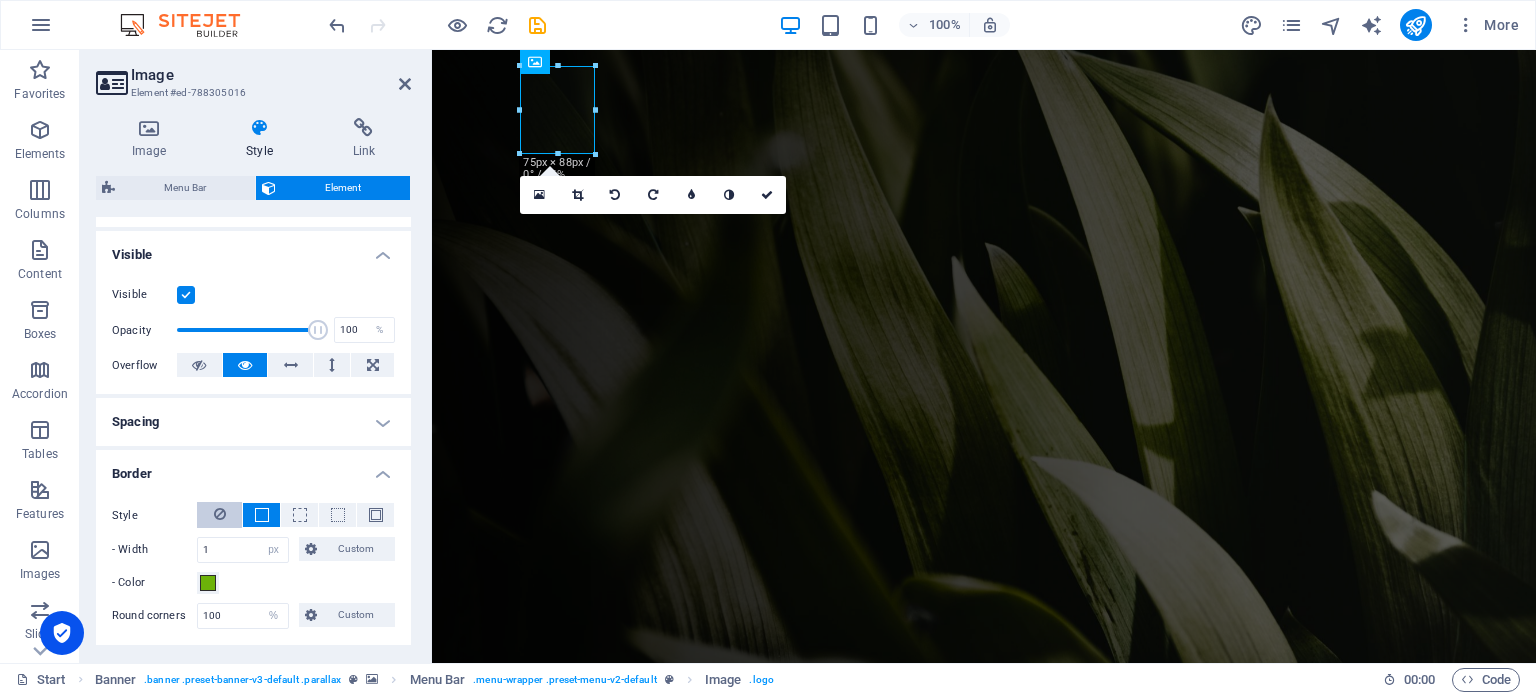 click at bounding box center (219, 515) 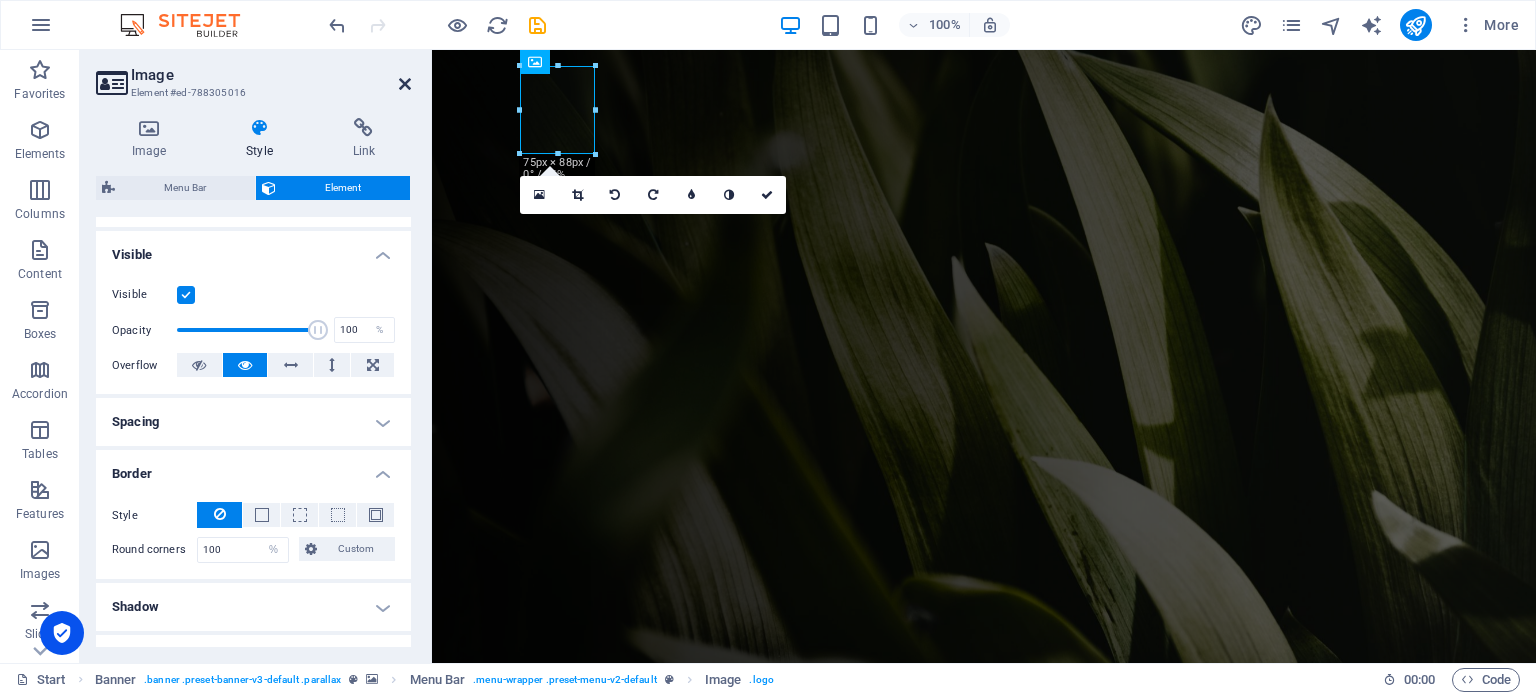 click at bounding box center [405, 84] 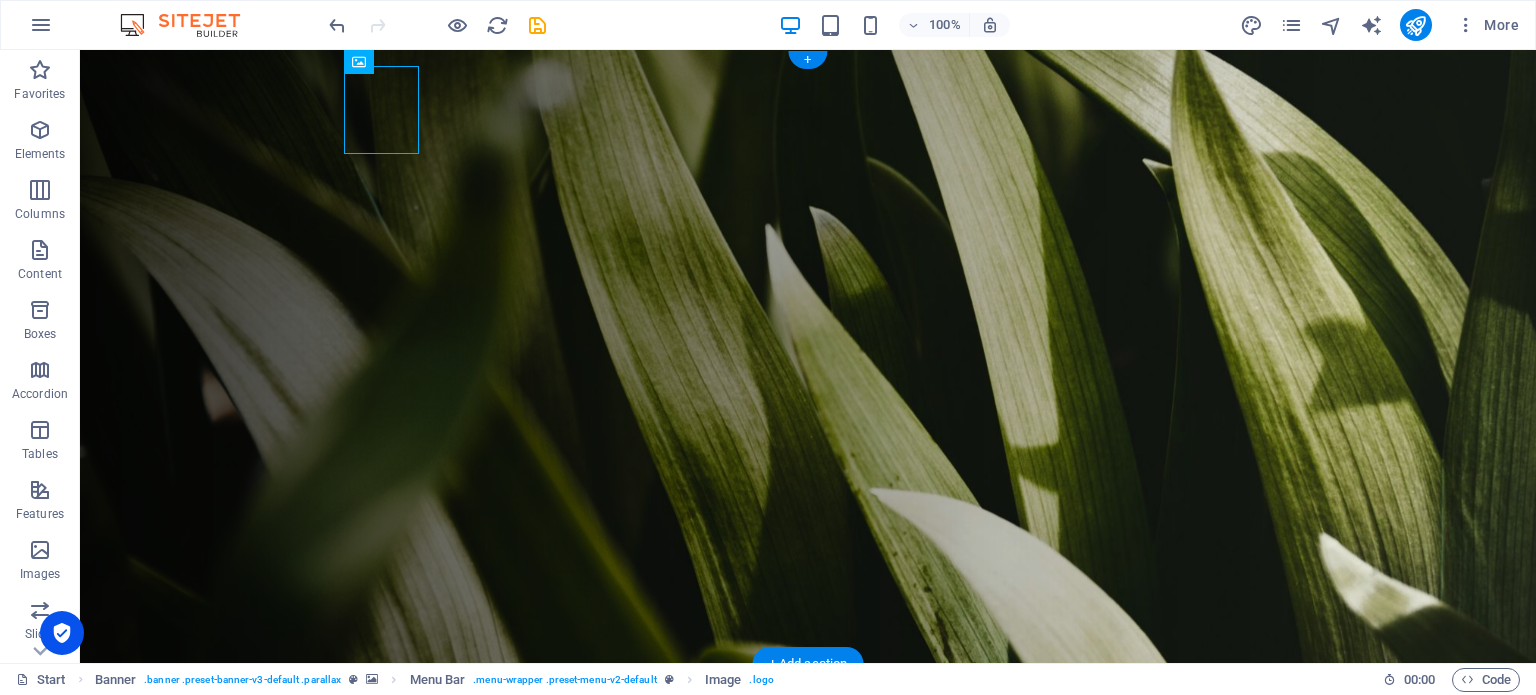 click at bounding box center [808, 357] 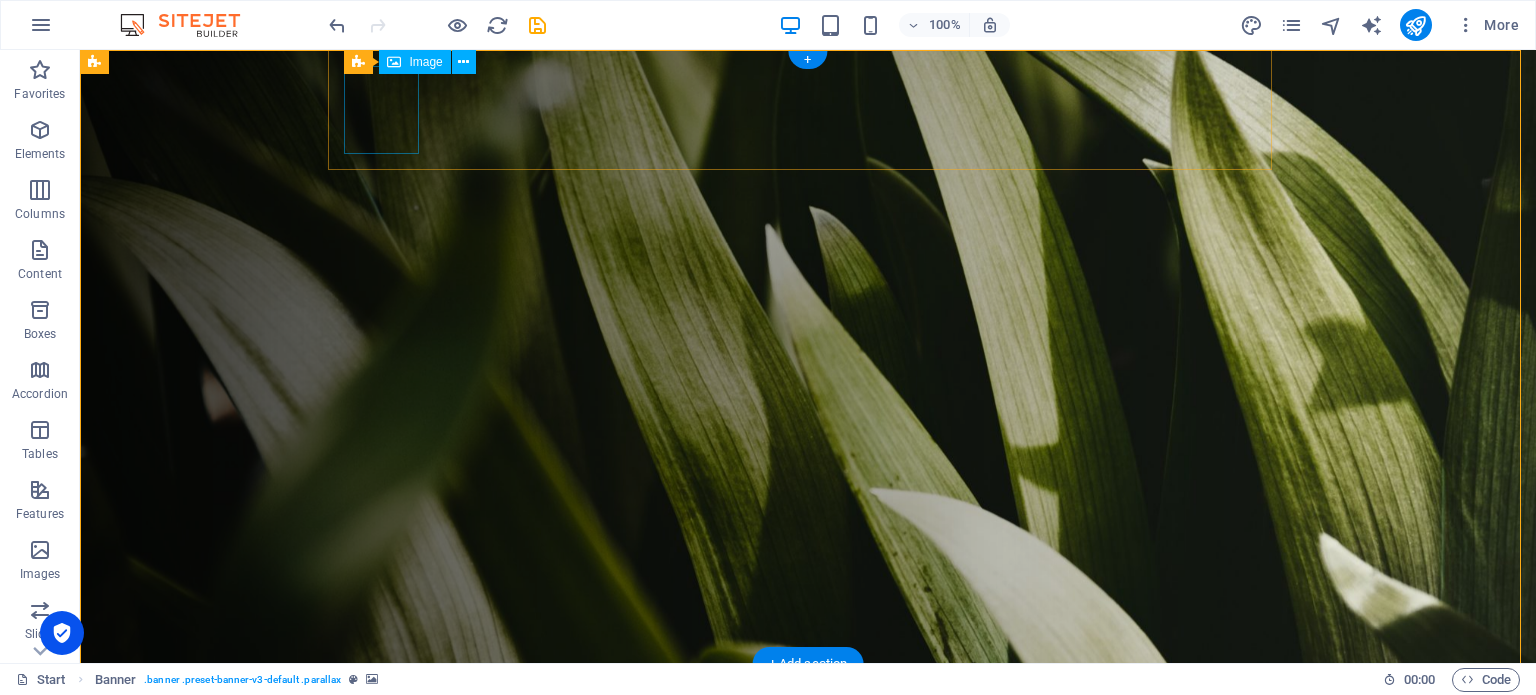 click at bounding box center [816, 724] 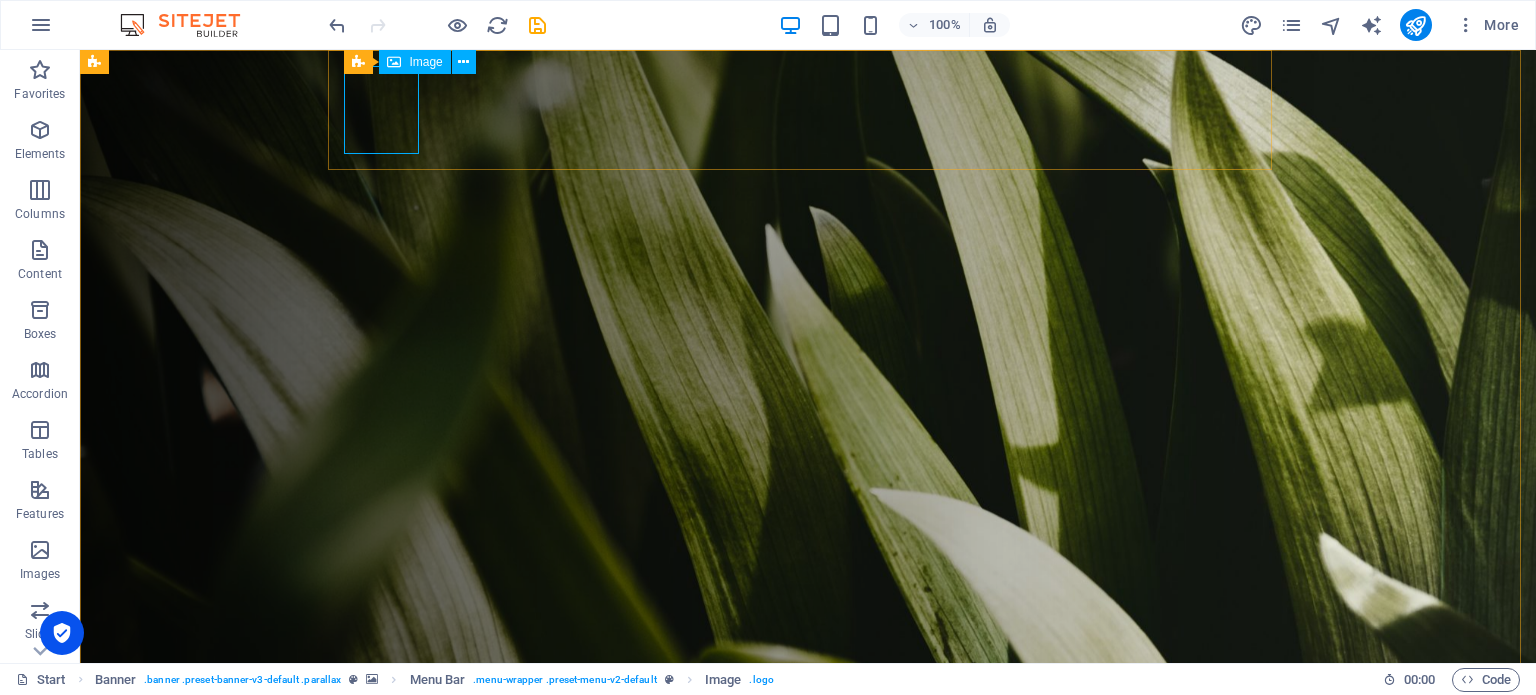 click on "Image" at bounding box center [414, 62] 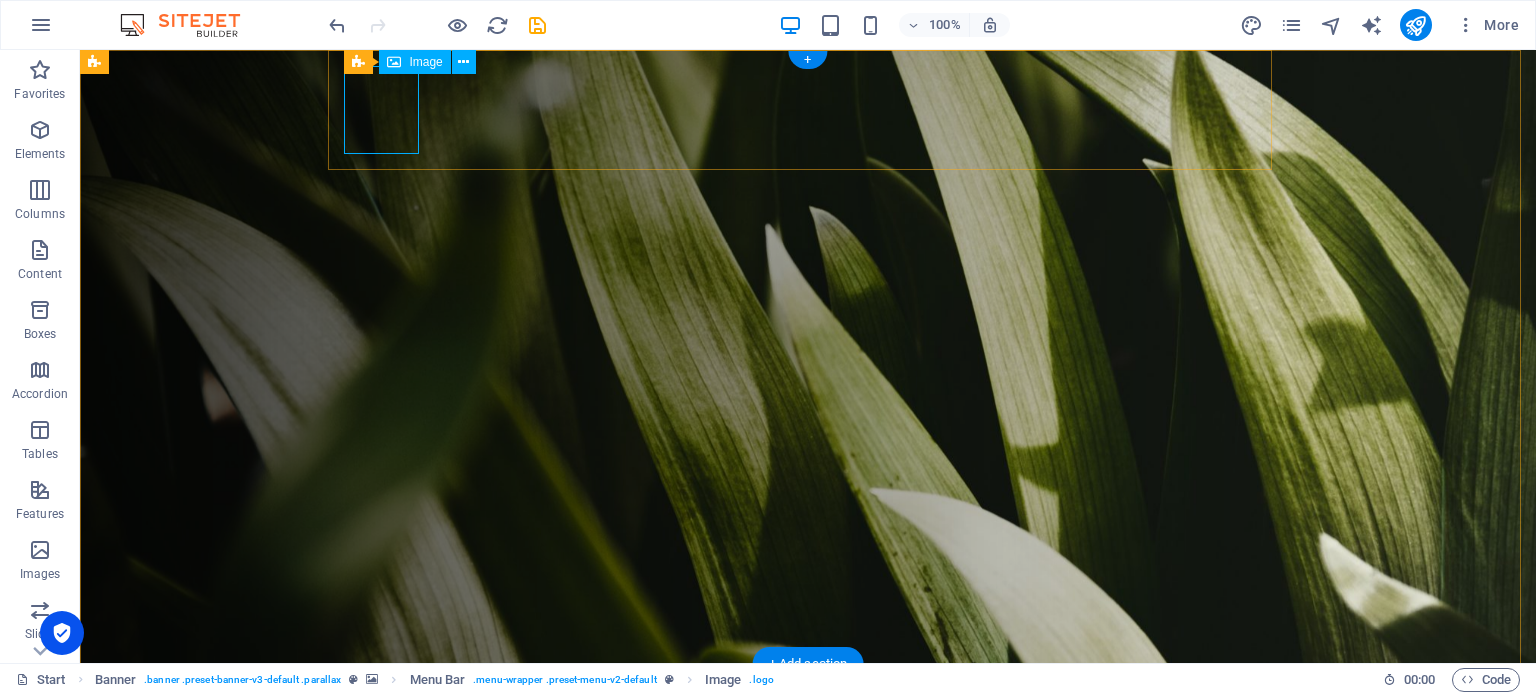 click at bounding box center (816, 724) 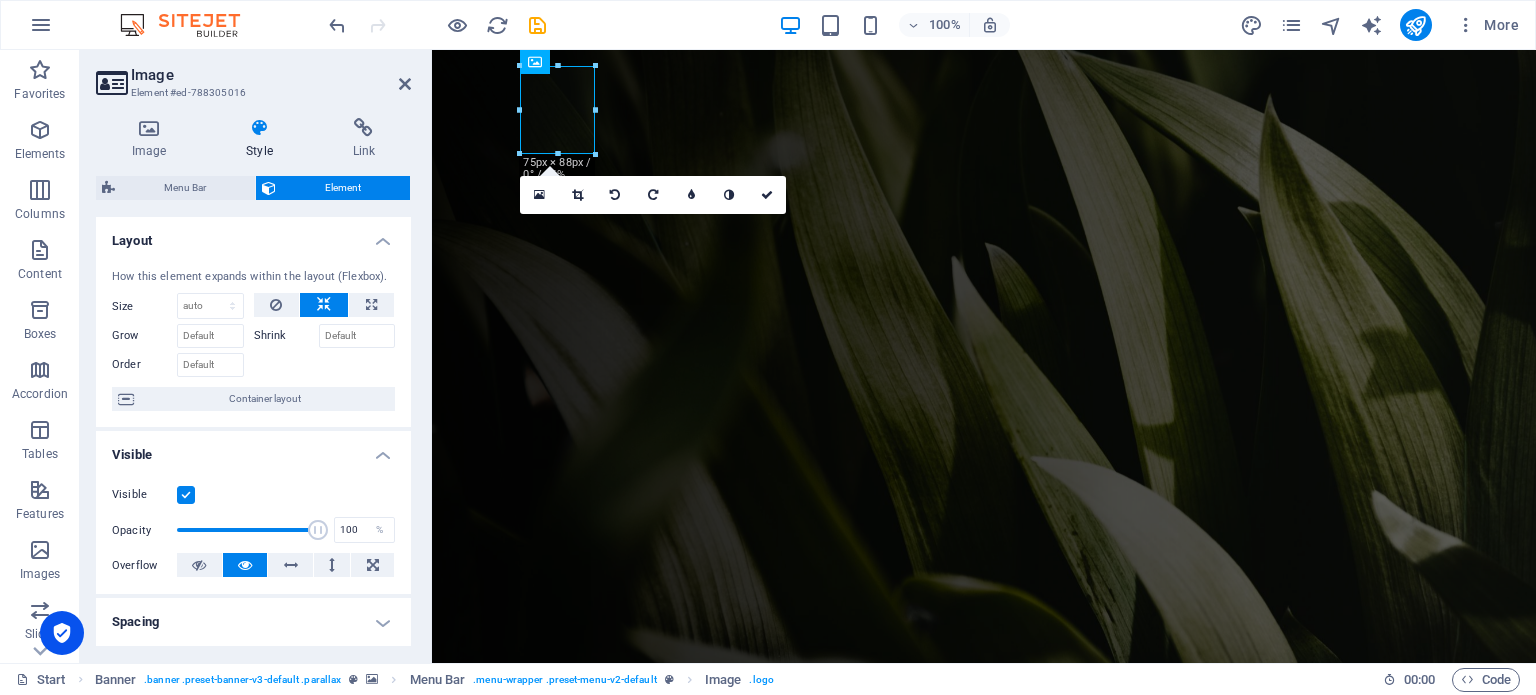 click on "Image Style Link Logo Drag files here, click to choose files or select files from Files or our free stock photos & videos Select files from the file manager, stock photos, or upload file(s) Upload Width 75 Default auto px rem % em vh vw Fit image Automatically fit image to a fixed width and height Height Default auto px Alignment Lazyload Loading images after the page loads improves page speed. Responsive Automatically load retina image and smartphone optimized sizes. Lightbox Use as headline The image will be wrapped in an H1 headline tag. Useful for giving alternative text the weight of an H1 headline, e.g. for the logo. Leave unchecked if uncertain. Optimized Images are compressed to improve page speed. Position Direction Custom X offset 50 px rem % vh vw Y offset 50 px rem % vh vw Text Float No float Image left Image right Determine how text should behave around the image. Text Alternative text Image caption Paragraph Format Normal Heading 1 Heading 2 Heading 3 Heading 4 Heading 5 Heading 6 Code Arial 8 9" at bounding box center [253, 382] 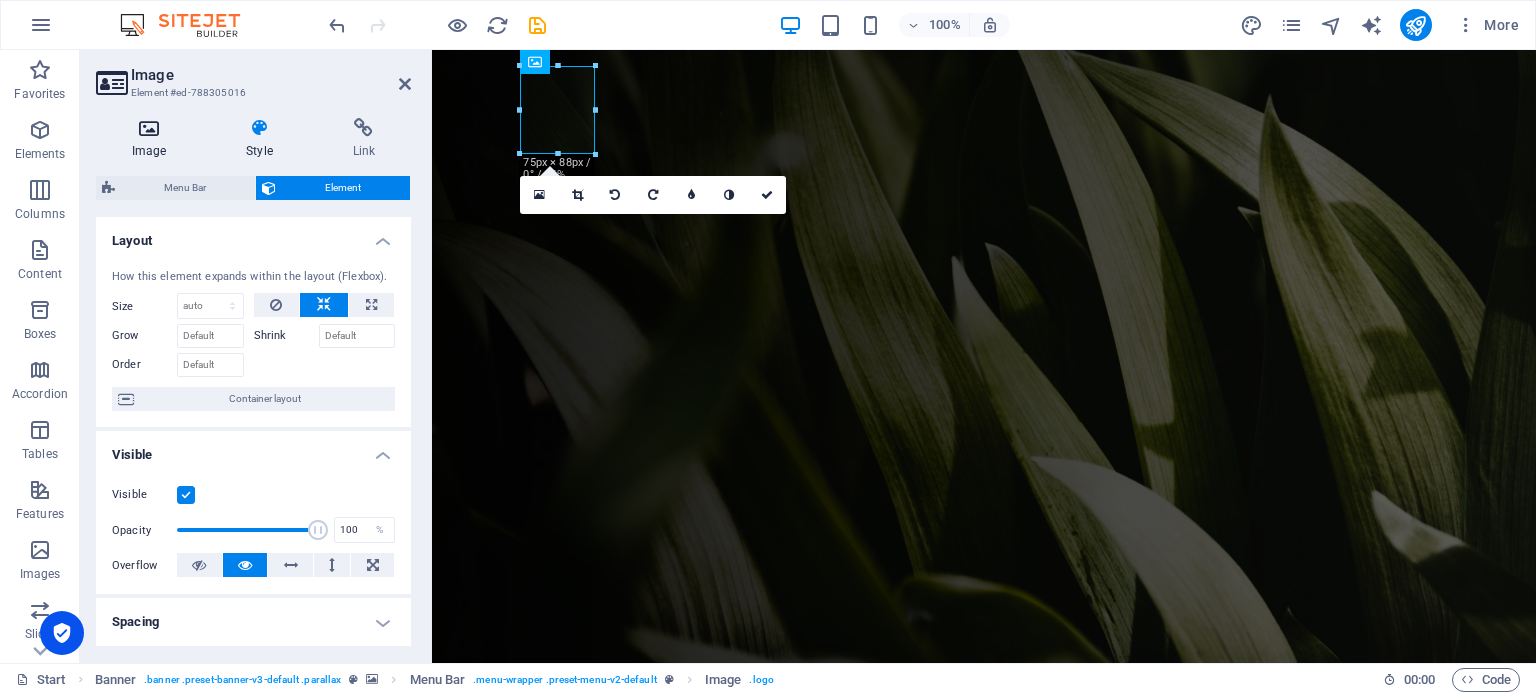 click at bounding box center [149, 128] 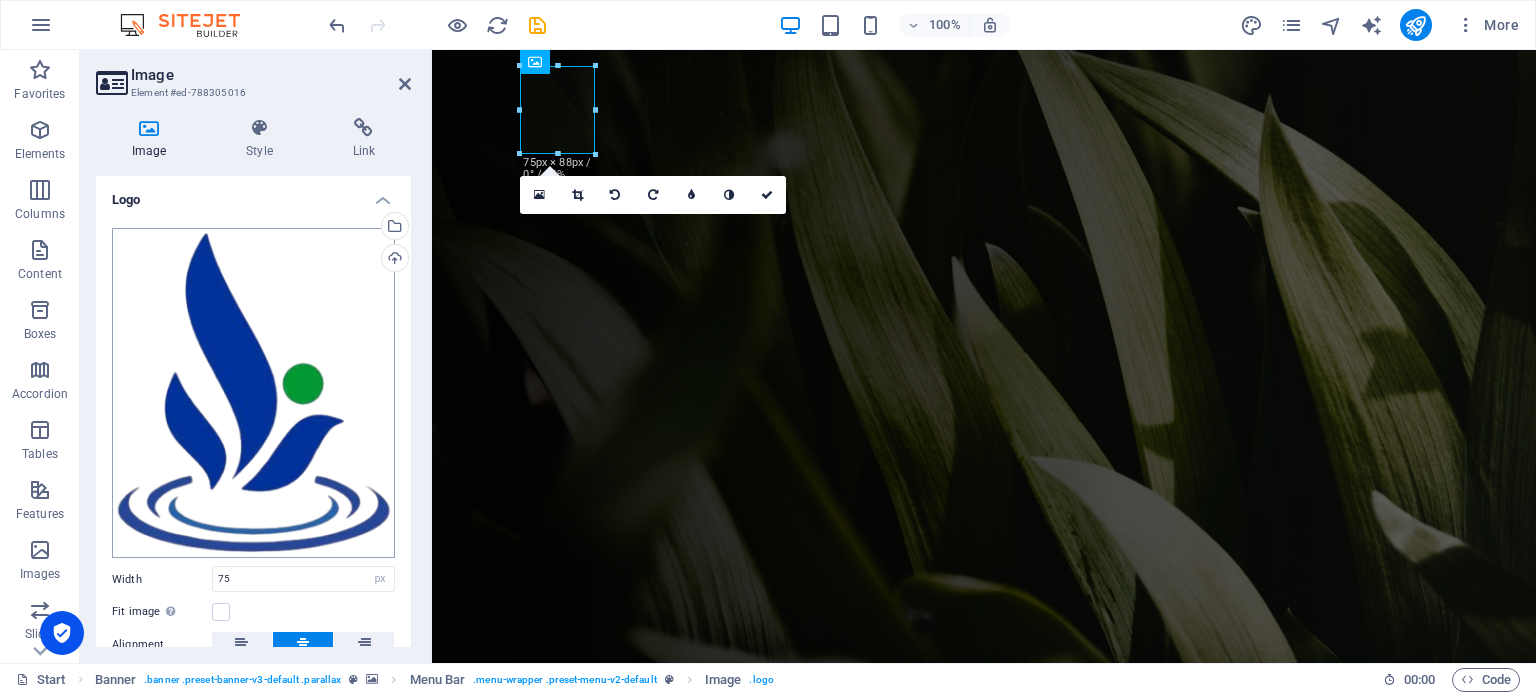 scroll, scrollTop: 87, scrollLeft: 0, axis: vertical 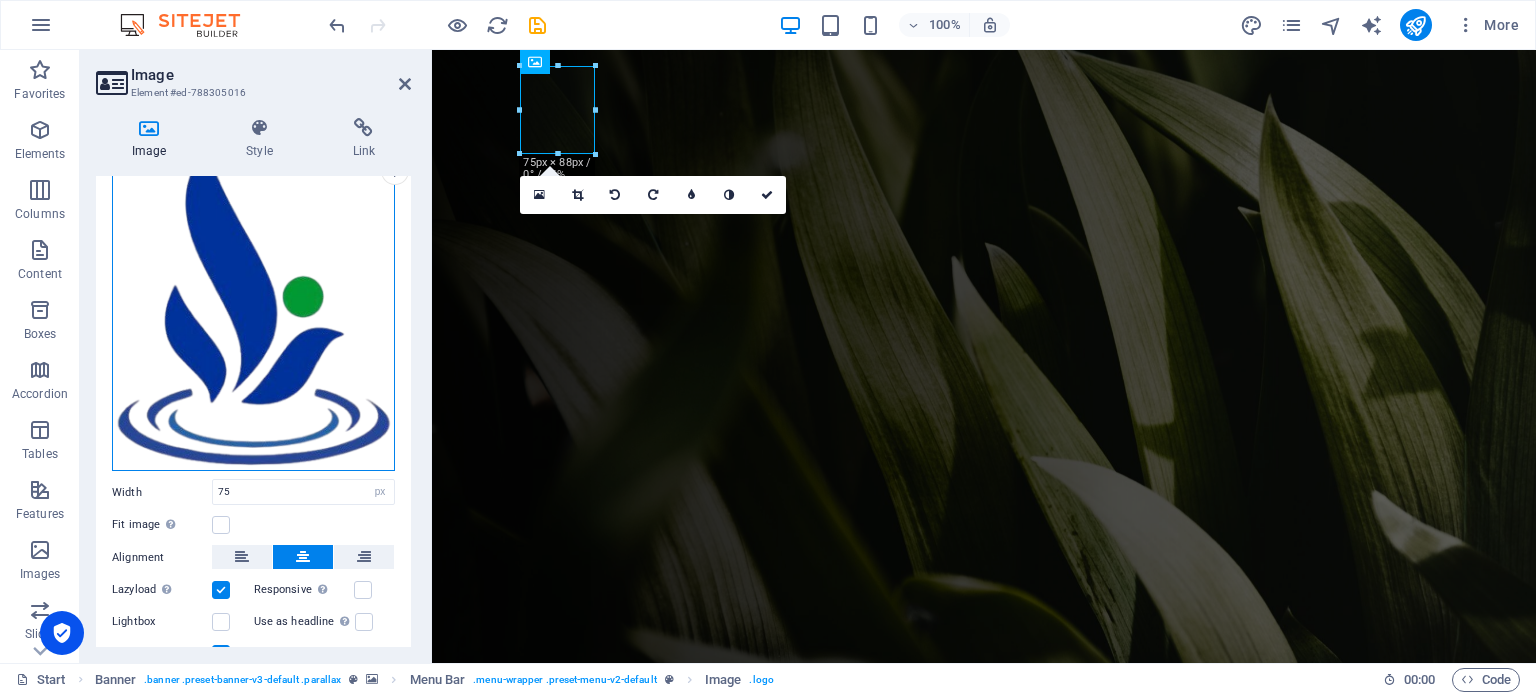 click on "Drag files here, click to choose files or select files from Files or our free stock photos & videos" at bounding box center [253, 306] 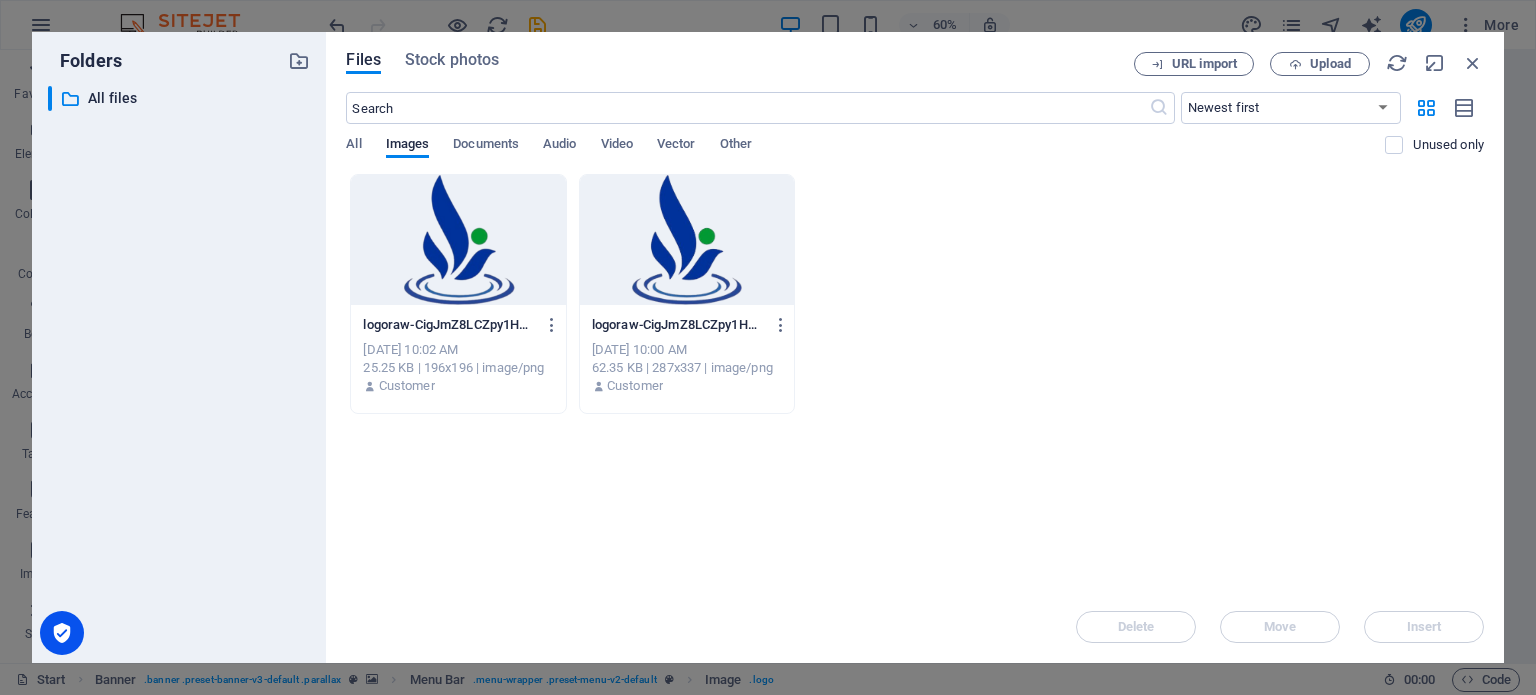click on "logoraw-CigJmZ8LCZpy1HJ5nnEhaA-5HKFCgHOz9-sN5YCB79mPA.png logoraw-CigJmZ8LCZpy1HJ5nnEhaA-5HKFCgHOz9-sN5YCB79mPA.png Jul 14, 2025 10:02 AM 25.25 KB | 196x196 | image/png Customer logoraw-CigJmZ8LCZpy1HJ5nnEhaA.png logoraw-CigJmZ8LCZpy1HJ5nnEhaA.png Jul 14, 2025 10:00 AM 62.35 KB | 287x337 | image/png Customer" at bounding box center (915, 294) 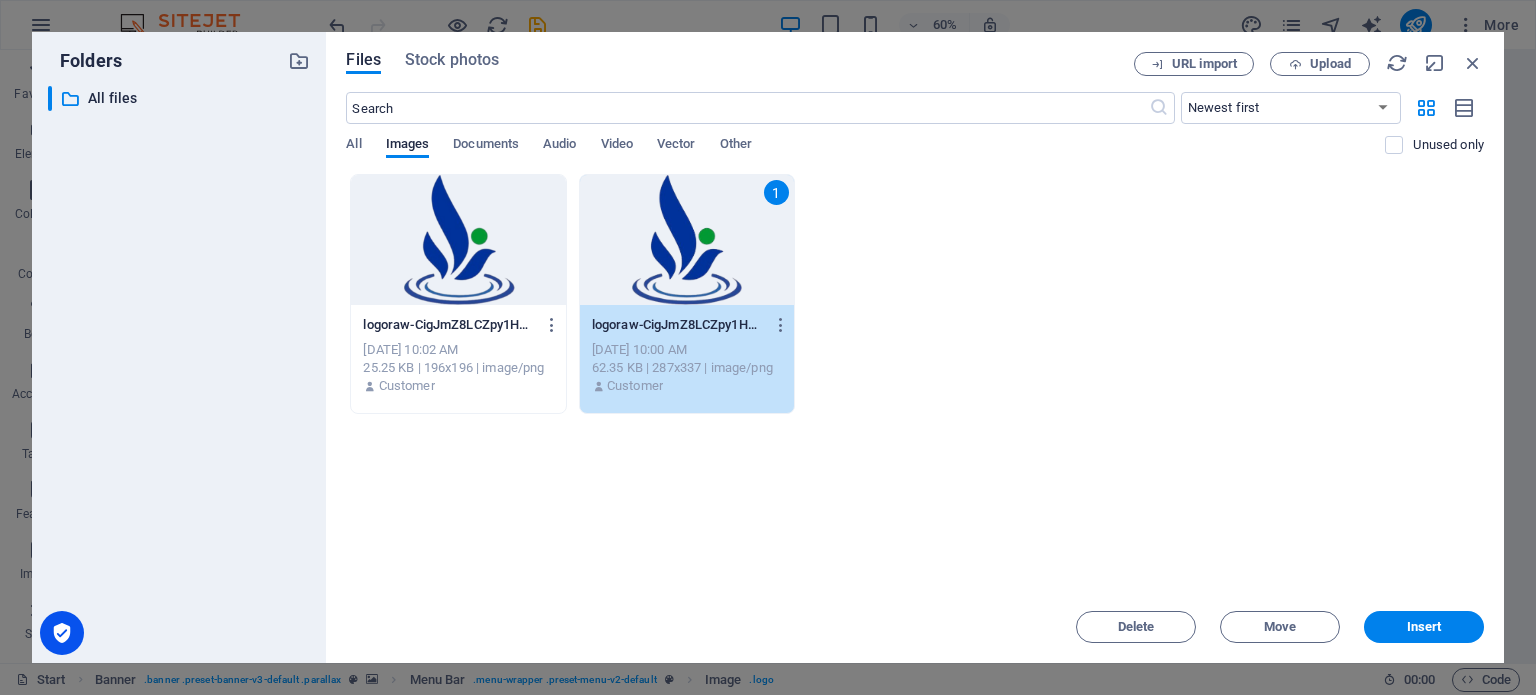 click on "logoraw-CigJmZ8LCZpy1HJ5nnEhaA-5HKFCgHOz9-sN5YCB79mPA.png logoraw-CigJmZ8LCZpy1HJ5nnEhaA-5HKFCgHOz9-sN5YCB79mPA.png Jul 14, 2025 10:02 AM 25.25 KB | 196x196 | image/png Customer 1 logoraw-CigJmZ8LCZpy1HJ5nnEhaA.png logoraw-CigJmZ8LCZpy1HJ5nnEhaA.png Jul 14, 2025 10:00 AM 62.35 KB | 287x337 | image/png Customer" at bounding box center (915, 294) 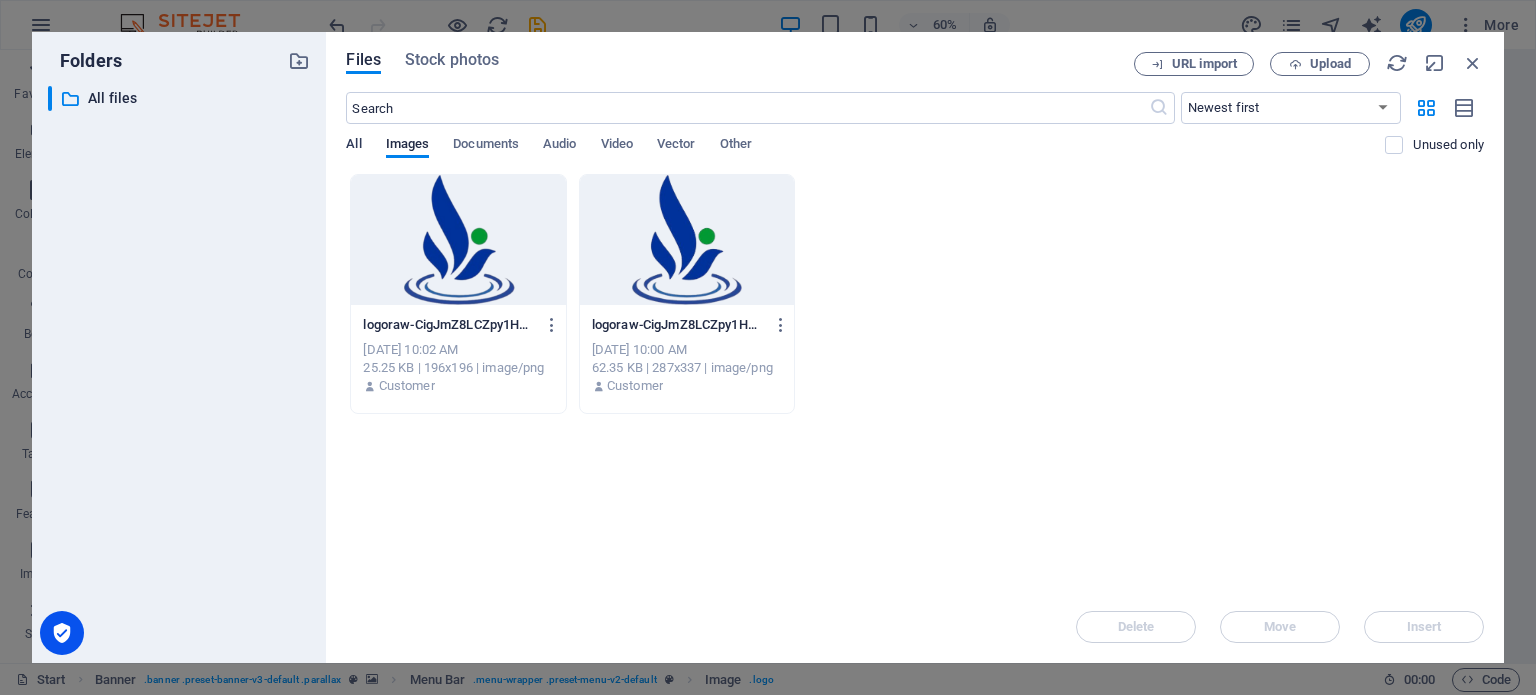 click on "All" at bounding box center (353, 146) 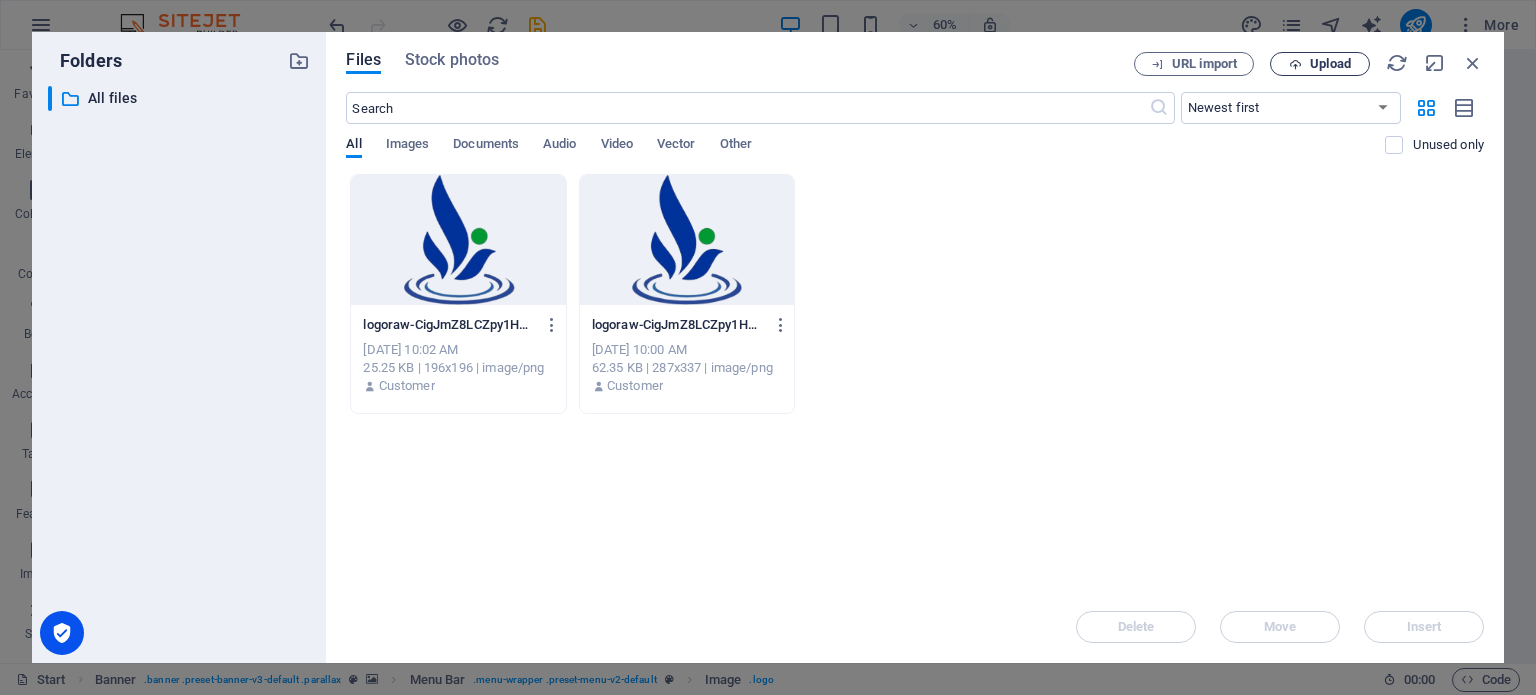 click on "Upload" at bounding box center (1330, 64) 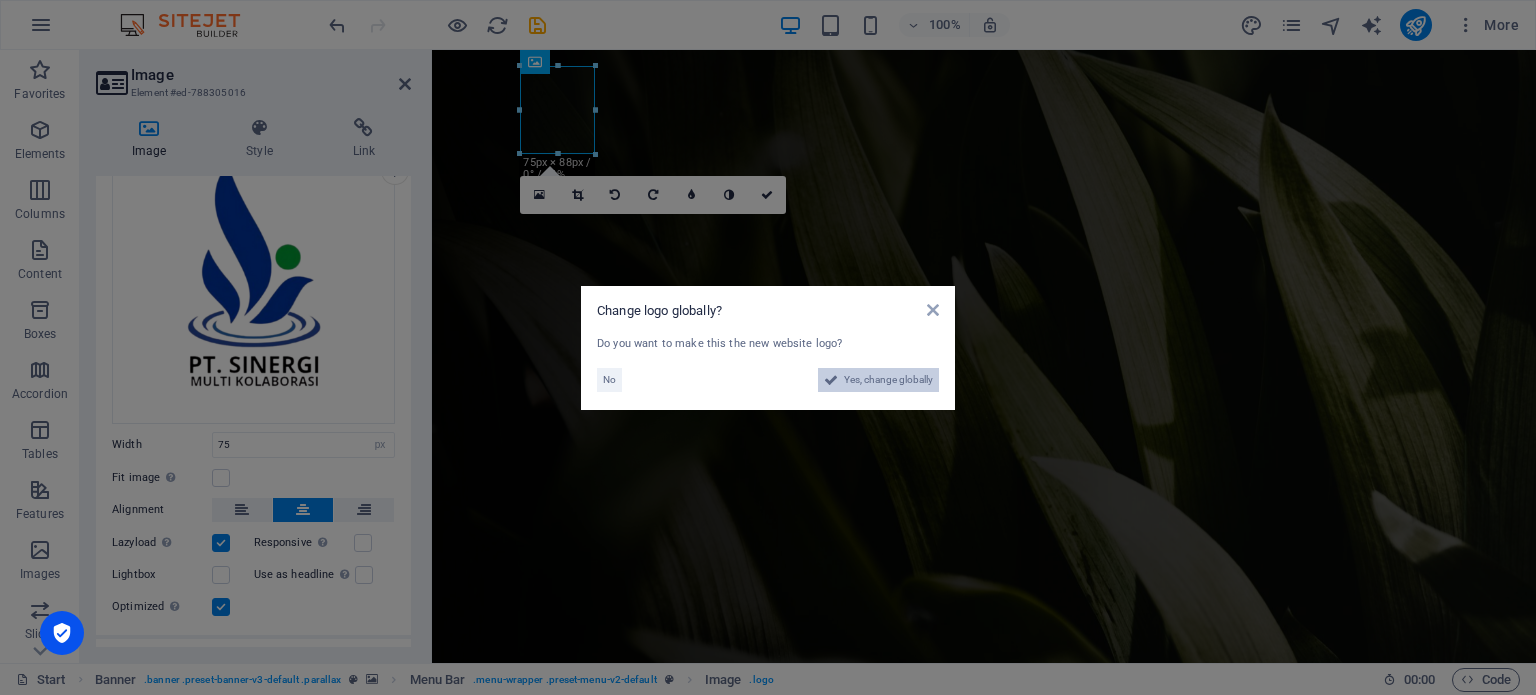 click on "Yes, change globally" at bounding box center (888, 380) 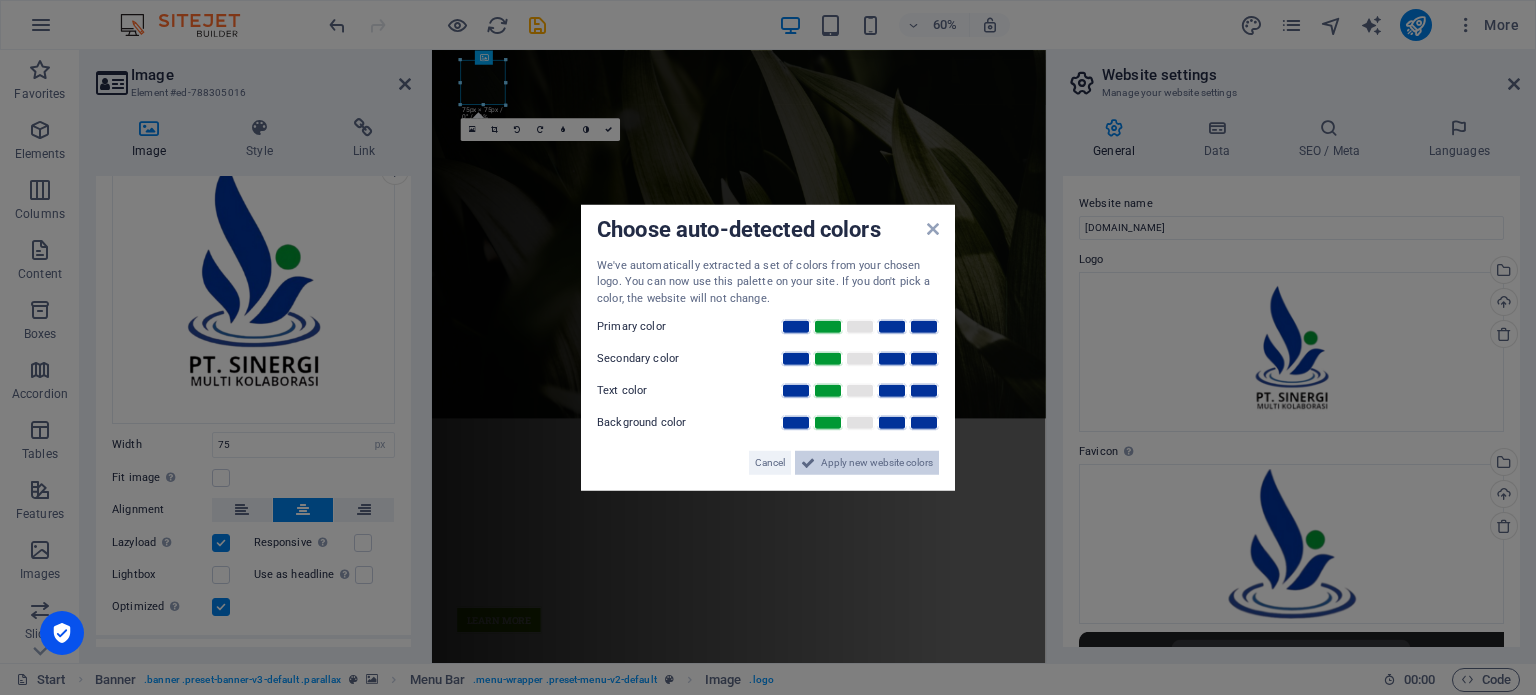 click on "Apply new website colors" at bounding box center [877, 463] 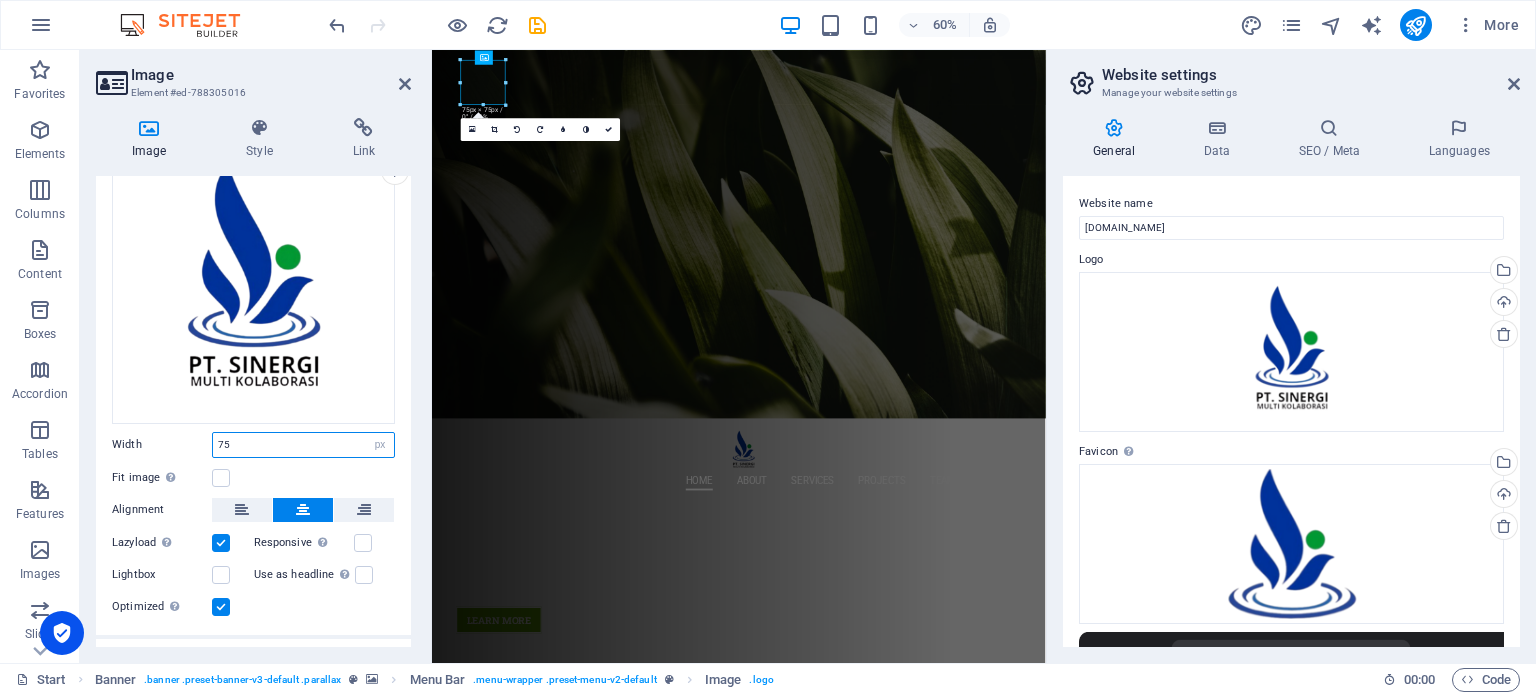 drag, startPoint x: 269, startPoint y: 435, endPoint x: 153, endPoint y: 444, distance: 116.34862 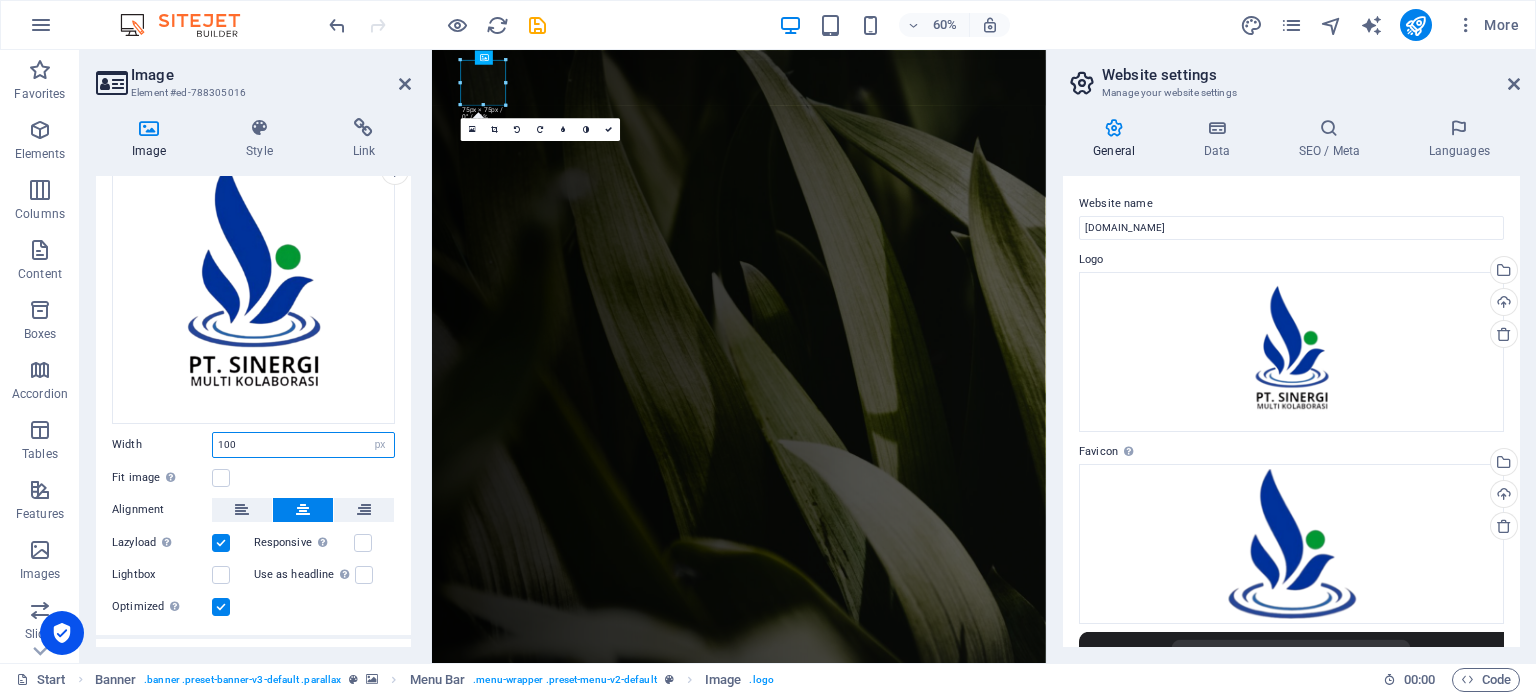 type on "100" 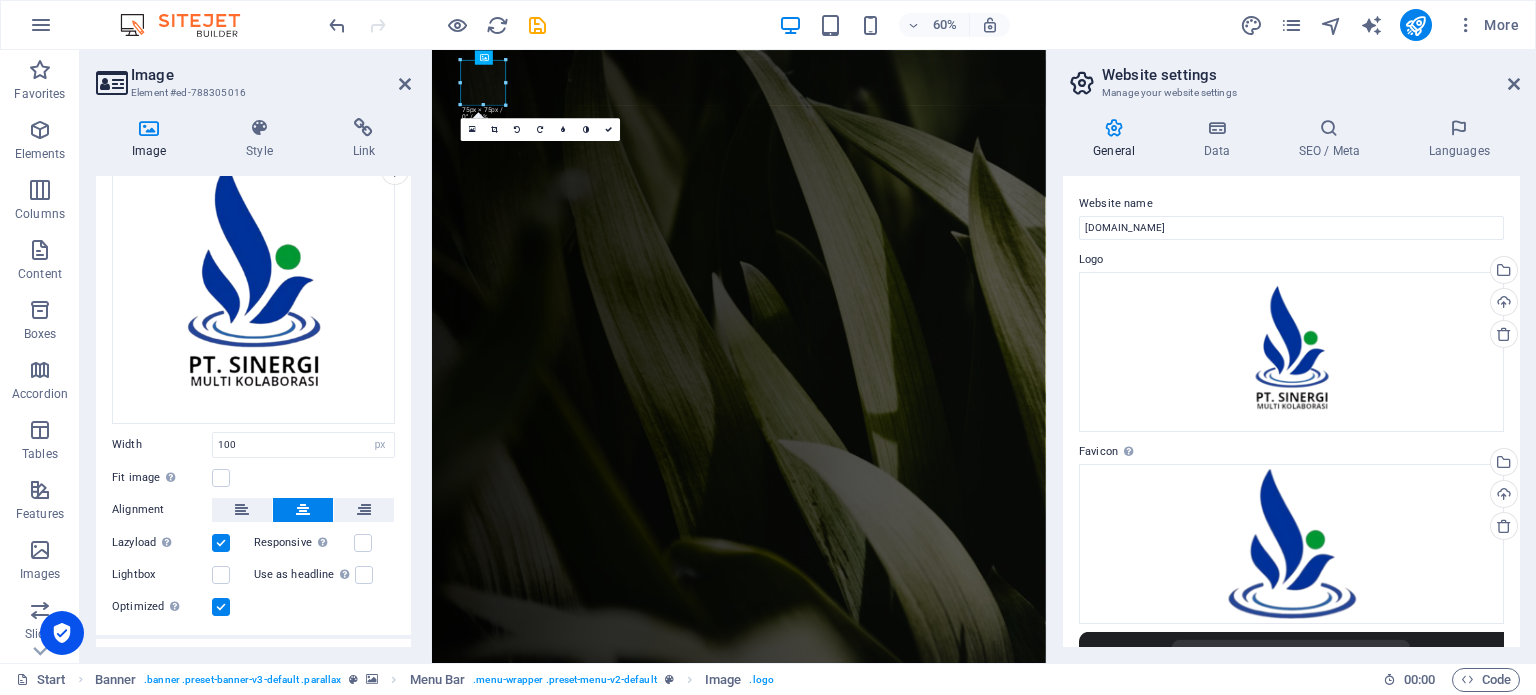 click on "Fit image Automatically fit image to a fixed width and height" at bounding box center [253, 478] 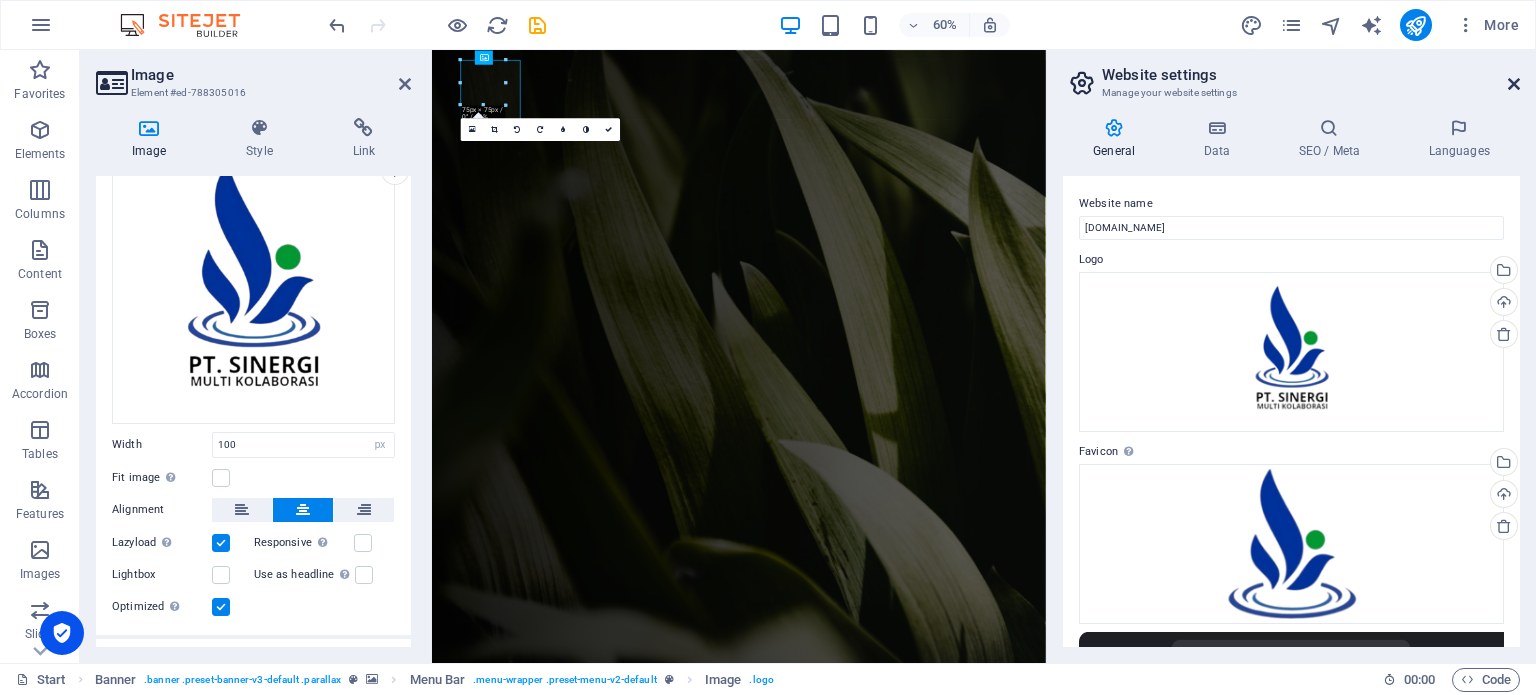 click at bounding box center [1514, 84] 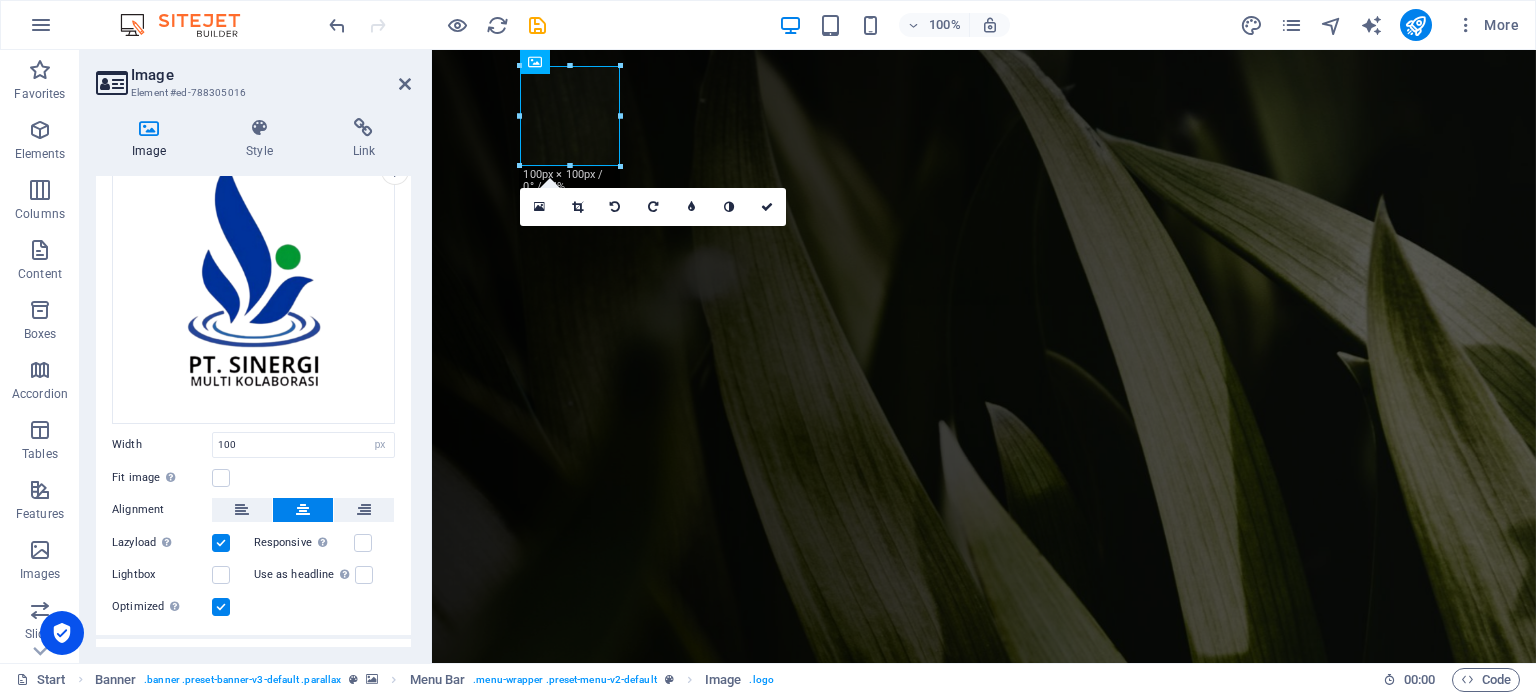 click at bounding box center [984, 561] 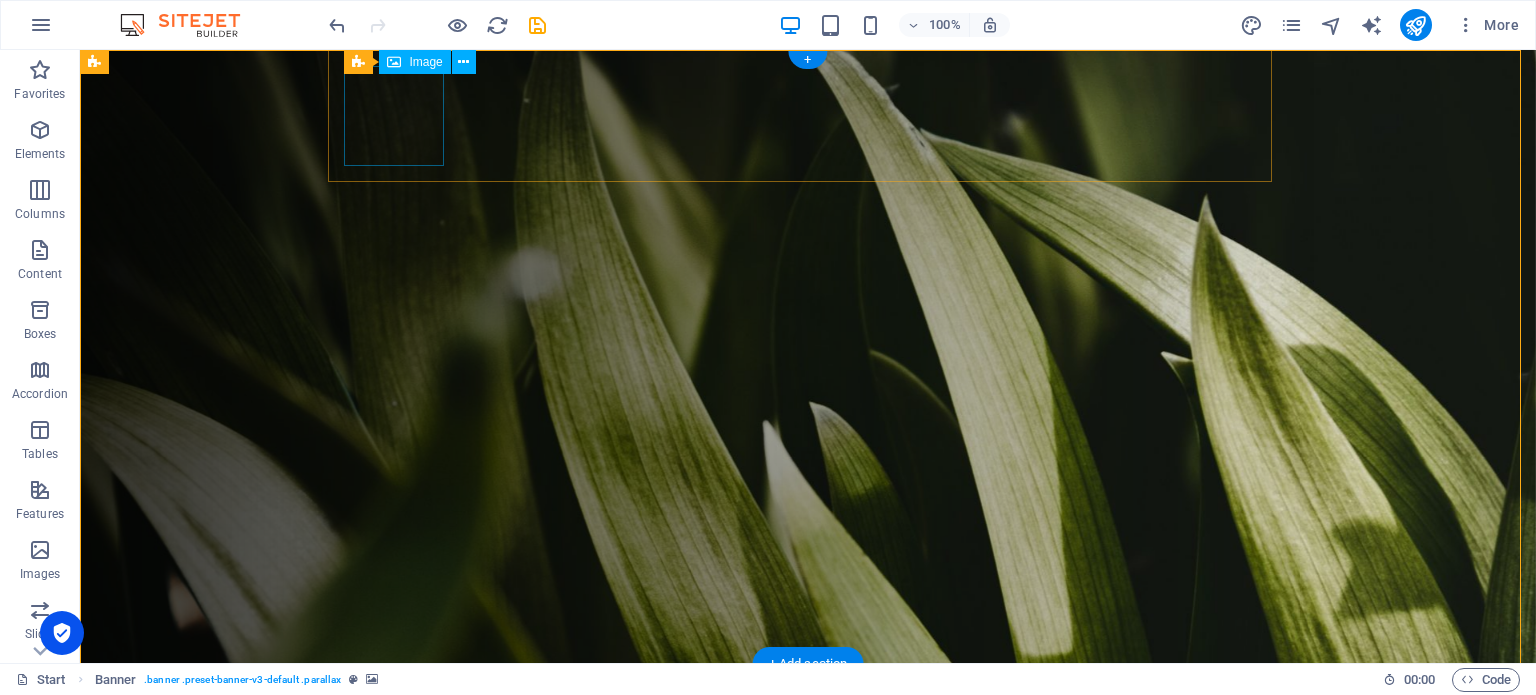 click at bounding box center [816, 1138] 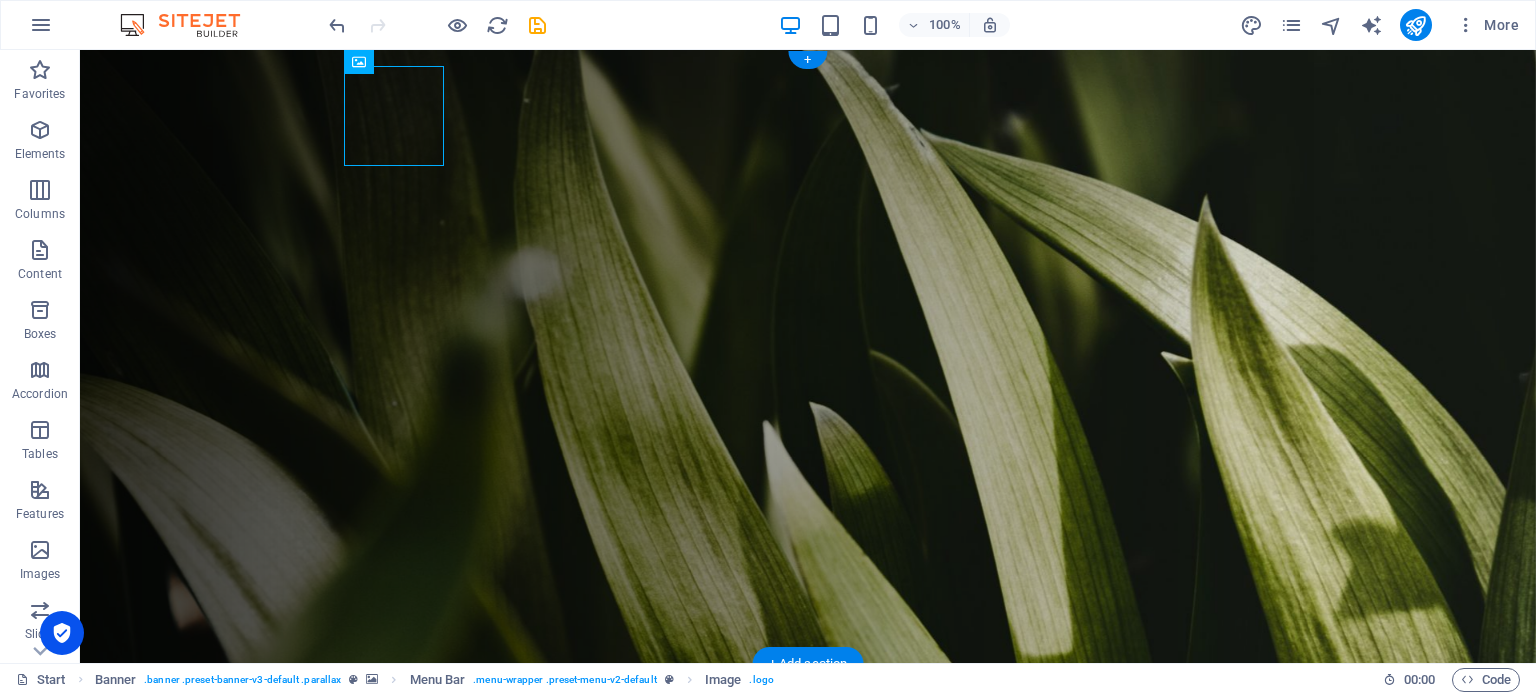 click at bounding box center [808, 561] 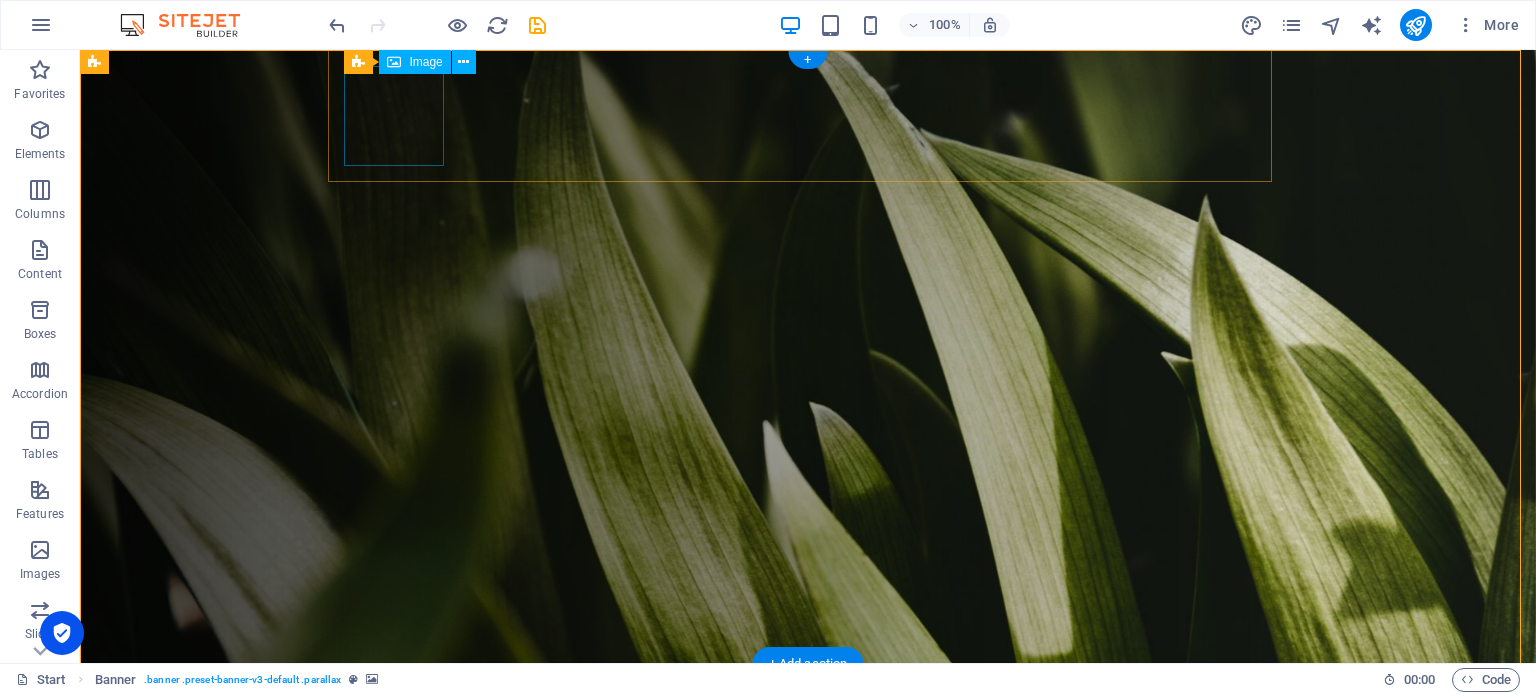 click at bounding box center [816, 1138] 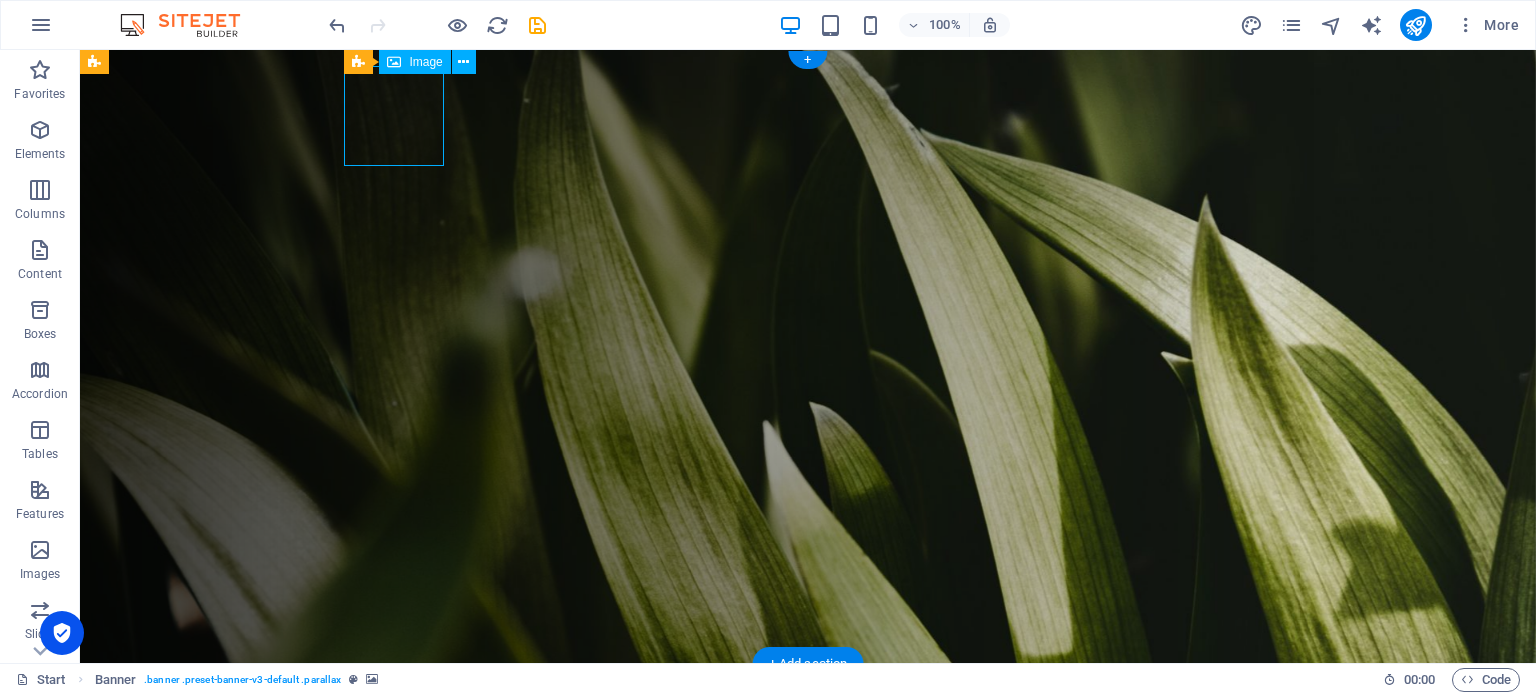 click at bounding box center [816, 1138] 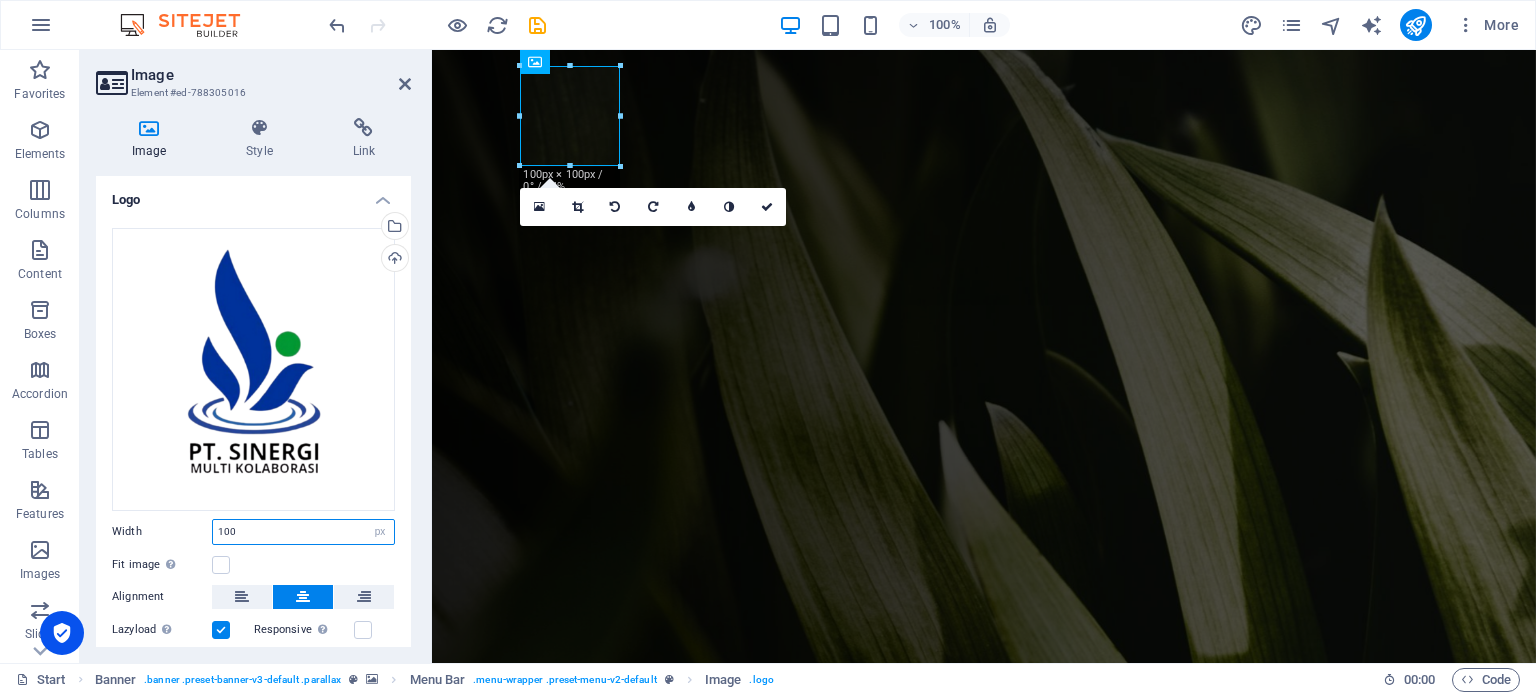 click on "100" at bounding box center (303, 532) 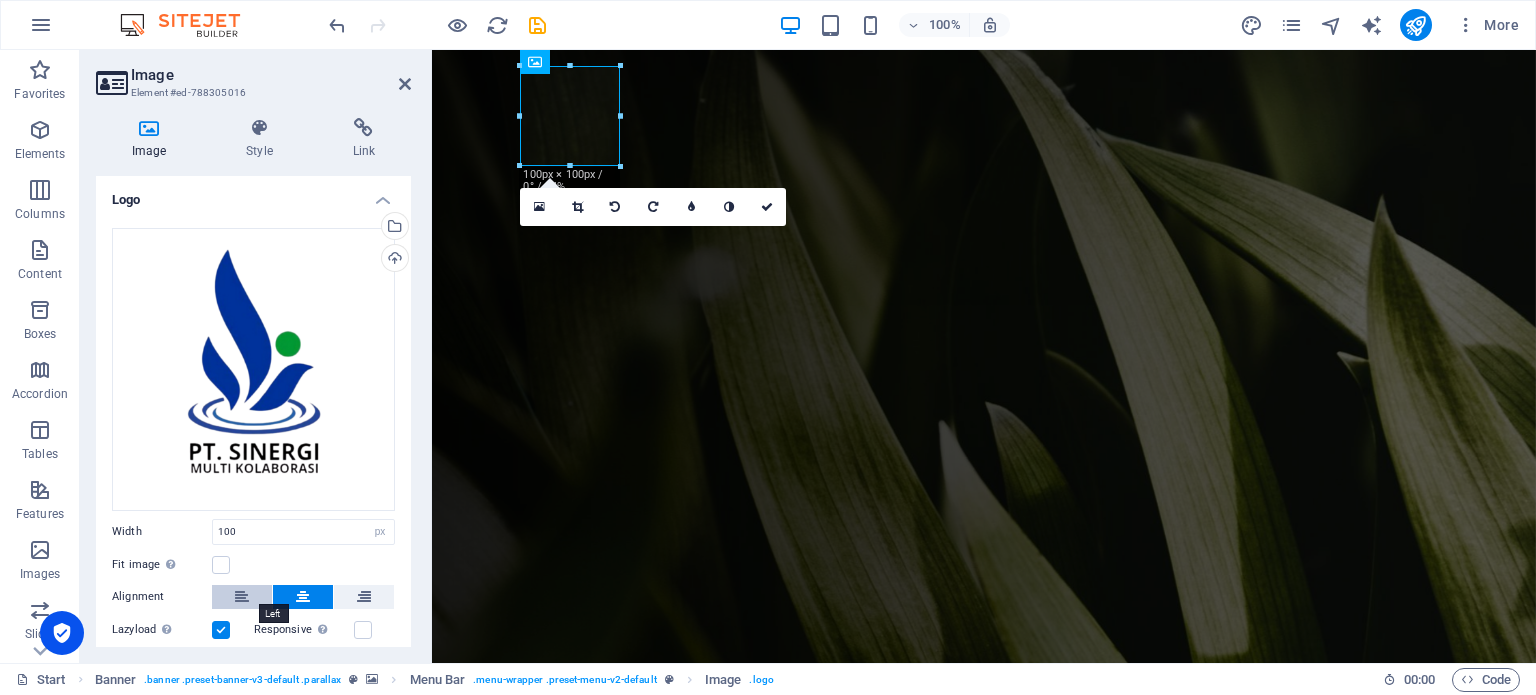 click at bounding box center [242, 597] 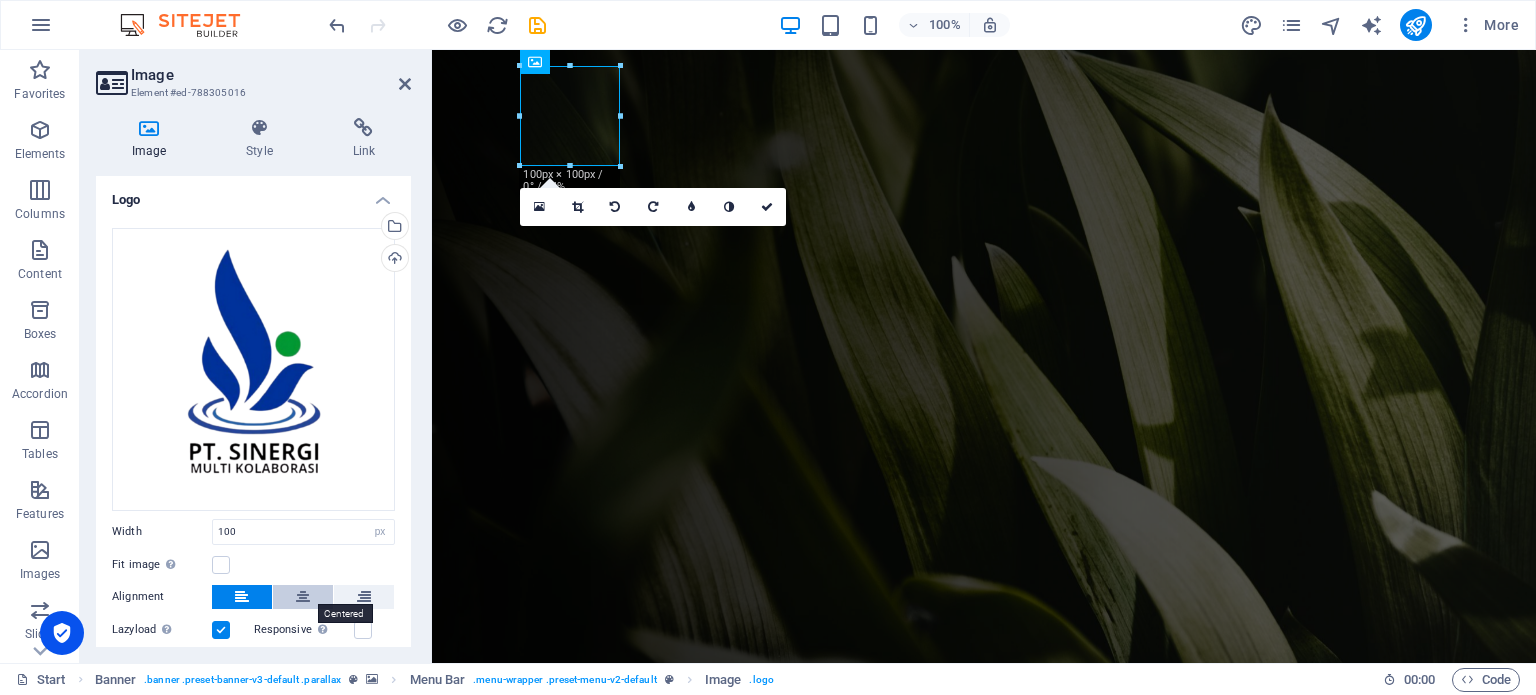 click at bounding box center (303, 597) 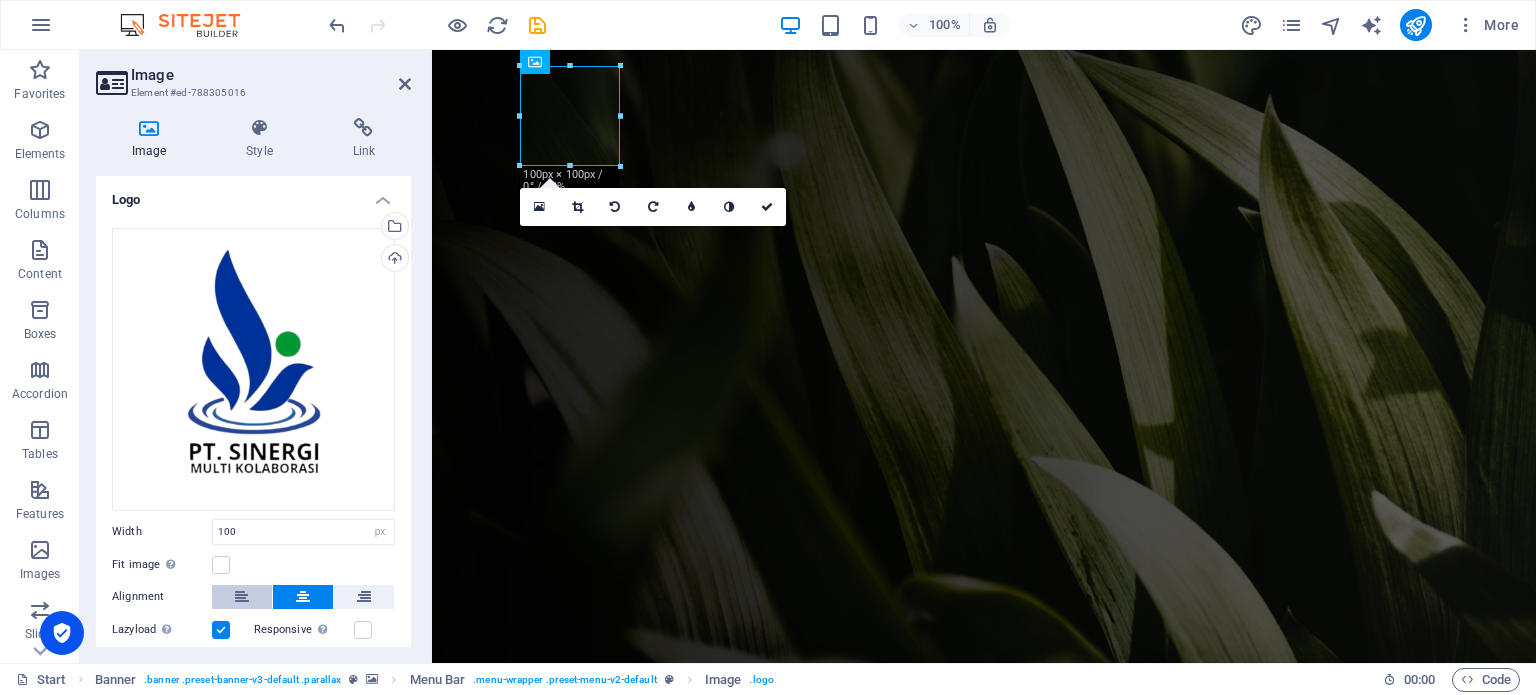 click at bounding box center [242, 597] 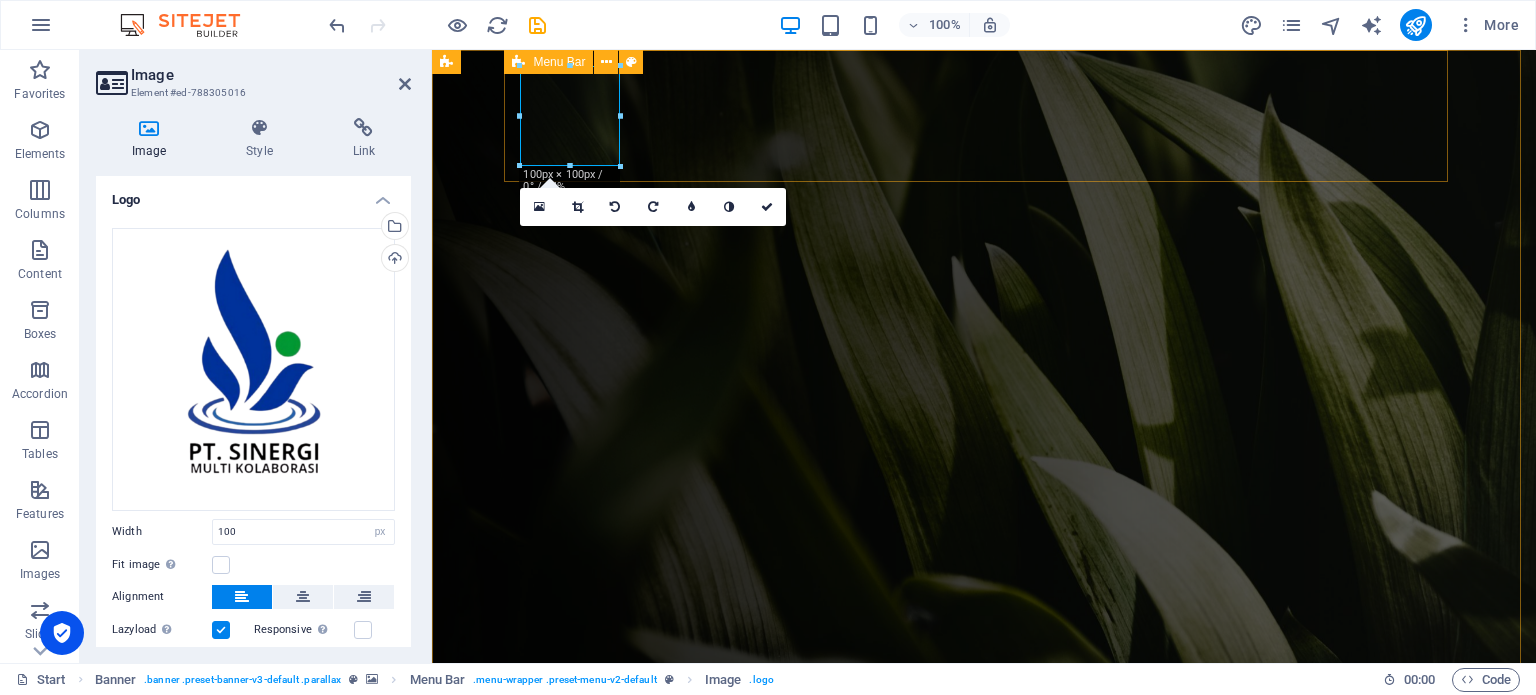 click on "Home About Services Projects Team Contact" at bounding box center (984, 744) 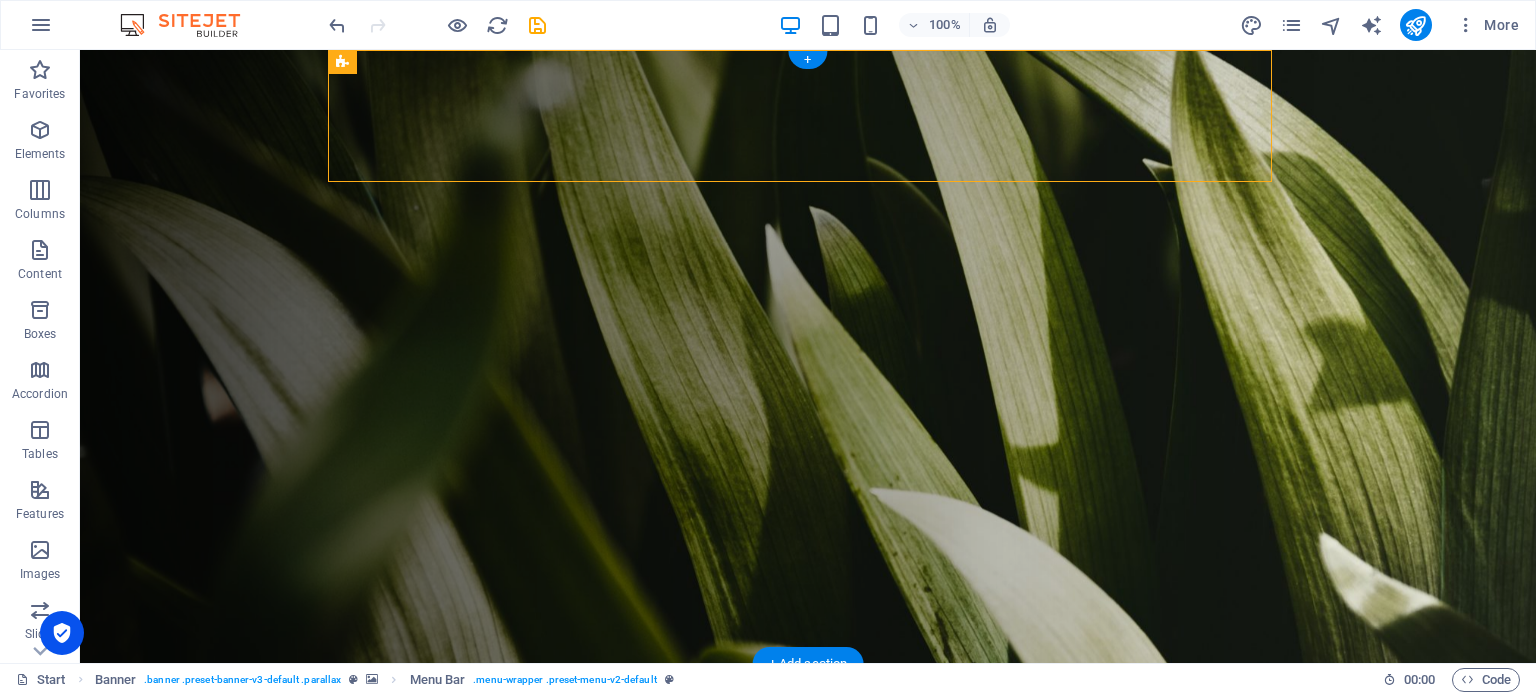 click at bounding box center (808, 357) 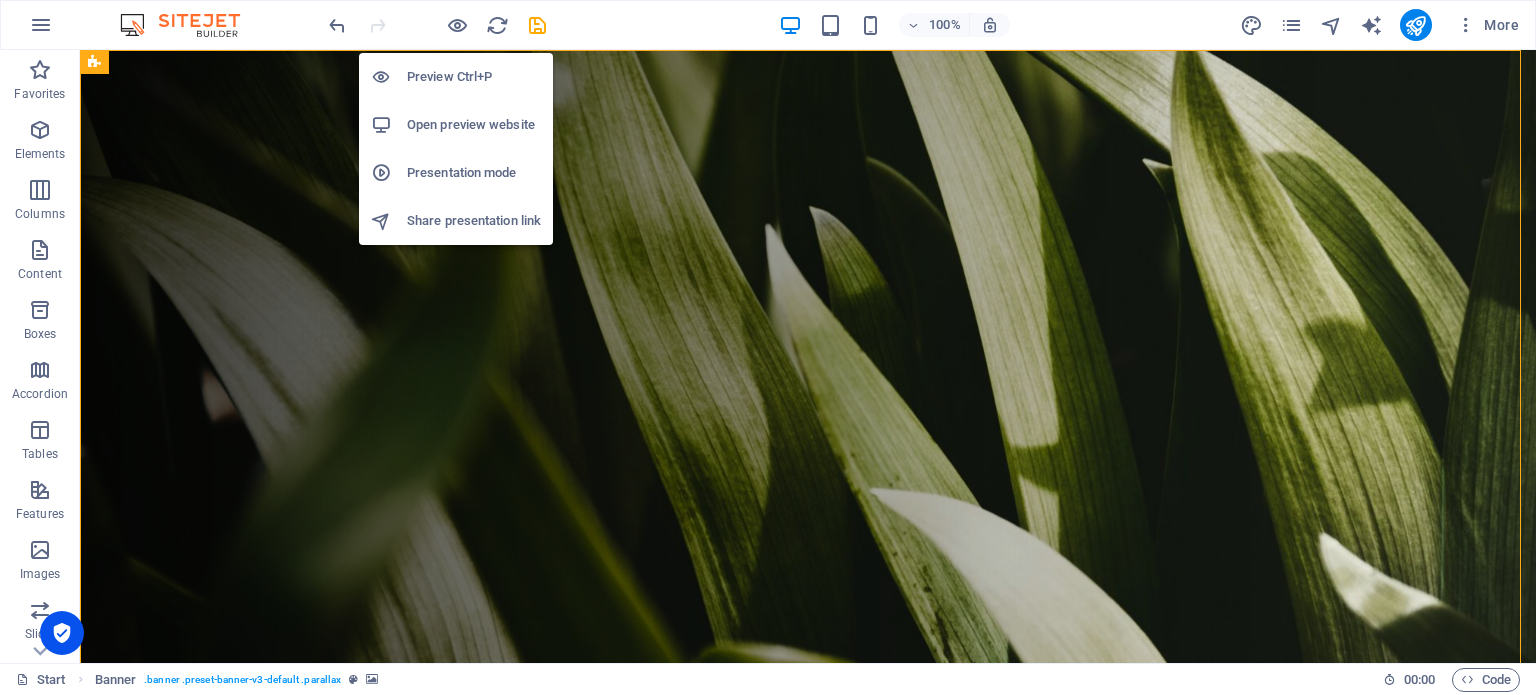 click on "Open preview website" at bounding box center [474, 125] 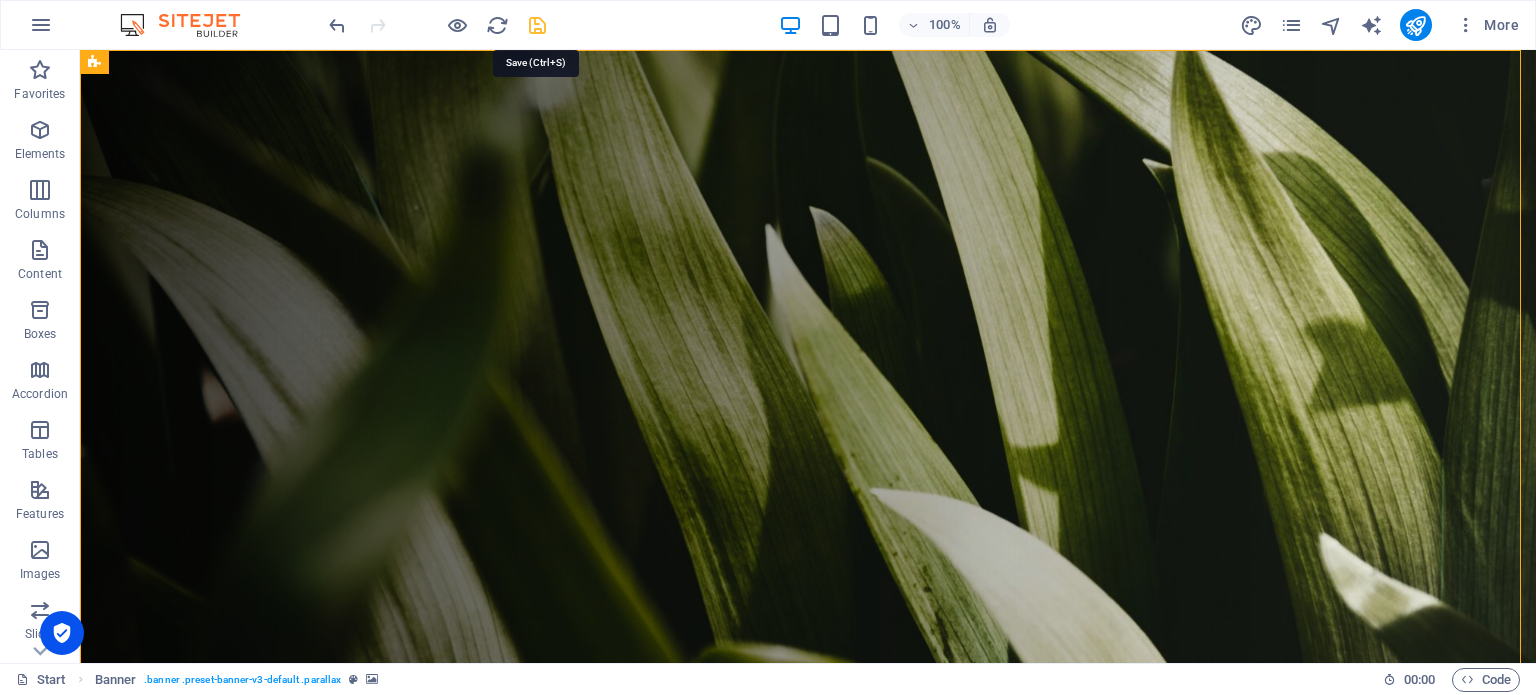 click at bounding box center [537, 25] 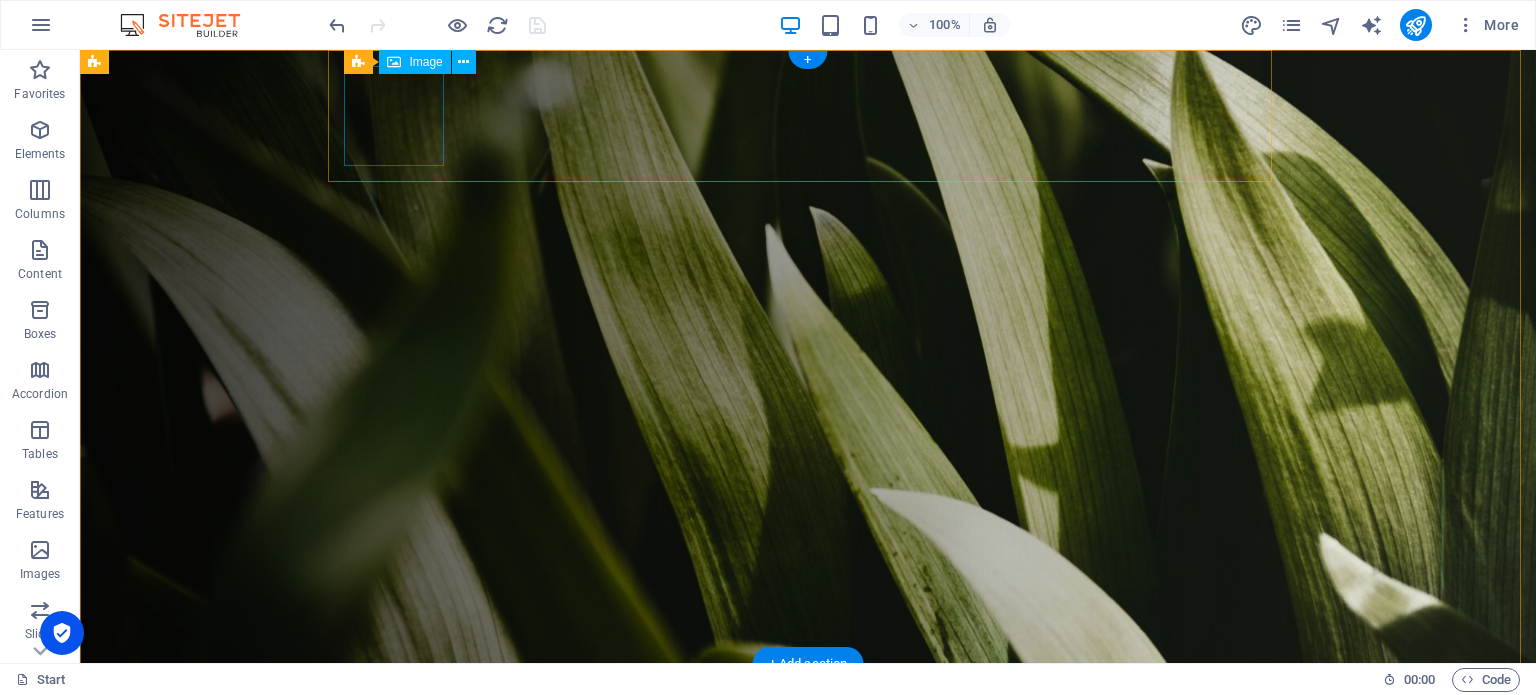 click at bounding box center [816, 730] 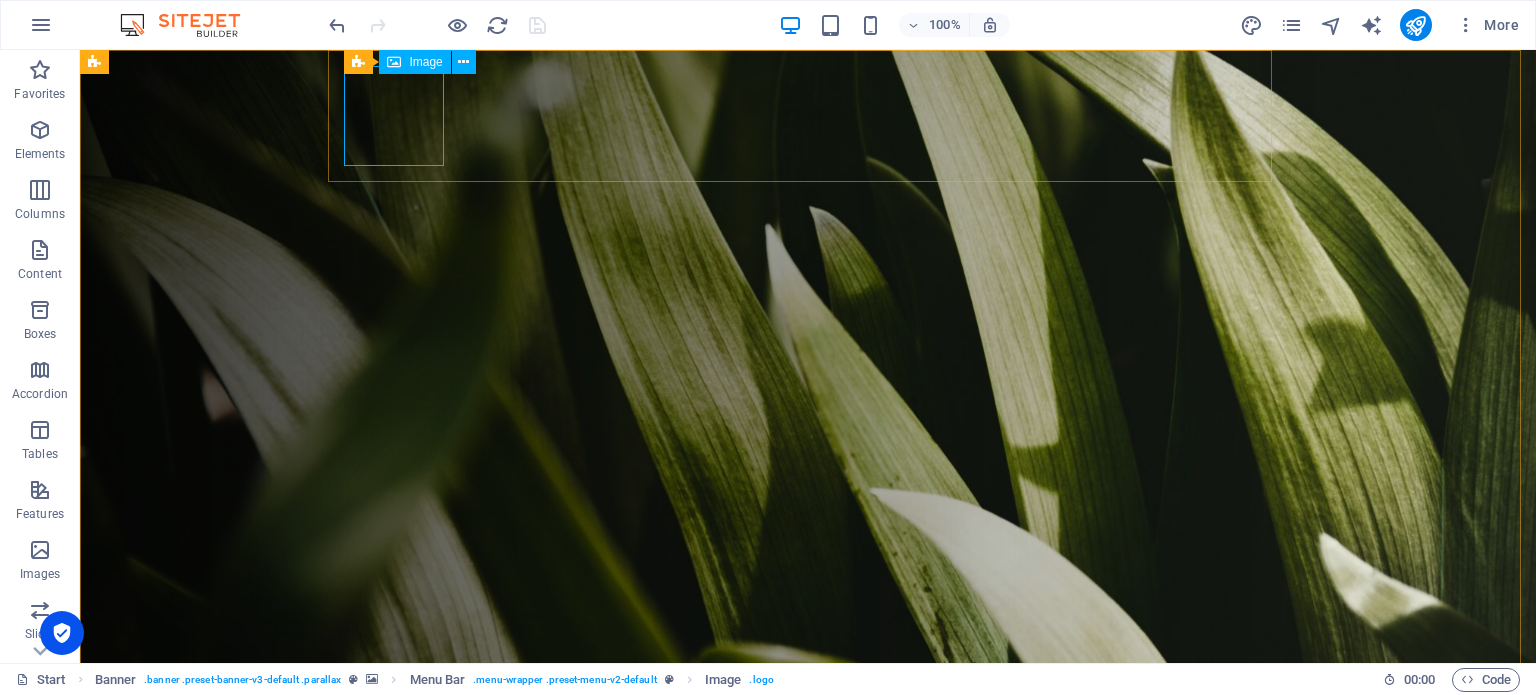 click on "Image" at bounding box center (425, 62) 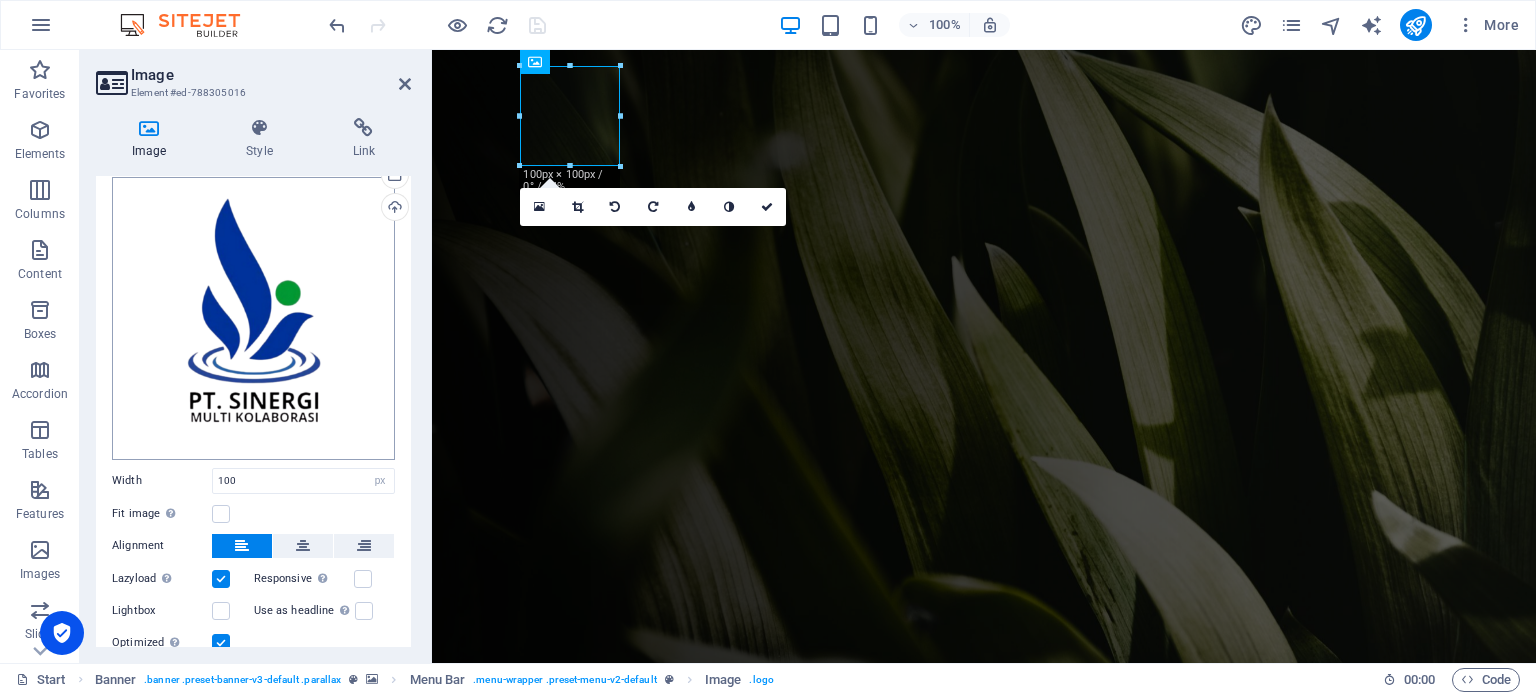 scroll, scrollTop: 0, scrollLeft: 0, axis: both 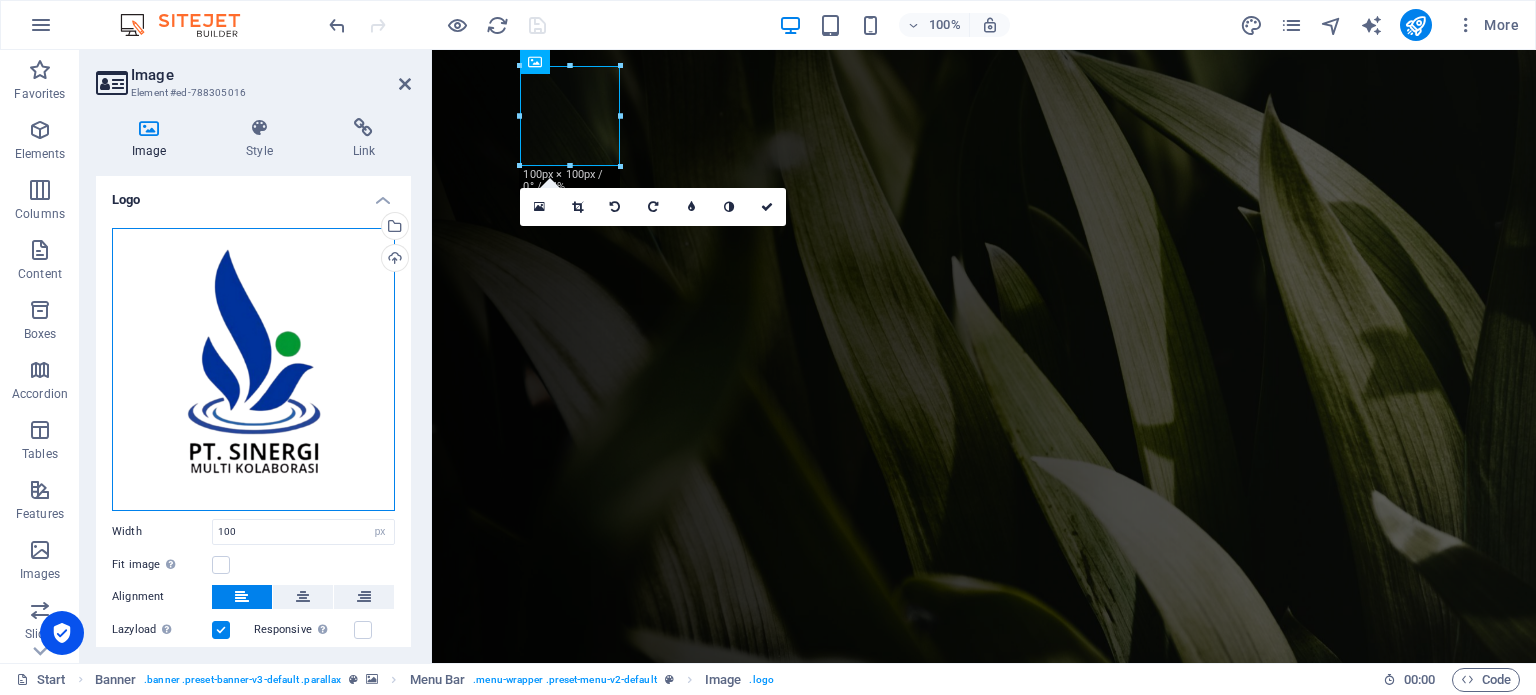 click on "Drag files here, click to choose files or select files from Files or our free stock photos & videos" at bounding box center (253, 369) 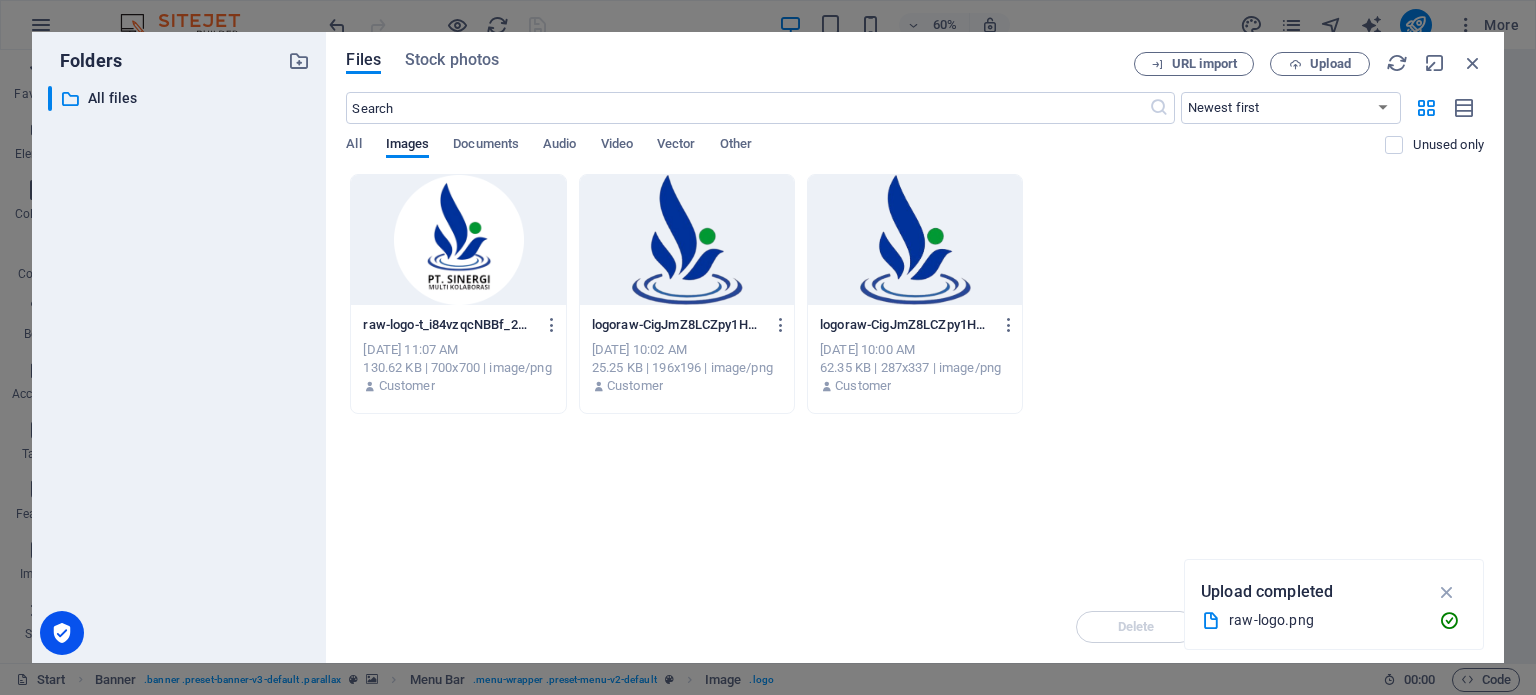 click at bounding box center (687, 240) 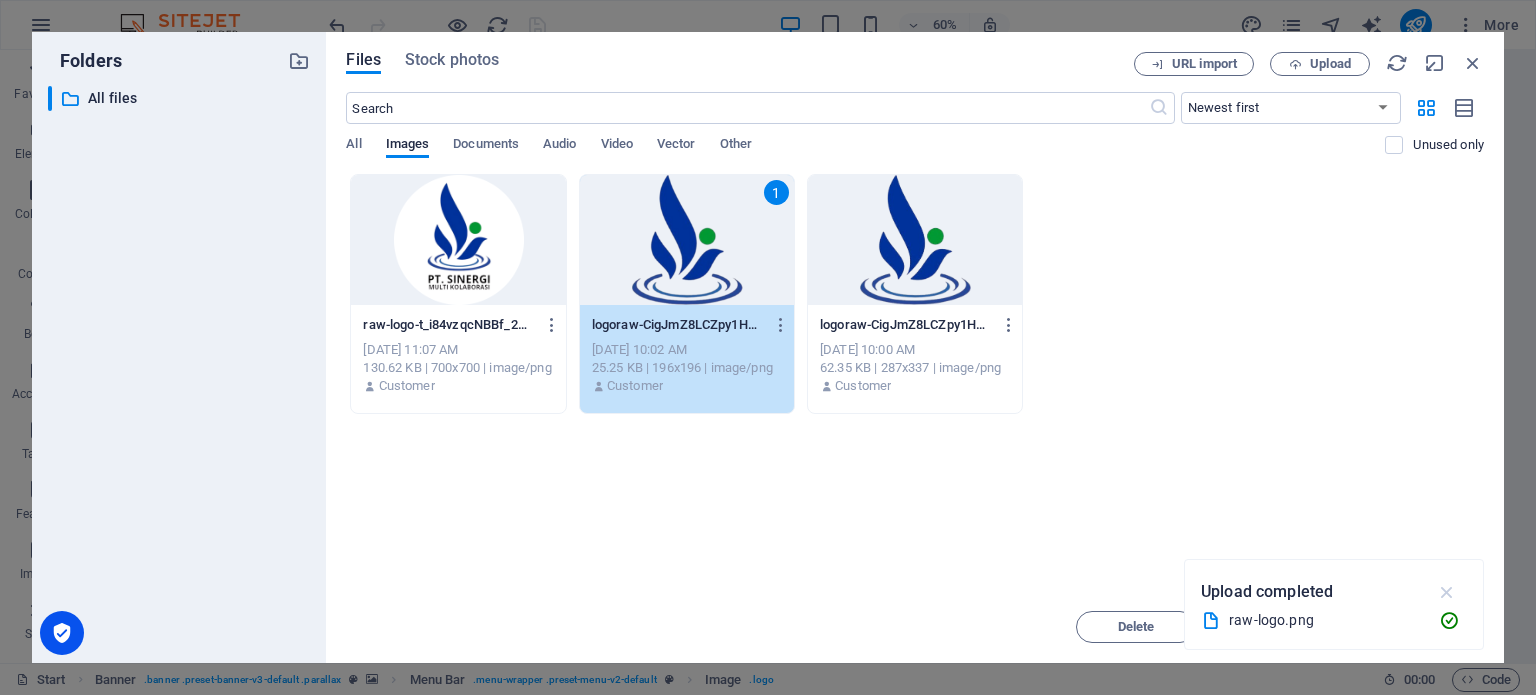 click at bounding box center (1447, 592) 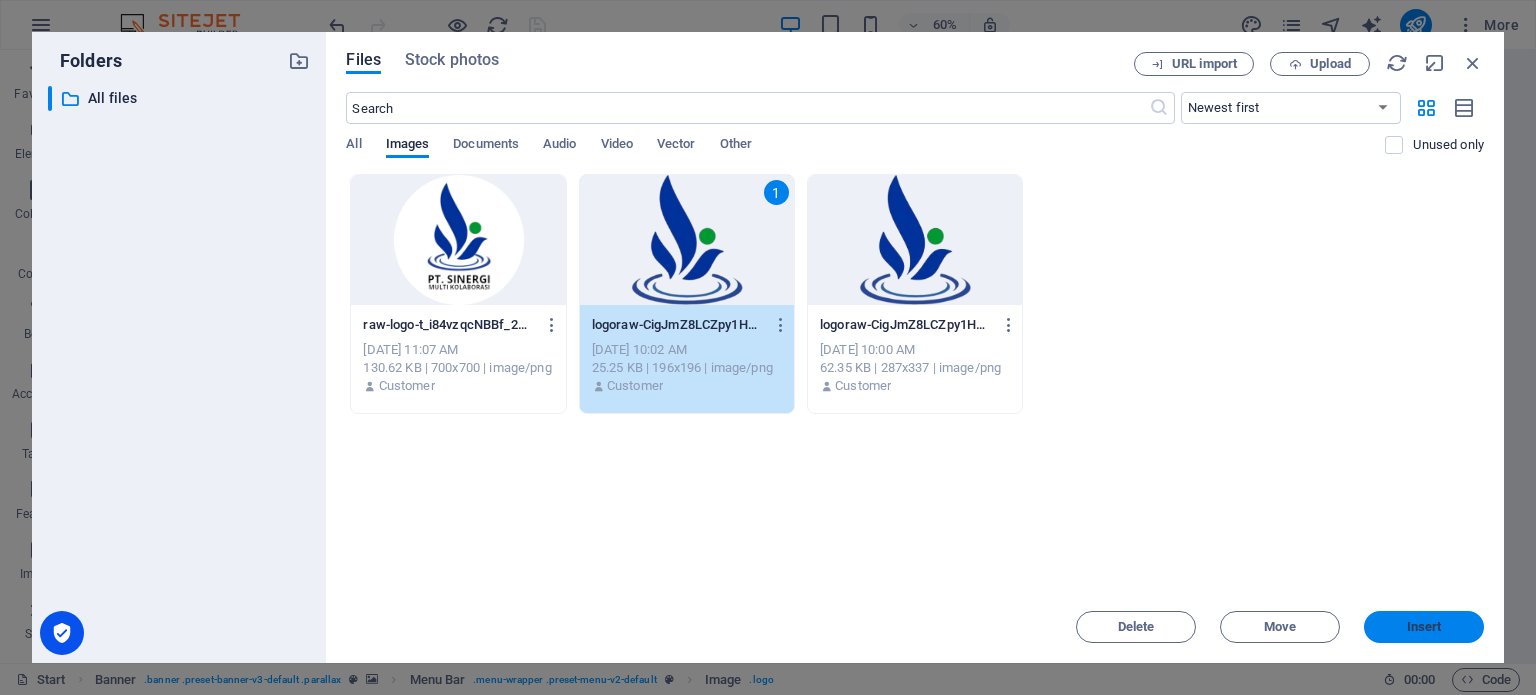 click on "Insert" at bounding box center (1424, 627) 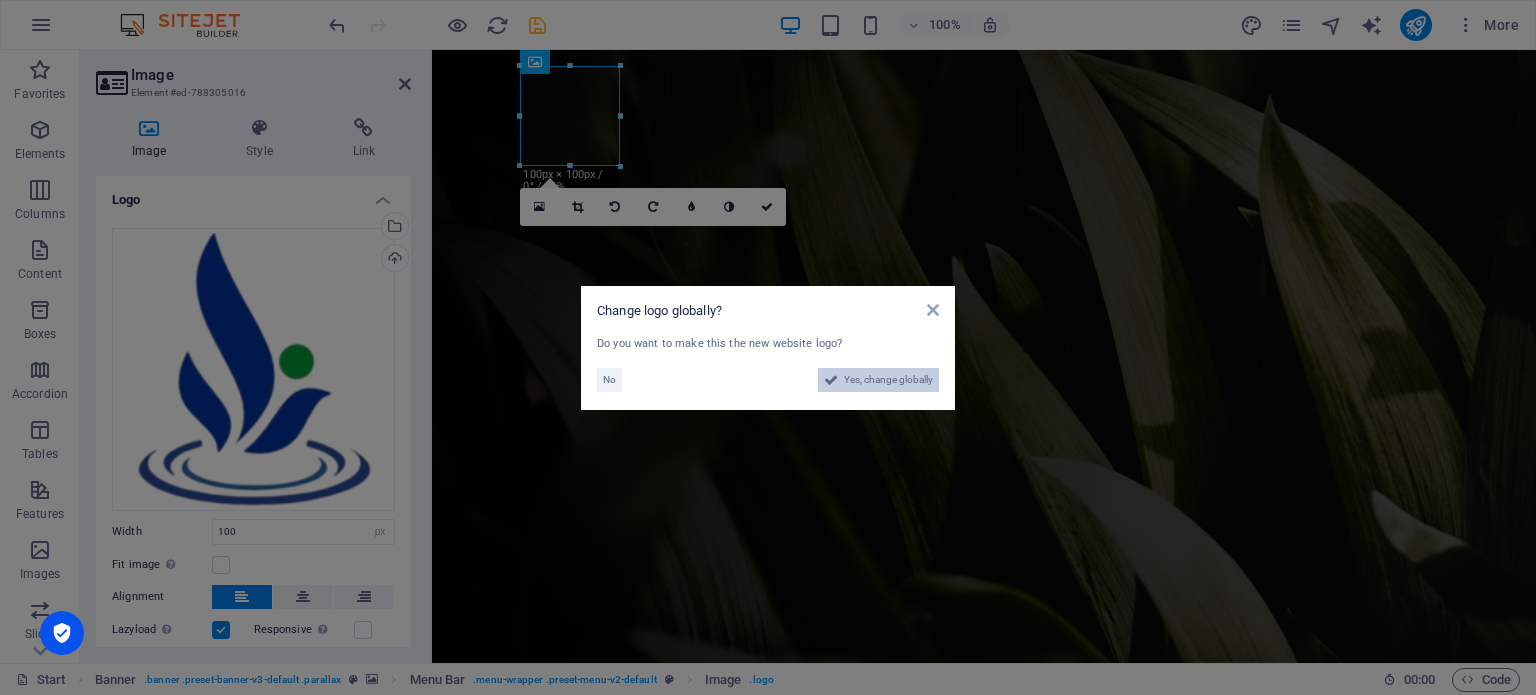 click on "Yes, change globally" at bounding box center (888, 380) 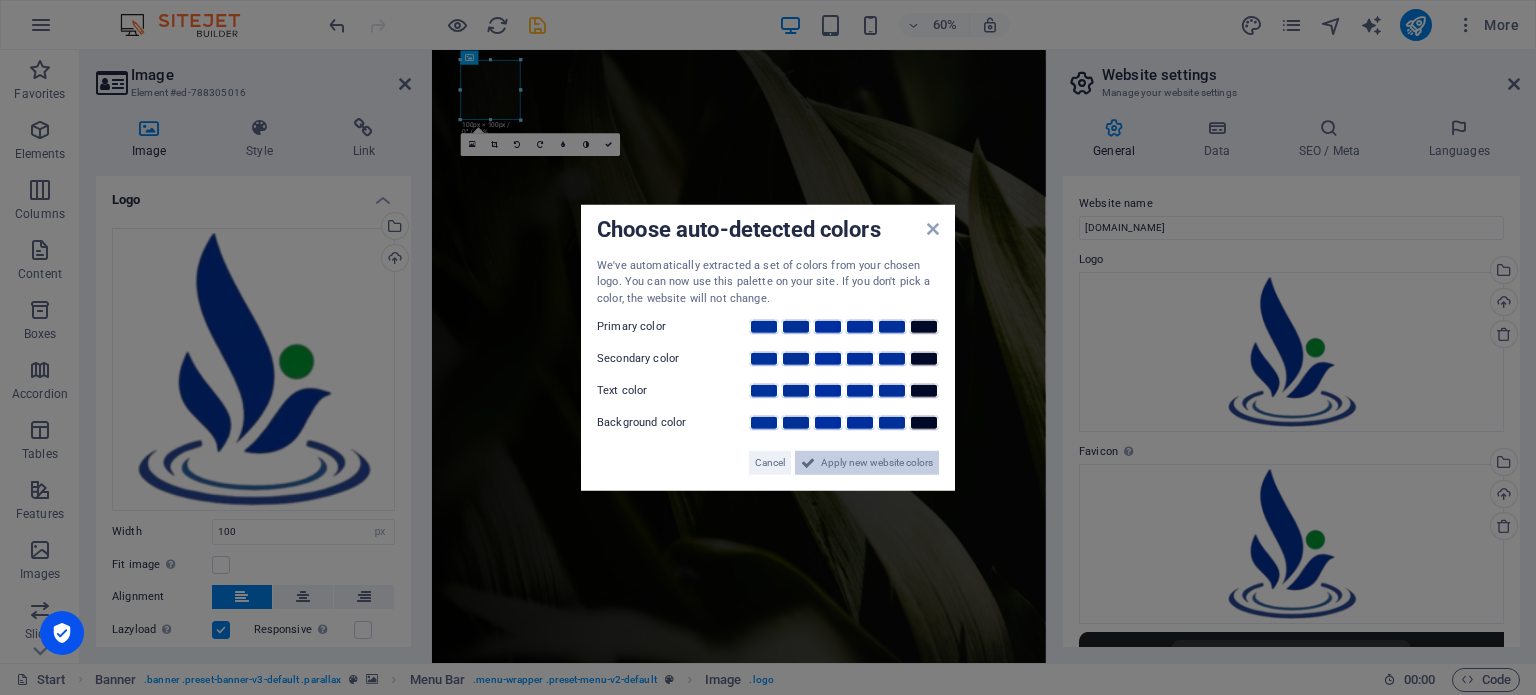click on "Apply new website colors" at bounding box center [877, 463] 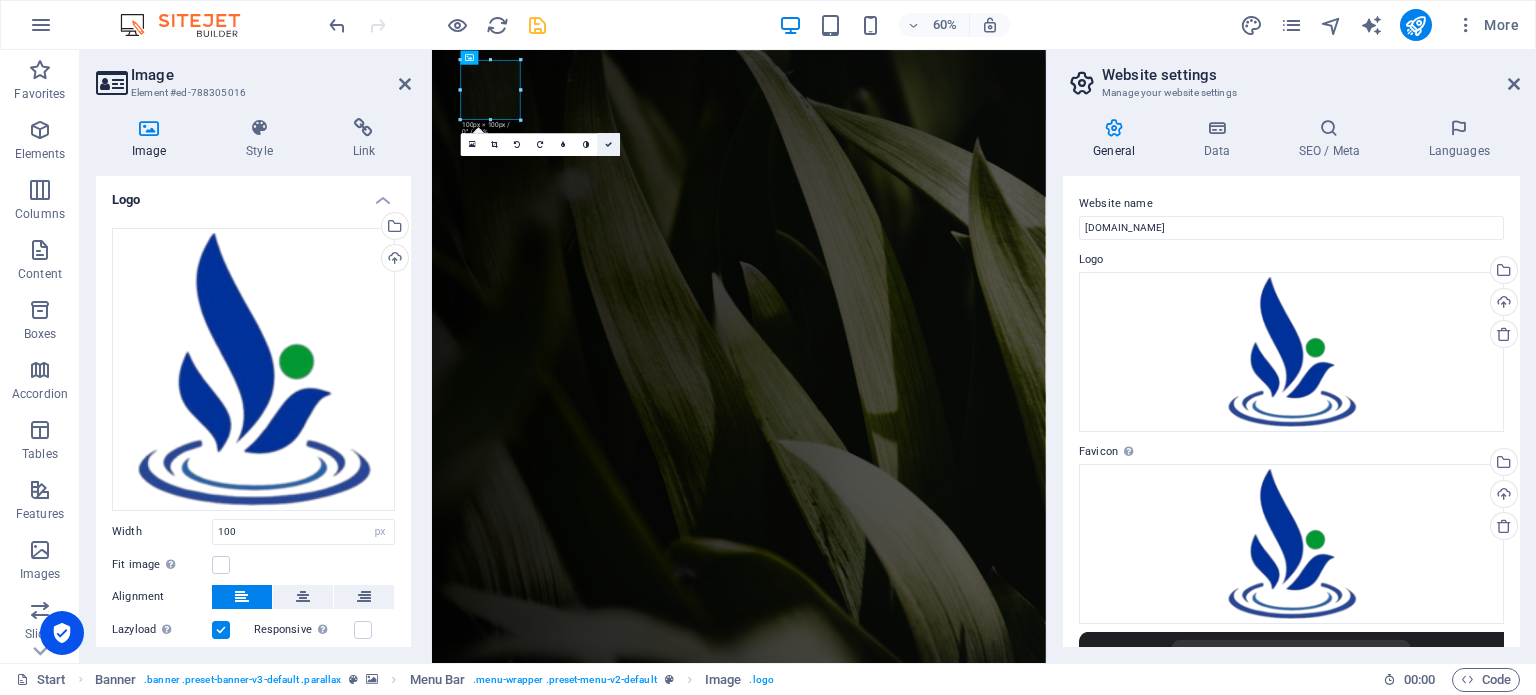 click at bounding box center (608, 144) 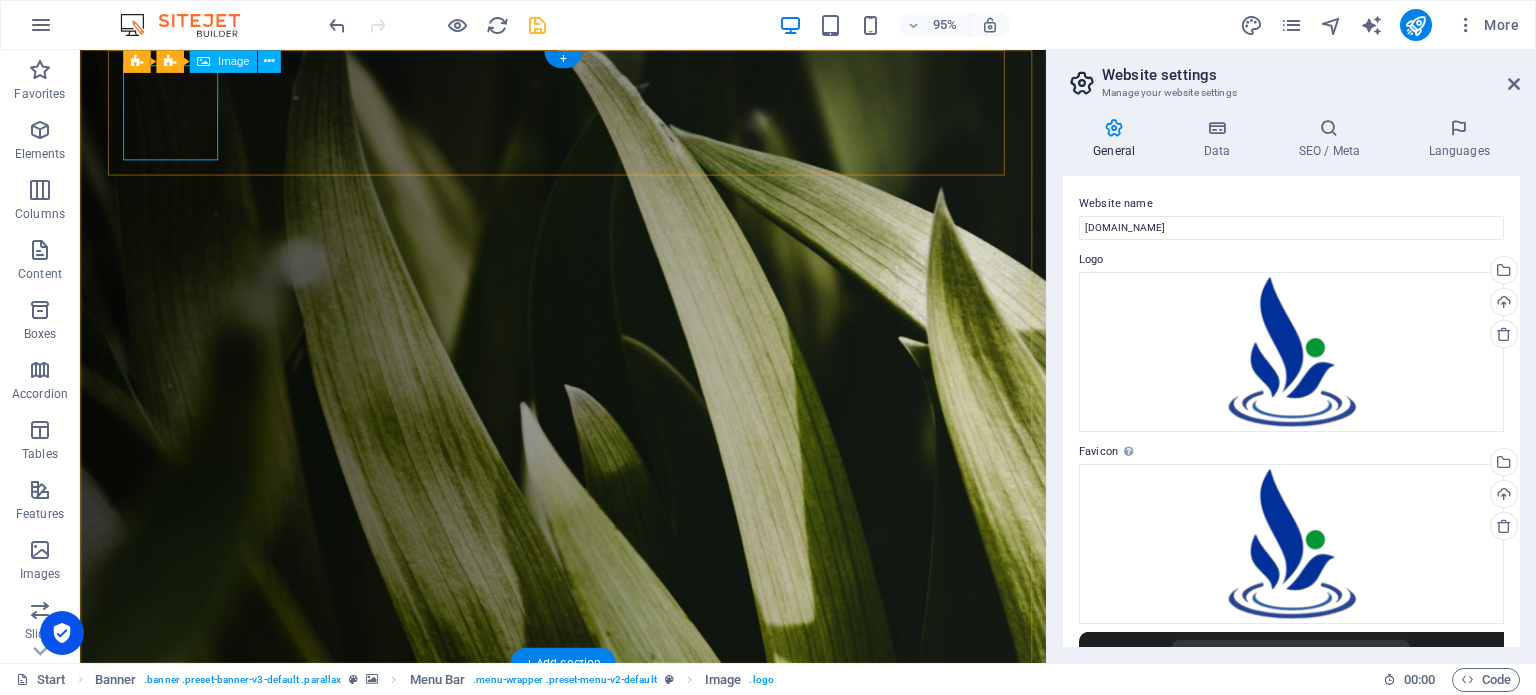 click at bounding box center [597, 1138] 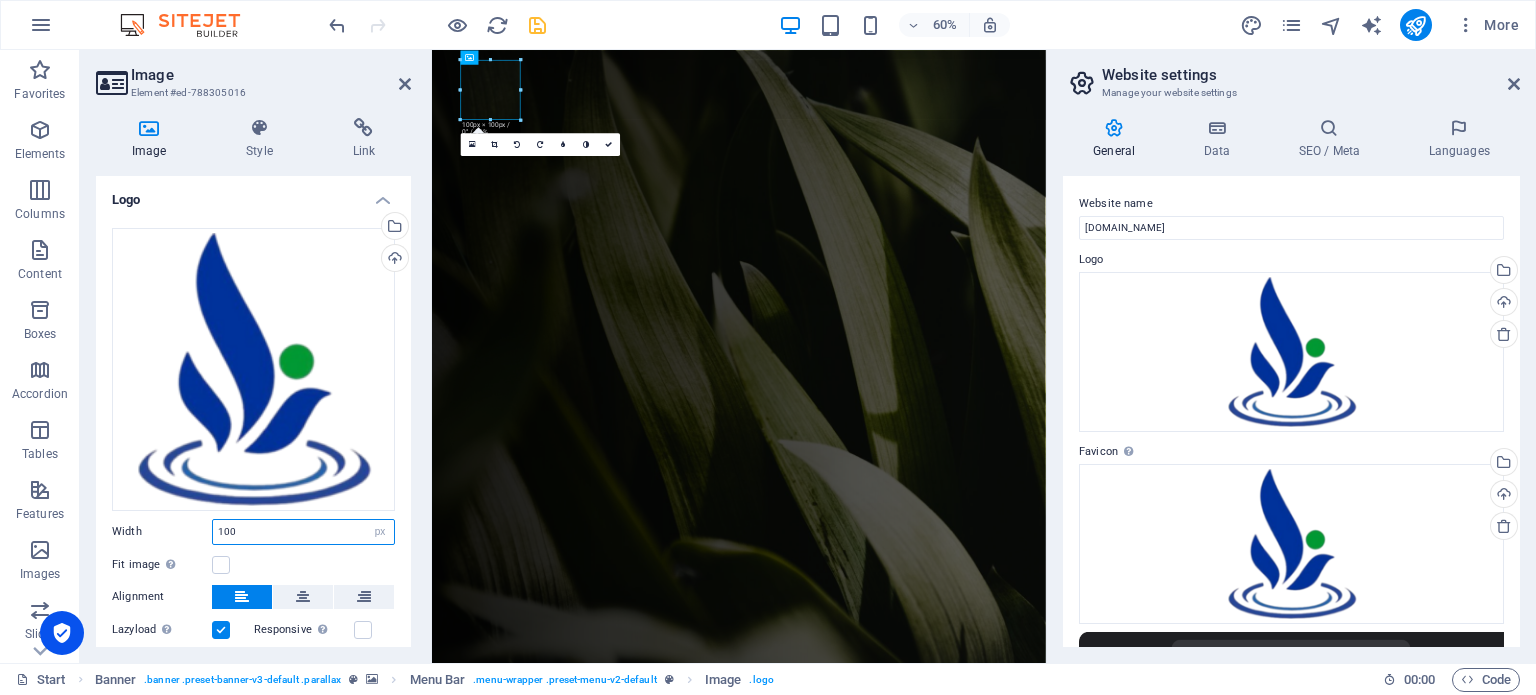 click on "100" at bounding box center (303, 532) 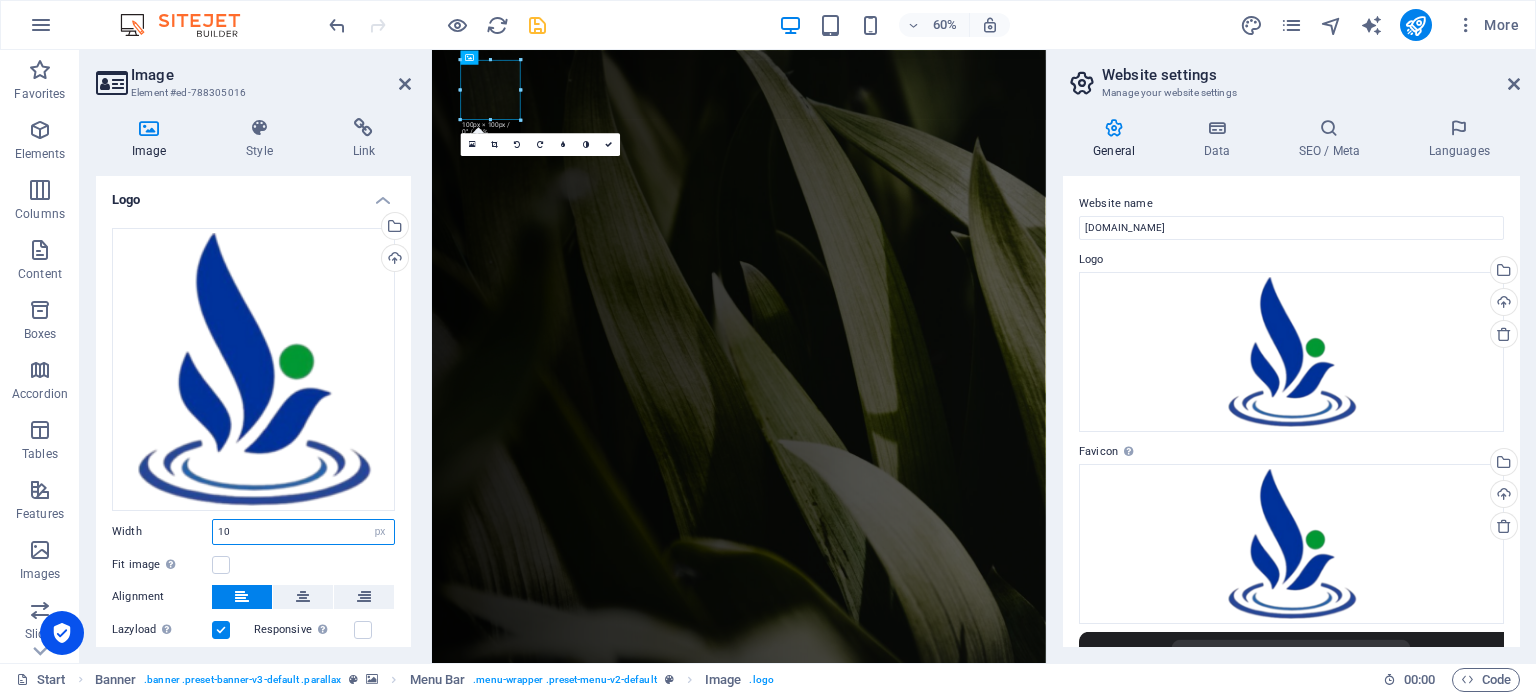 type on "1" 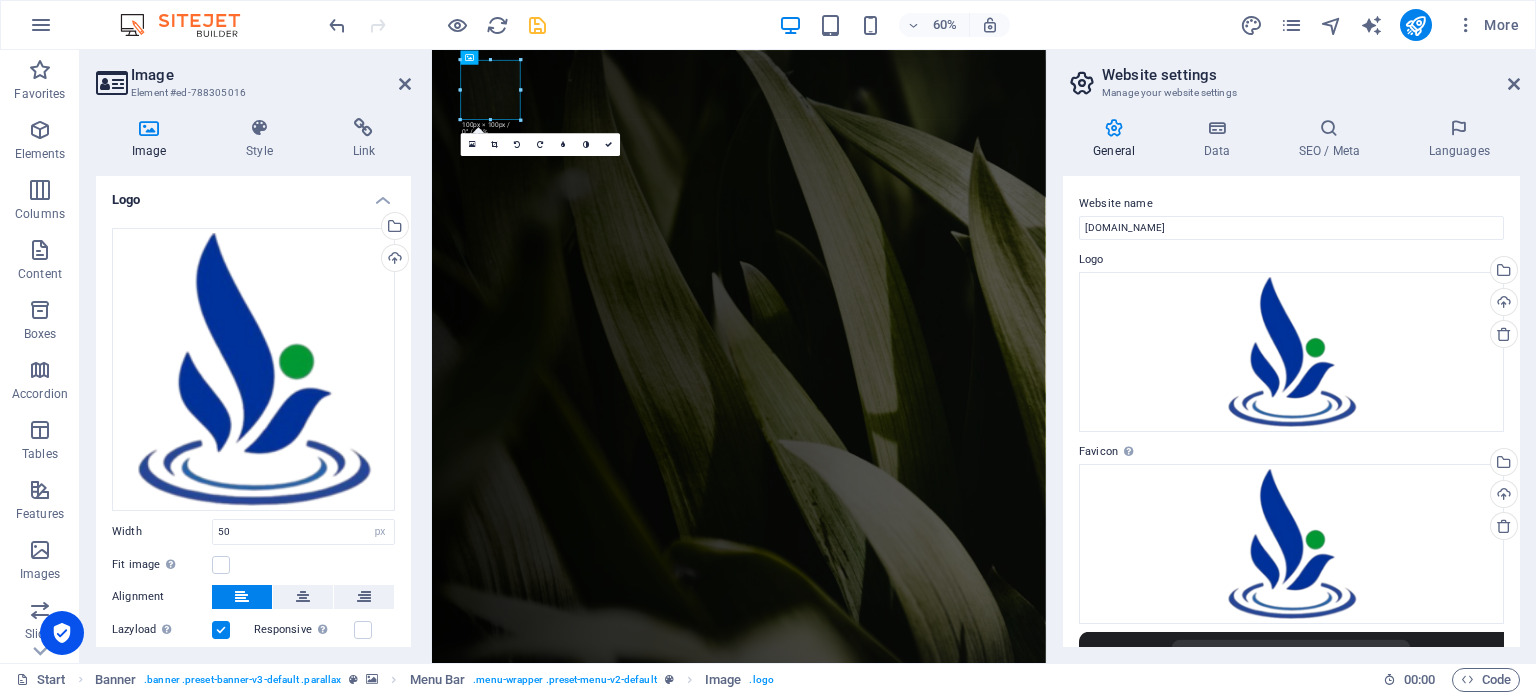 click on "Fit image Automatically fit image to a fixed width and height" at bounding box center [253, 565] 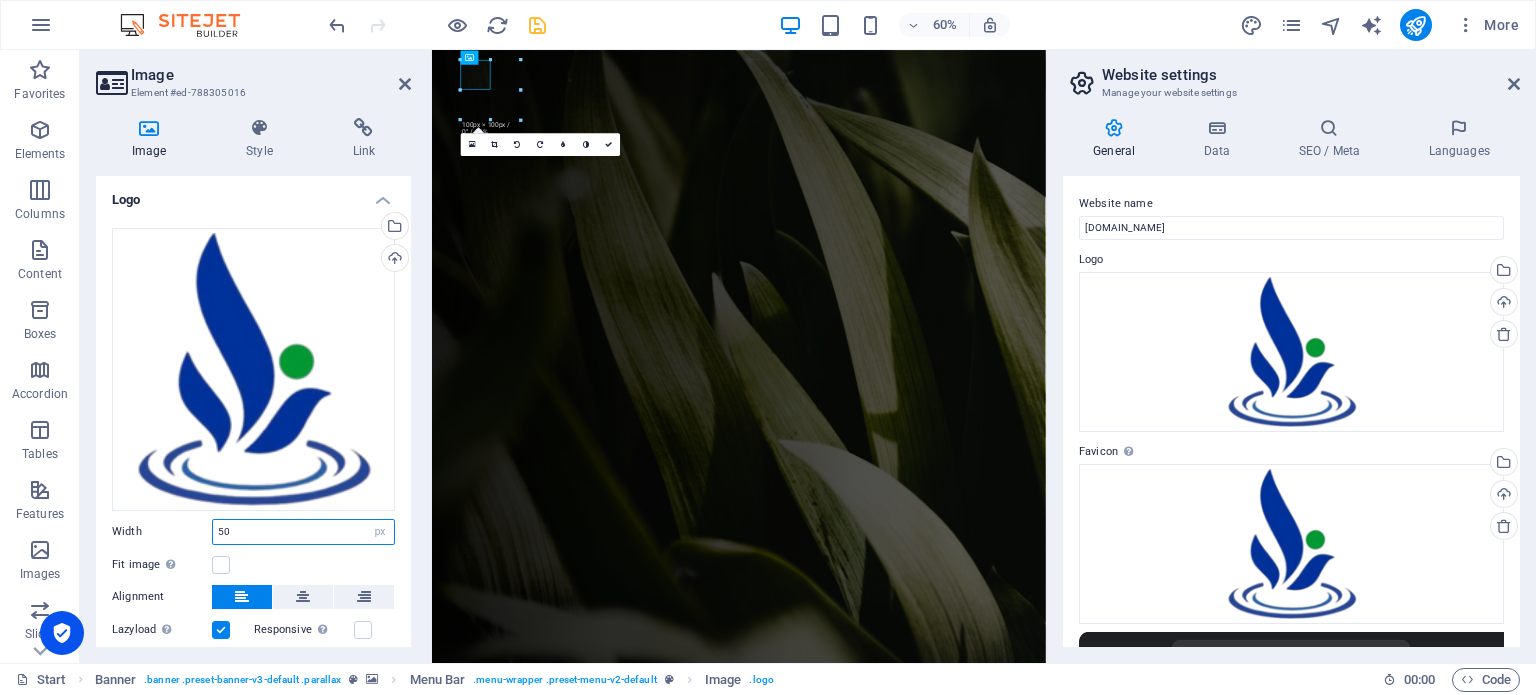 click on "50" at bounding box center (303, 532) 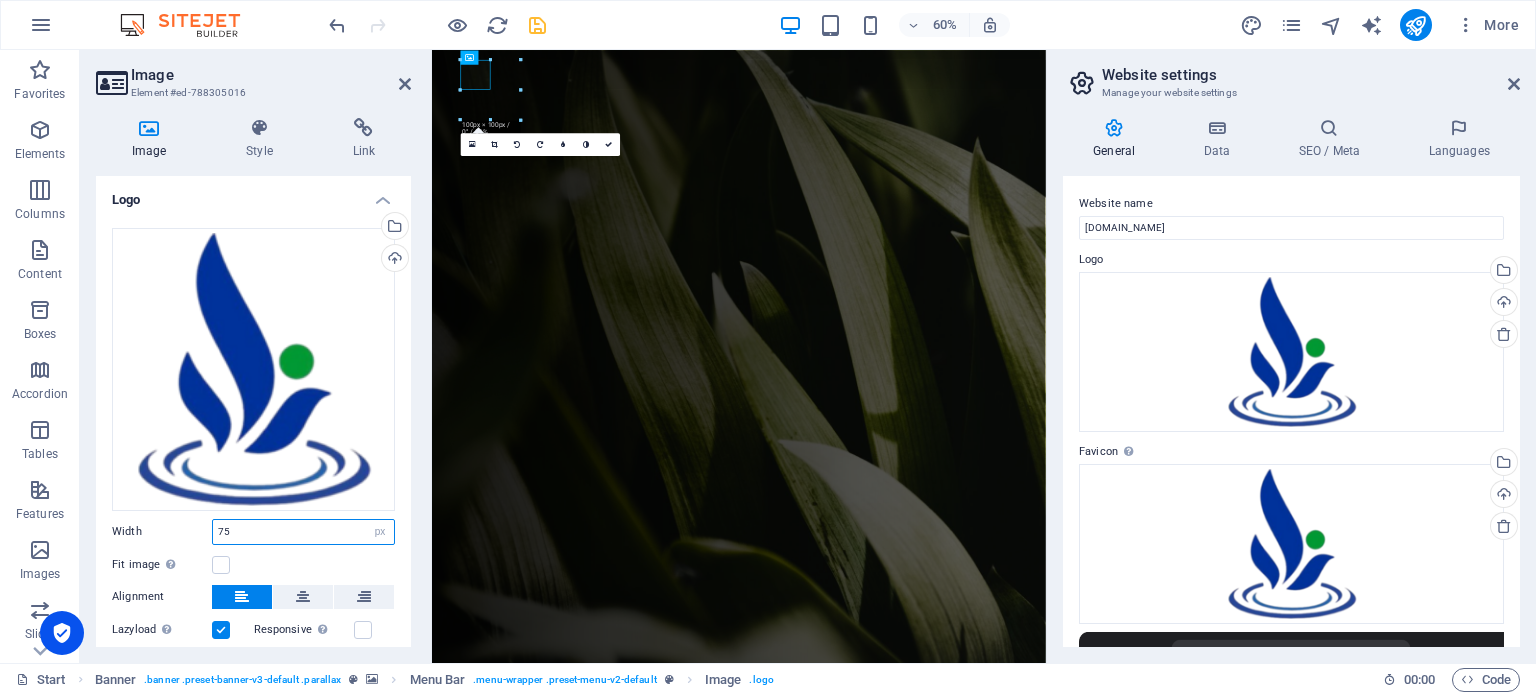 type on "75" 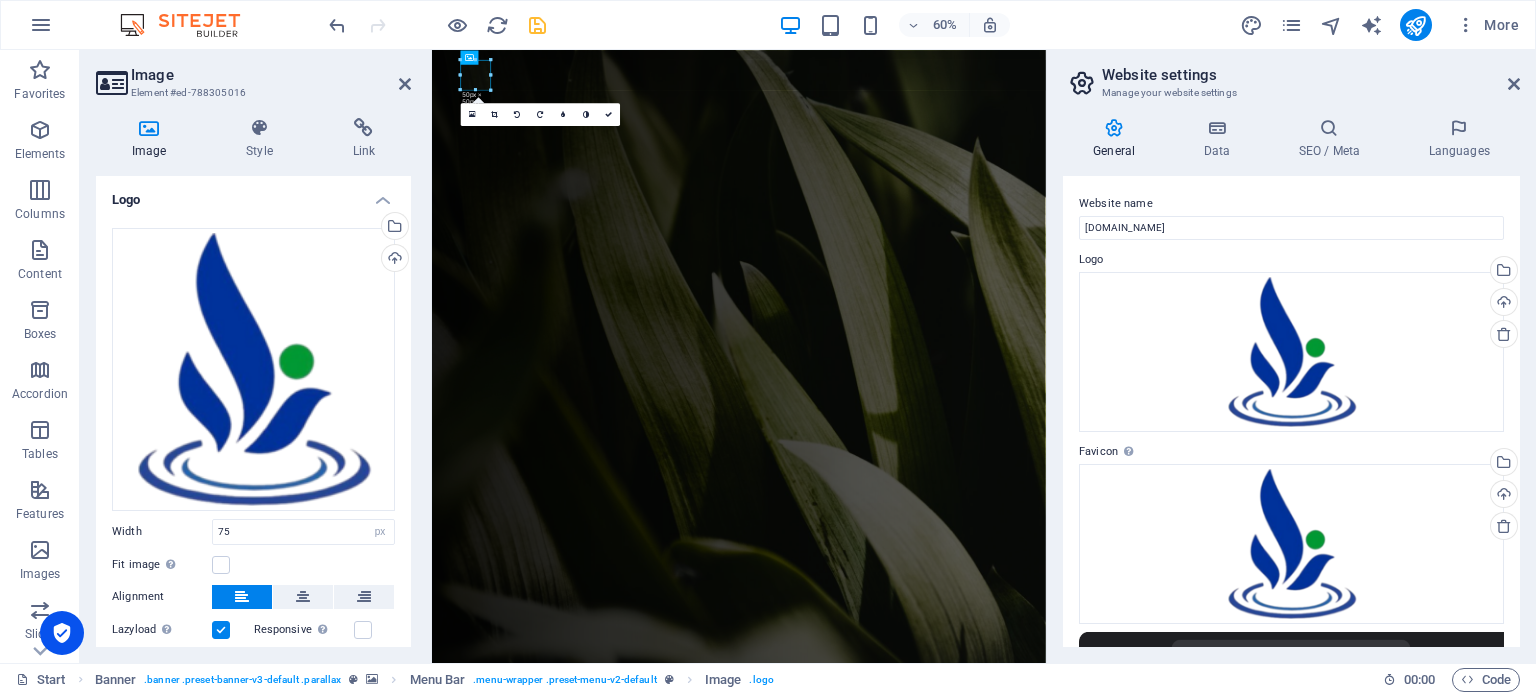 click on "Fit image Automatically fit image to a fixed width and height" at bounding box center (253, 565) 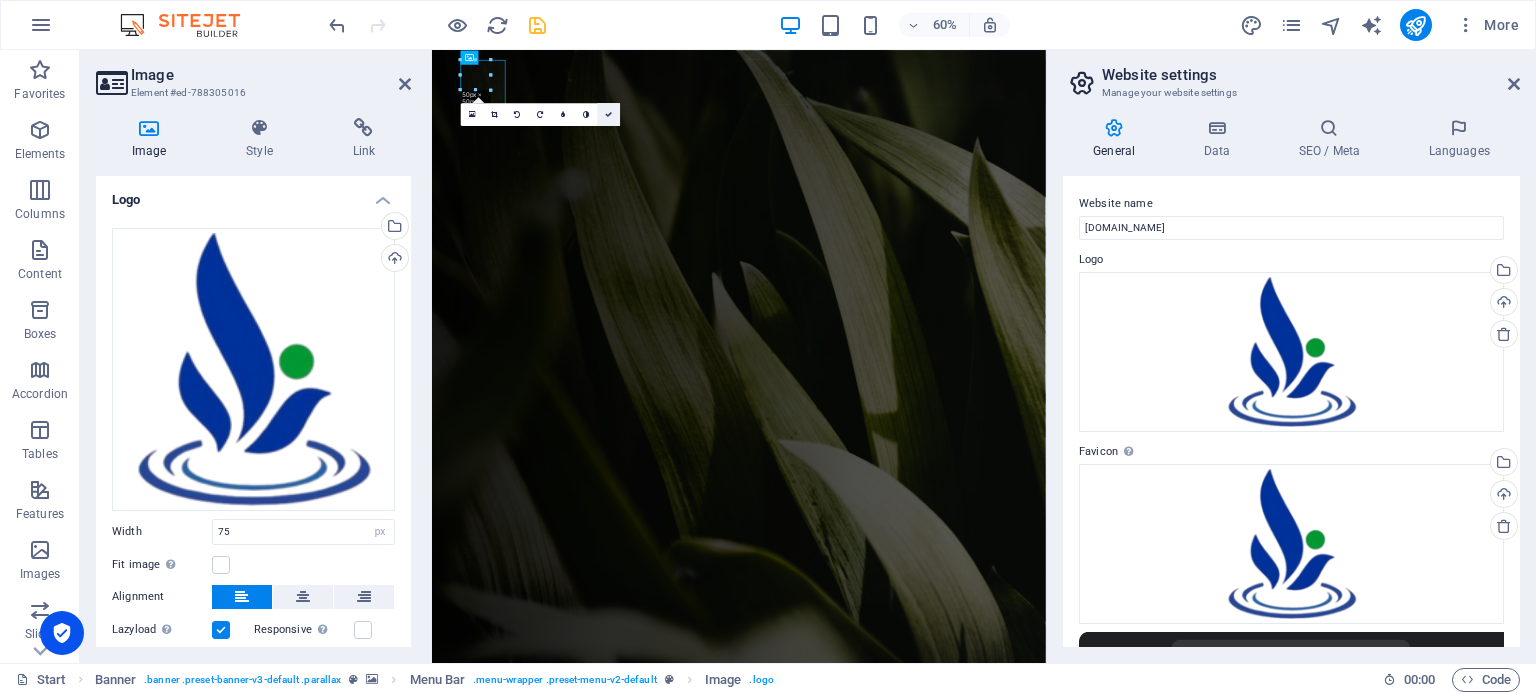 click at bounding box center [609, 114] 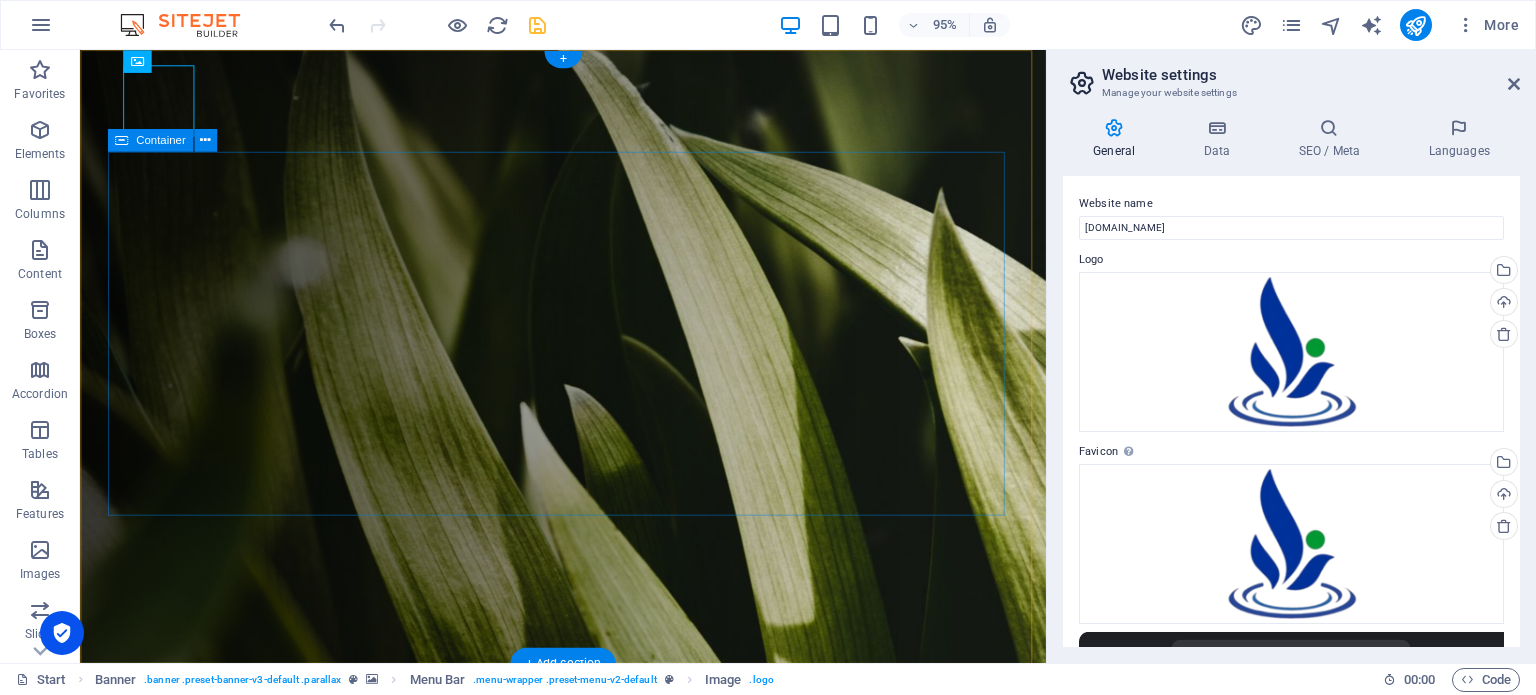 click on "Gardening & Lawncare Service Your professional Partner in San Antonio Texas. Learn more Our Services" at bounding box center [589, 1387] 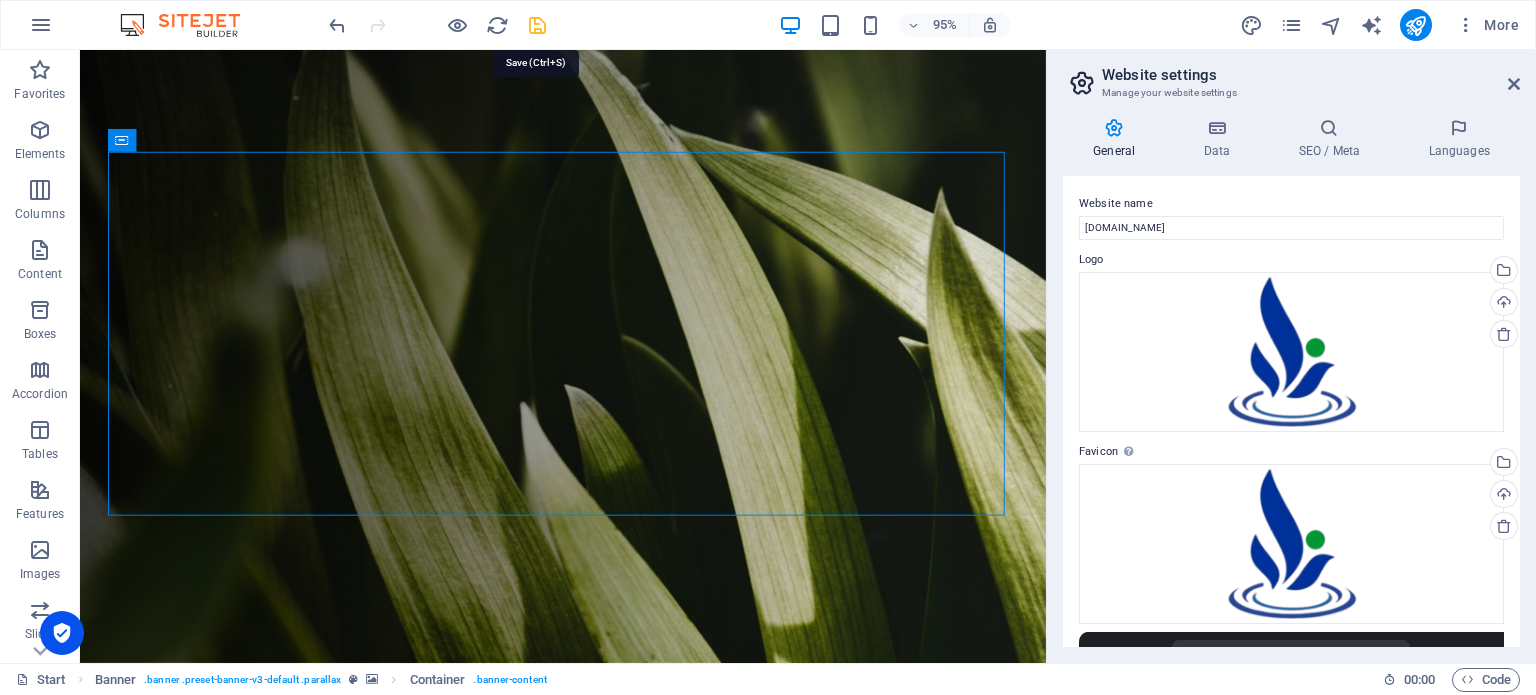 click at bounding box center (537, 25) 